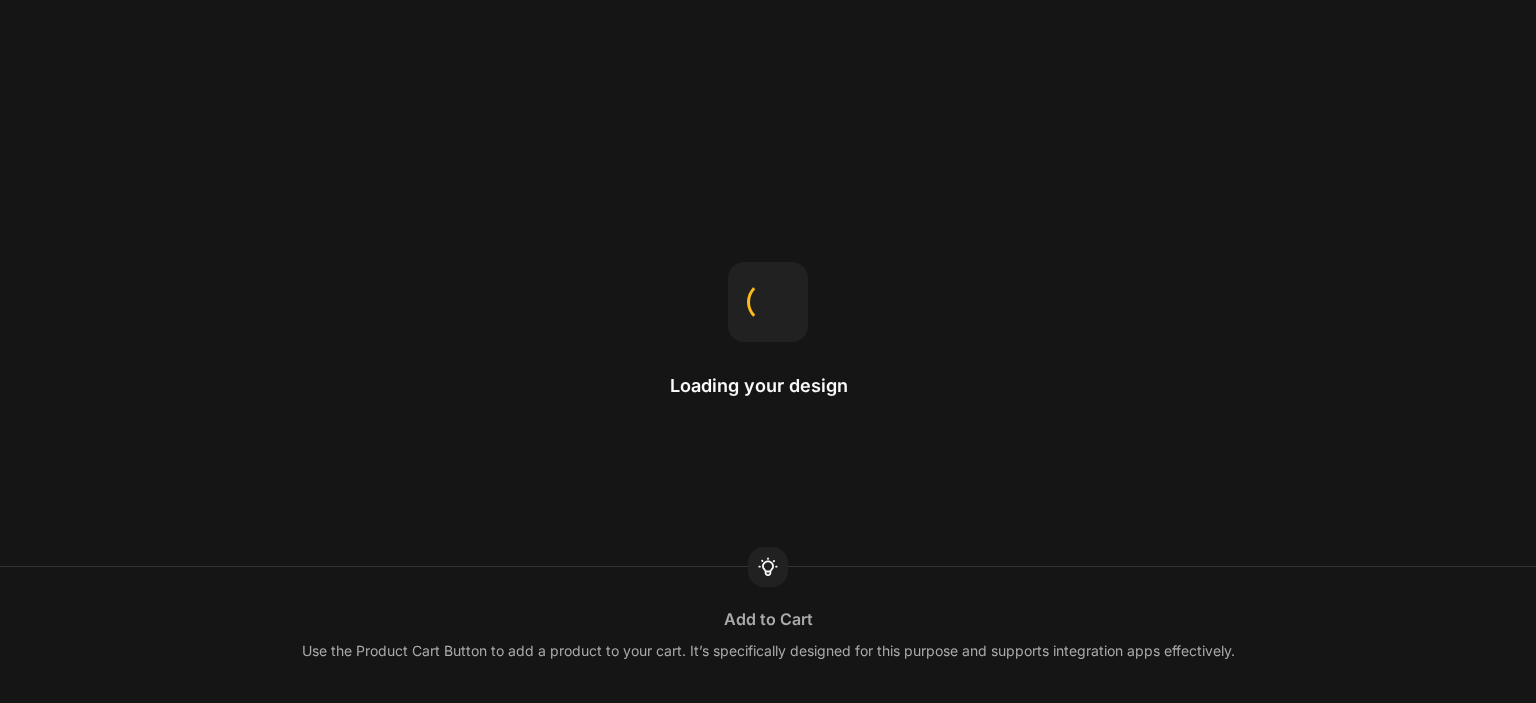 scroll, scrollTop: 0, scrollLeft: 0, axis: both 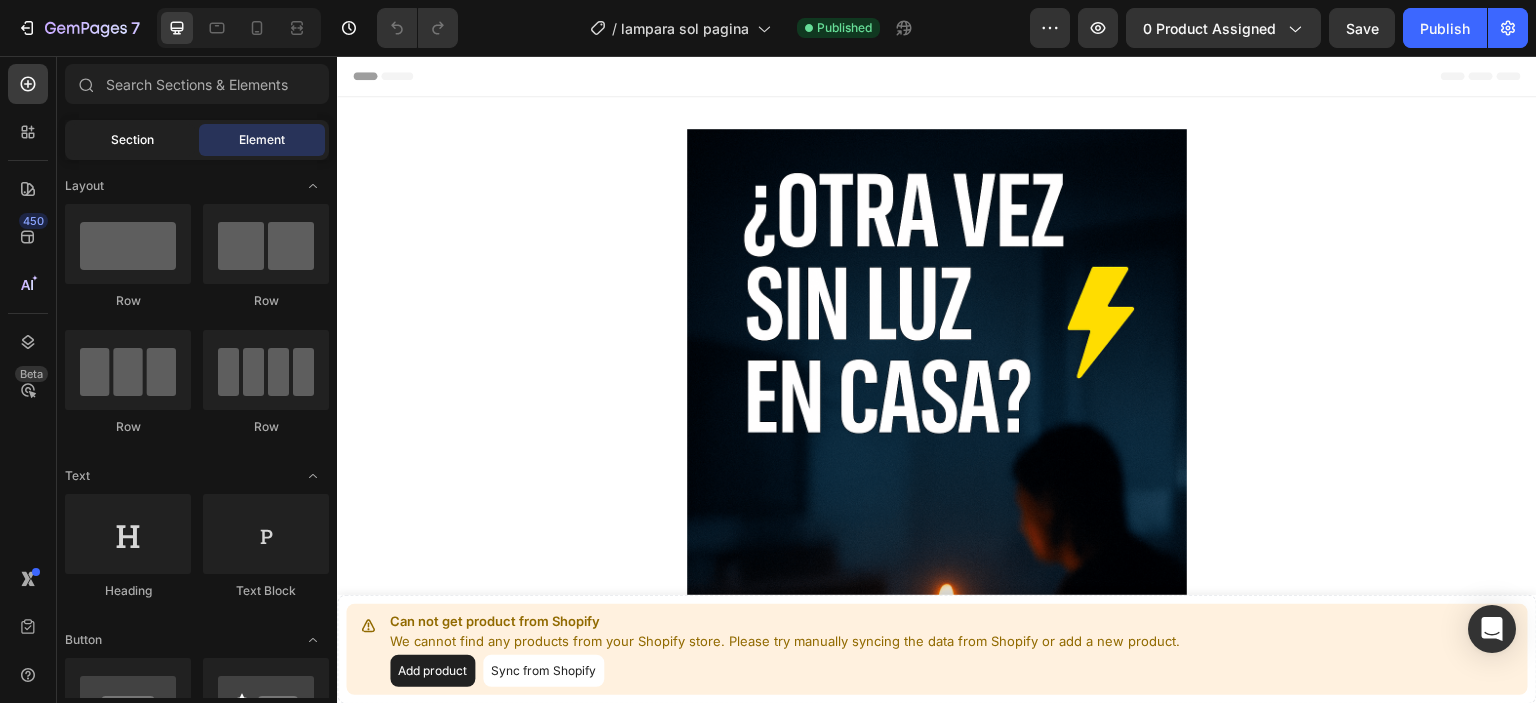 click on "Section" at bounding box center (132, 140) 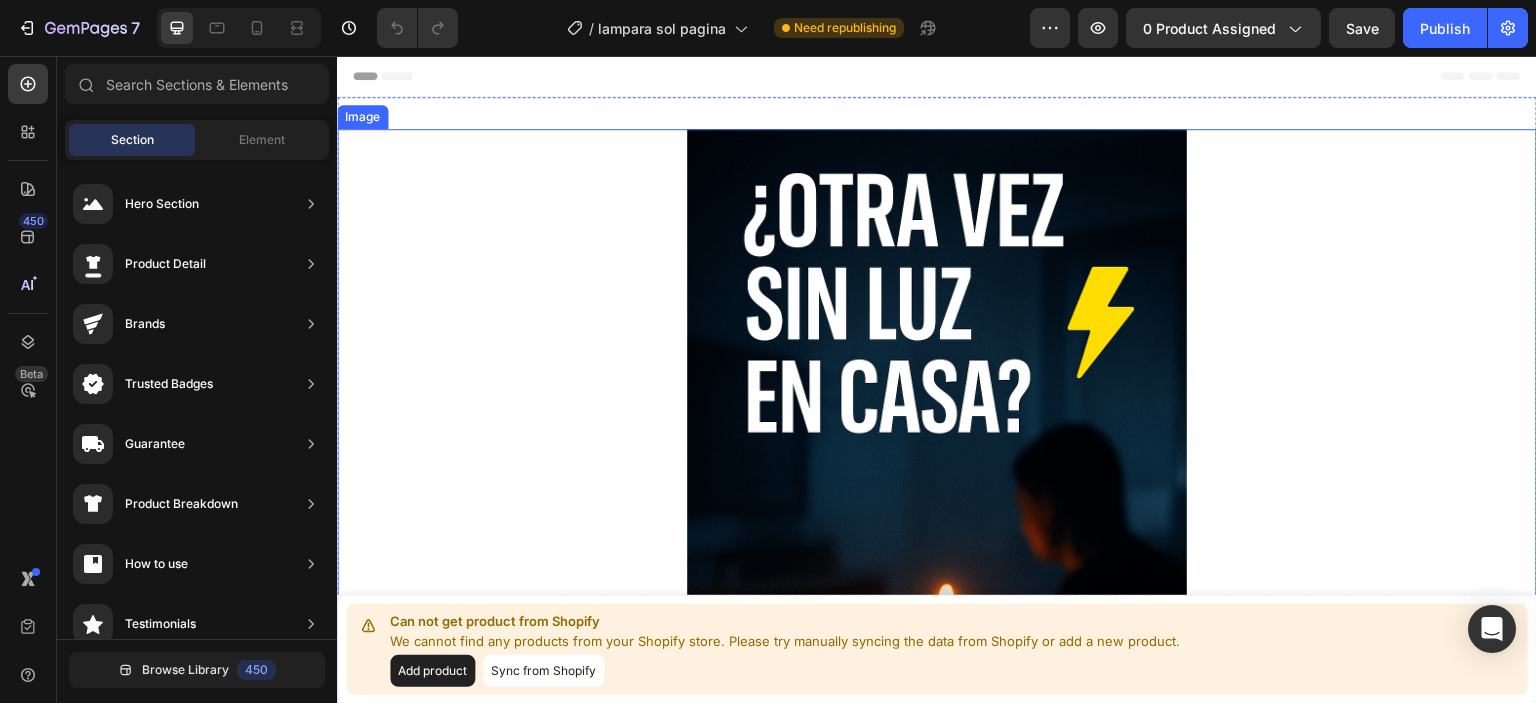 drag, startPoint x: 768, startPoint y: 311, endPoint x: 626, endPoint y: 312, distance: 142.00352 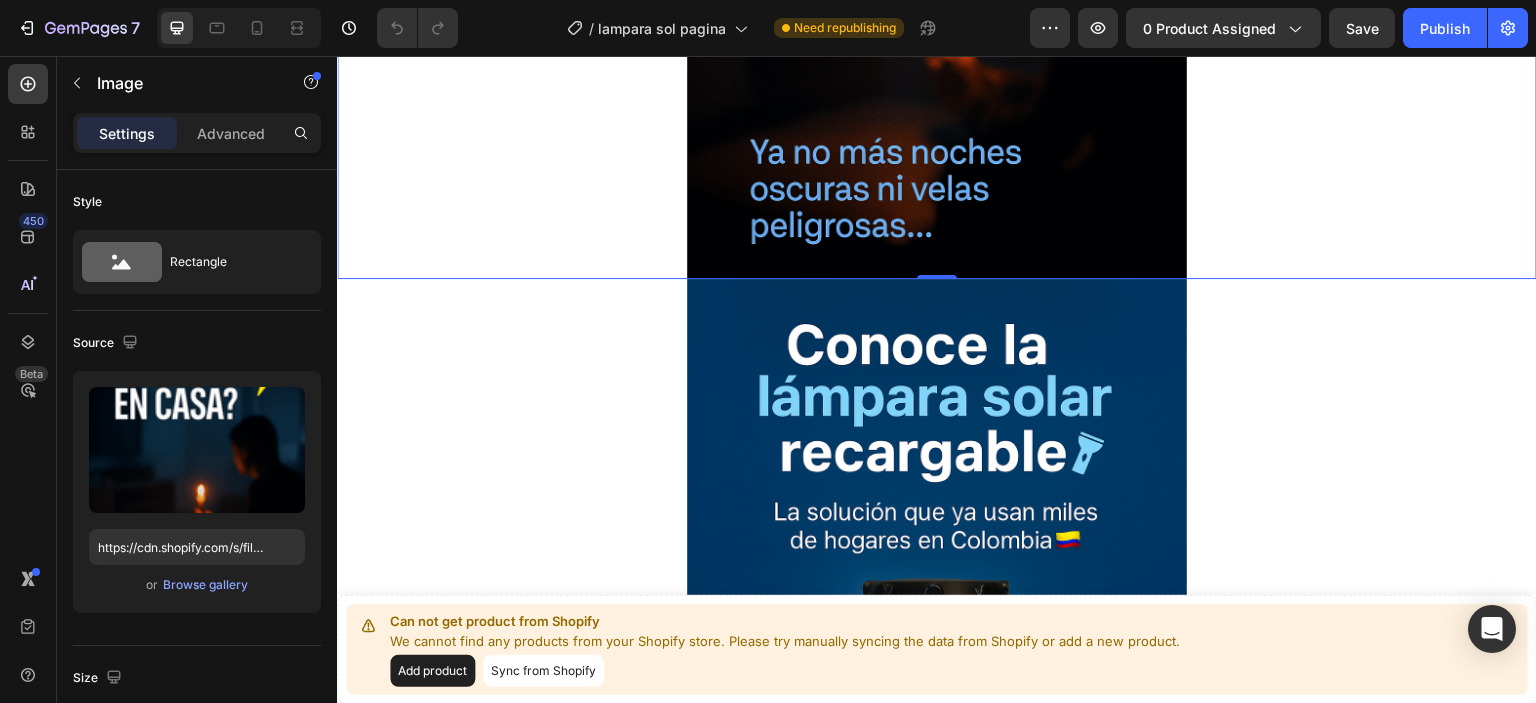 scroll, scrollTop: 0, scrollLeft: 0, axis: both 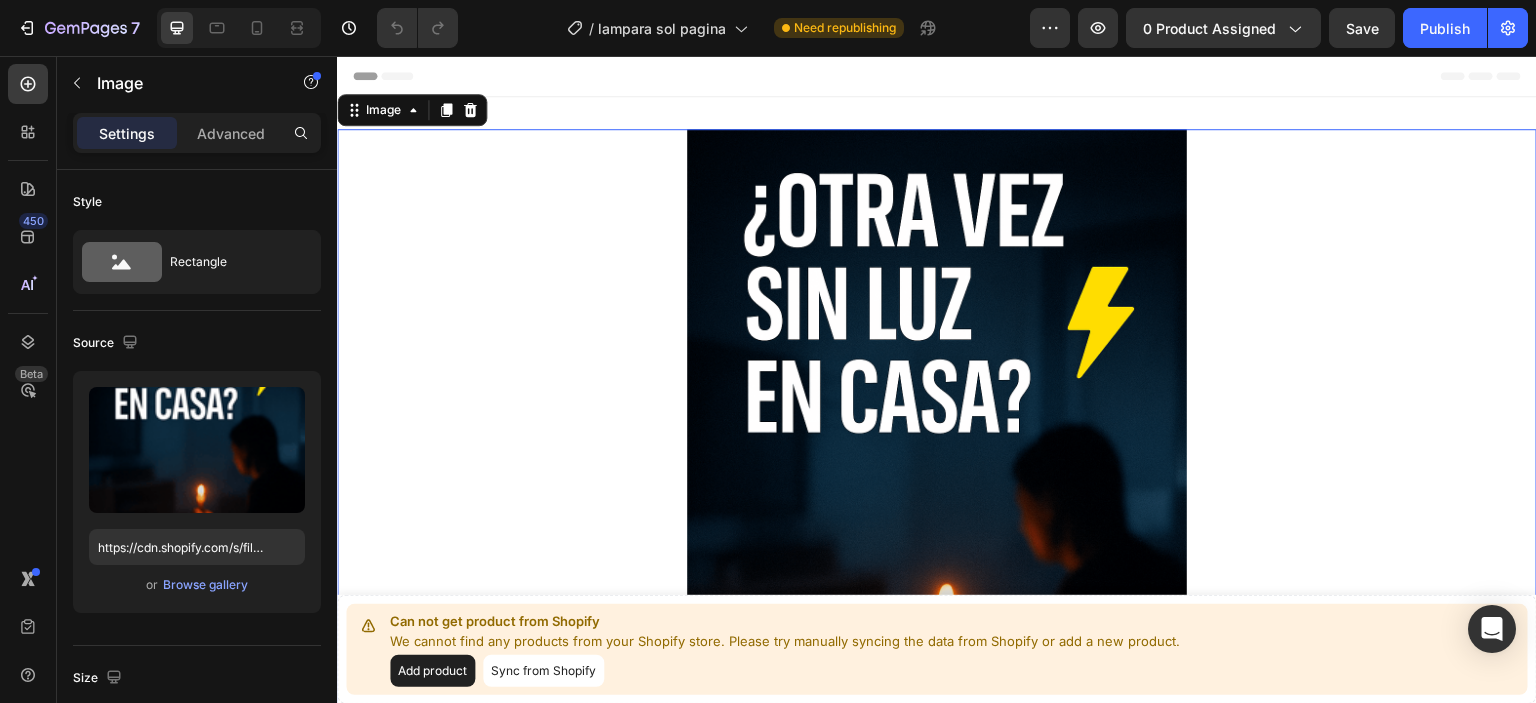 click at bounding box center (937, 504) 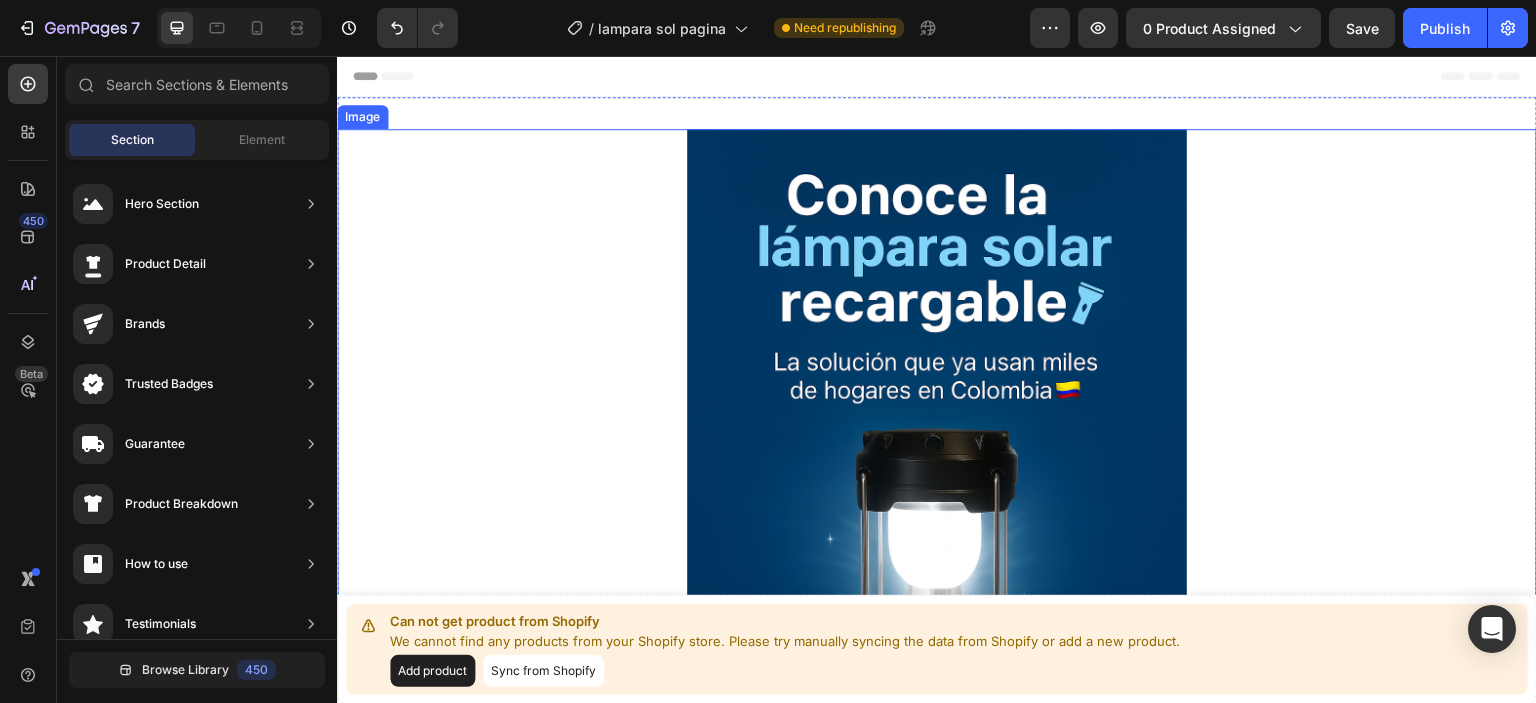 click at bounding box center (937, 504) 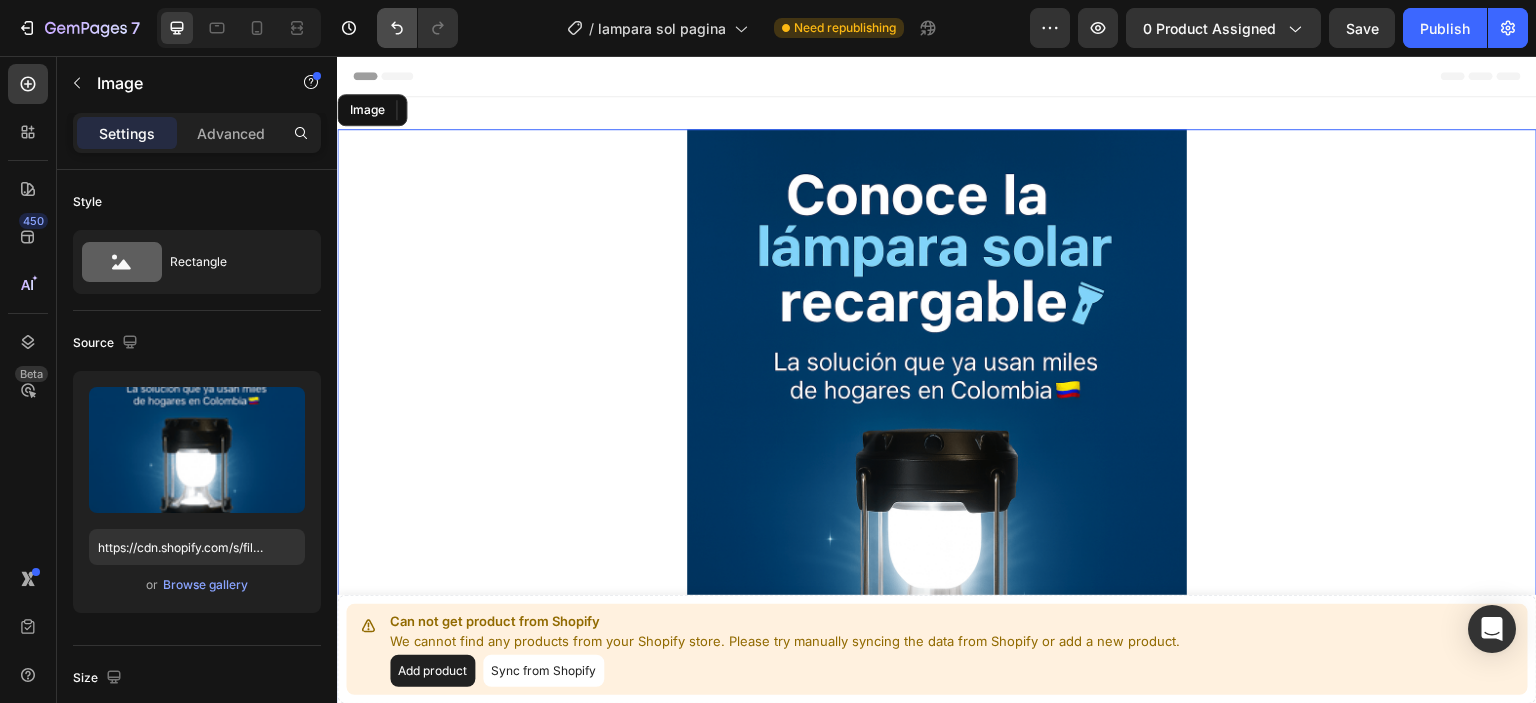 click 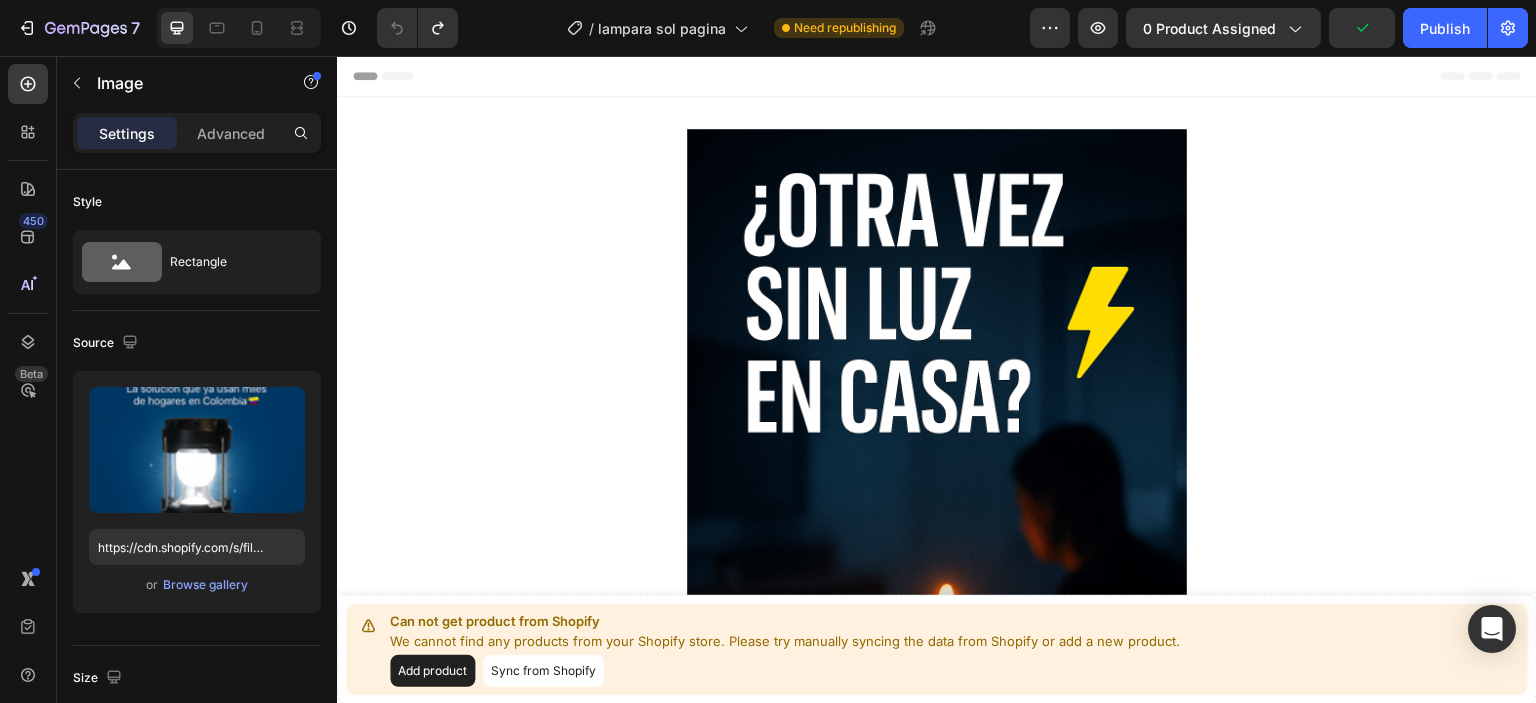 scroll, scrollTop: 0, scrollLeft: 0, axis: both 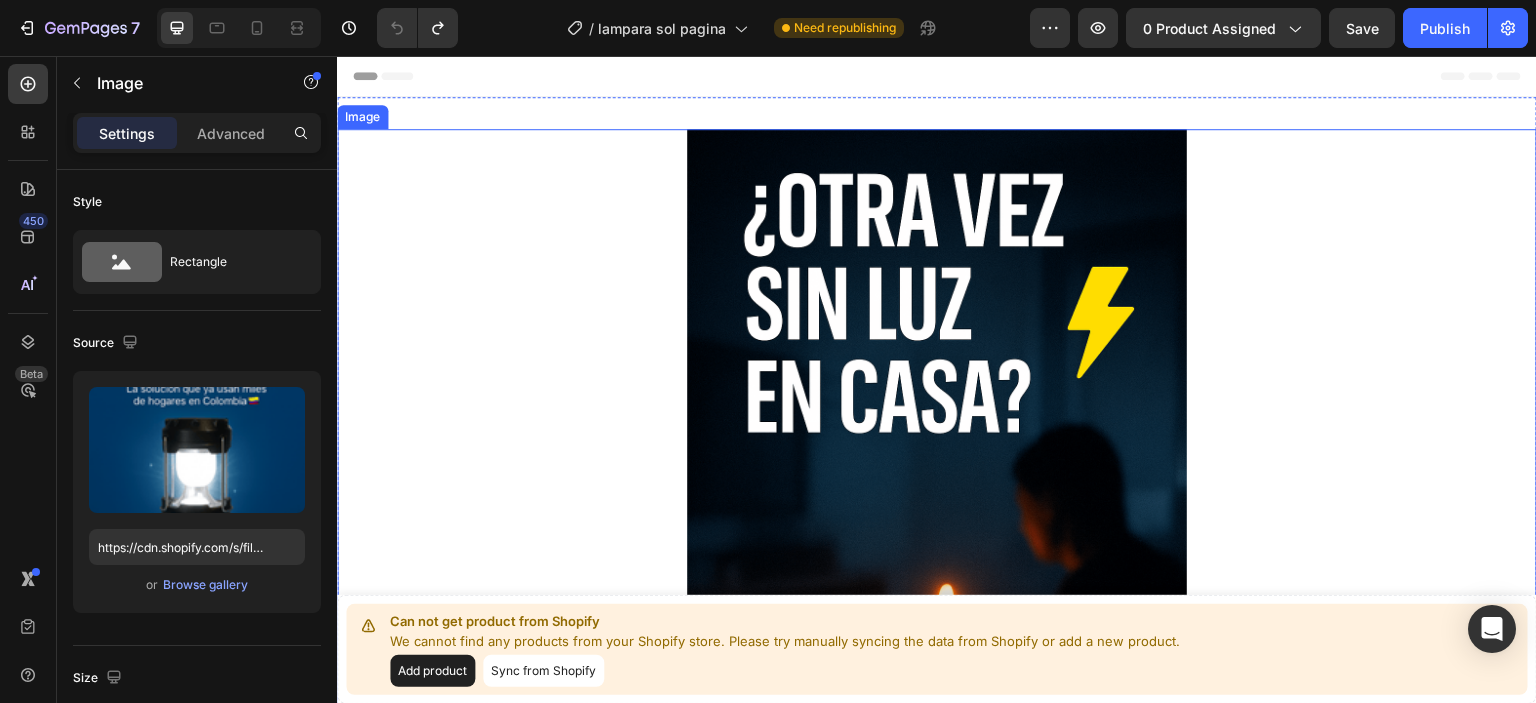 click at bounding box center [937, 504] 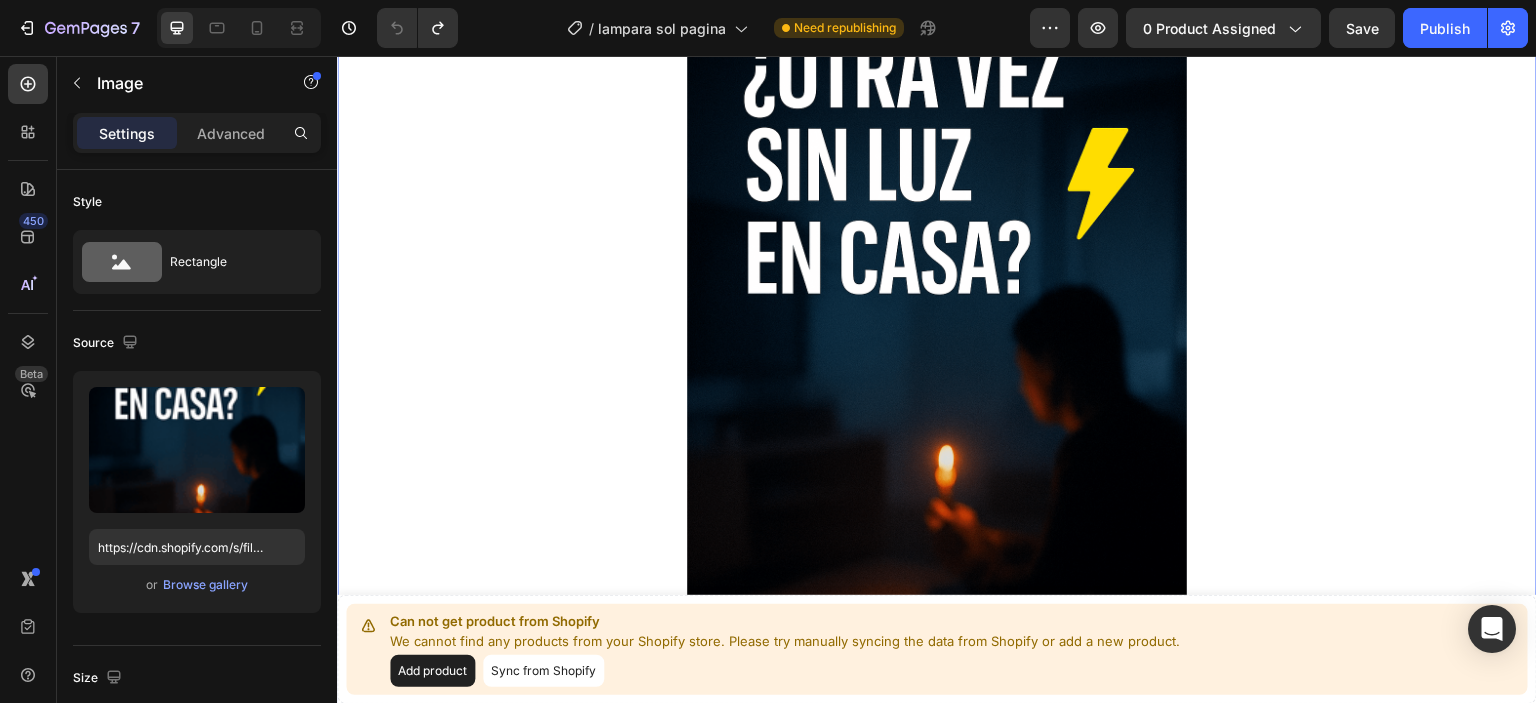 scroll, scrollTop: 0, scrollLeft: 0, axis: both 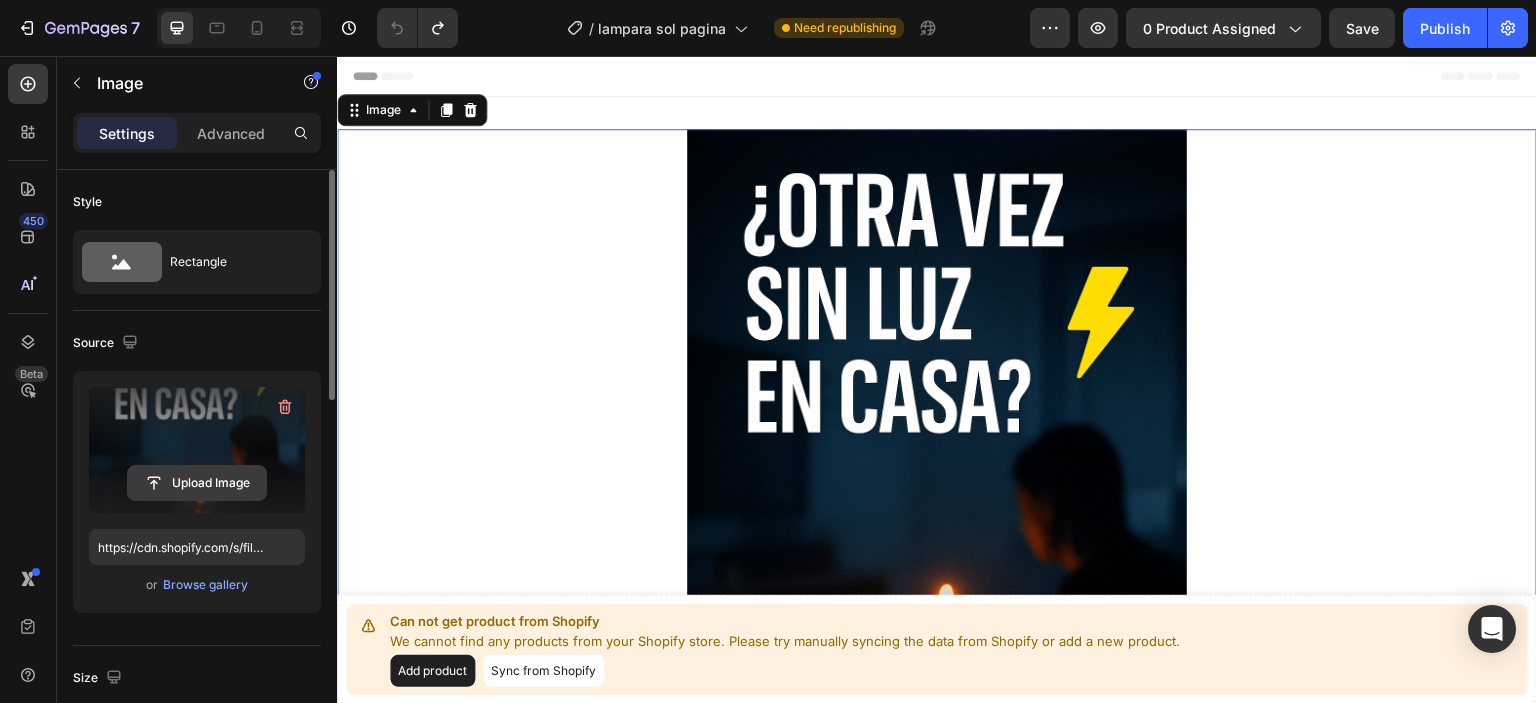 click 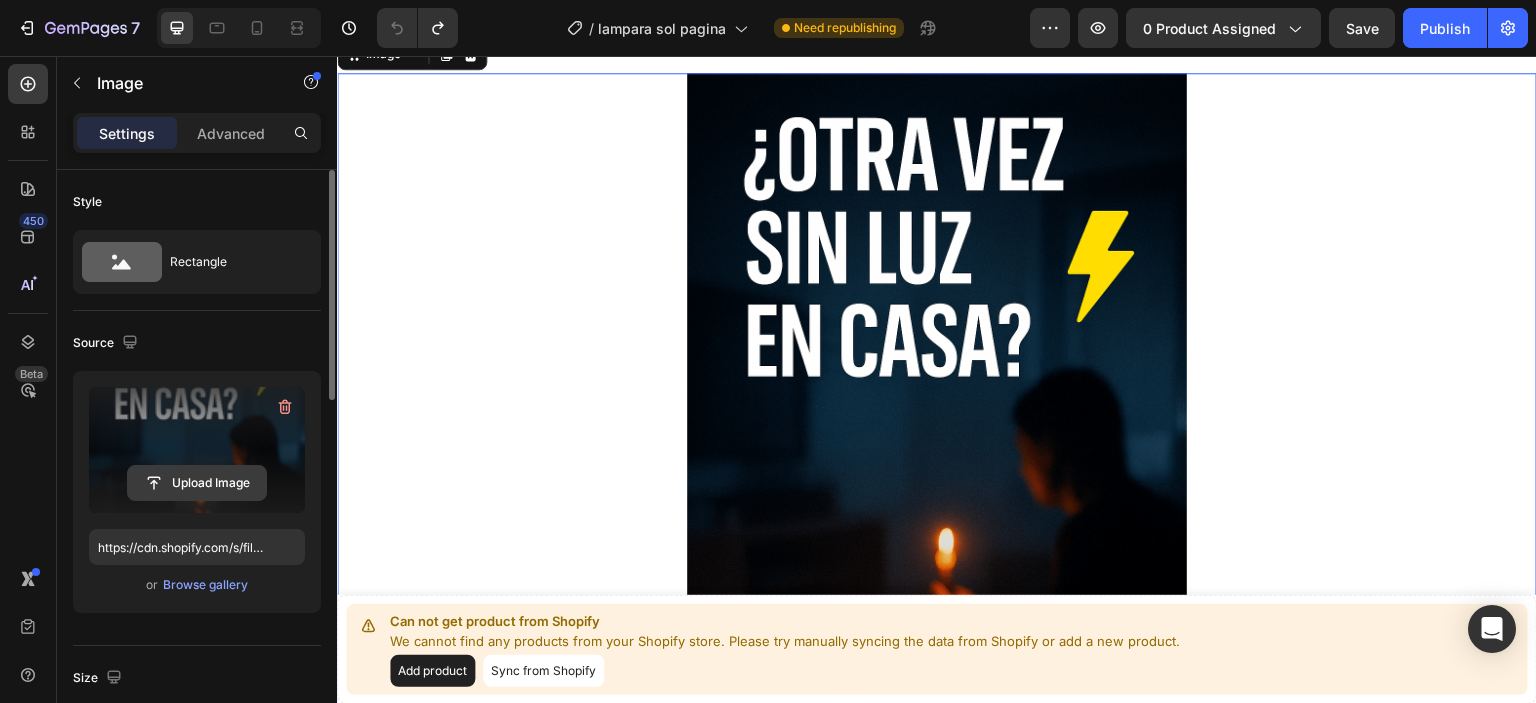 scroll, scrollTop: 0, scrollLeft: 0, axis: both 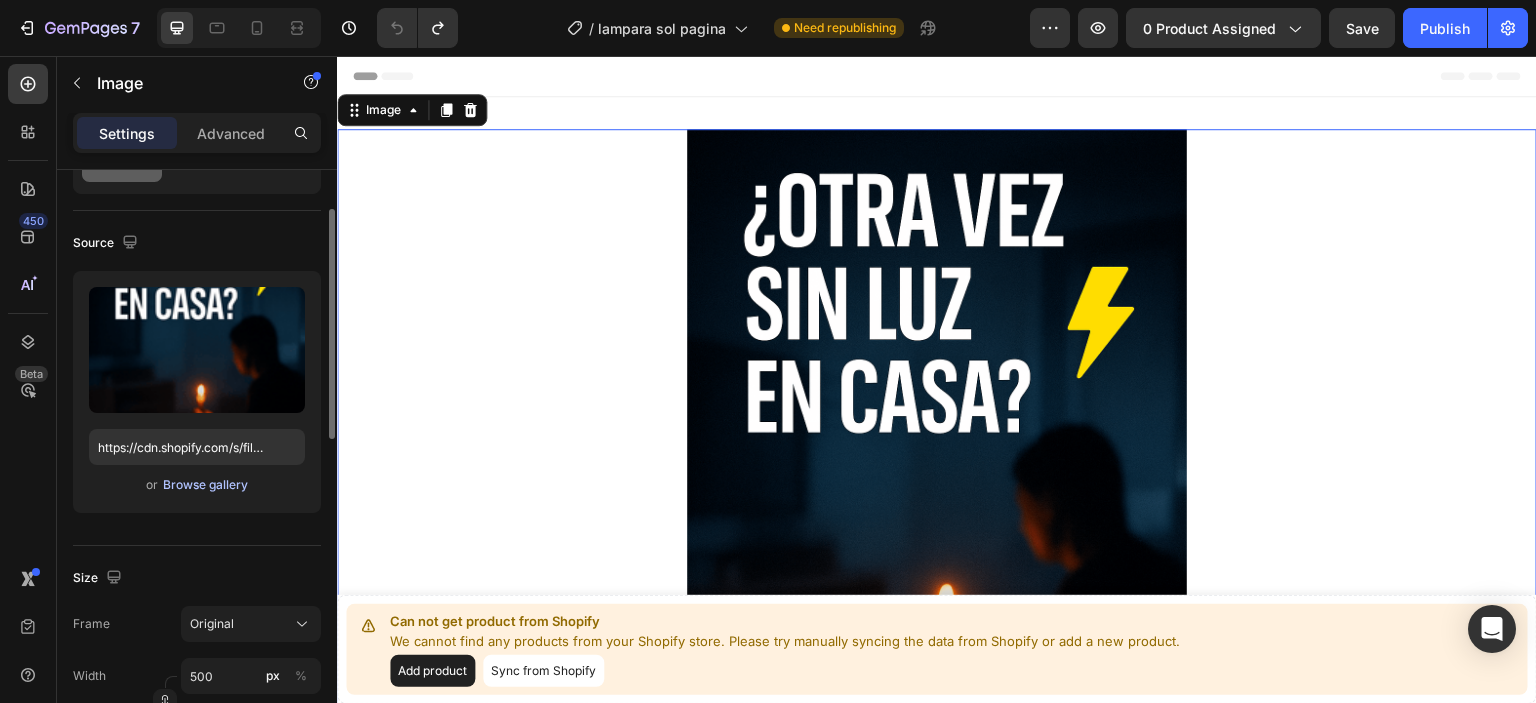 click on "Browse gallery" at bounding box center [205, 485] 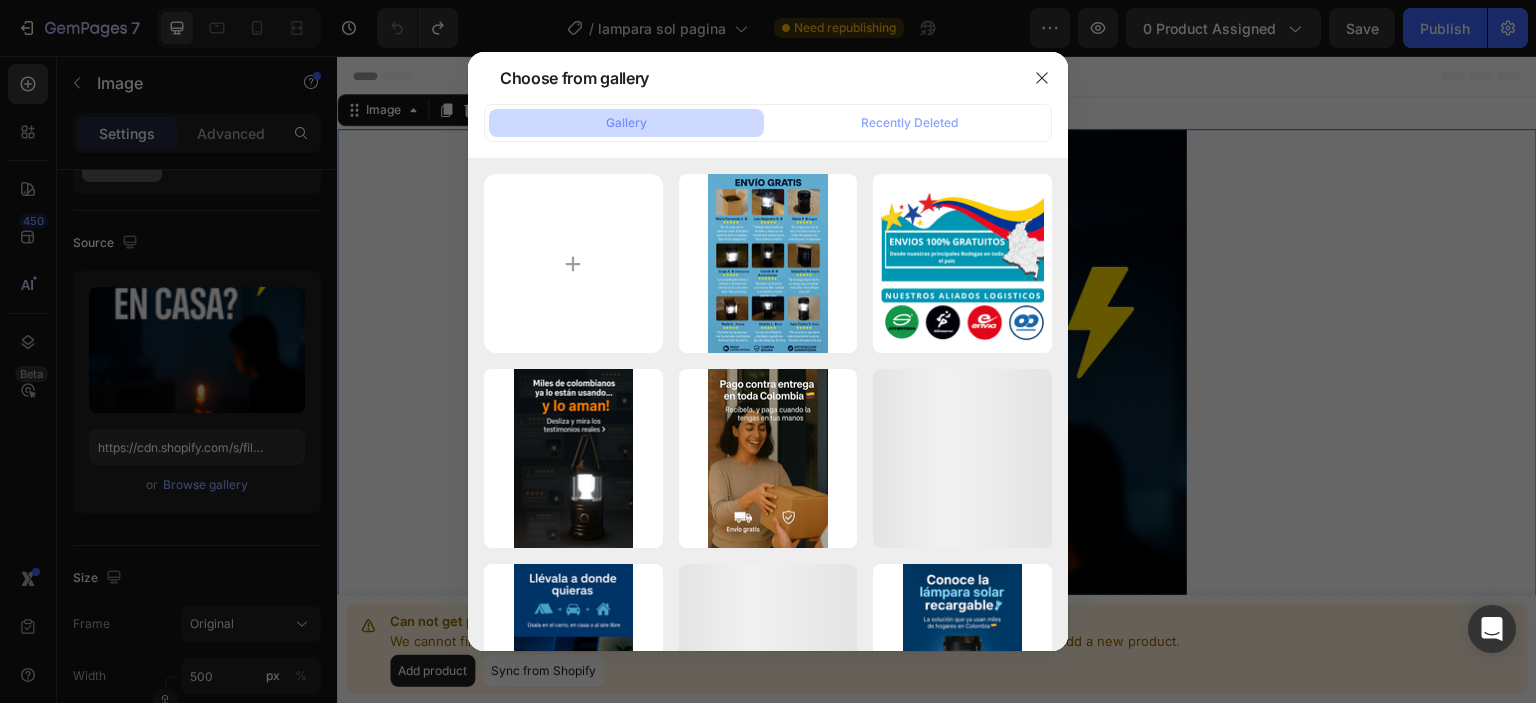 scroll, scrollTop: 700, scrollLeft: 0, axis: vertical 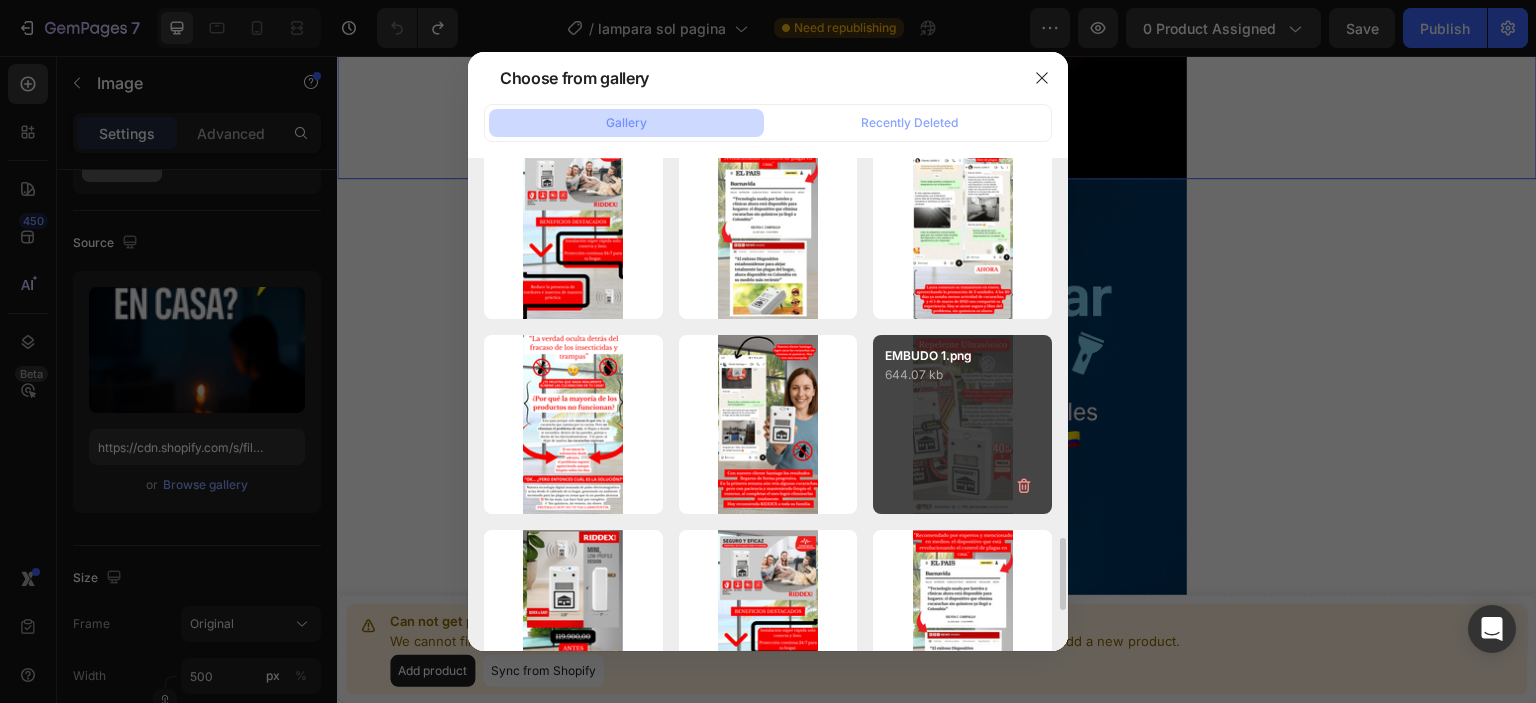 click on "EMBUDO 1.png 644.07 kb" at bounding box center (962, 424) 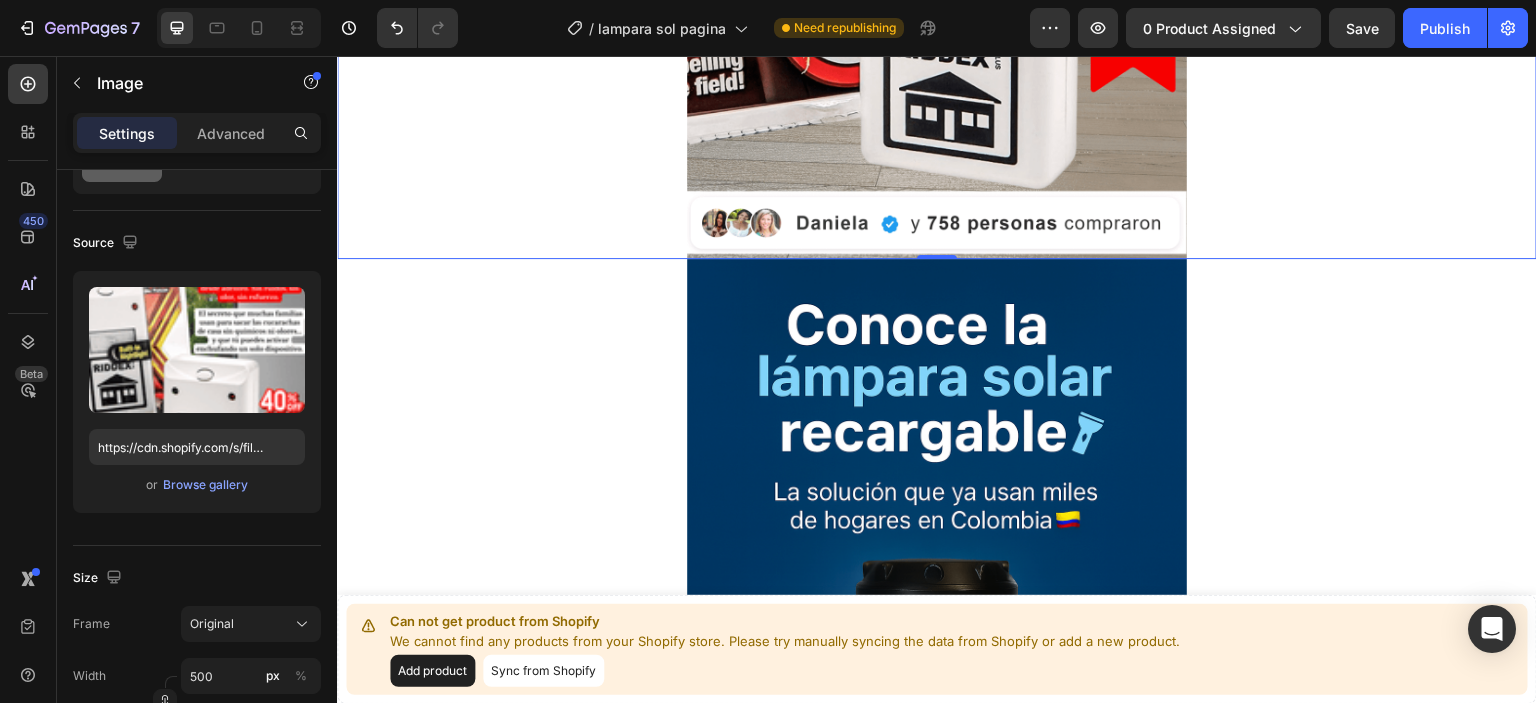 scroll, scrollTop: 1000, scrollLeft: 0, axis: vertical 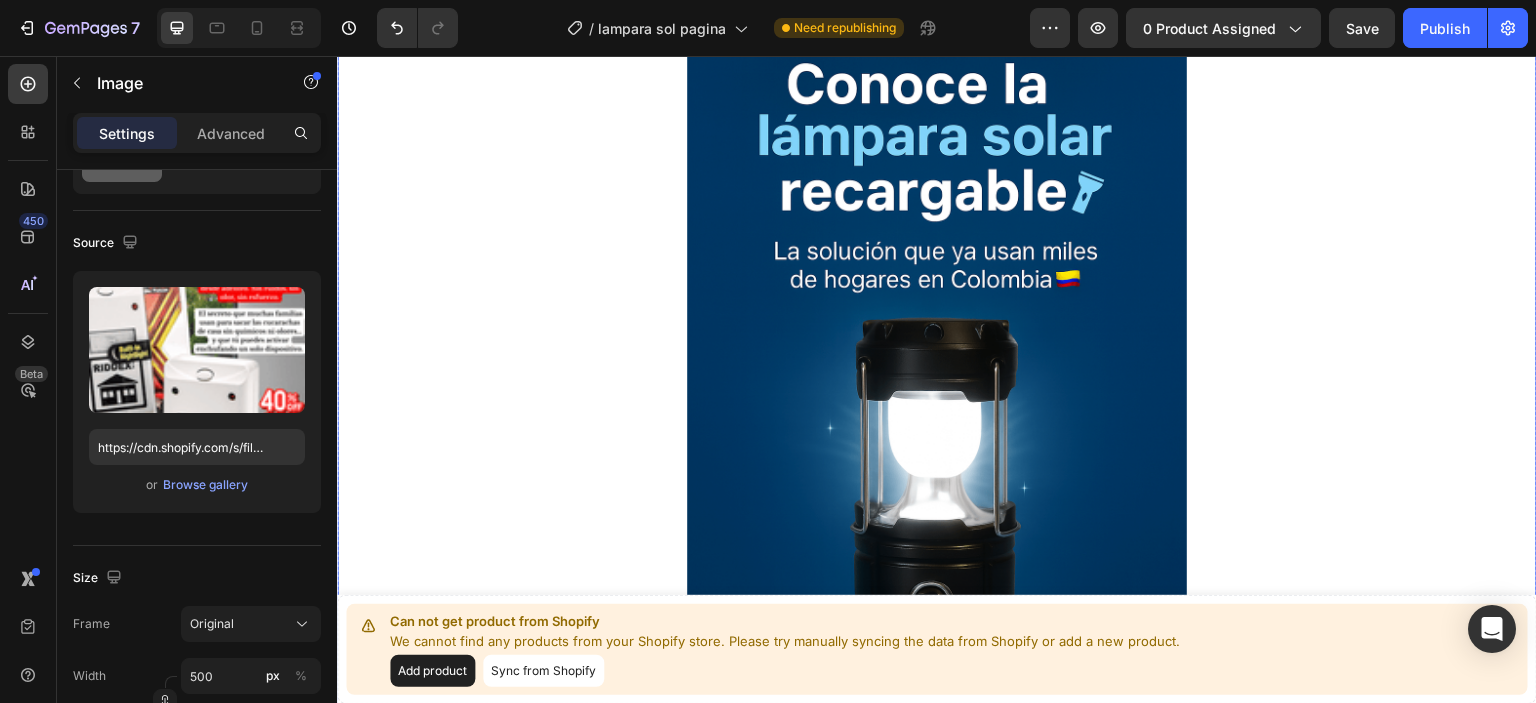 click at bounding box center (937, 393) 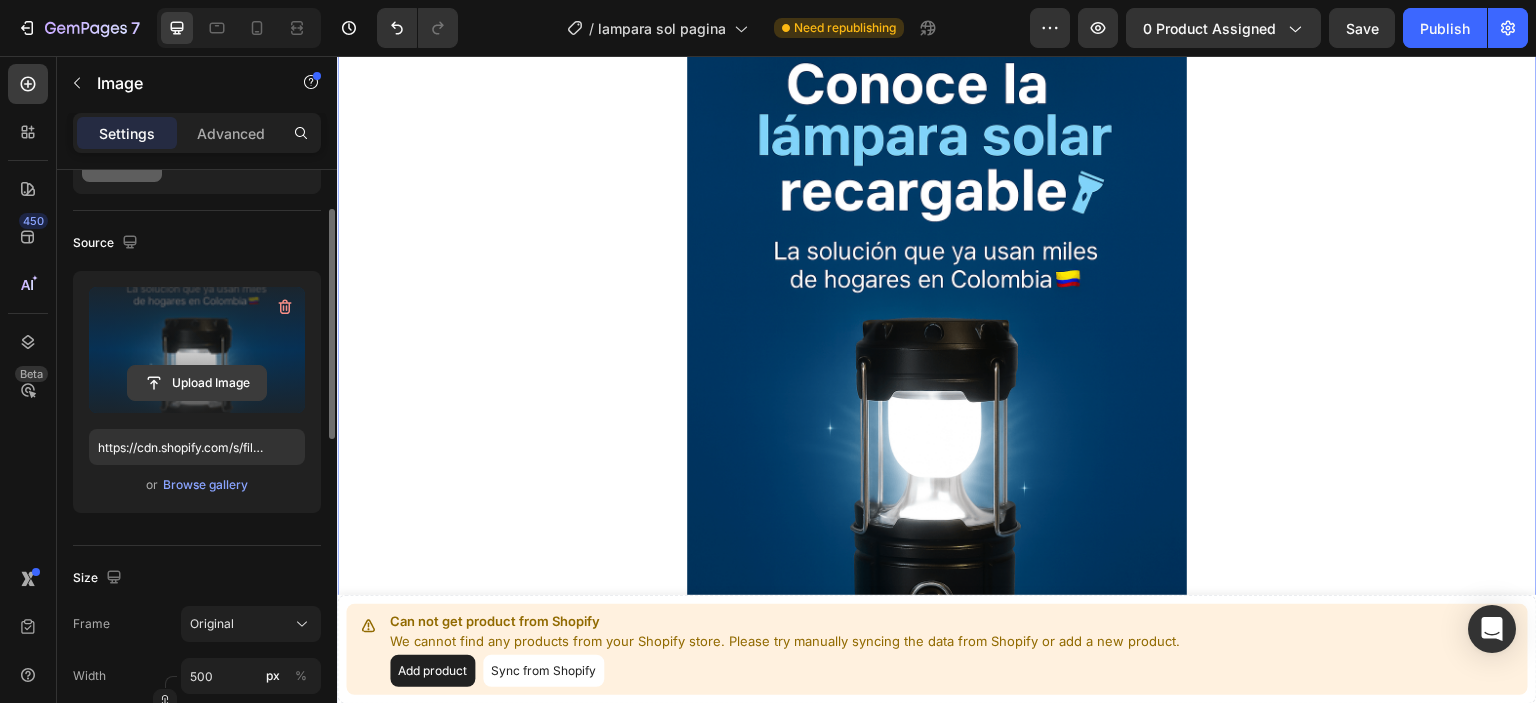 click 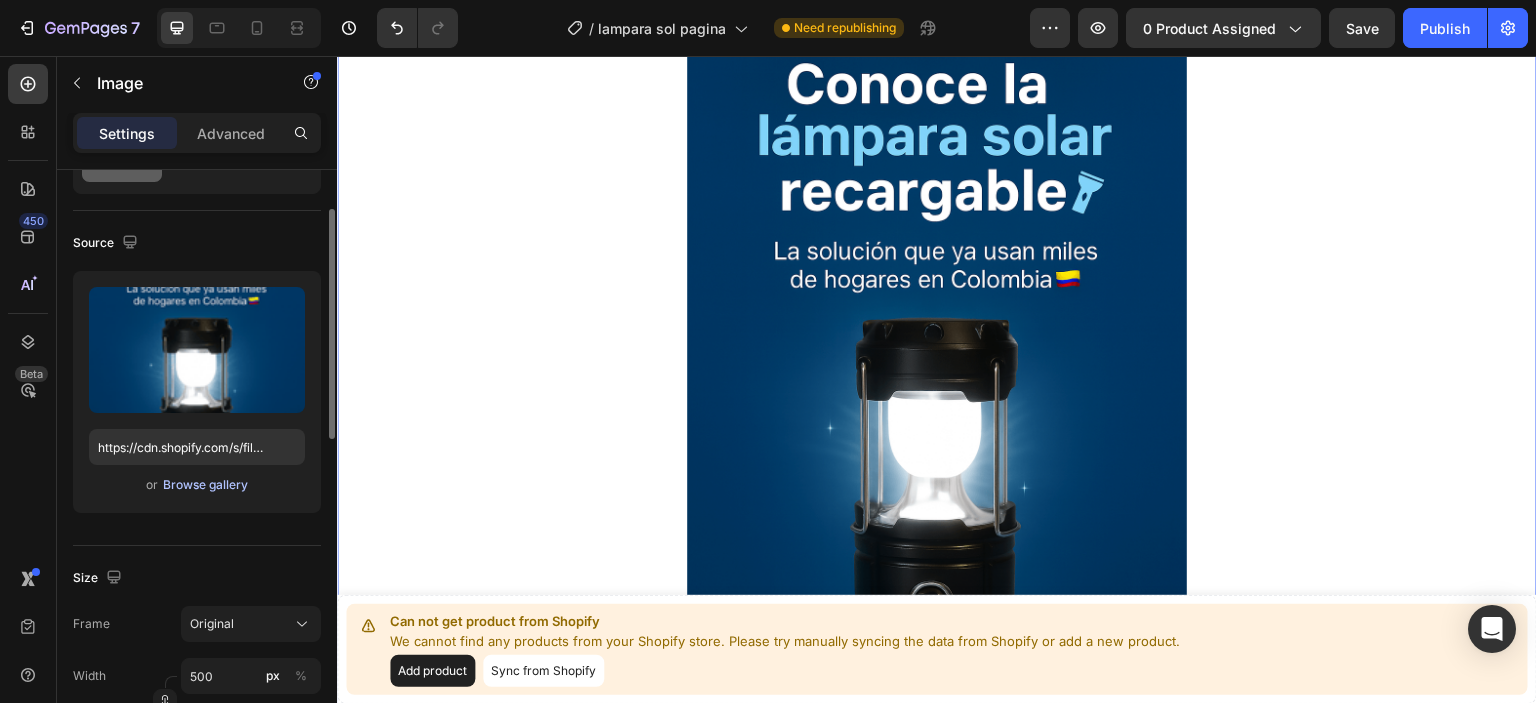 click on "Browse gallery" at bounding box center [205, 485] 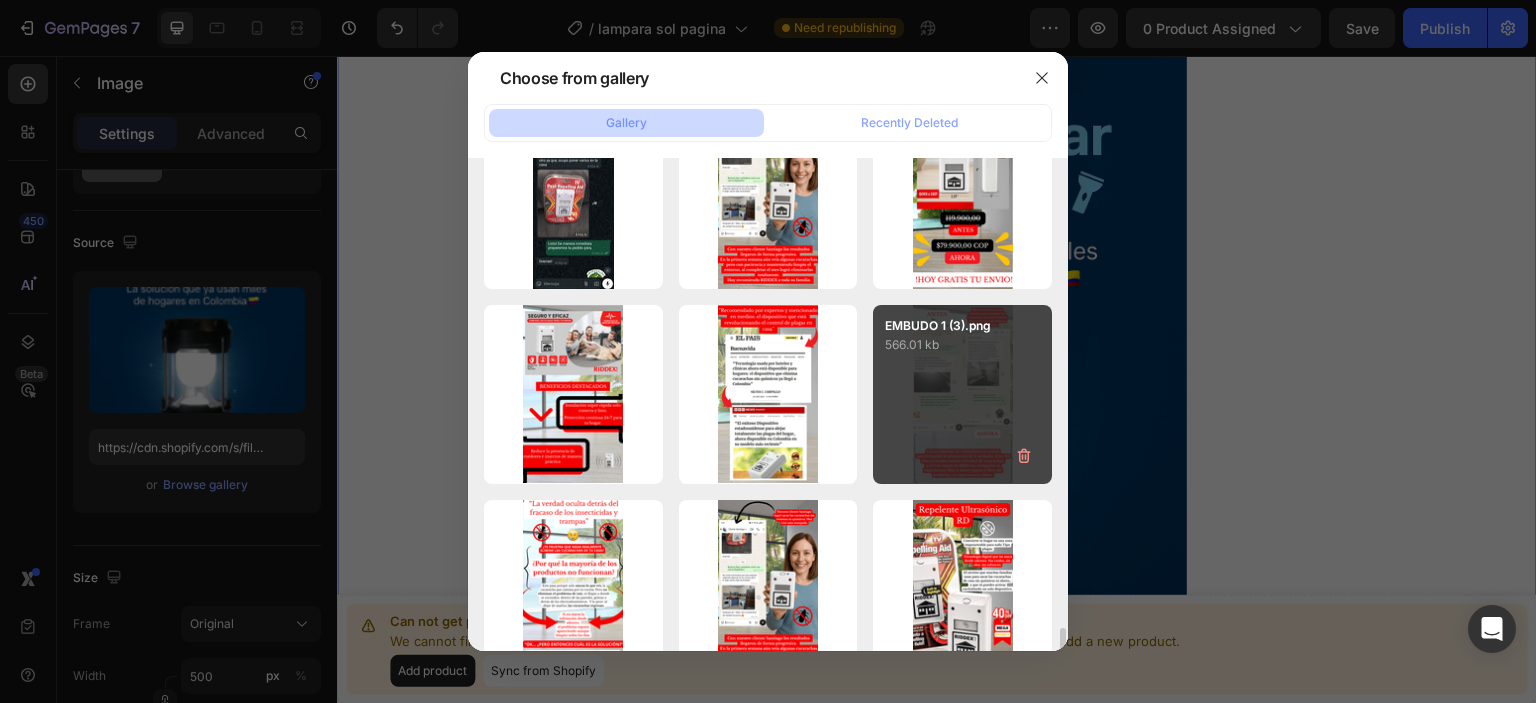 scroll, scrollTop: 2500, scrollLeft: 0, axis: vertical 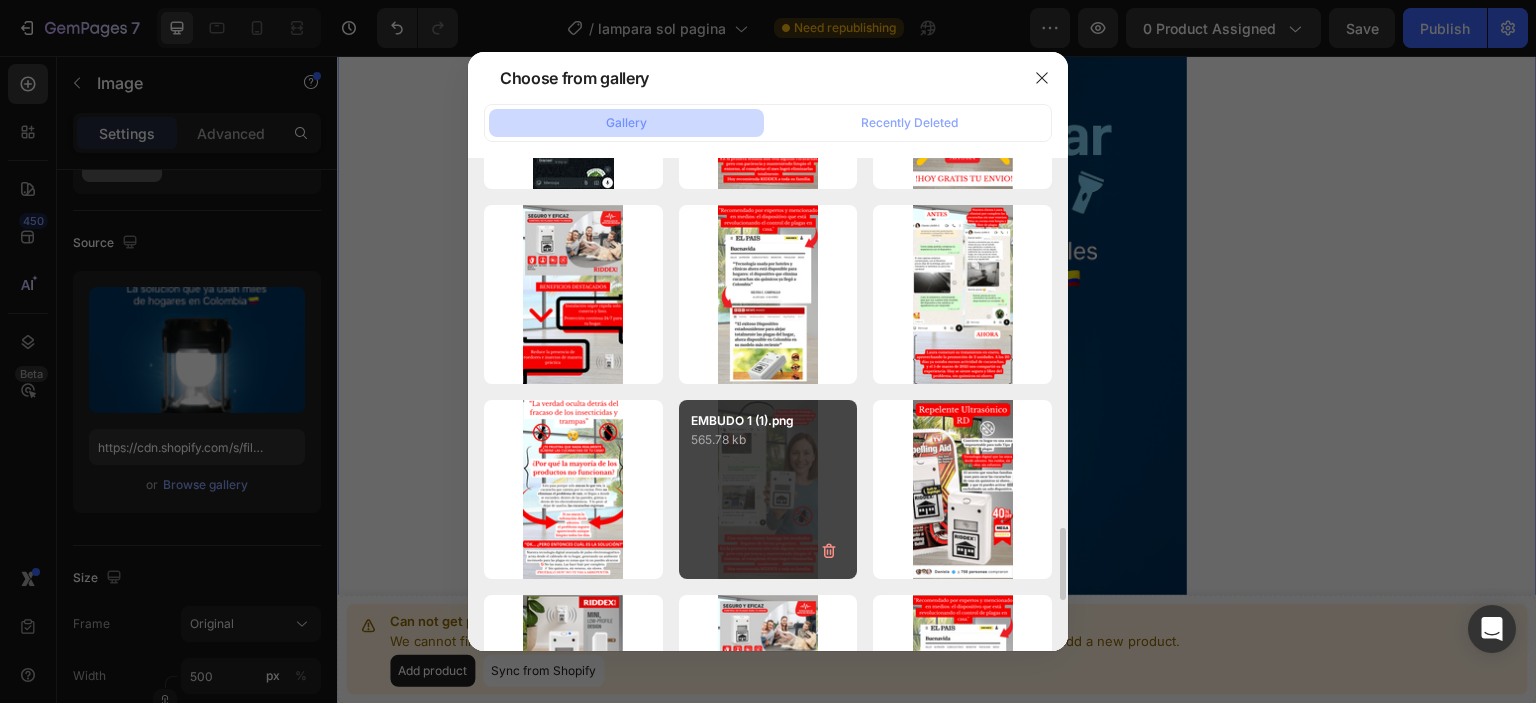 click on "565.78 kb" at bounding box center (768, 440) 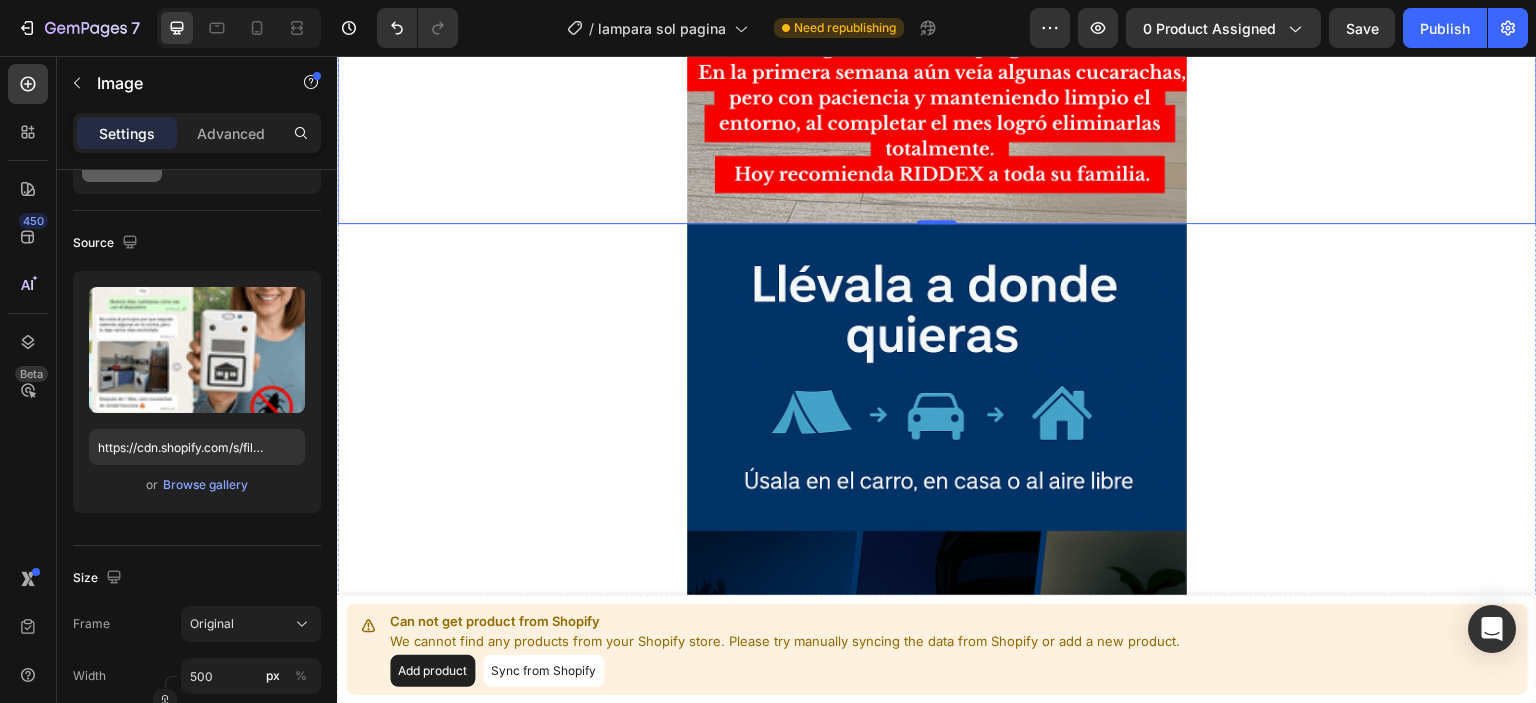 scroll, scrollTop: 1800, scrollLeft: 0, axis: vertical 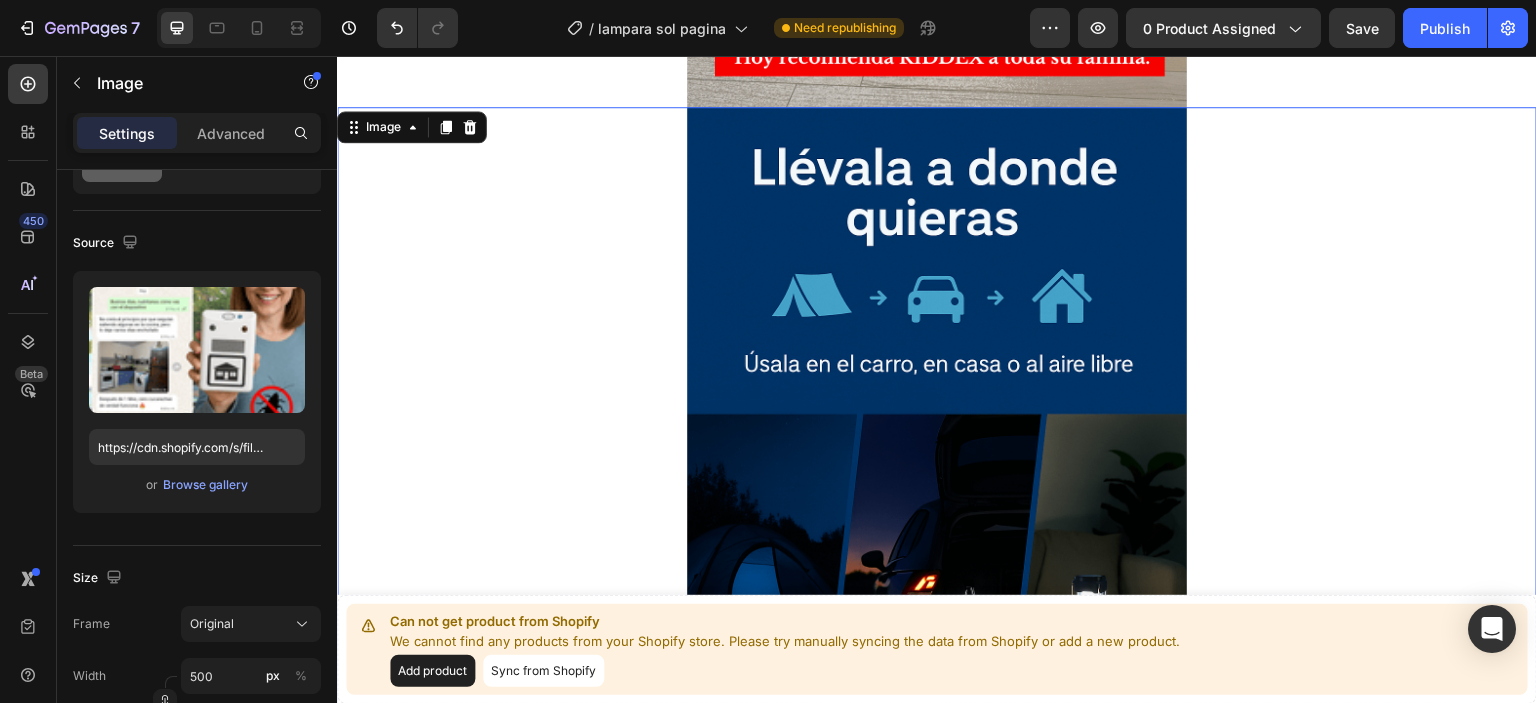 click at bounding box center [937, 482] 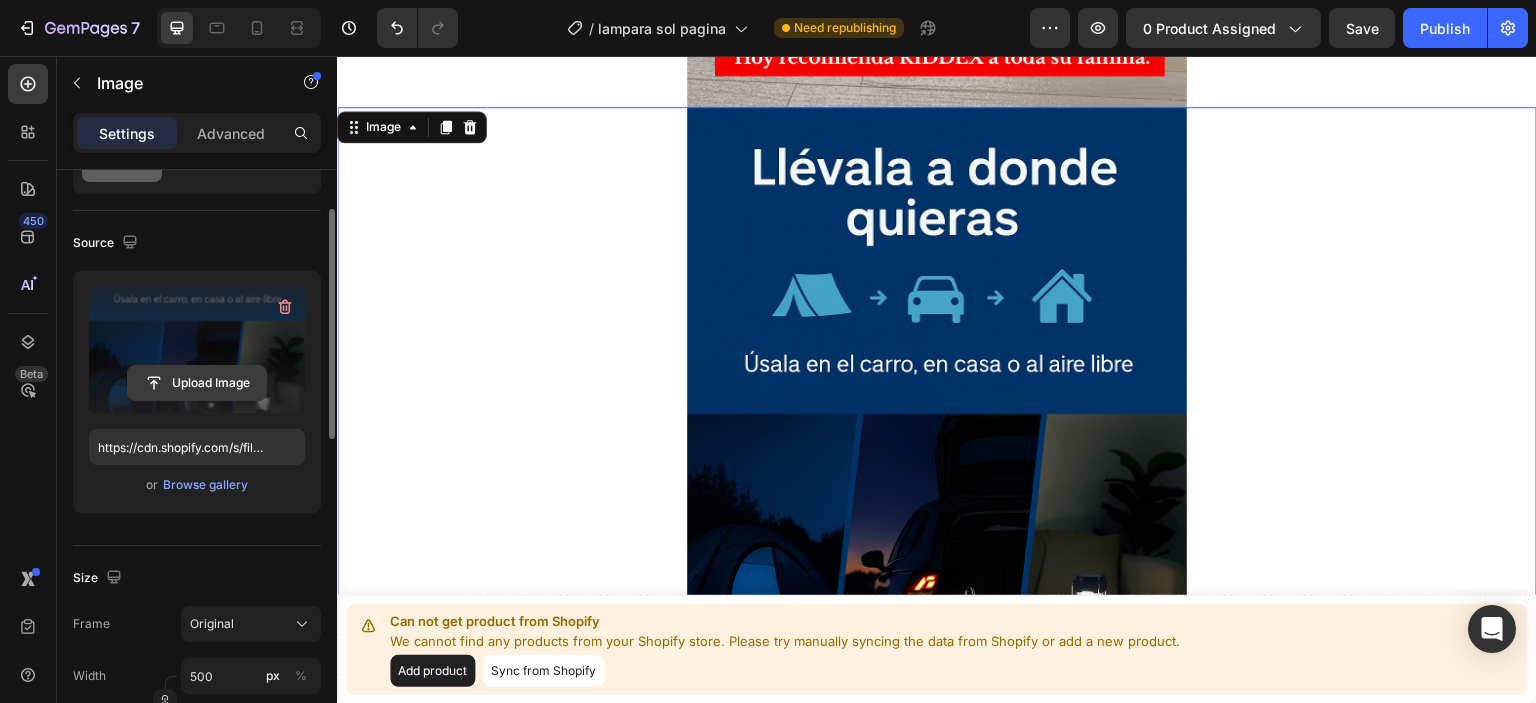 click 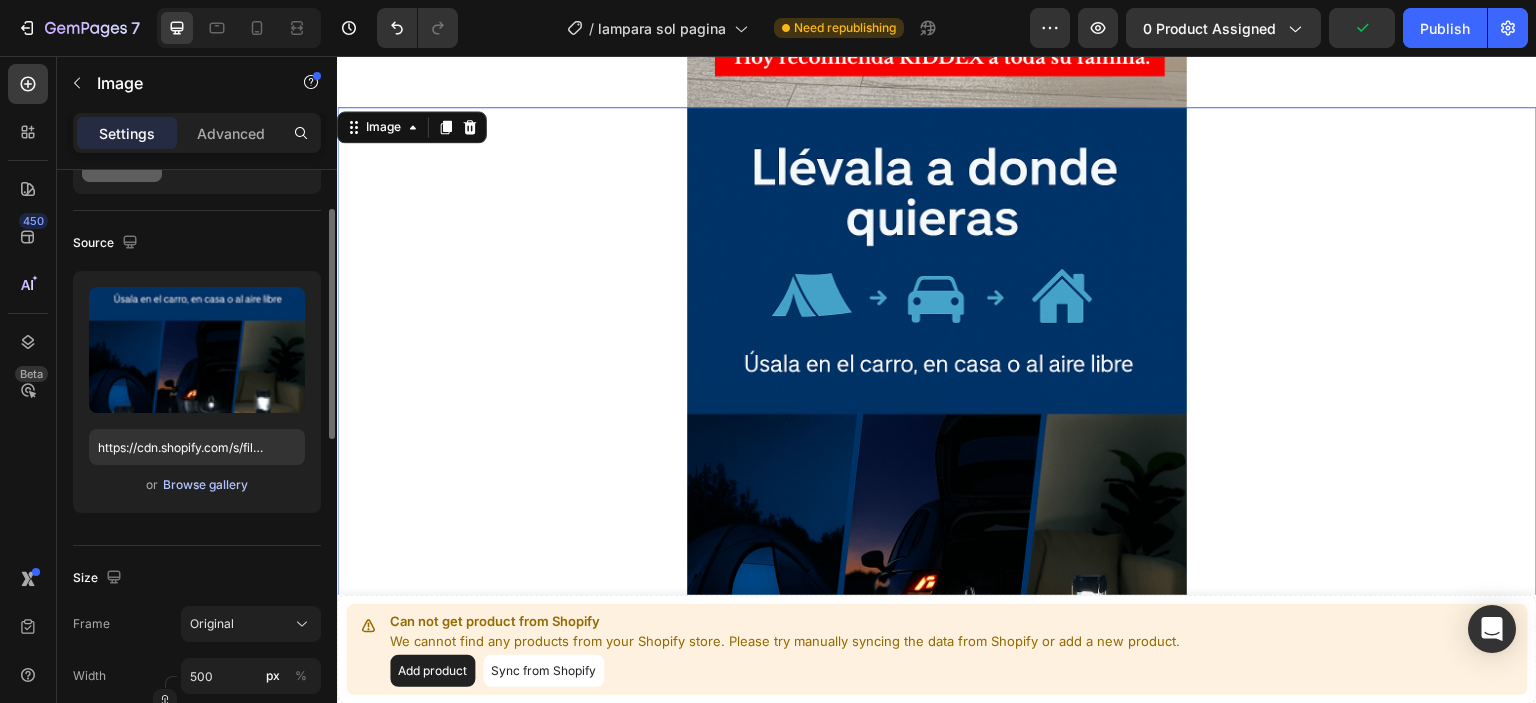 click on "Browse gallery" at bounding box center [205, 485] 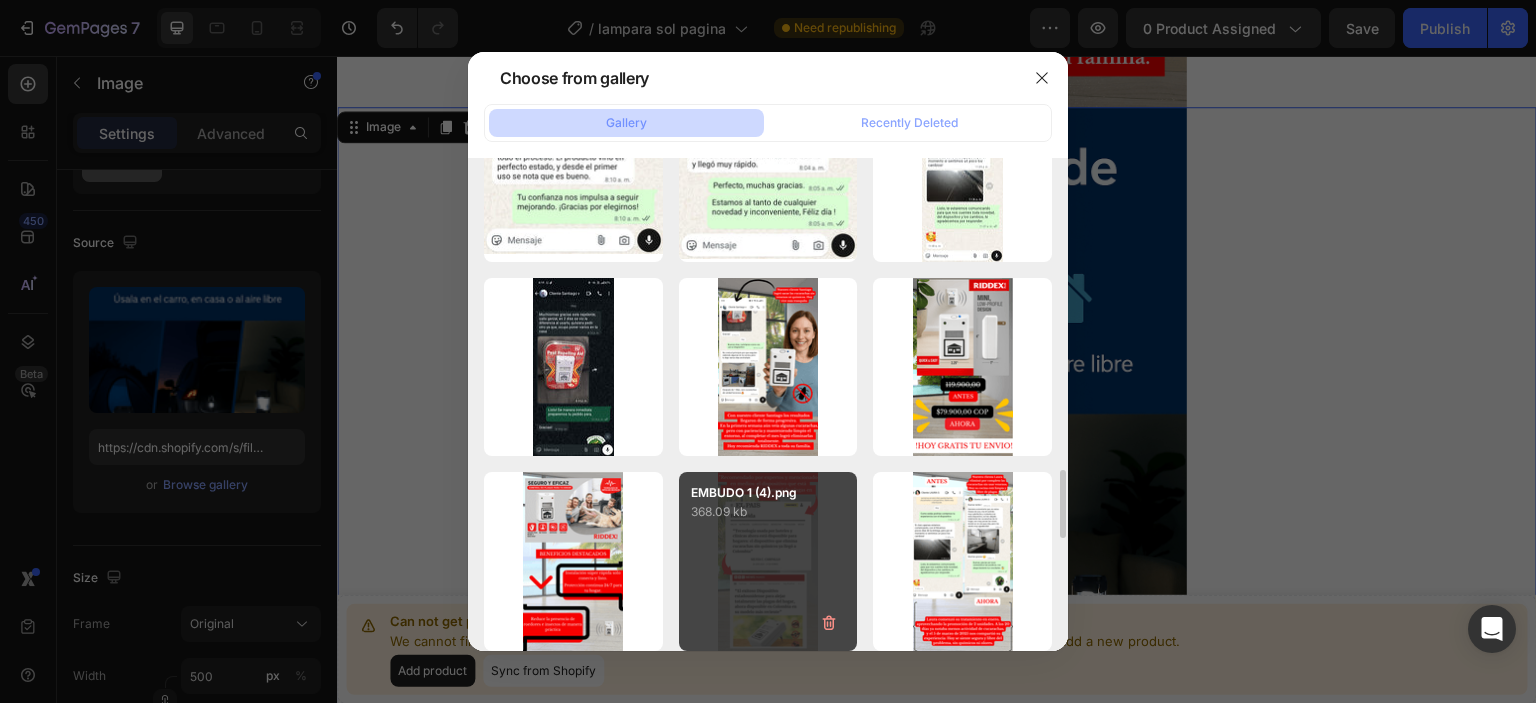 scroll, scrollTop: 2333, scrollLeft: 0, axis: vertical 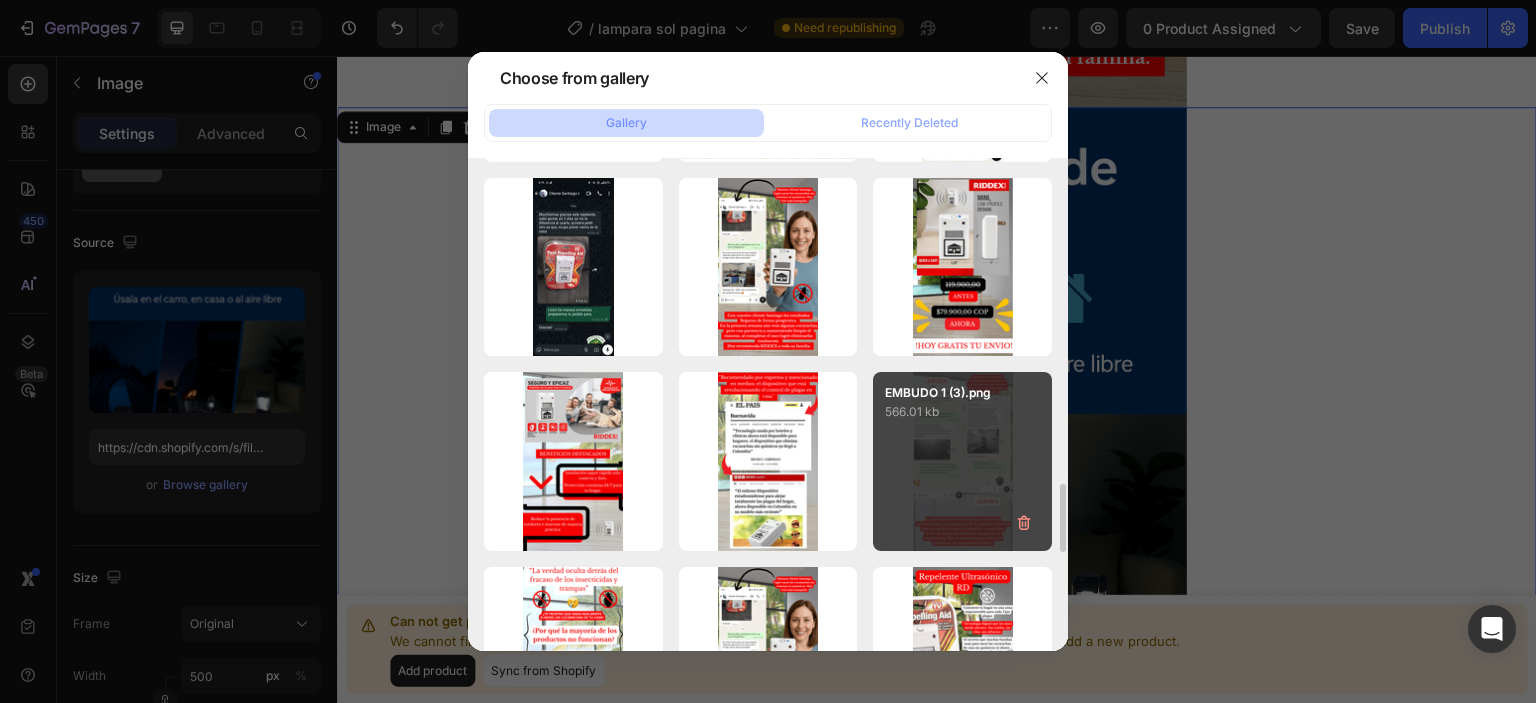 click on "EMBUDO 1 (3).png 566.01 kb" at bounding box center [962, 461] 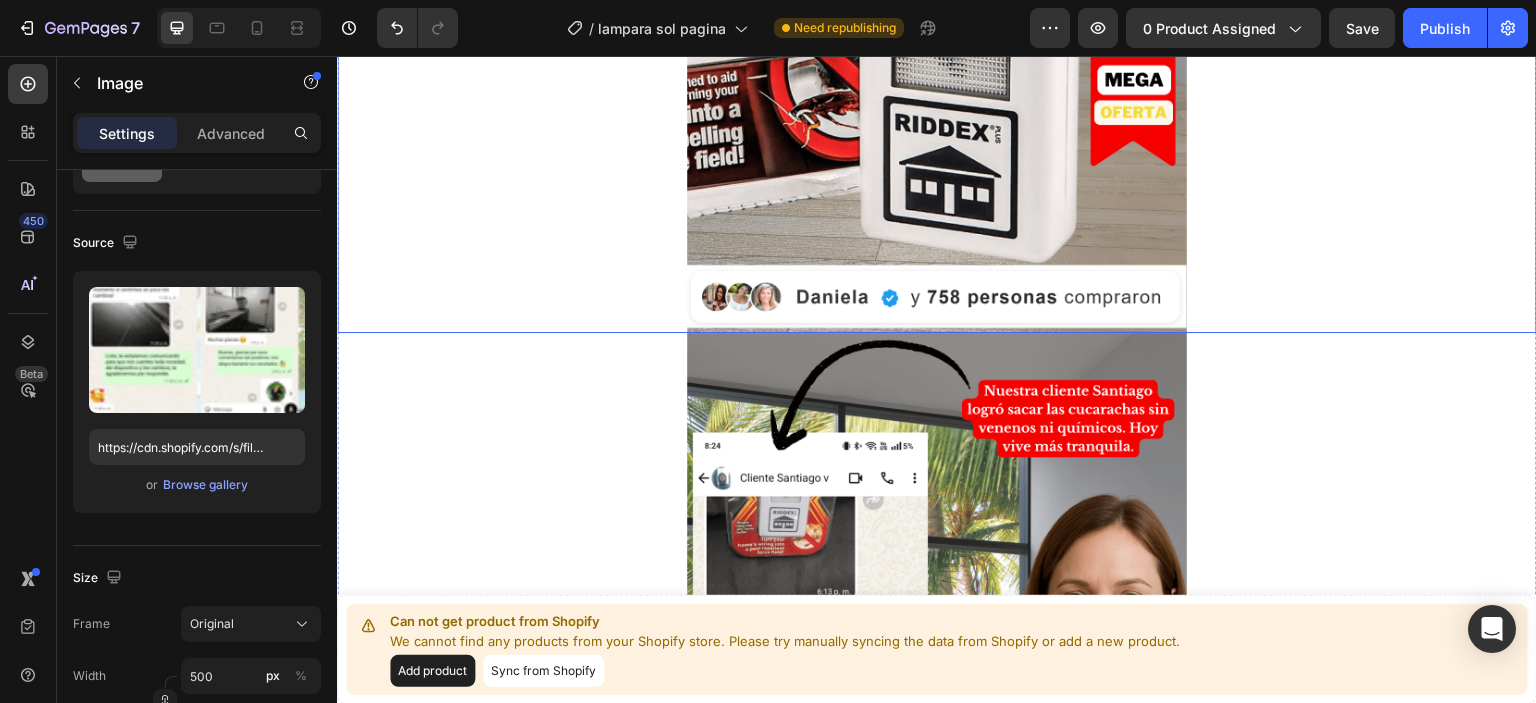 scroll, scrollTop: 900, scrollLeft: 0, axis: vertical 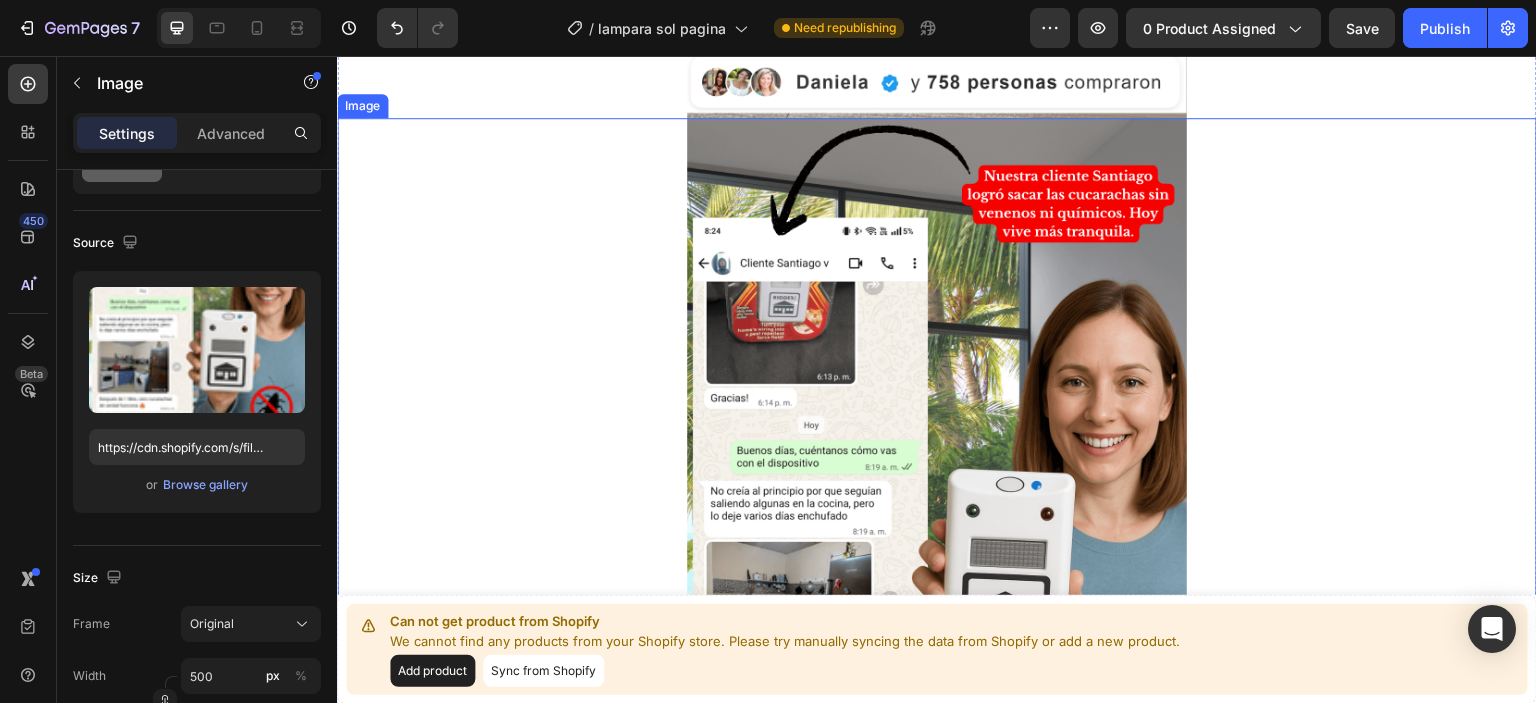 click at bounding box center (937, 562) 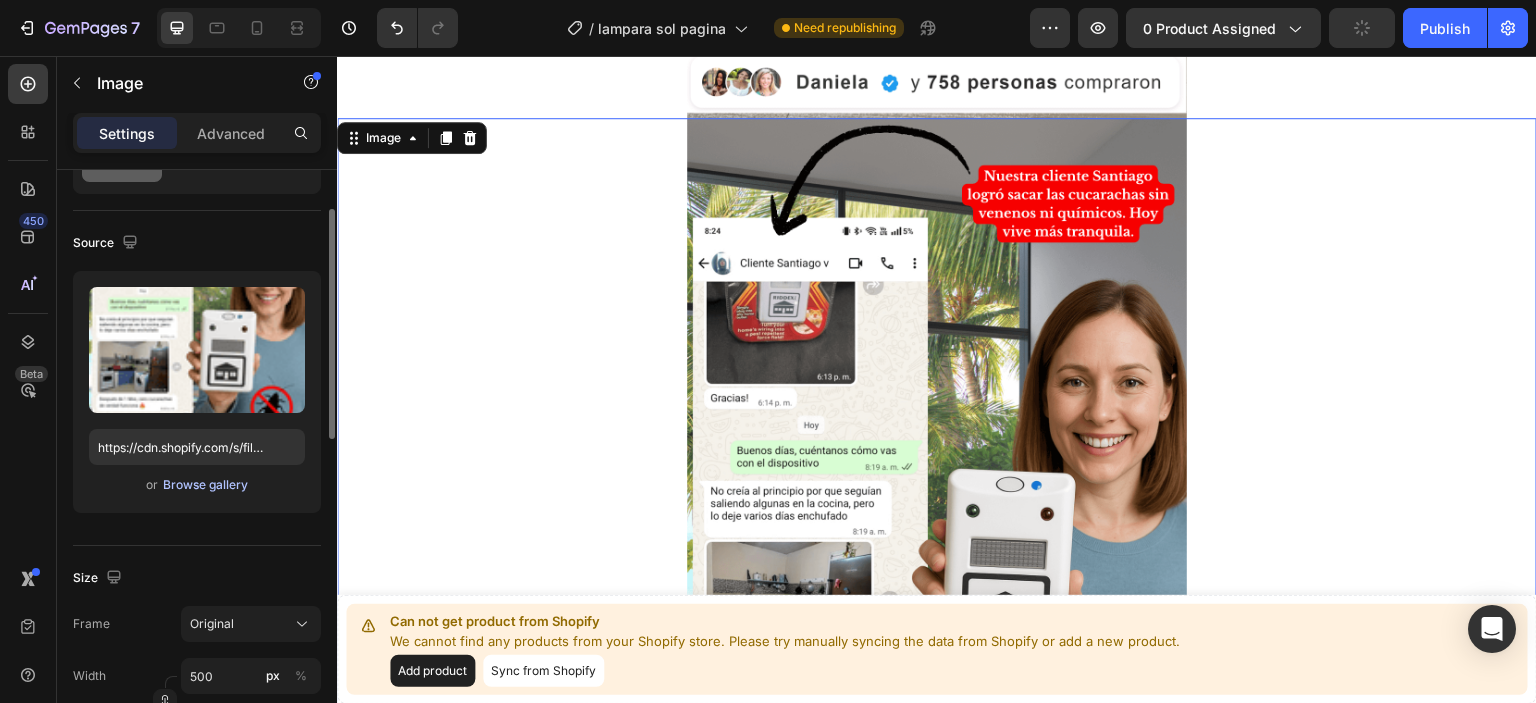 click on "Browse gallery" at bounding box center [205, 485] 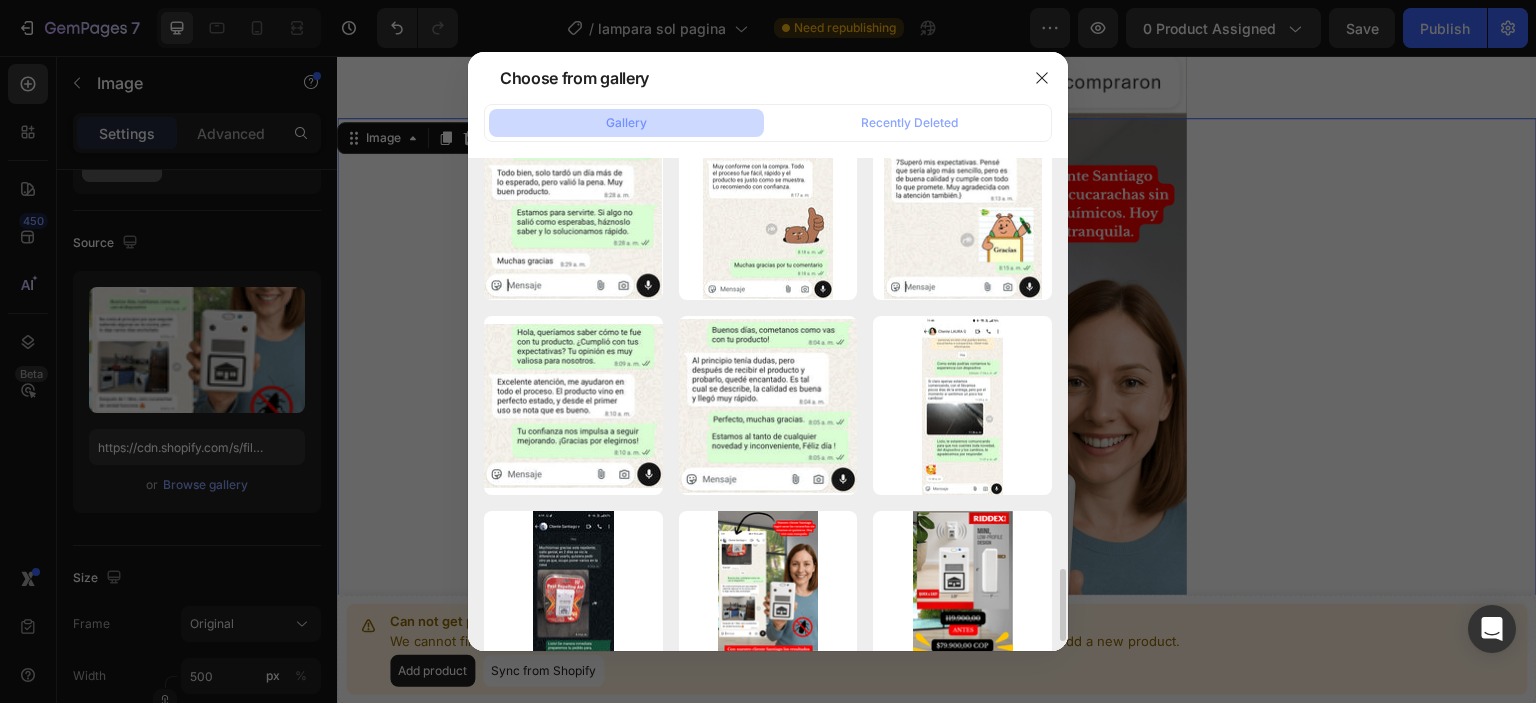 scroll, scrollTop: 2100, scrollLeft: 0, axis: vertical 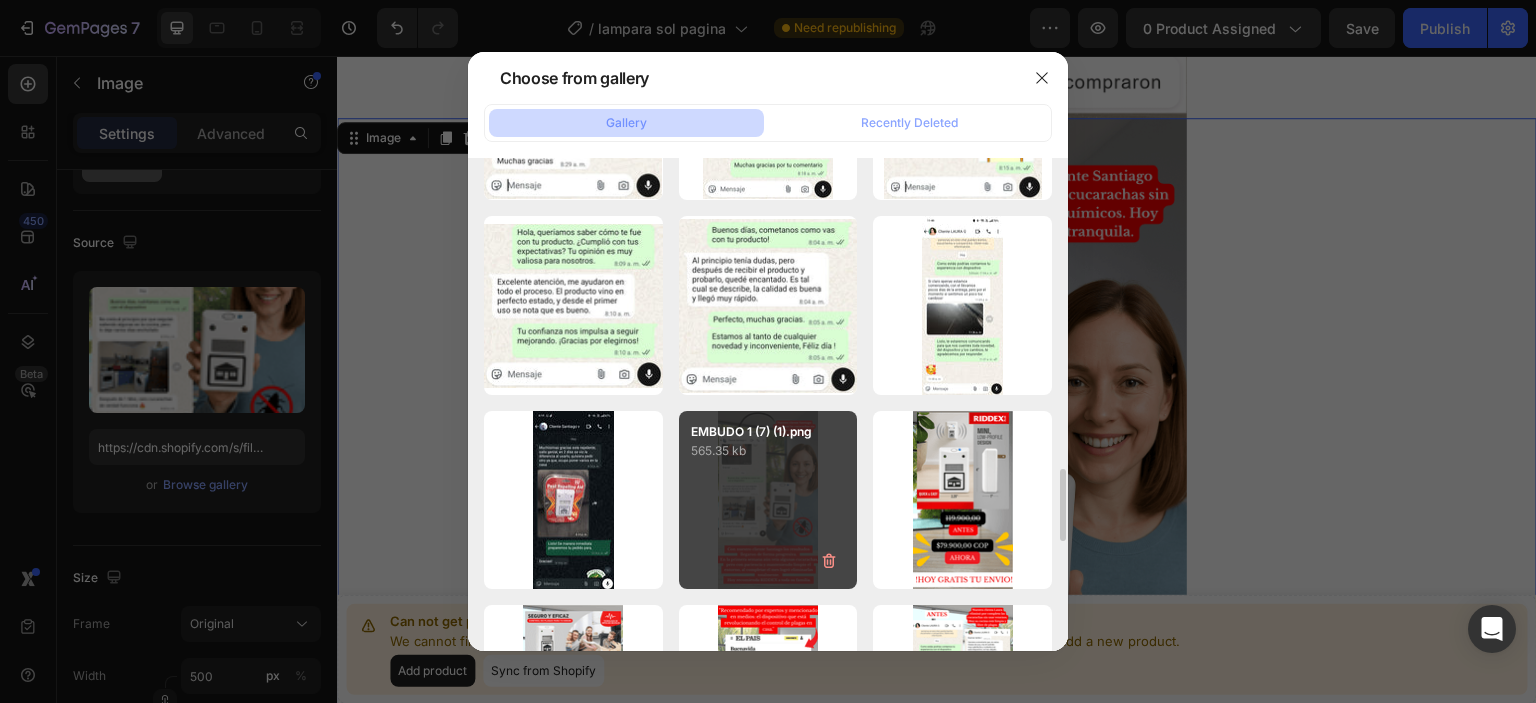 click on "EMBUDO 1 (7) (1).png 565.35 kb" at bounding box center [768, 500] 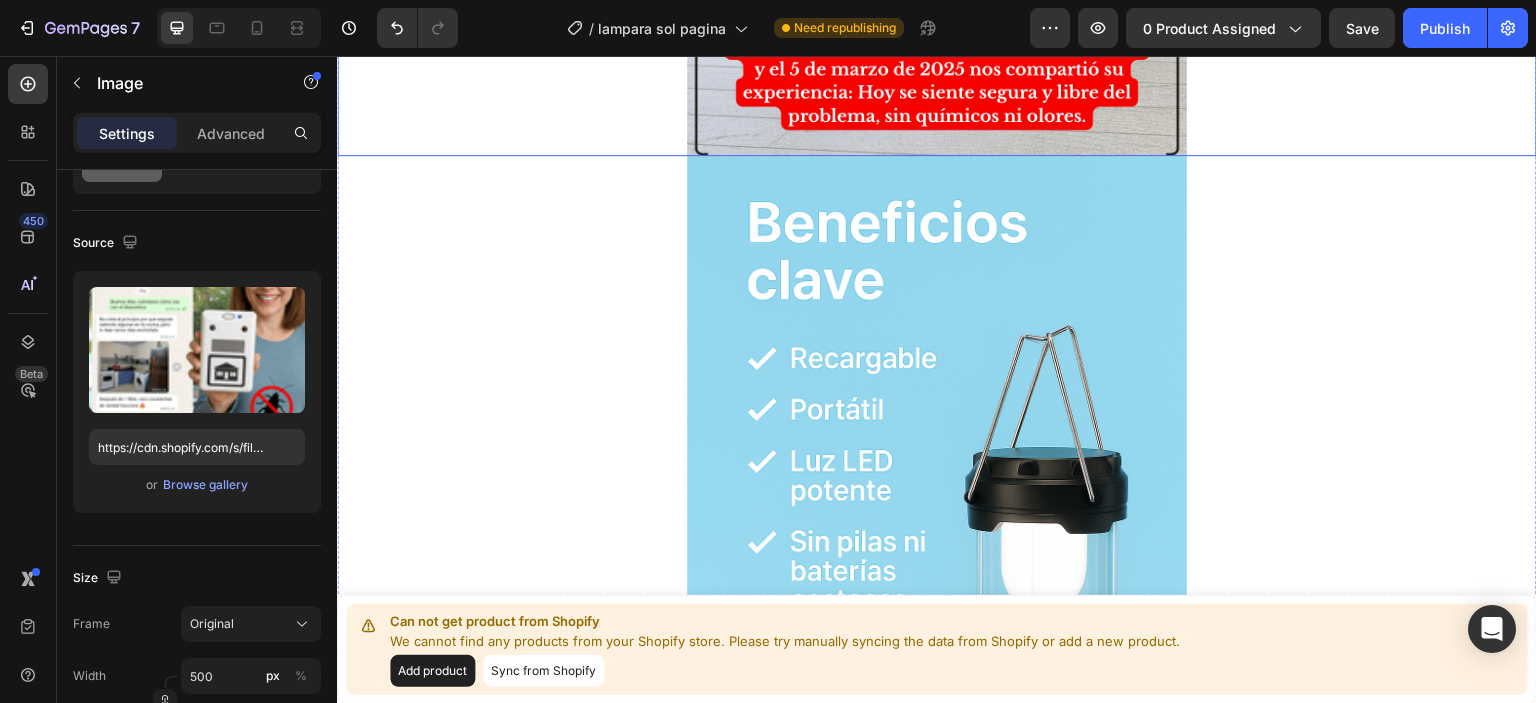 scroll, scrollTop: 2700, scrollLeft: 0, axis: vertical 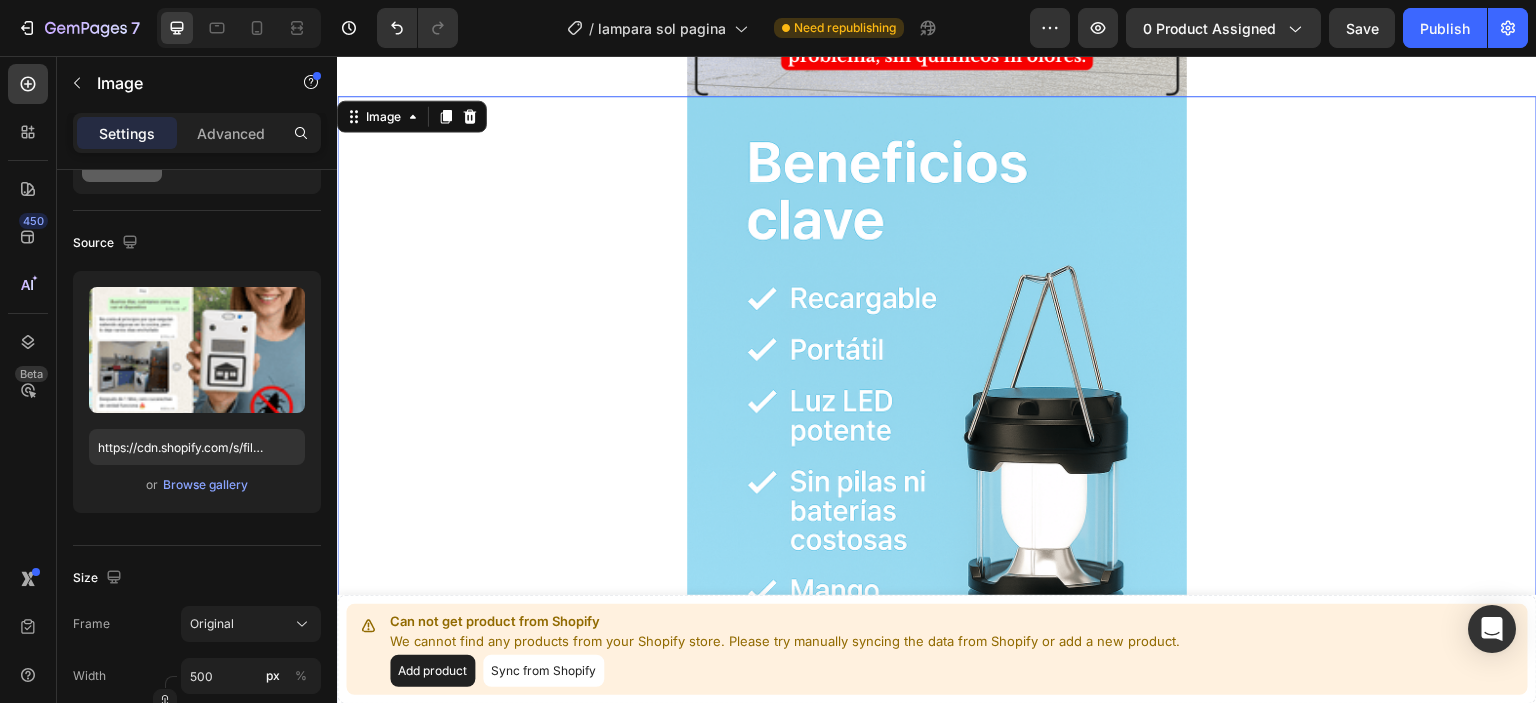 click at bounding box center [937, 471] 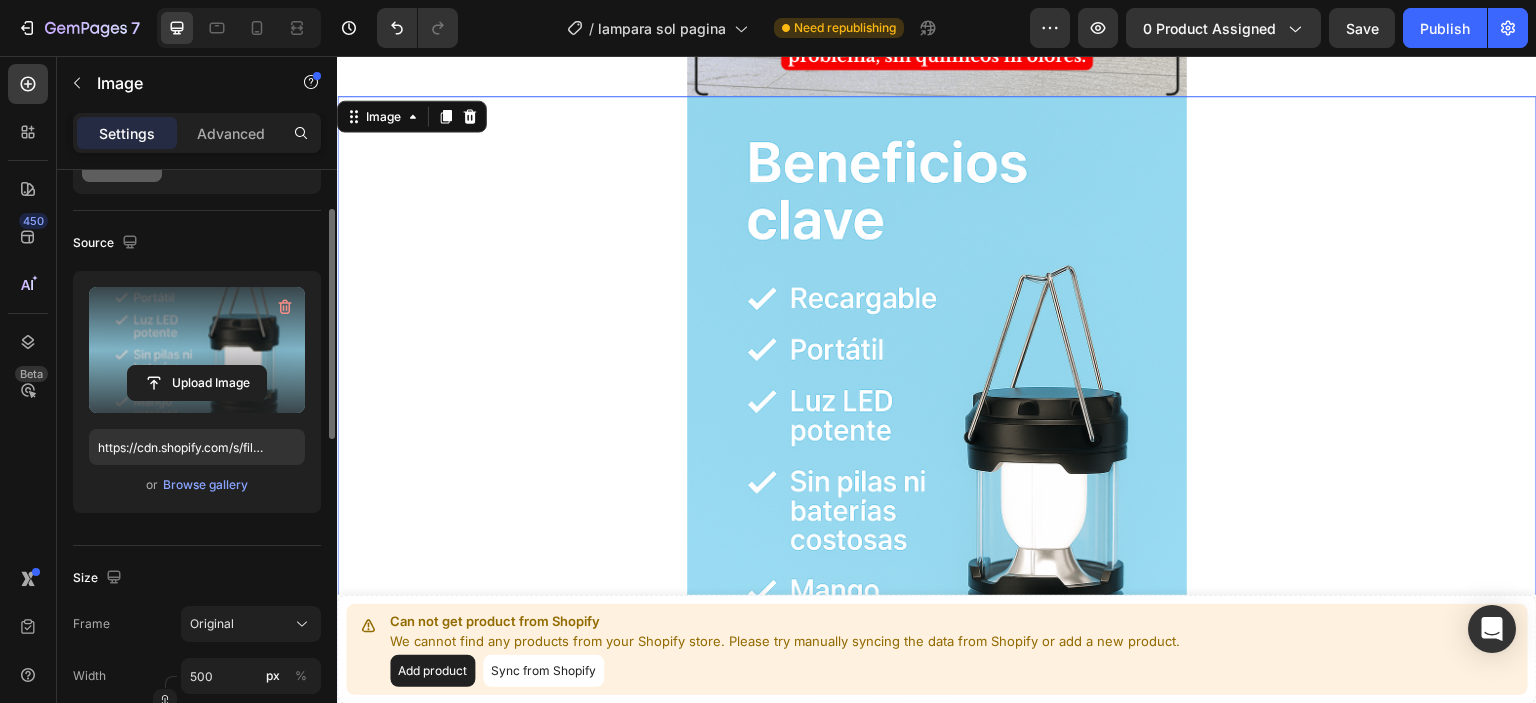 click at bounding box center [197, 350] 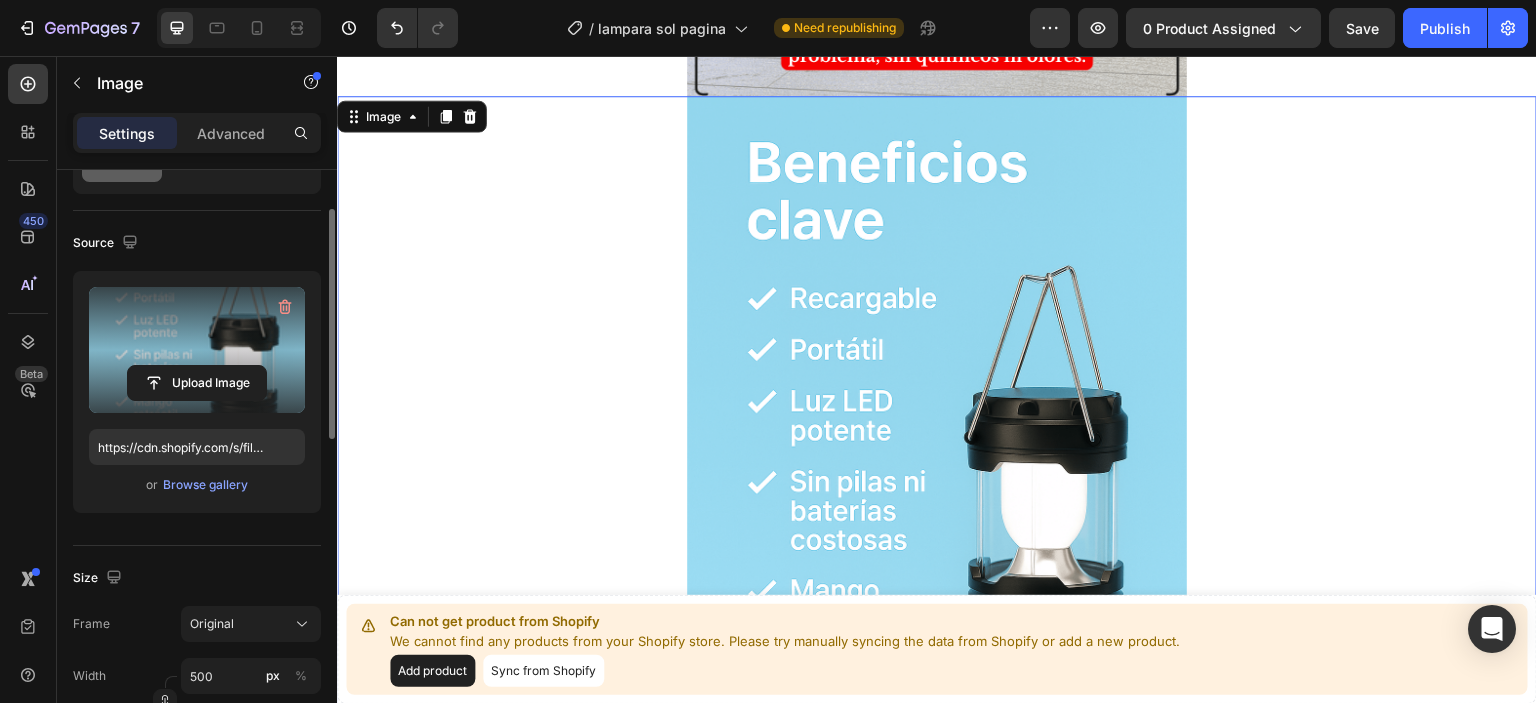 click 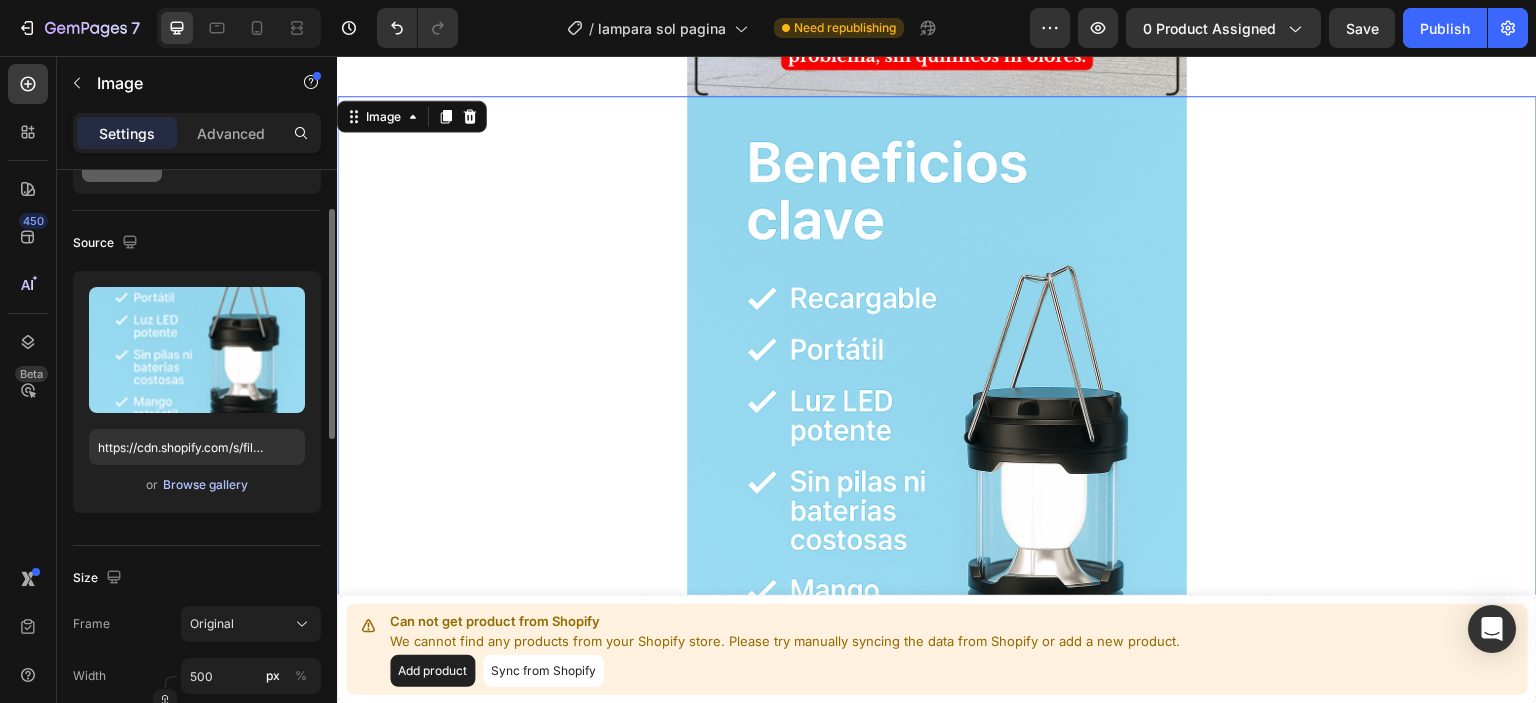click on "Browse gallery" at bounding box center (205, 485) 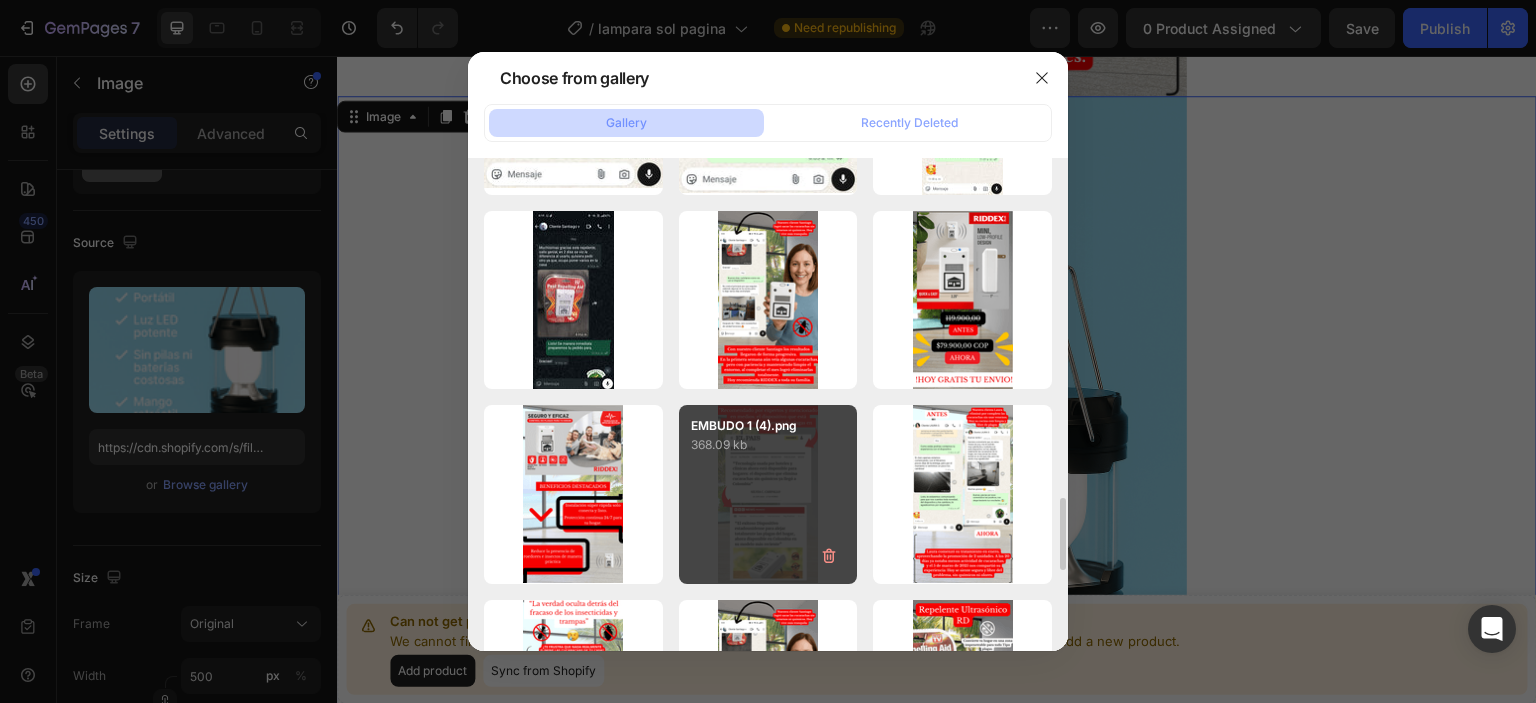 scroll, scrollTop: 2400, scrollLeft: 0, axis: vertical 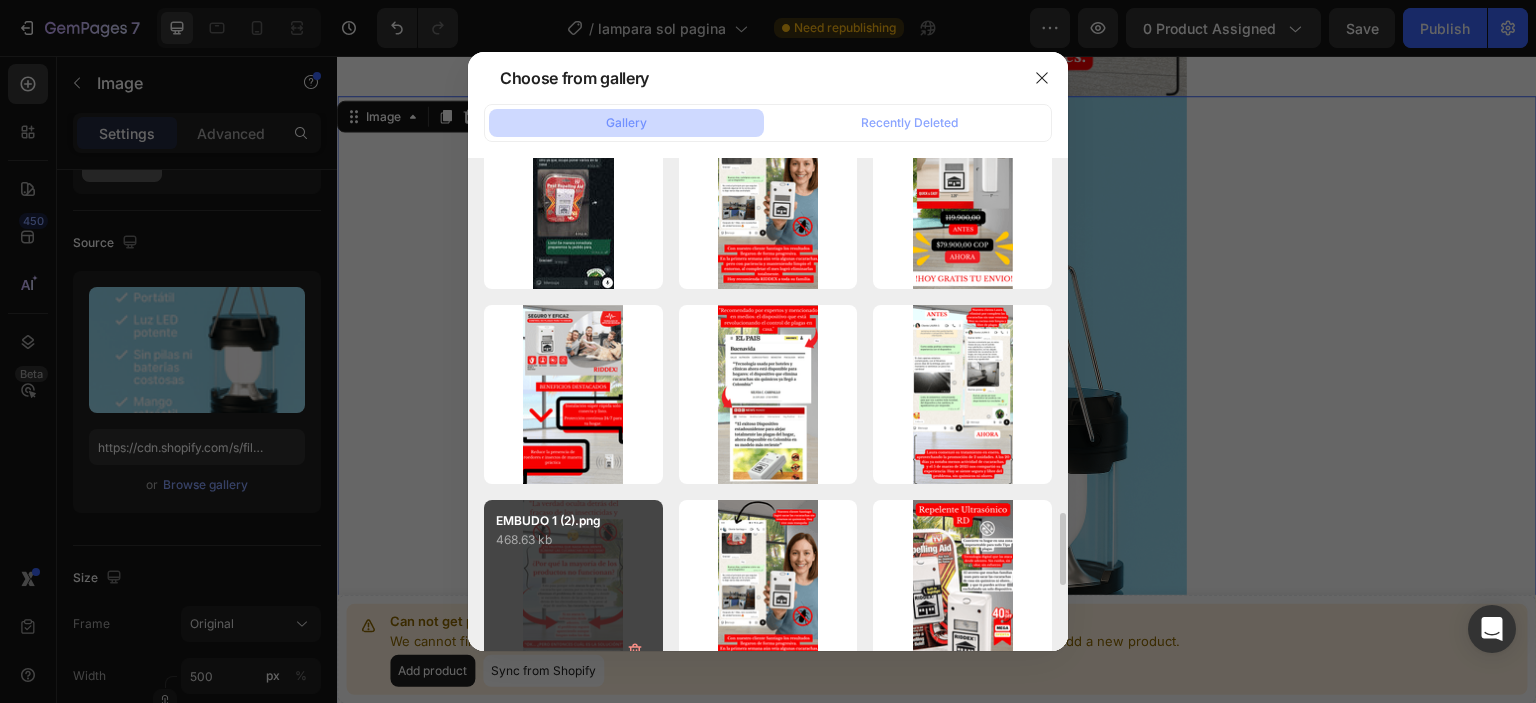 click on "468.63 kb" at bounding box center [573, 540] 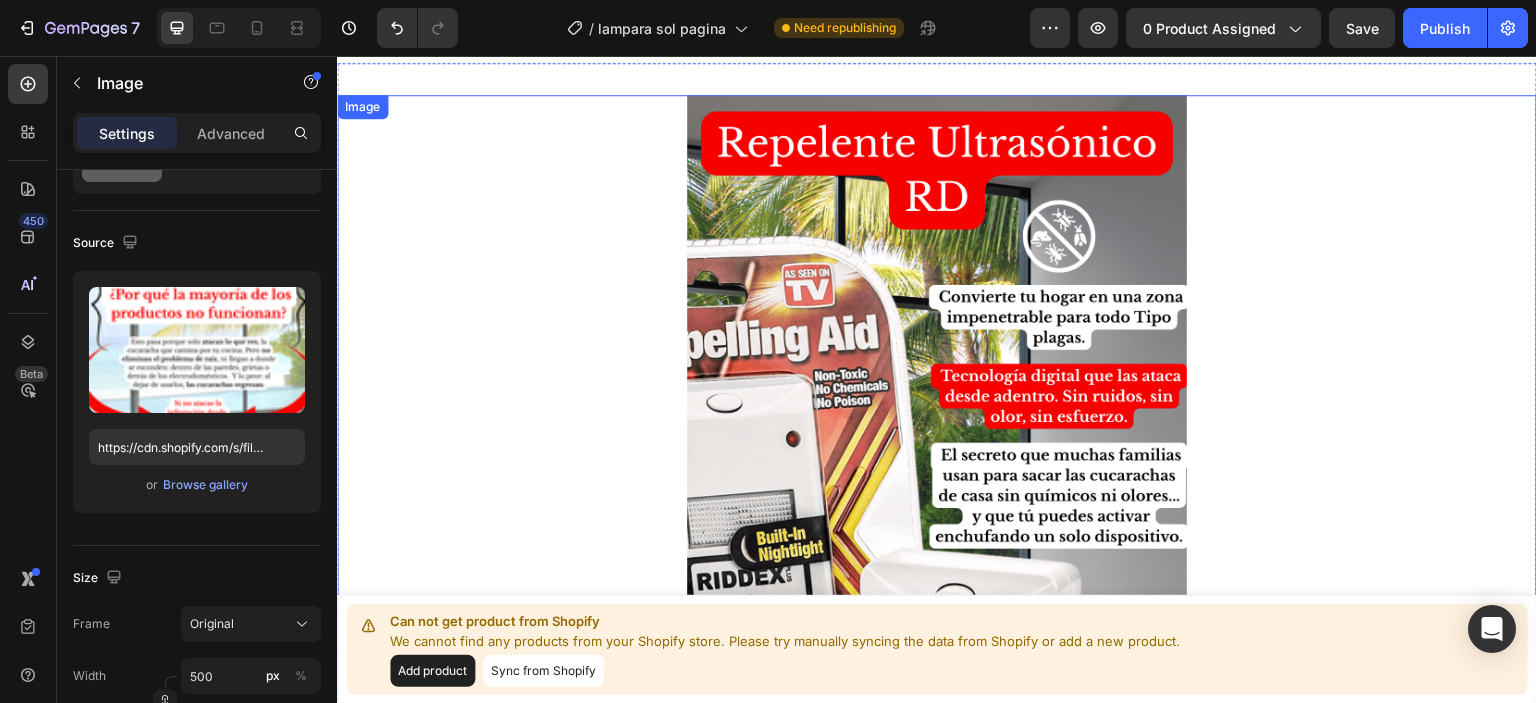 scroll, scrollTop: 0, scrollLeft: 0, axis: both 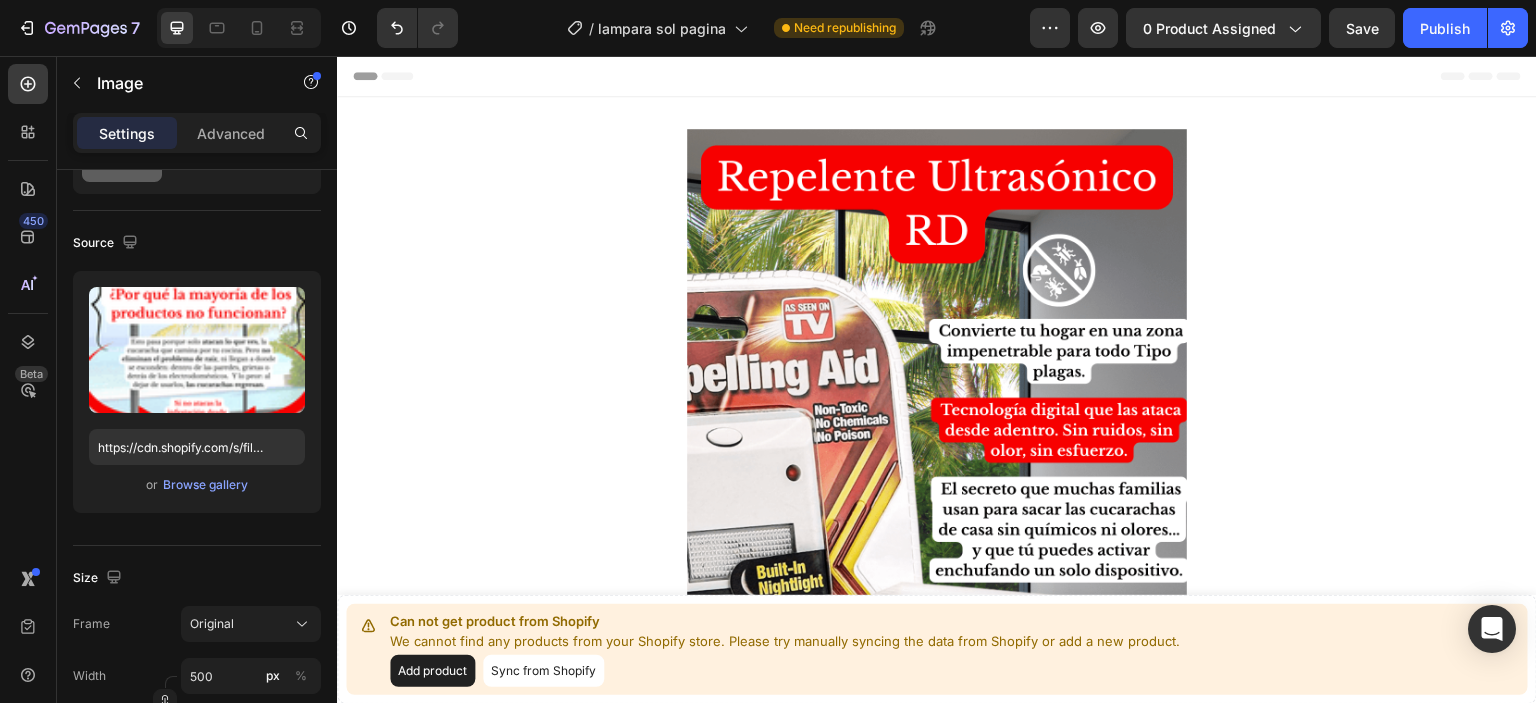 drag, startPoint x: 1617, startPoint y: 56, endPoint x: 1477, endPoint y: 331, distance: 308.58548 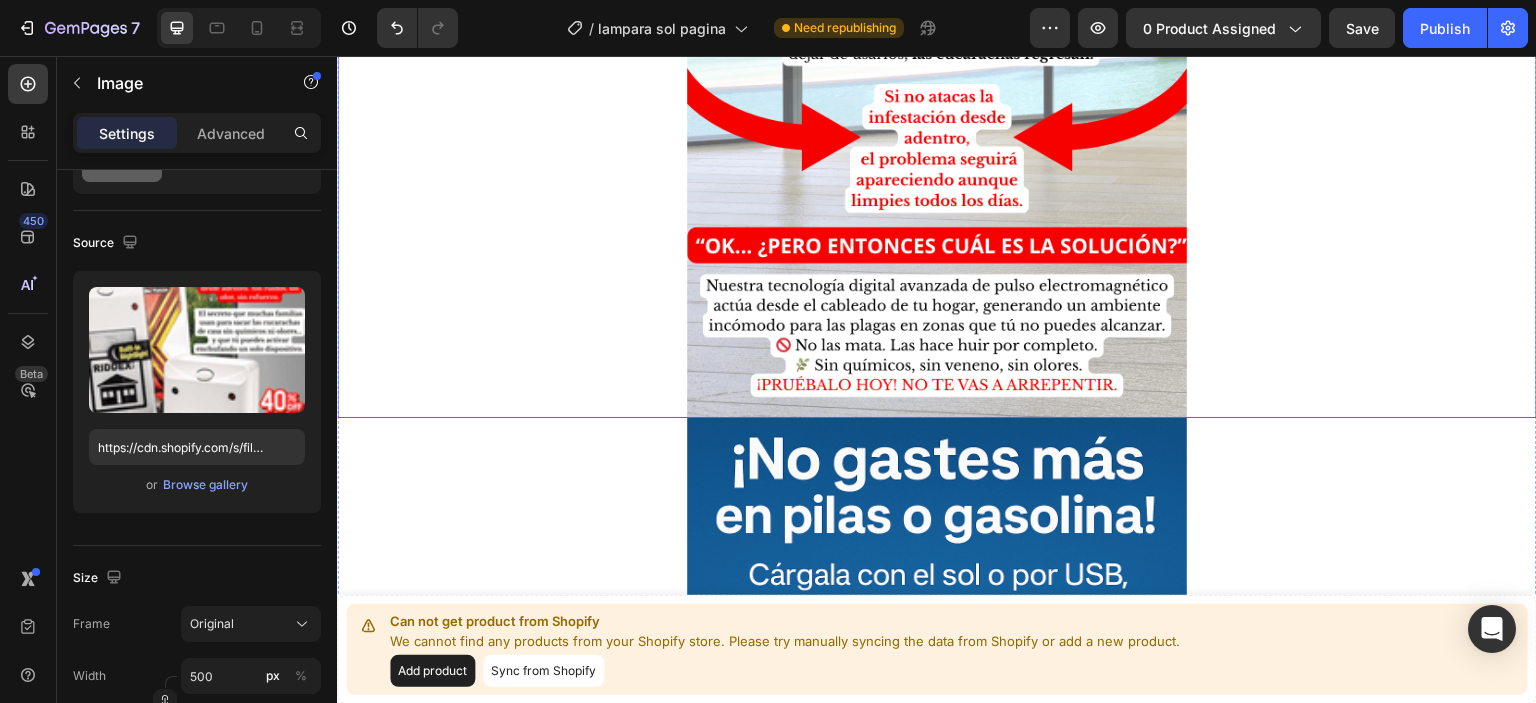 scroll, scrollTop: 3400, scrollLeft: 0, axis: vertical 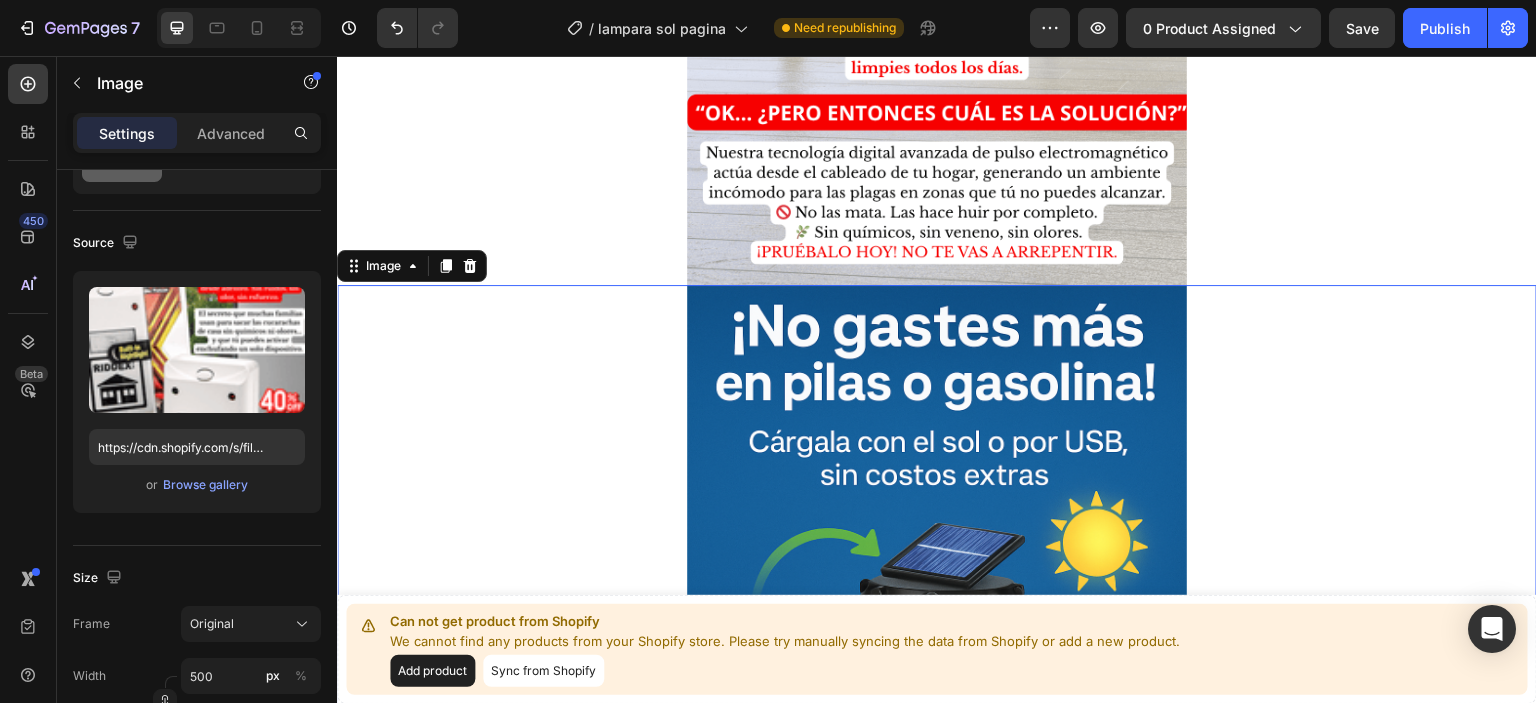 click at bounding box center (937, 660) 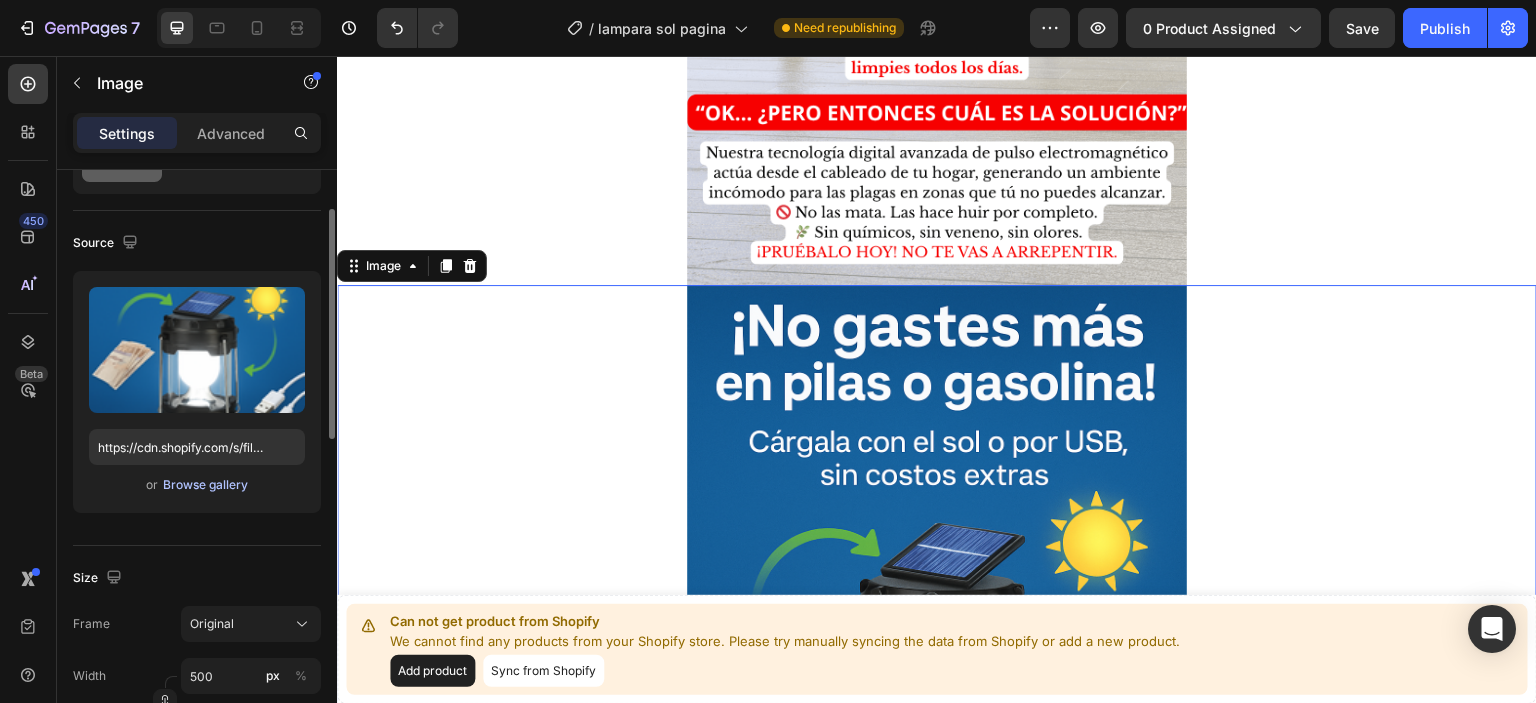 click on "Browse gallery" at bounding box center [205, 485] 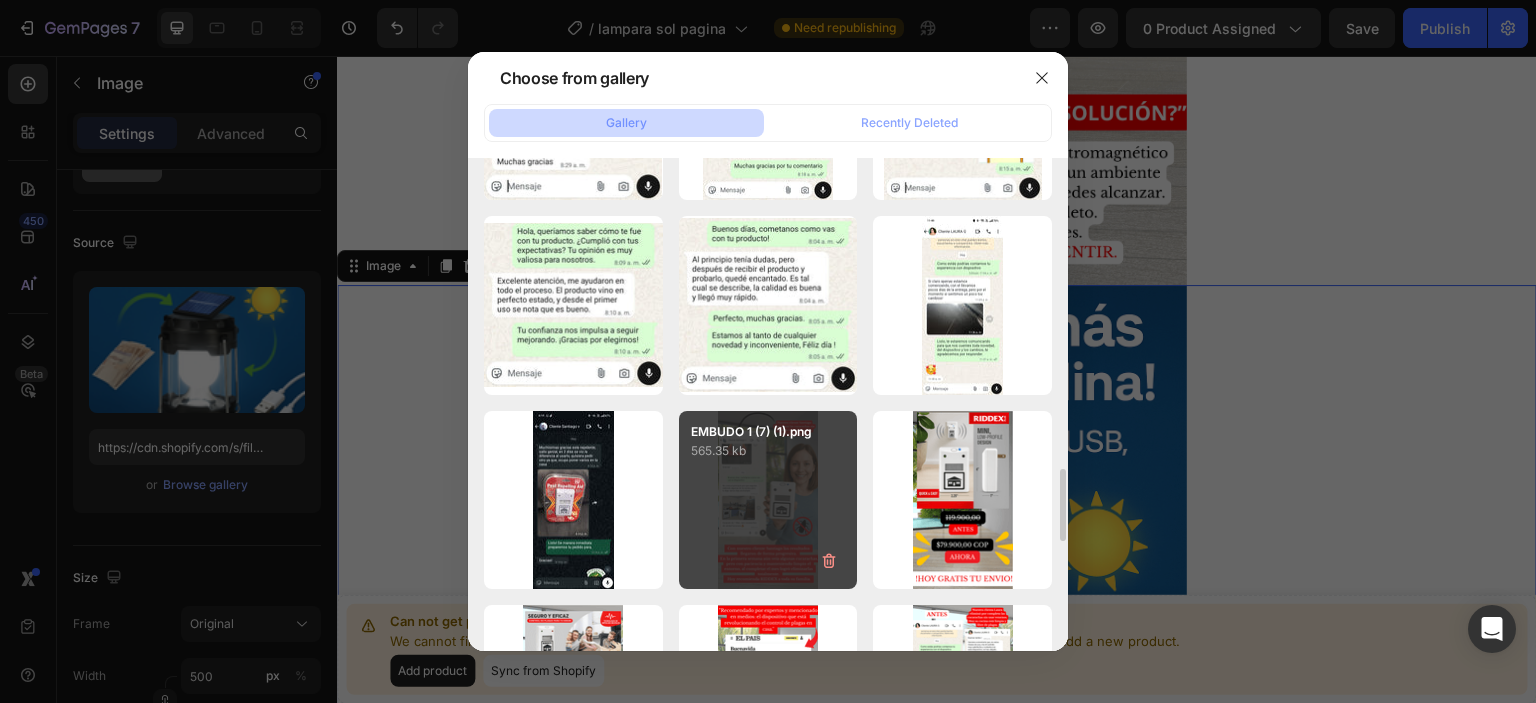 scroll, scrollTop: 2200, scrollLeft: 0, axis: vertical 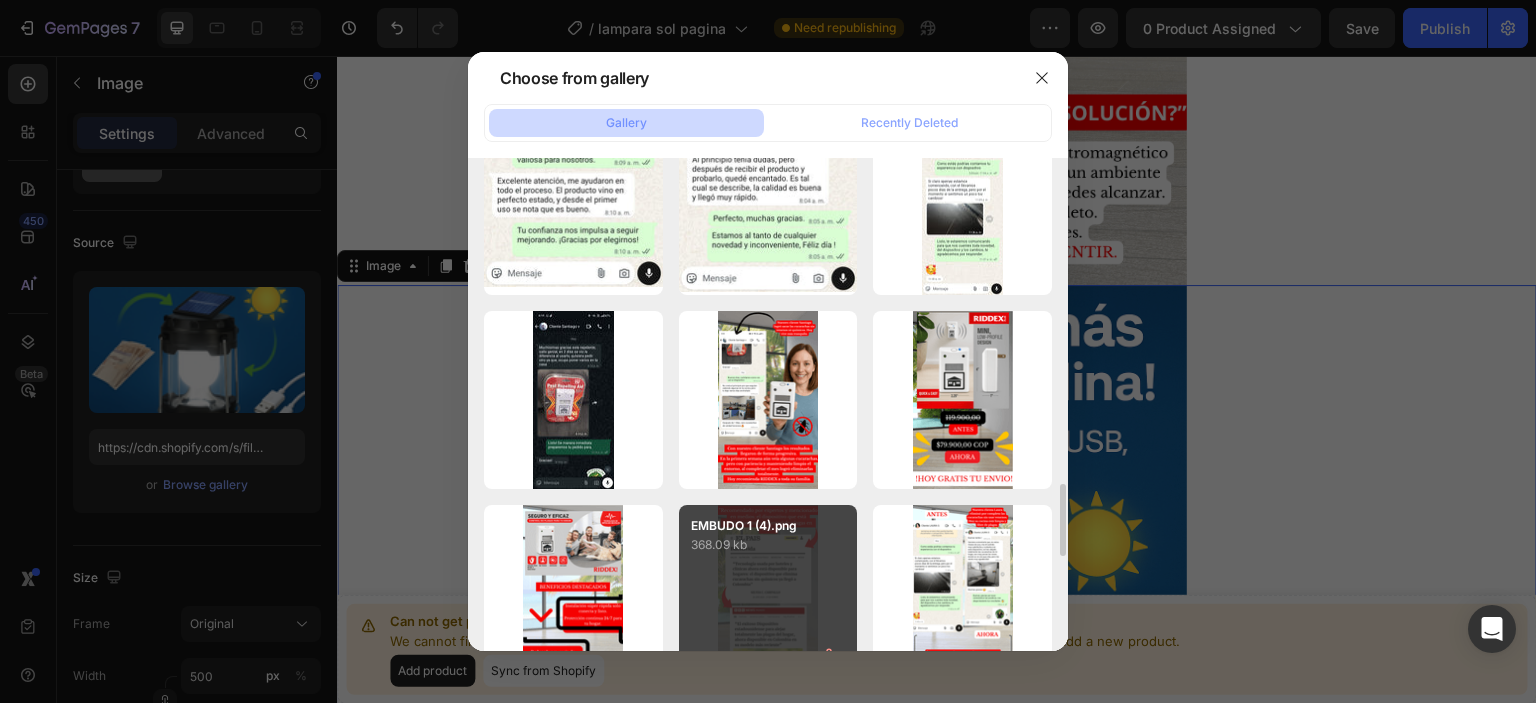click on "EMBUDO 1 (4).png 368.09 kb" at bounding box center (768, 594) 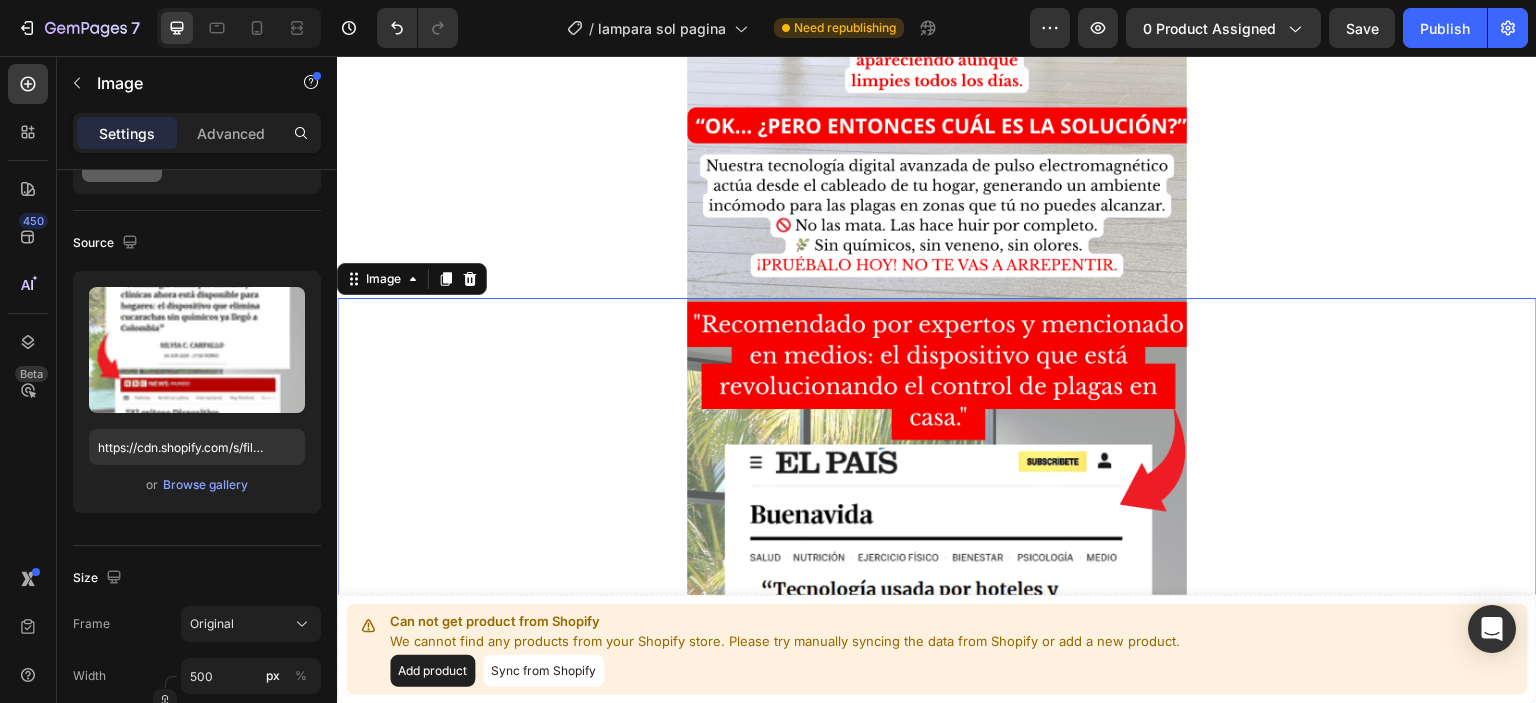 scroll, scrollTop: 3400, scrollLeft: 0, axis: vertical 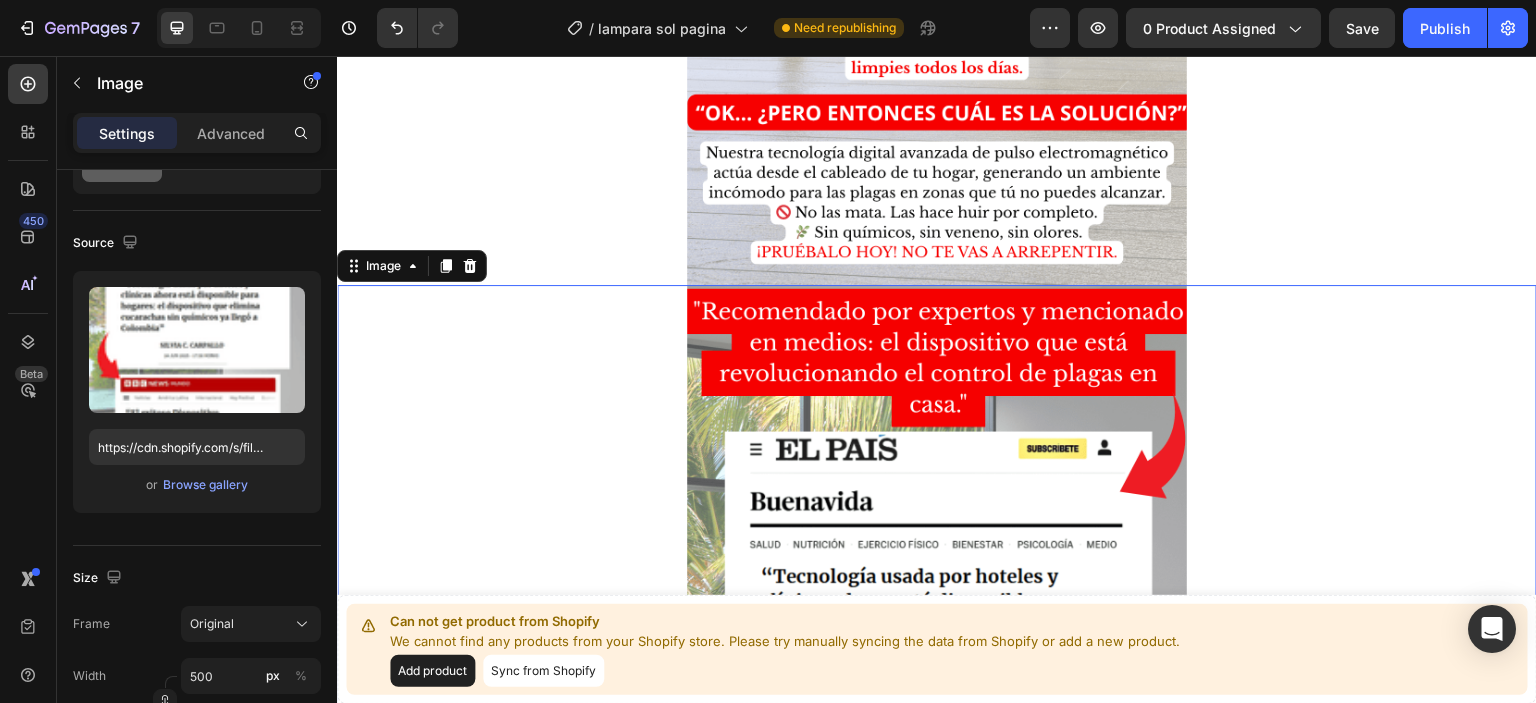click at bounding box center (937, 729) 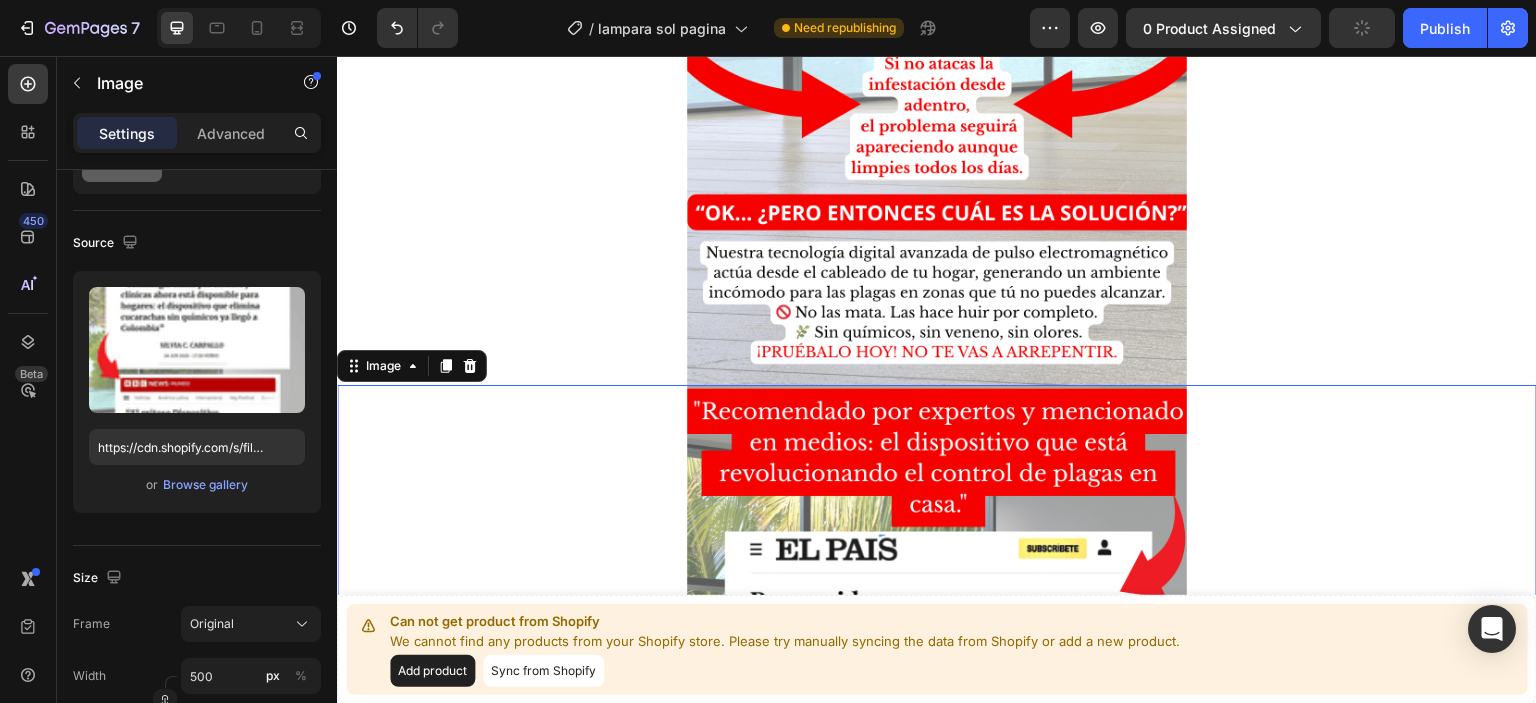 scroll, scrollTop: 3300, scrollLeft: 0, axis: vertical 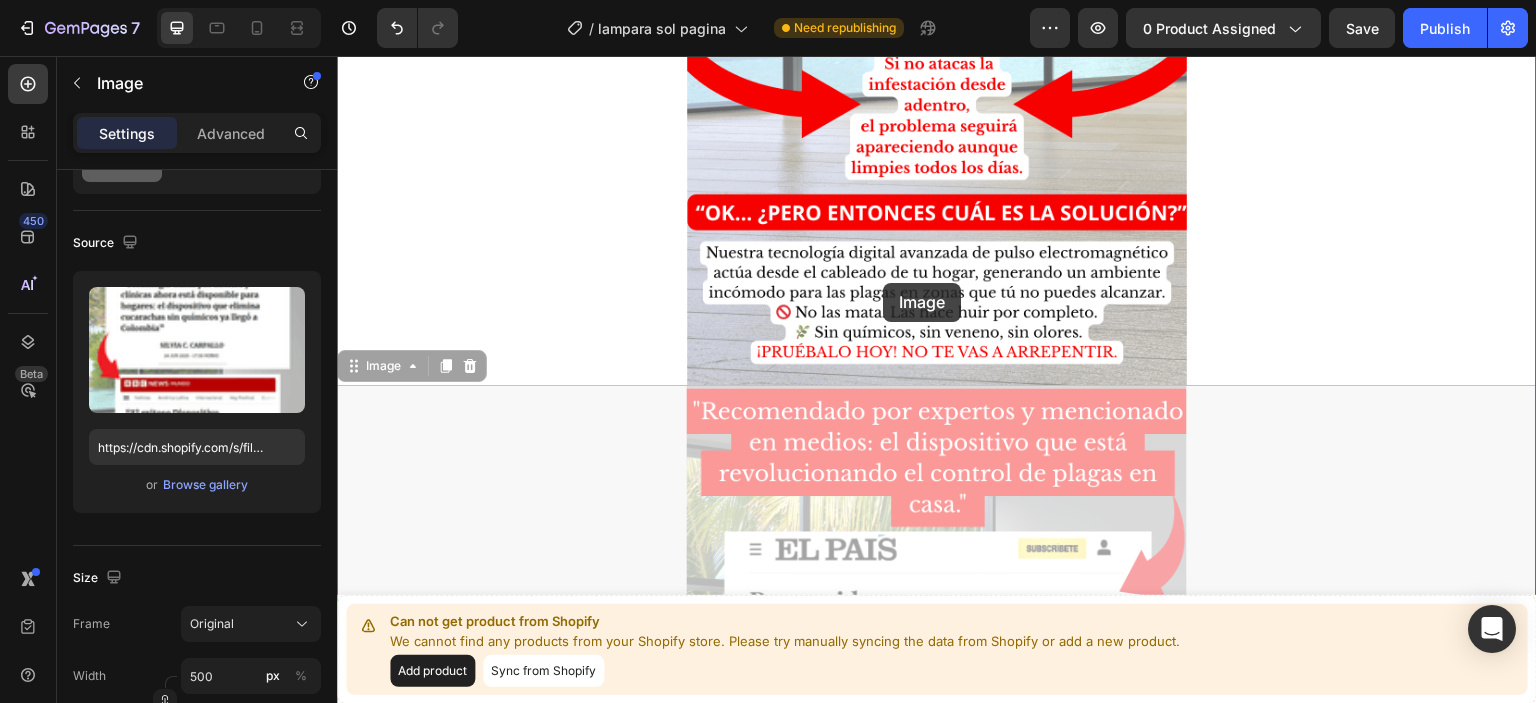 drag, startPoint x: 859, startPoint y: 453, endPoint x: 883, endPoint y: 282, distance: 172.676 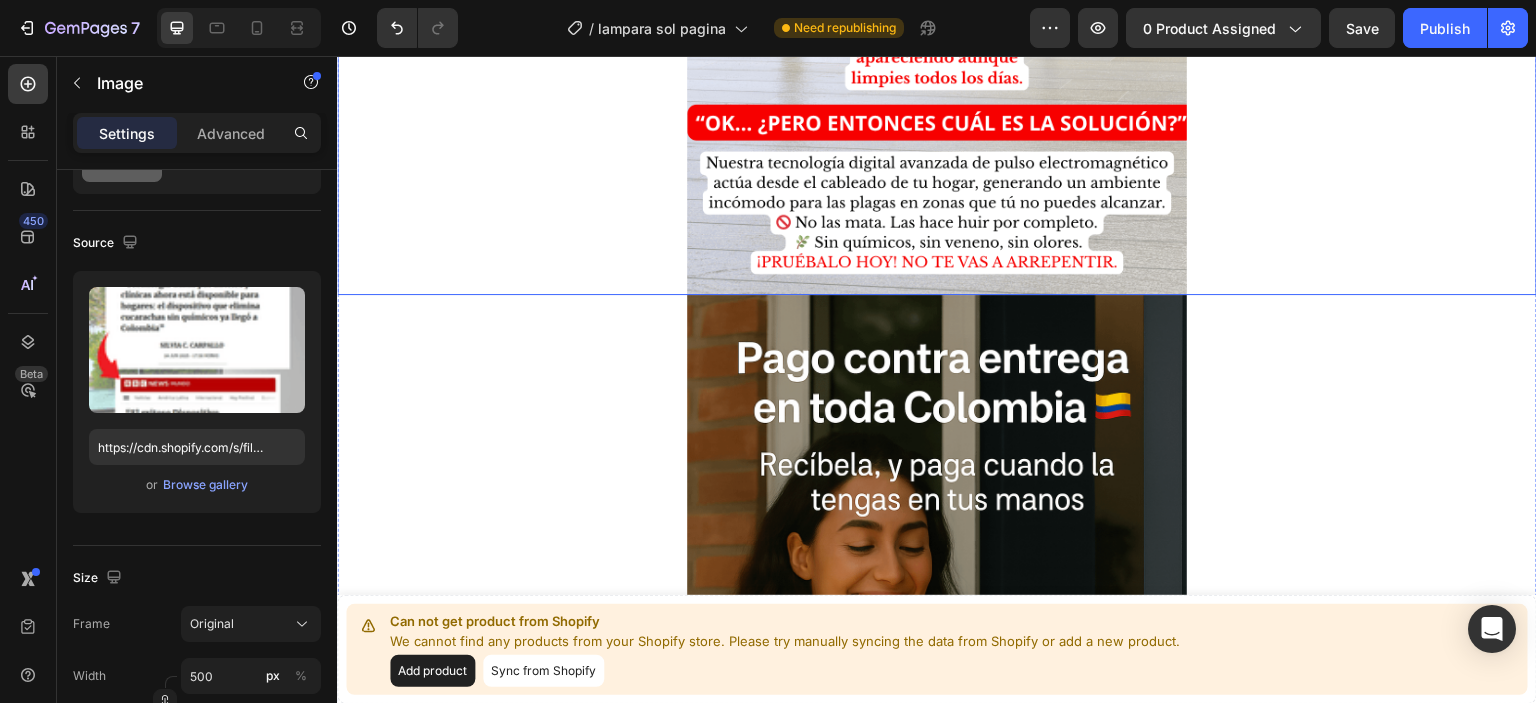 scroll, scrollTop: 4400, scrollLeft: 0, axis: vertical 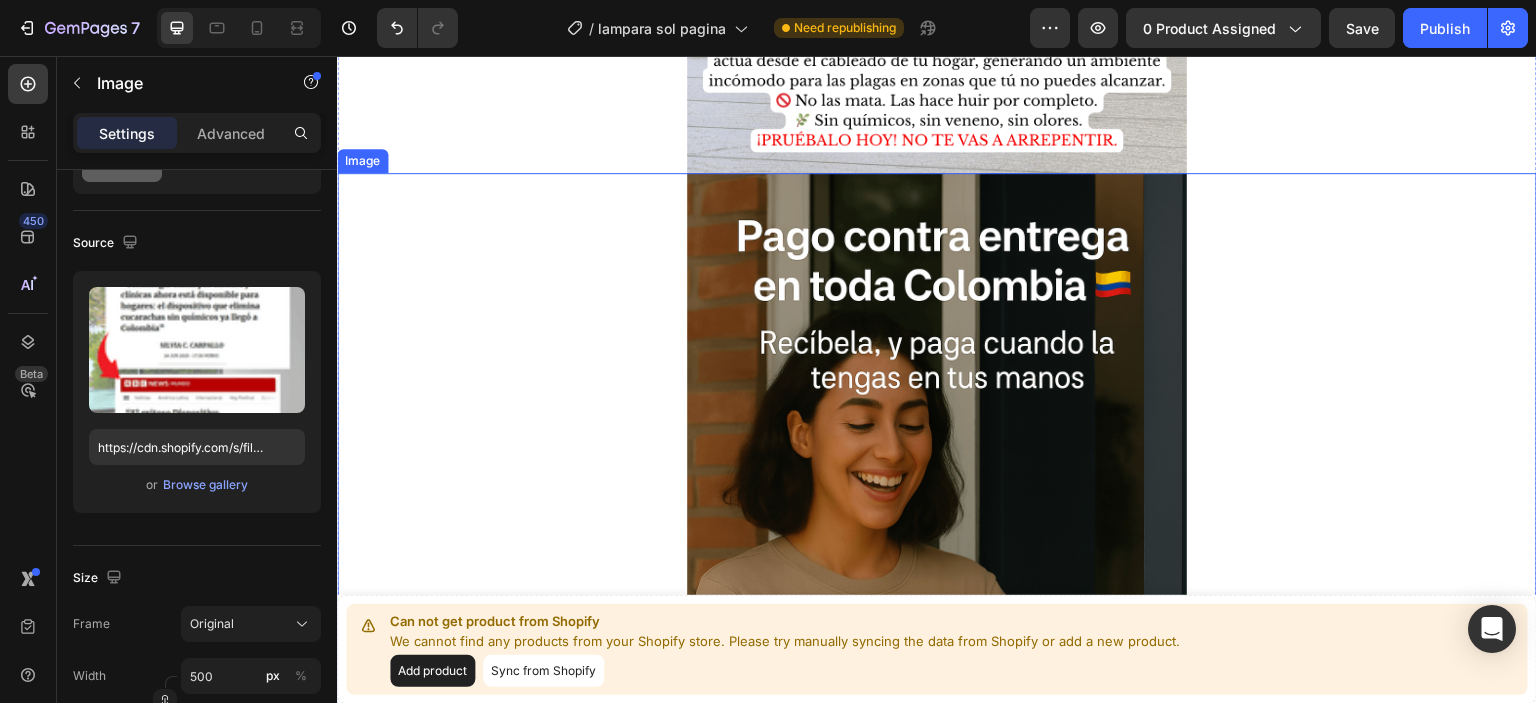 click at bounding box center (937, 548) 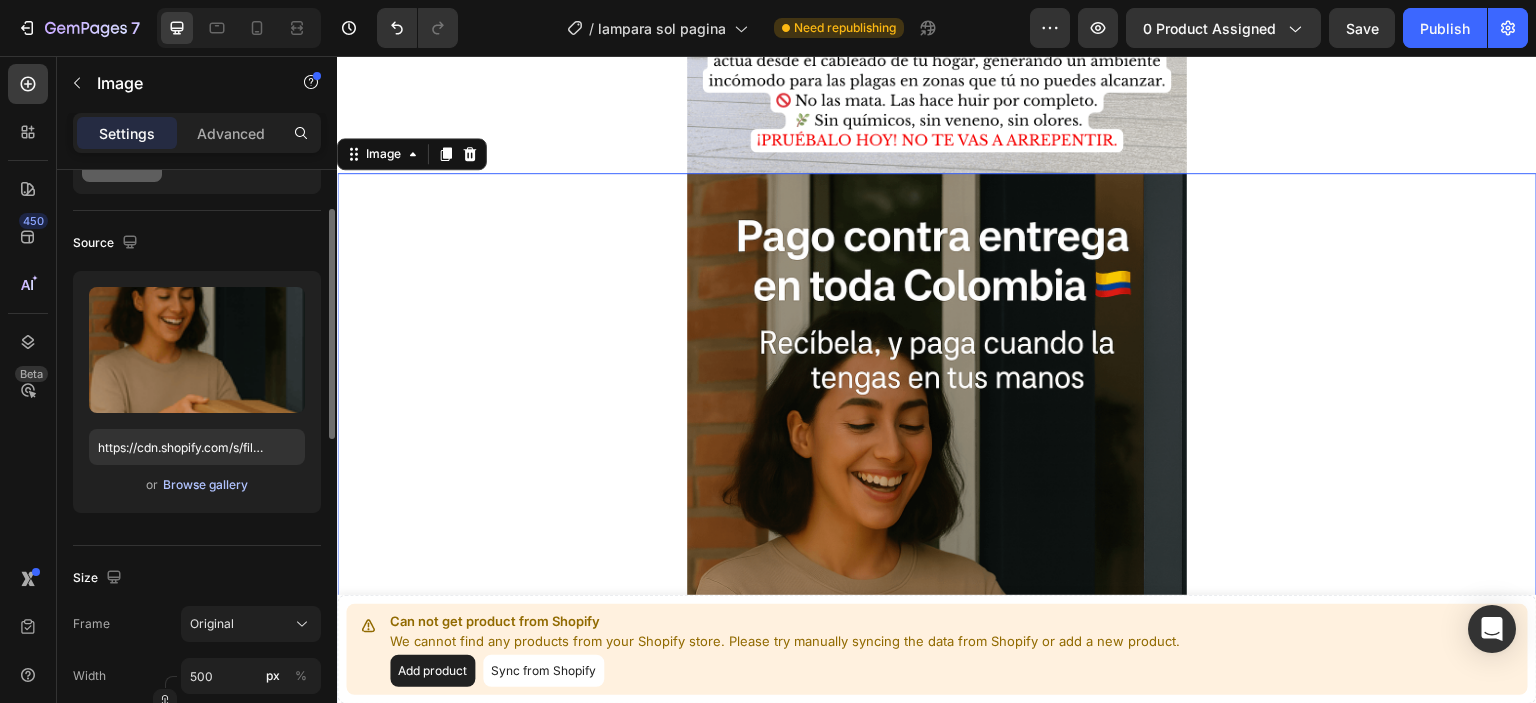 click on "Browse gallery" at bounding box center (205, 485) 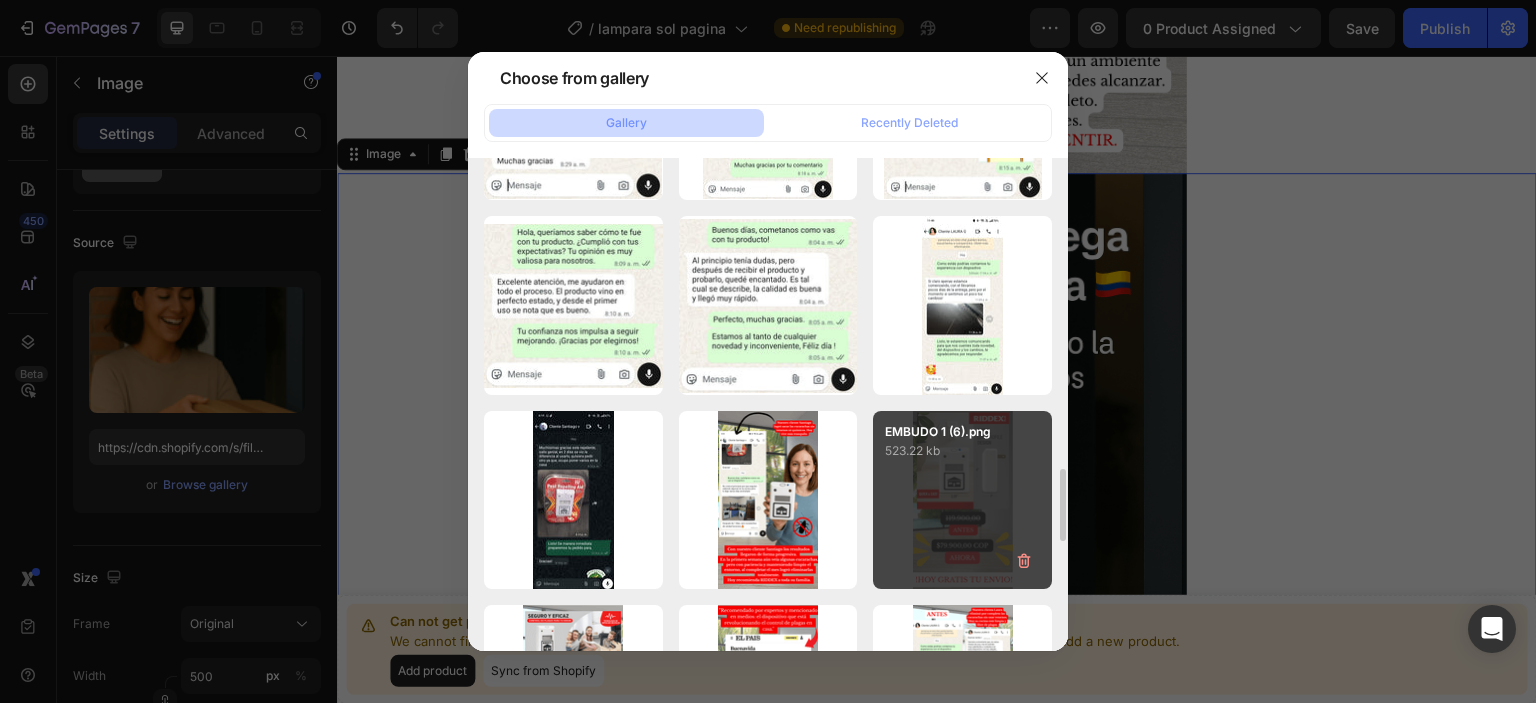 scroll, scrollTop: 2200, scrollLeft: 0, axis: vertical 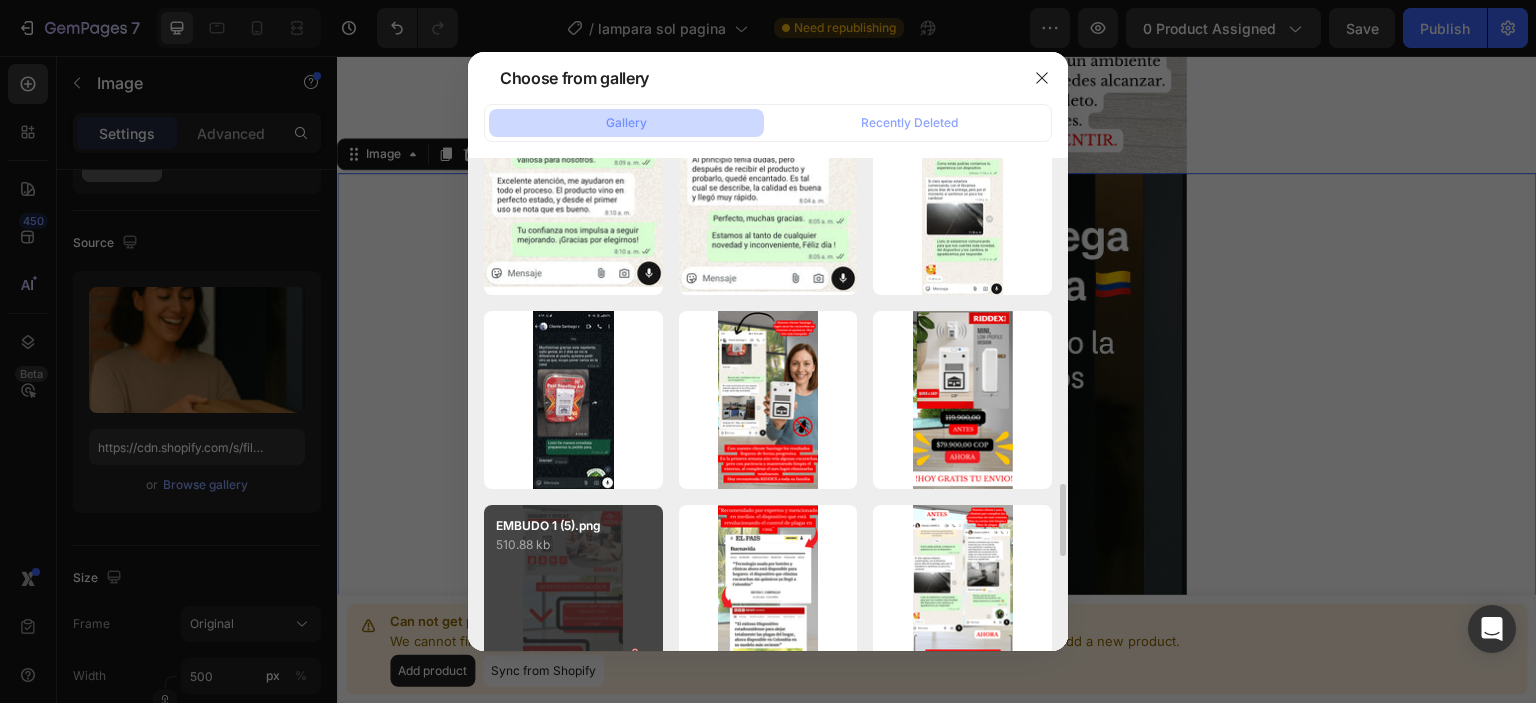 click on "EMBUDO 1 (5).png 510.88 kb" at bounding box center (573, 594) 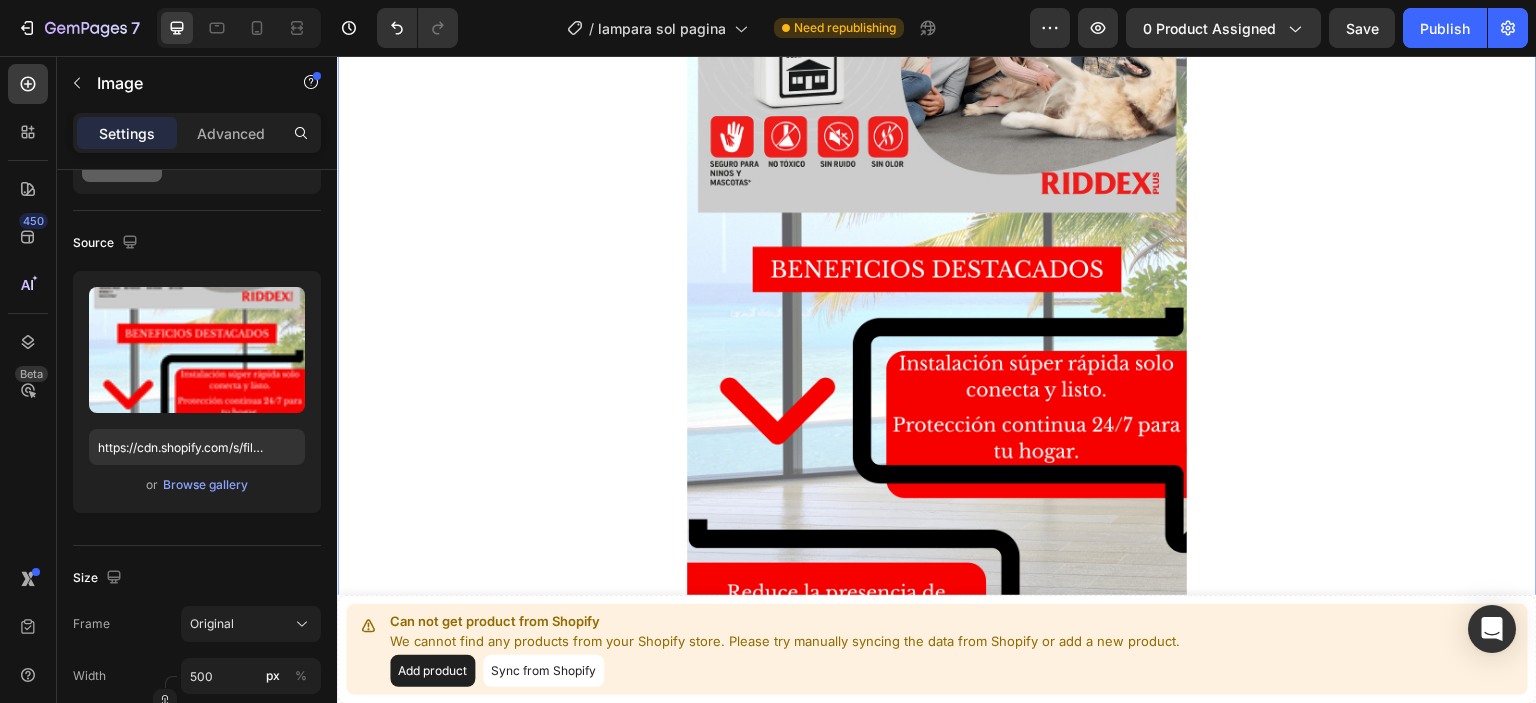 scroll, scrollTop: 4400, scrollLeft: 0, axis: vertical 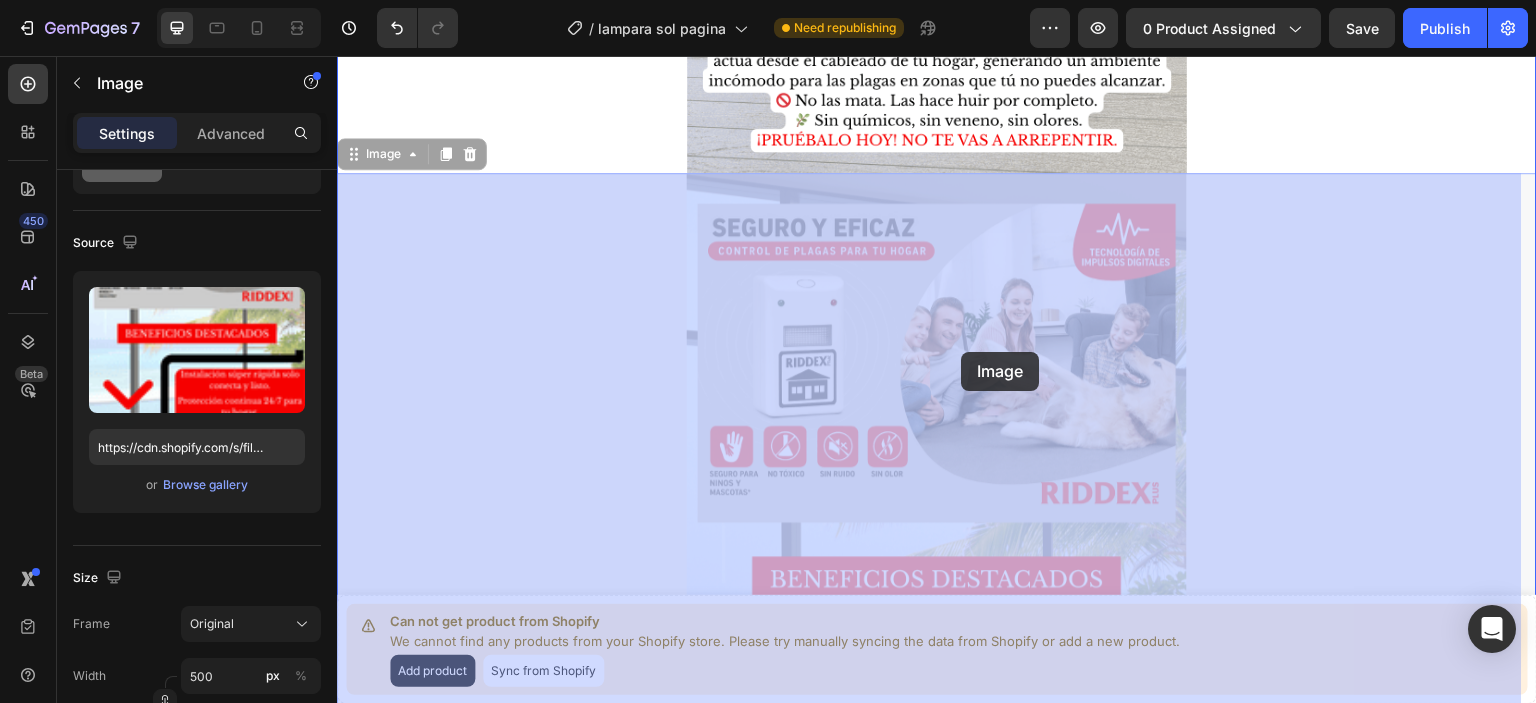 drag, startPoint x: 958, startPoint y: 434, endPoint x: 969, endPoint y: 352, distance: 82.73451 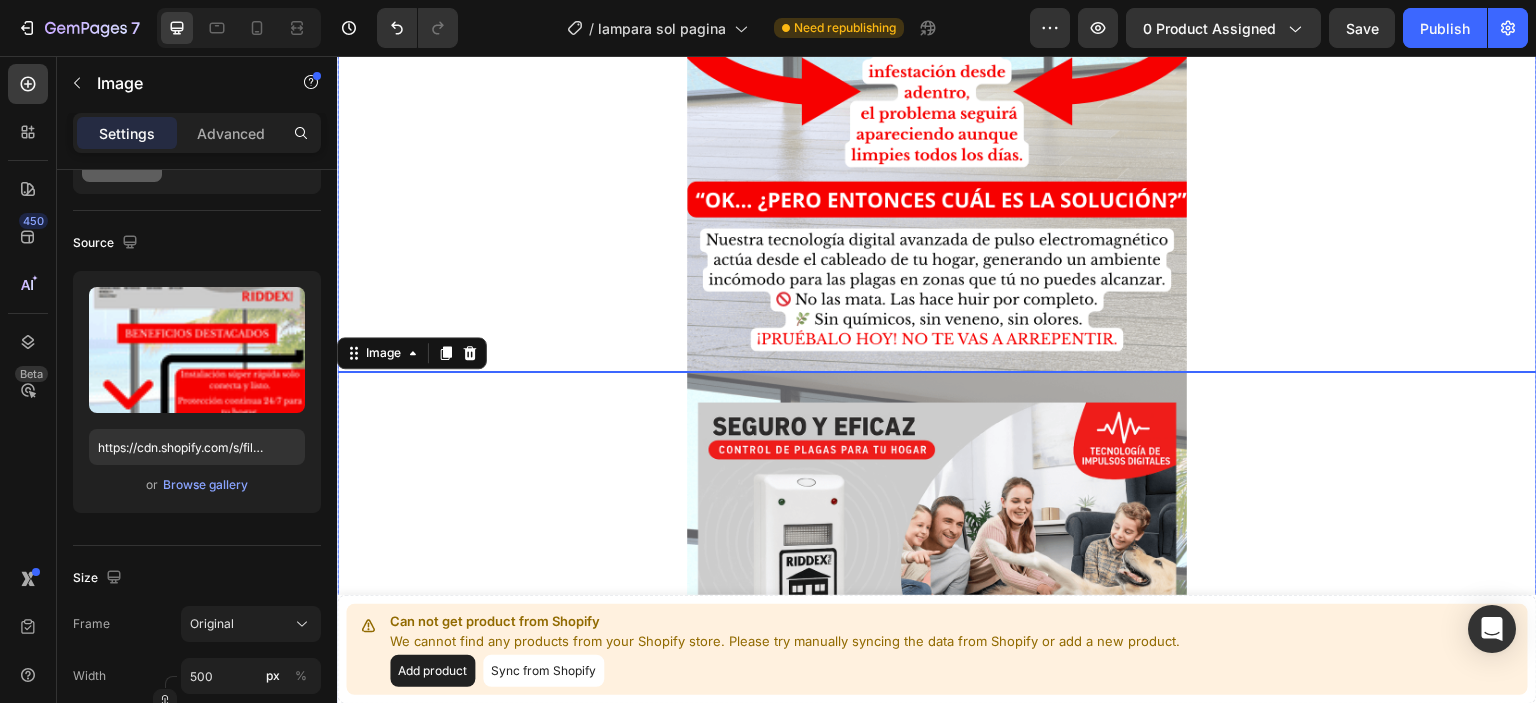 scroll, scrollTop: 4200, scrollLeft: 0, axis: vertical 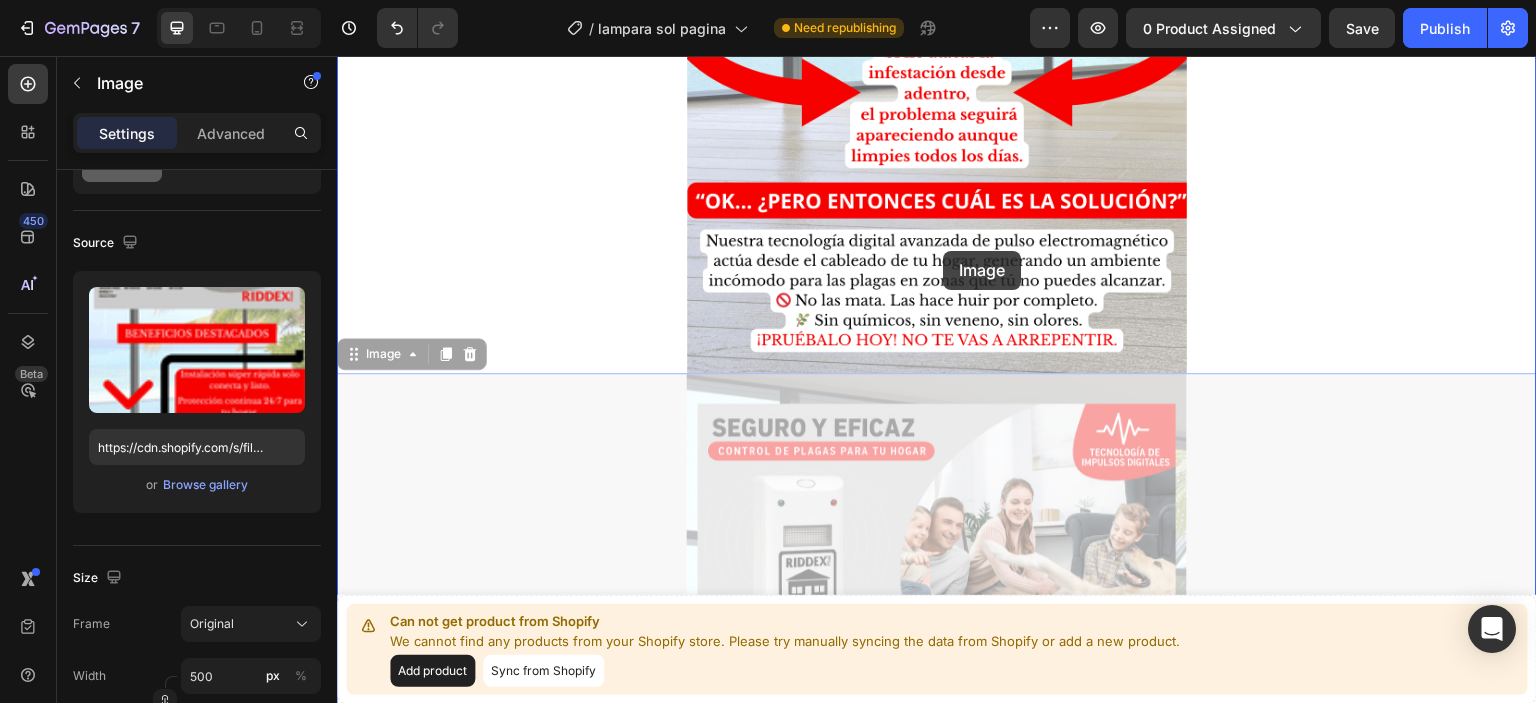 drag, startPoint x: 990, startPoint y: 488, endPoint x: 944, endPoint y: 251, distance: 241.42287 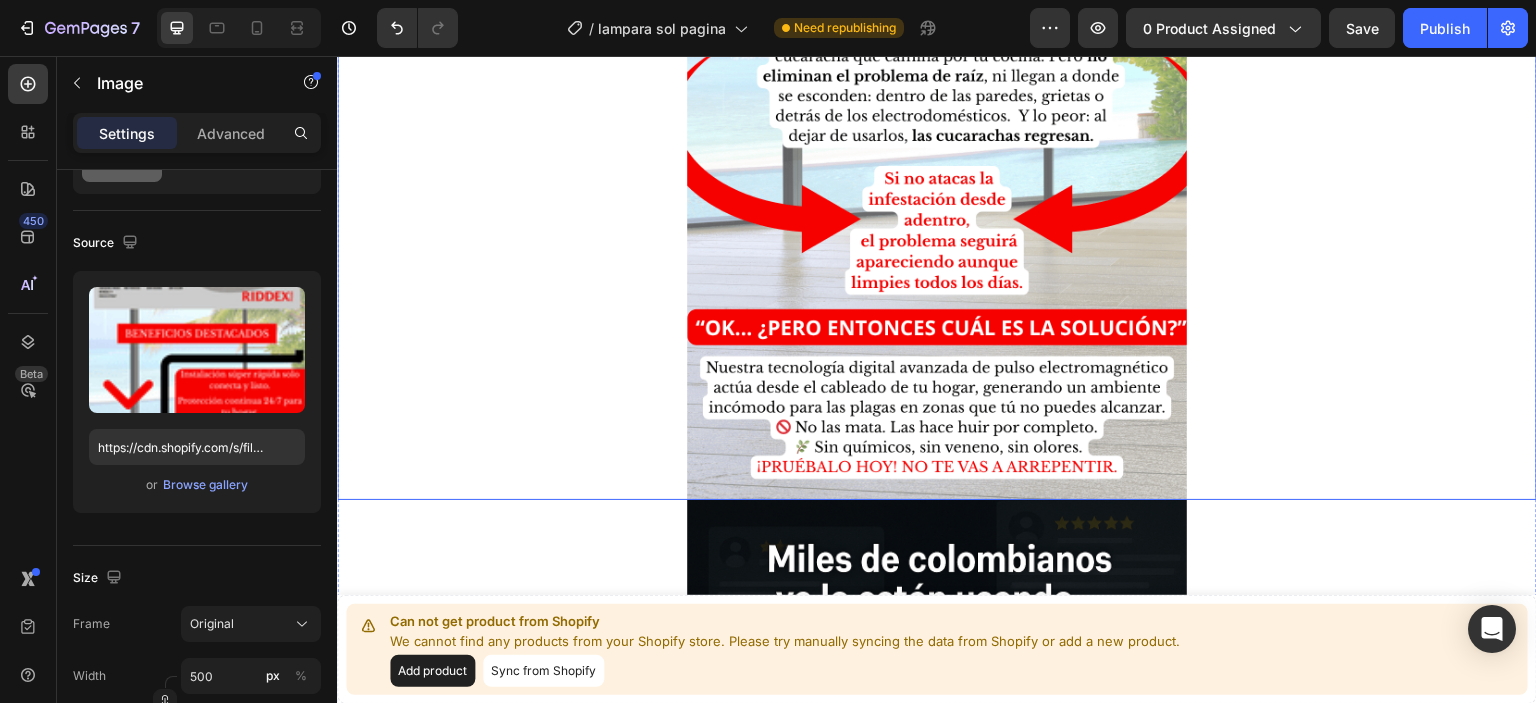 scroll, scrollTop: 4800, scrollLeft: 0, axis: vertical 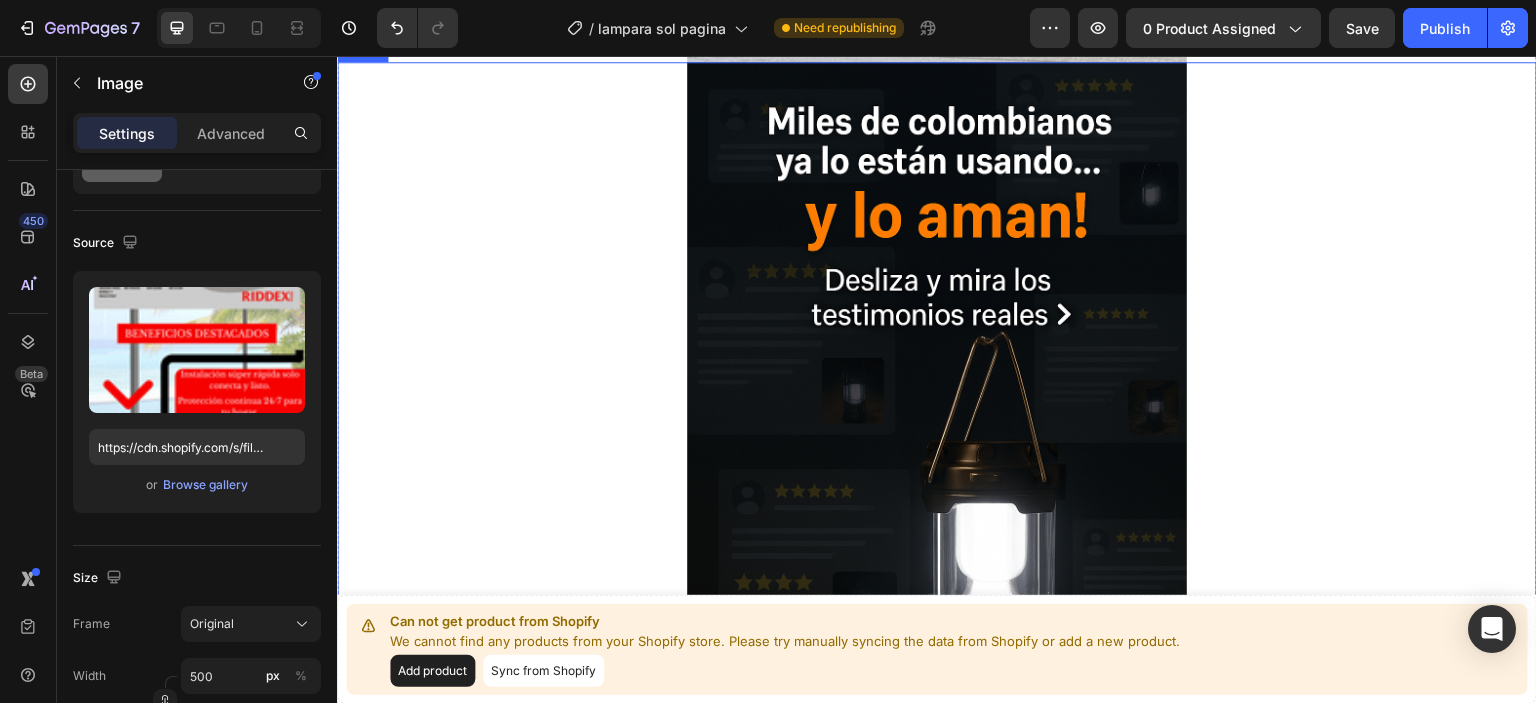 click at bounding box center (937, 437) 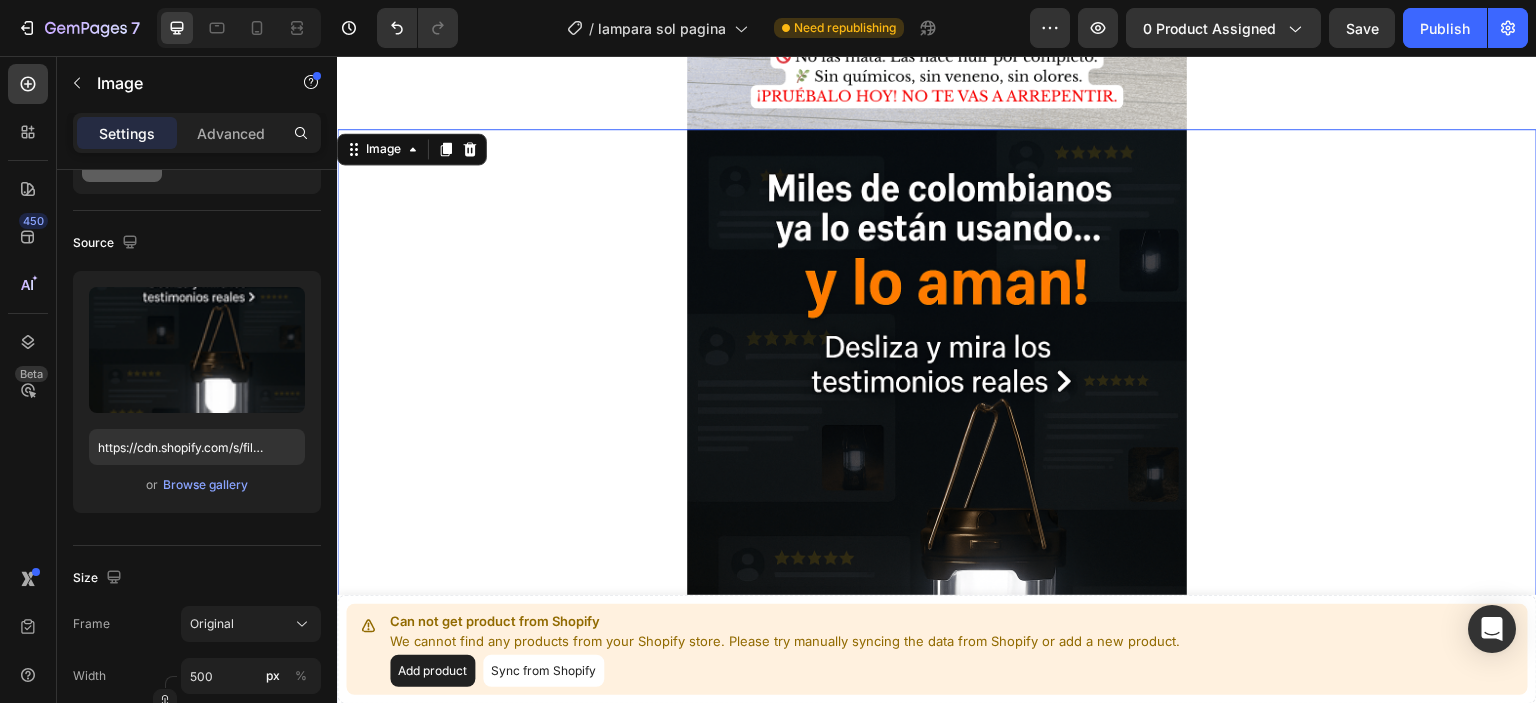 scroll, scrollTop: 5300, scrollLeft: 0, axis: vertical 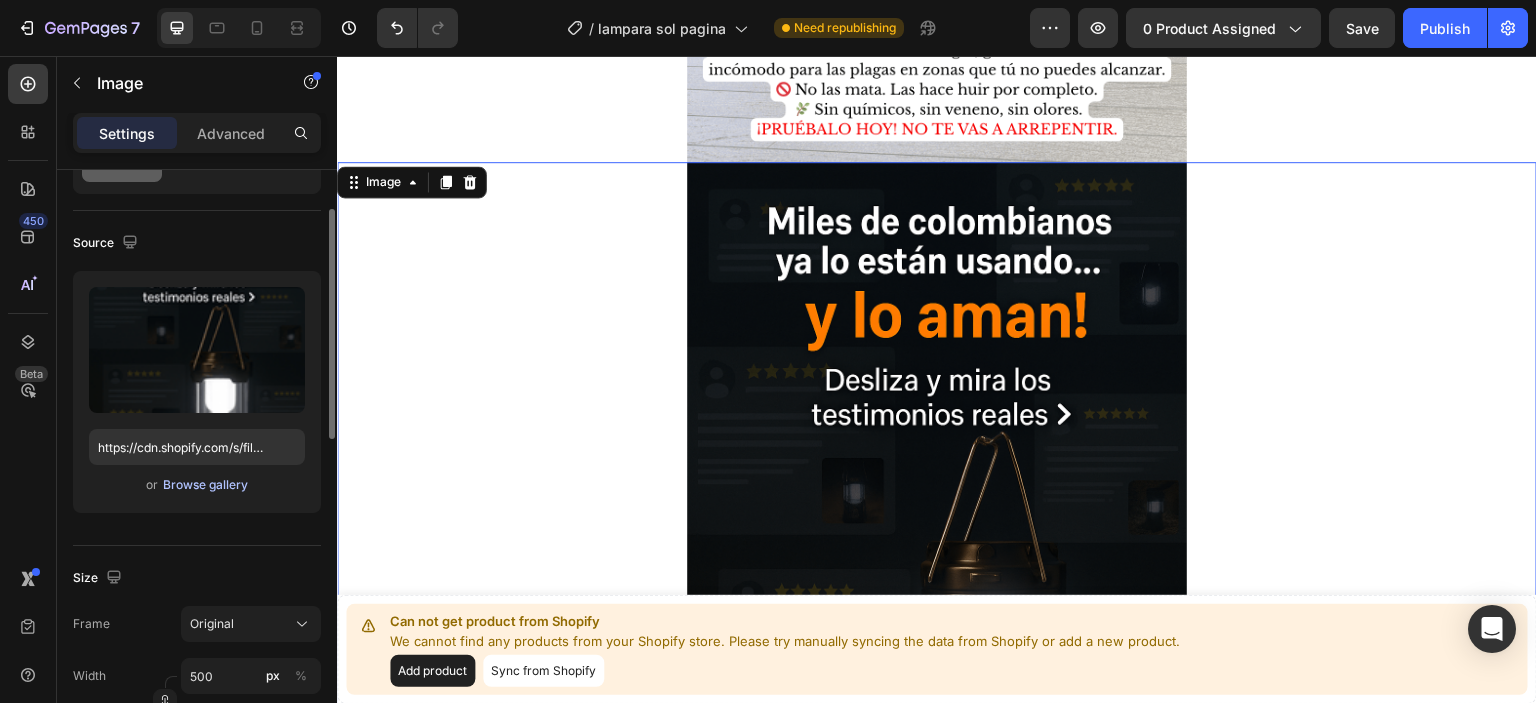 click on "Browse gallery" at bounding box center (205, 485) 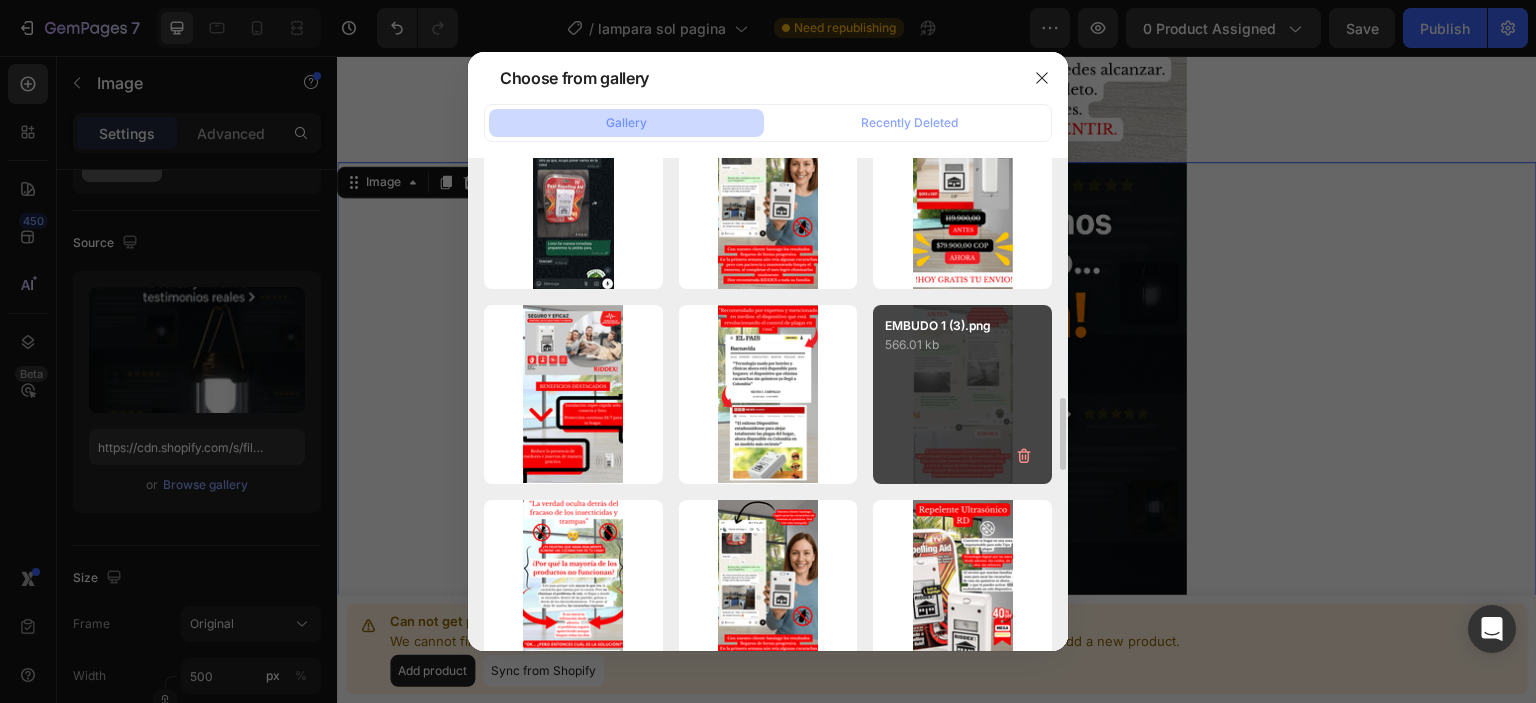 scroll, scrollTop: 2300, scrollLeft: 0, axis: vertical 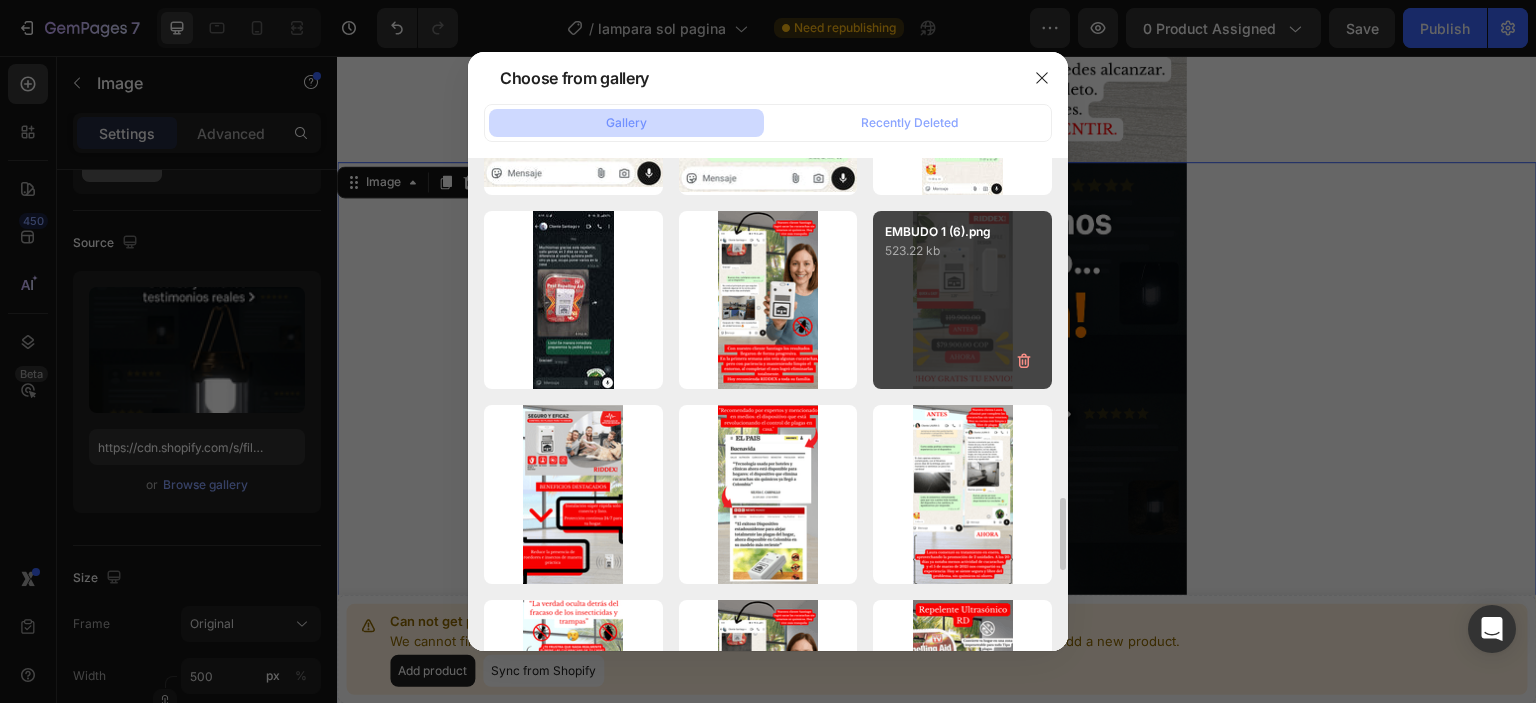 click on "EMBUDO 1 (6).png 523.22 kb" at bounding box center [962, 300] 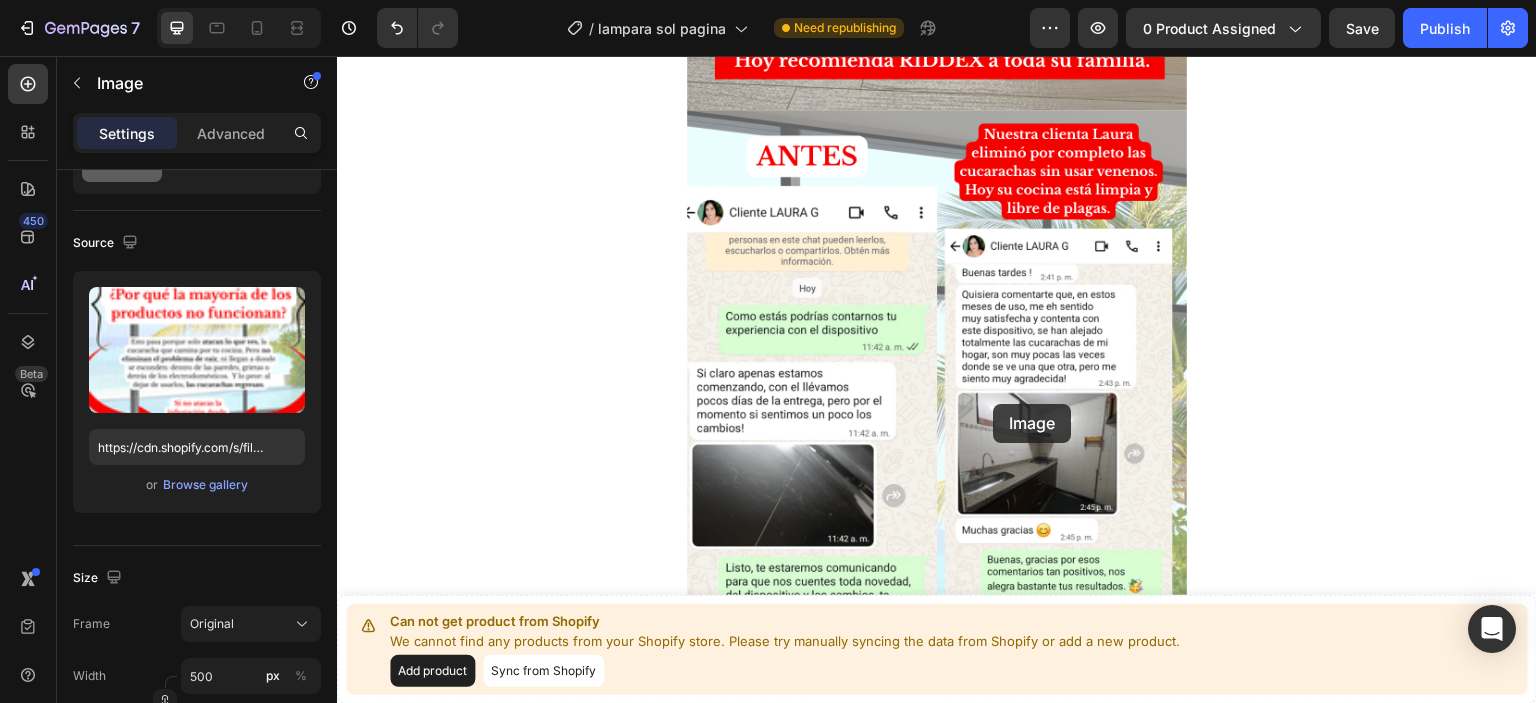 scroll, scrollTop: 1800, scrollLeft: 0, axis: vertical 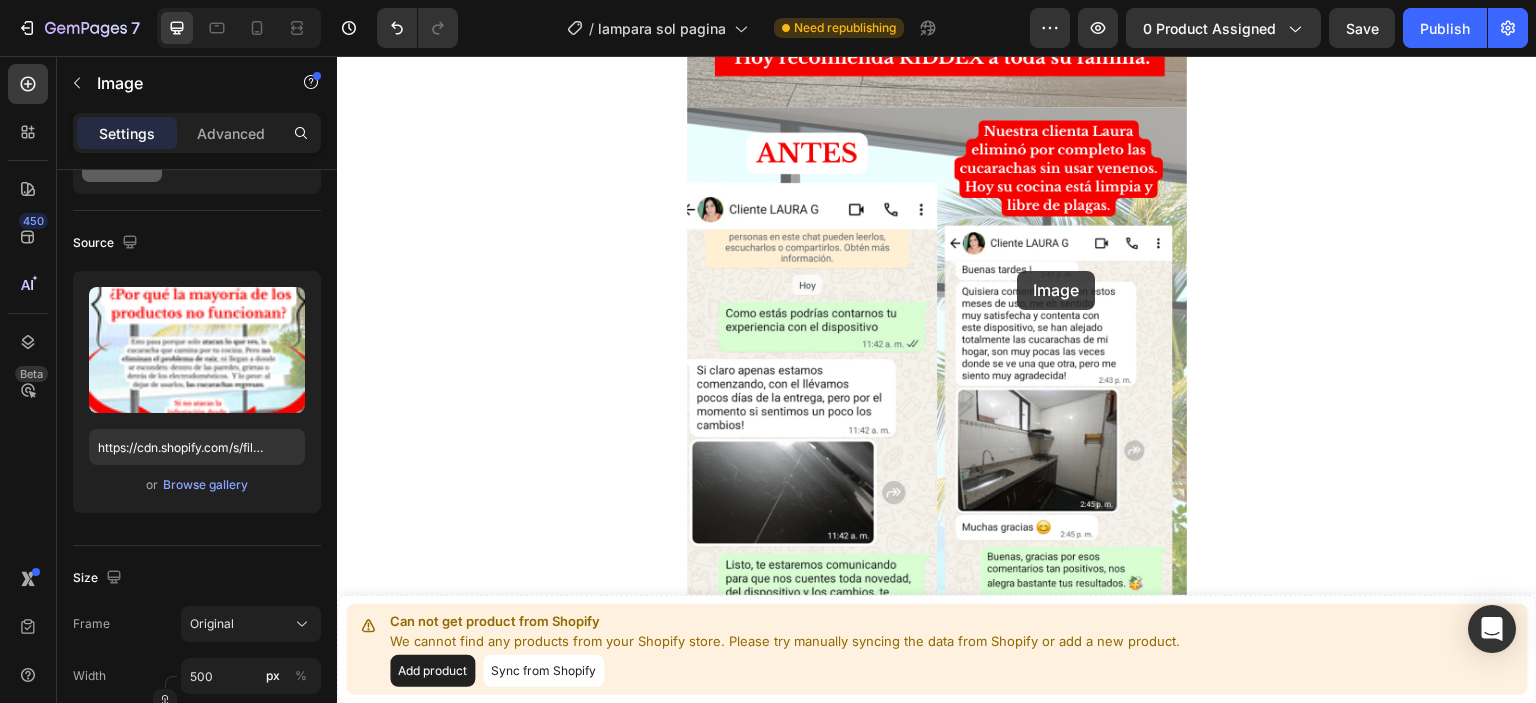 click on "Header Can not get product from Shopify We cannot find any products from your Shopify store. Please try manually syncing the data from Shopify or add a new product.   Add product Sync from Shopify Product Sticky Image Image Image Image Image Image   0 Image   0 Image Image Image Section 2 Root Start with Sections from sidebar Add sections Add elements Start with Generating from URL or image Add section Choose templates inspired by CRO experts Generate layout from URL or image Add blank section then drag & drop elements Footer" at bounding box center [937, 2289] 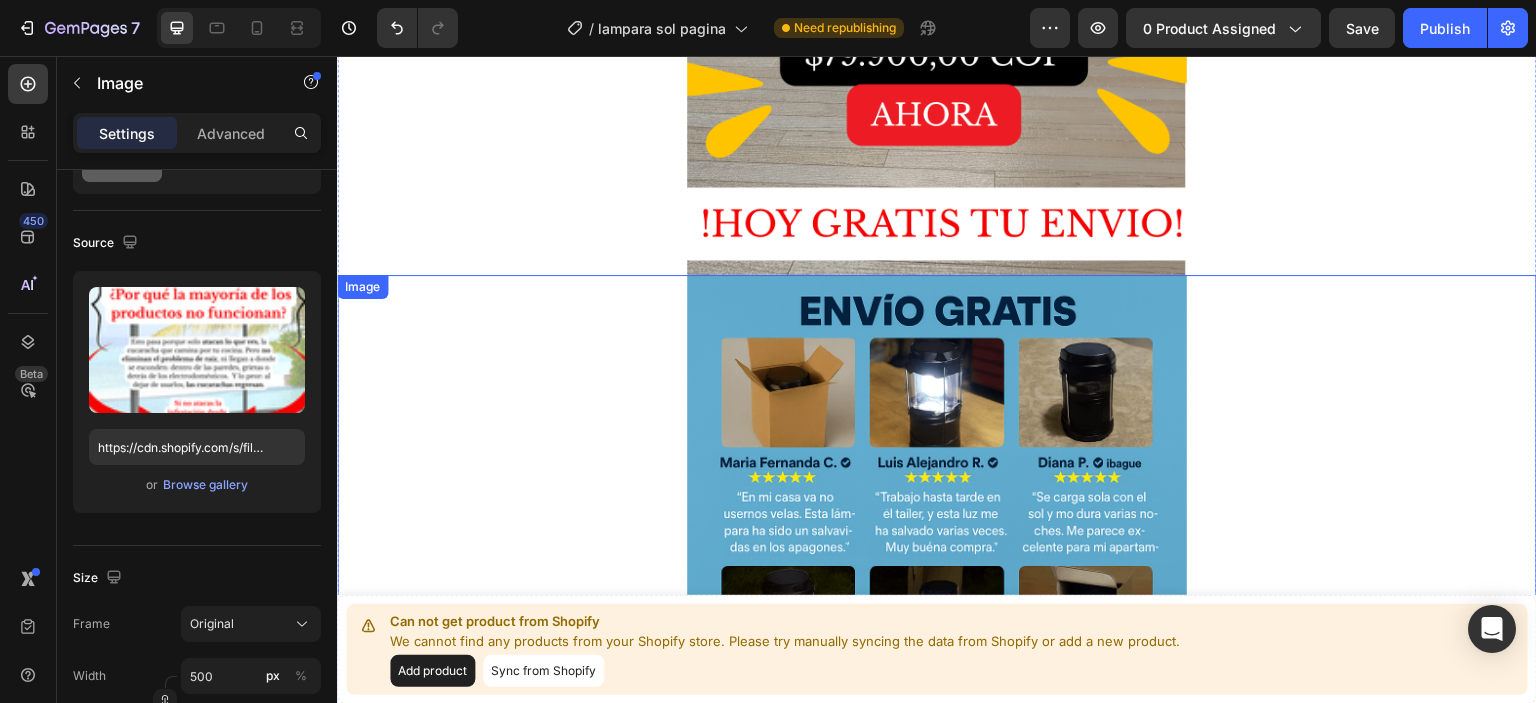 scroll, scrollTop: 6000, scrollLeft: 0, axis: vertical 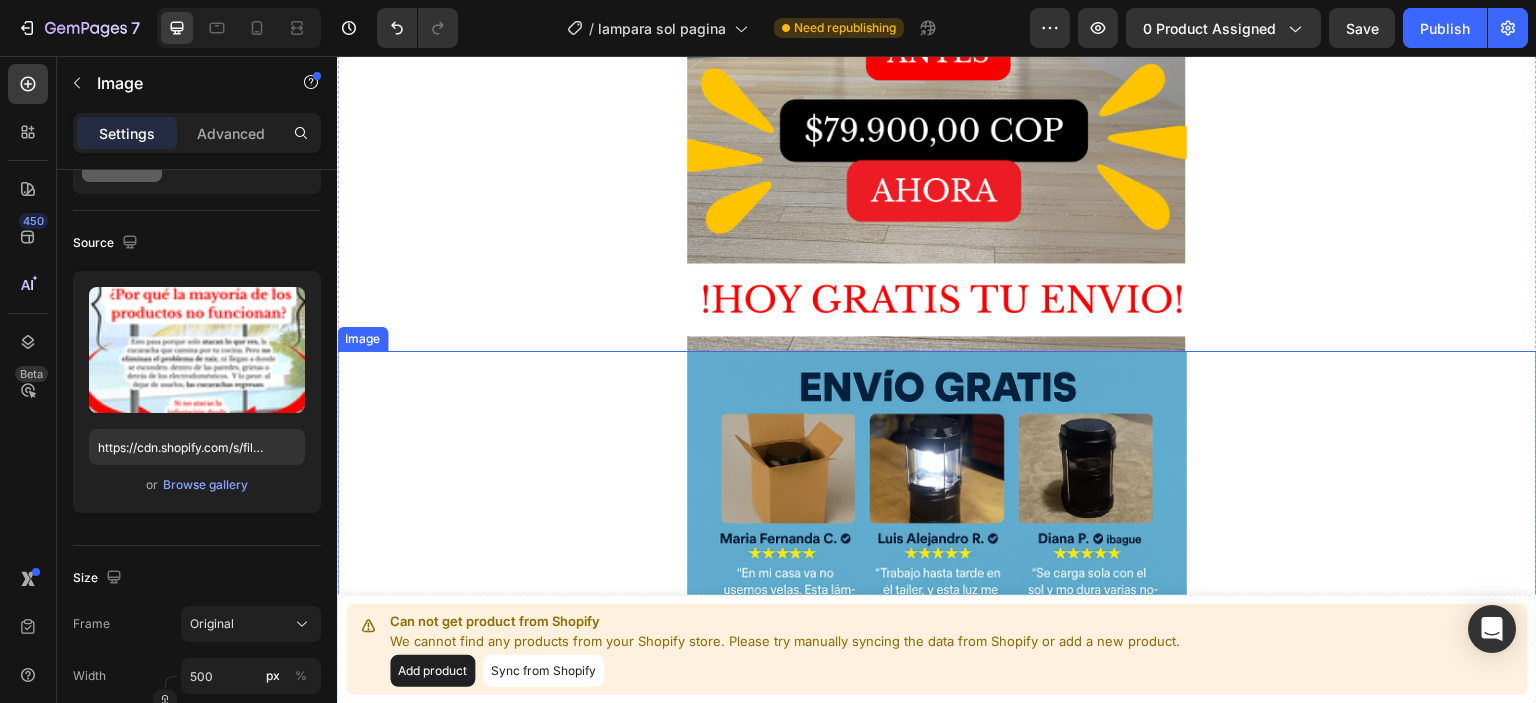 click at bounding box center (937, 726) 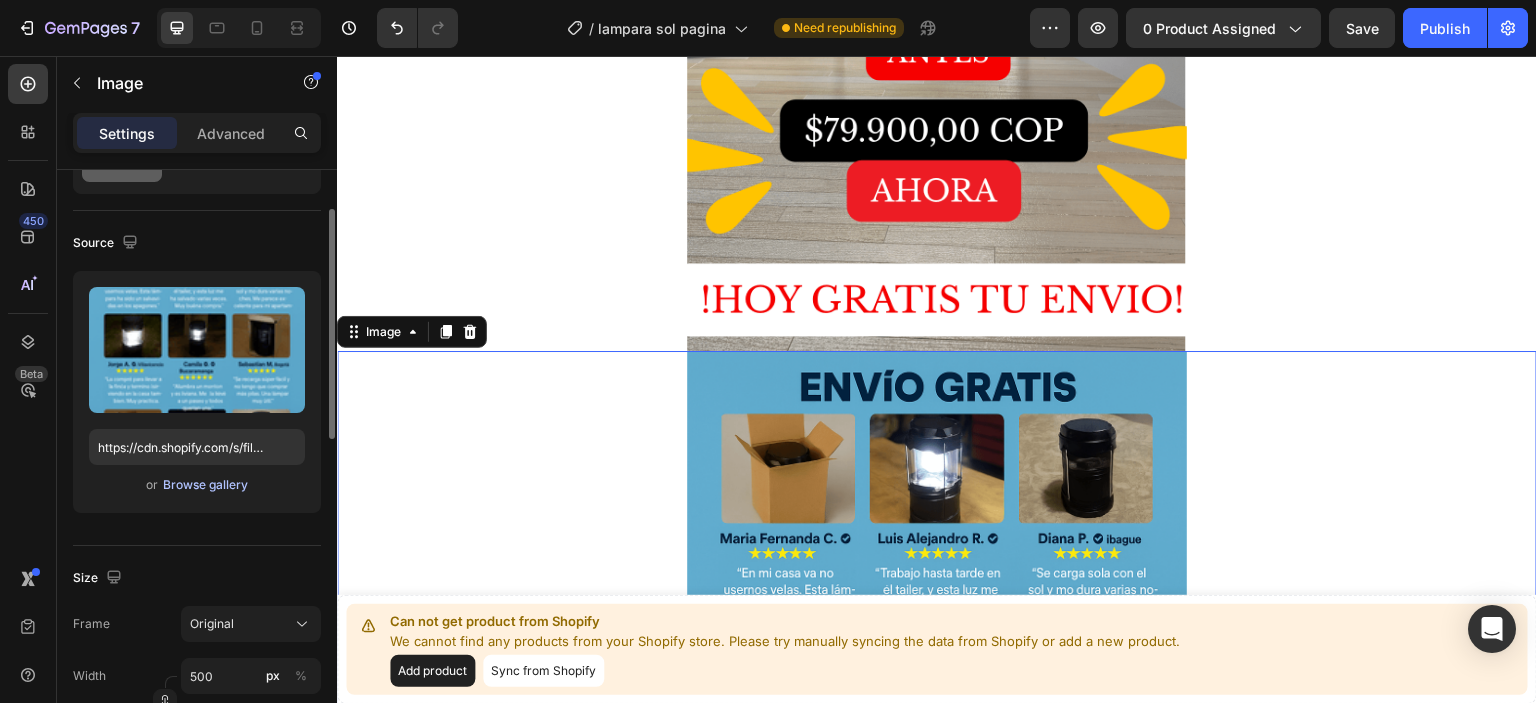 click on "Browse gallery" at bounding box center (205, 485) 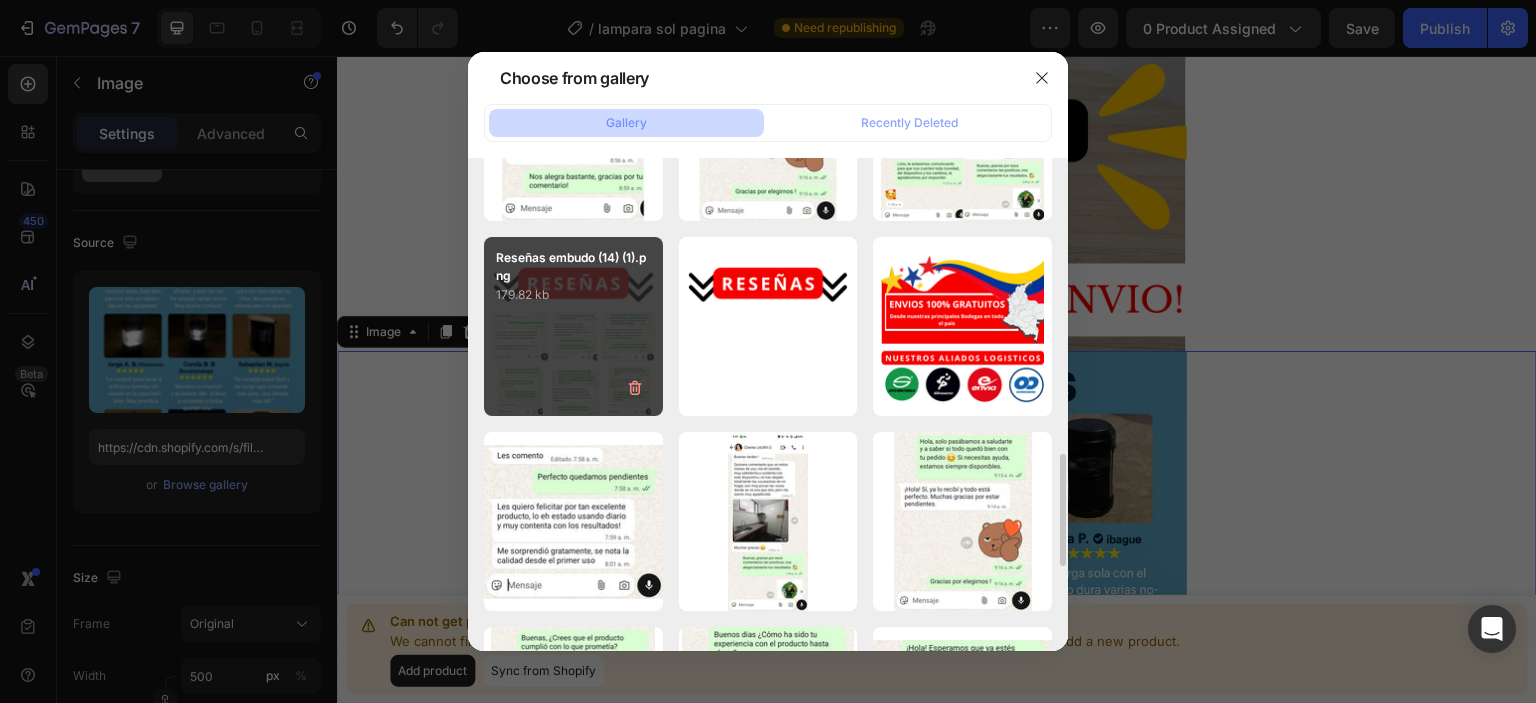 scroll, scrollTop: 1200, scrollLeft: 0, axis: vertical 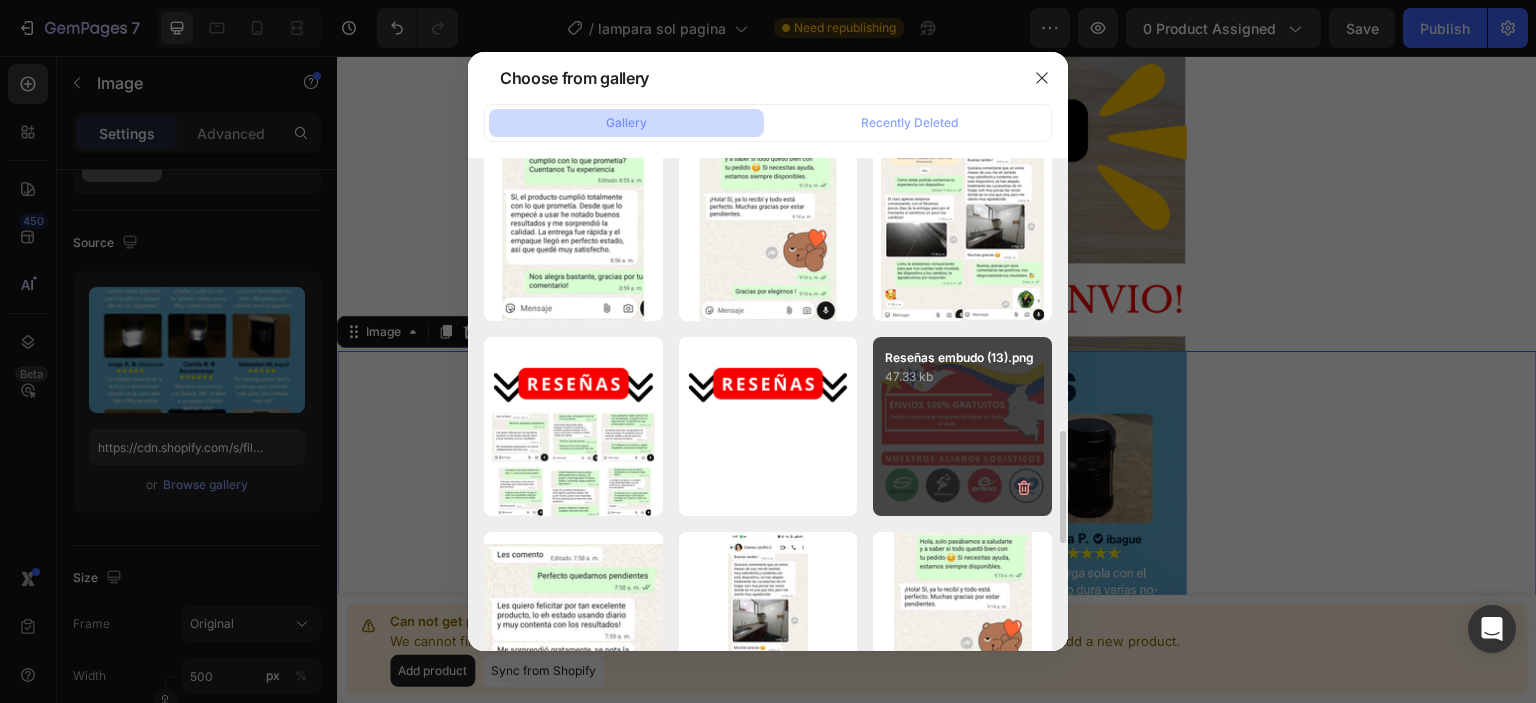 click on "Reseñas embudo  (13).png 47.33 kb" at bounding box center (962, 426) 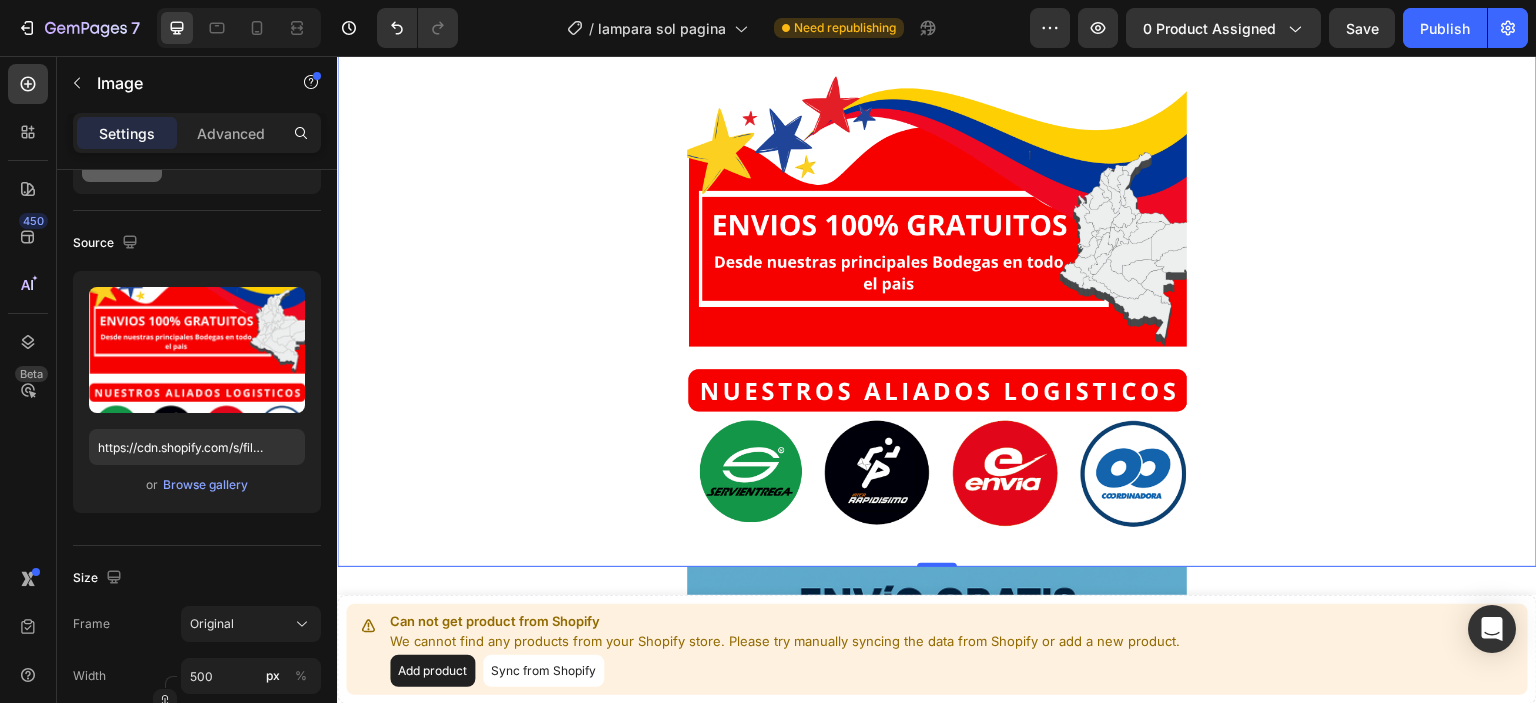 scroll, scrollTop: 6200, scrollLeft: 0, axis: vertical 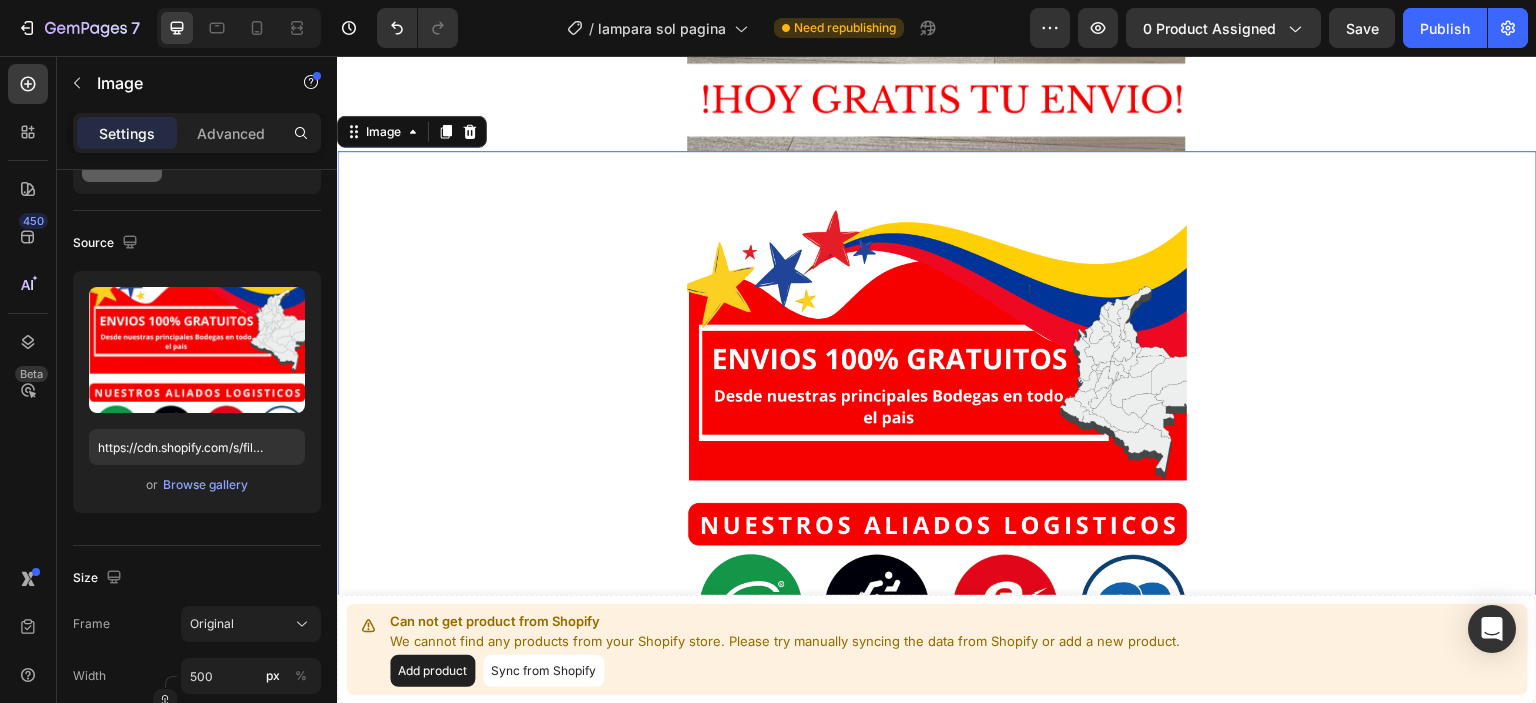 click at bounding box center [937, 426] 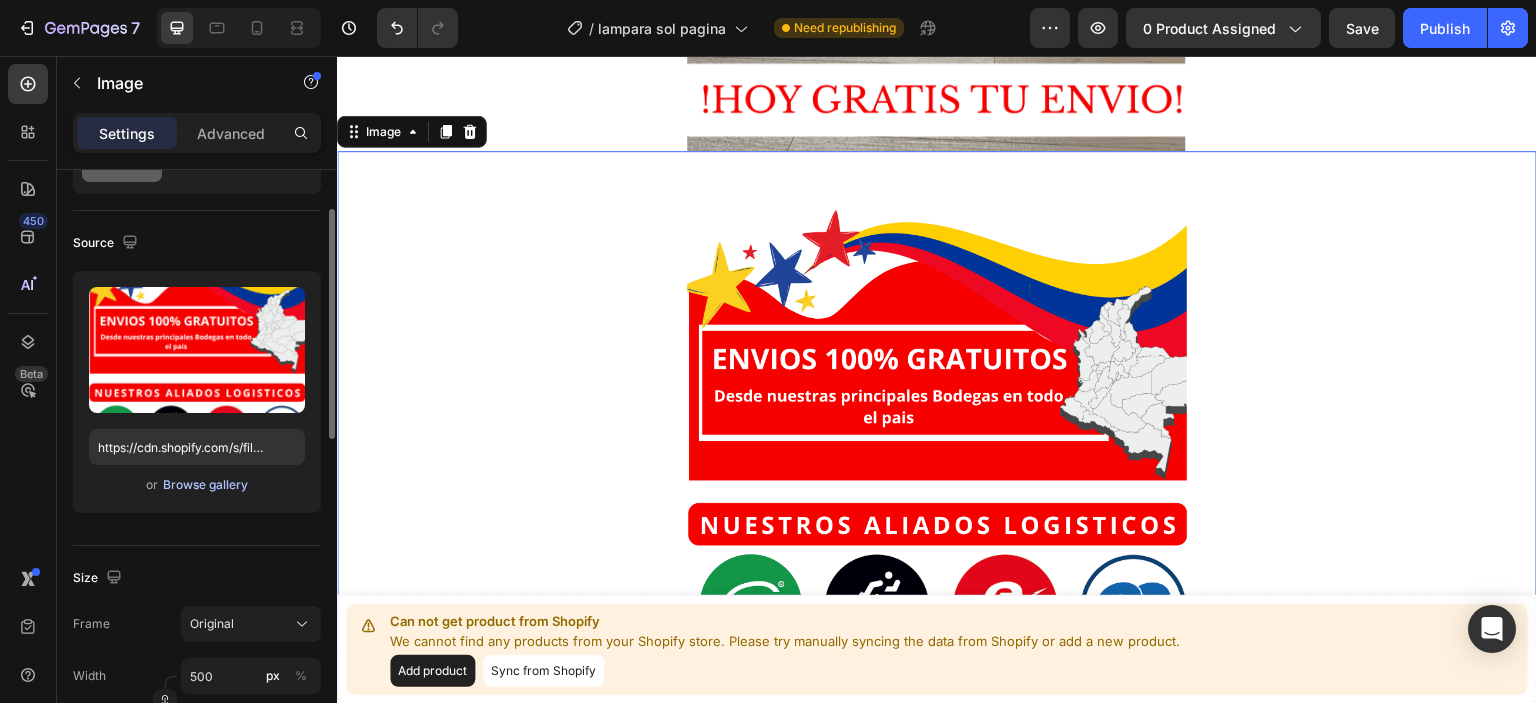 click on "Browse gallery" at bounding box center [205, 485] 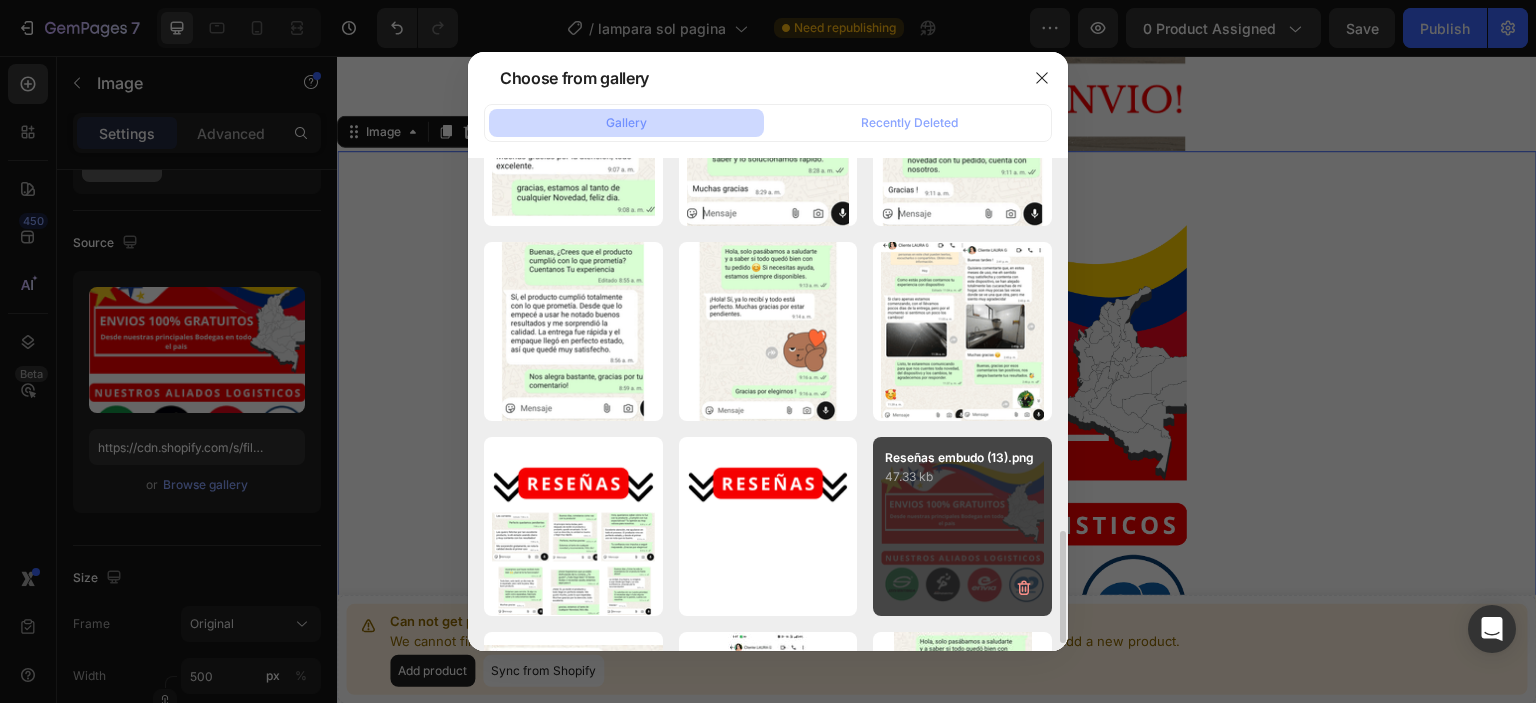 scroll, scrollTop: 1200, scrollLeft: 0, axis: vertical 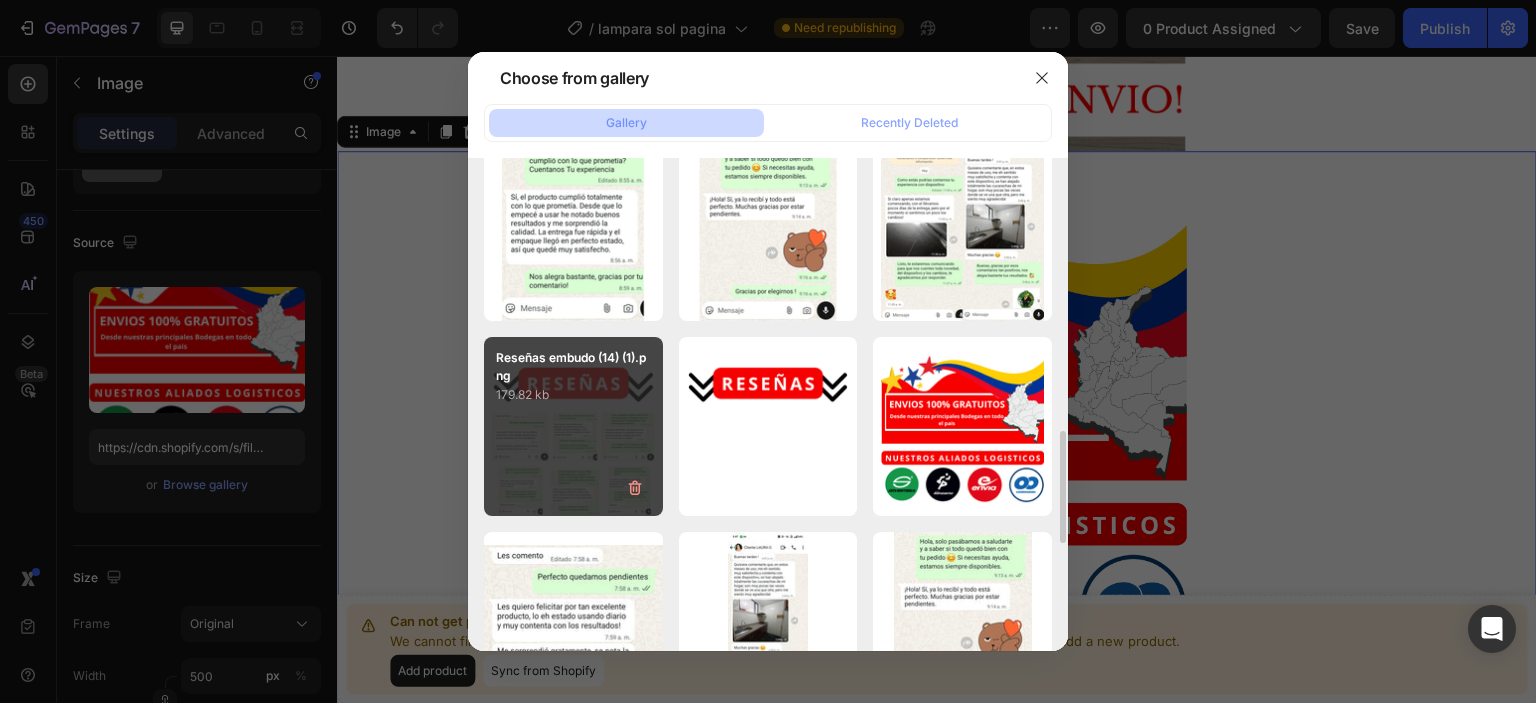 click on "Reseñas embudo  (14) (1).png 179.82 kb" at bounding box center [573, 426] 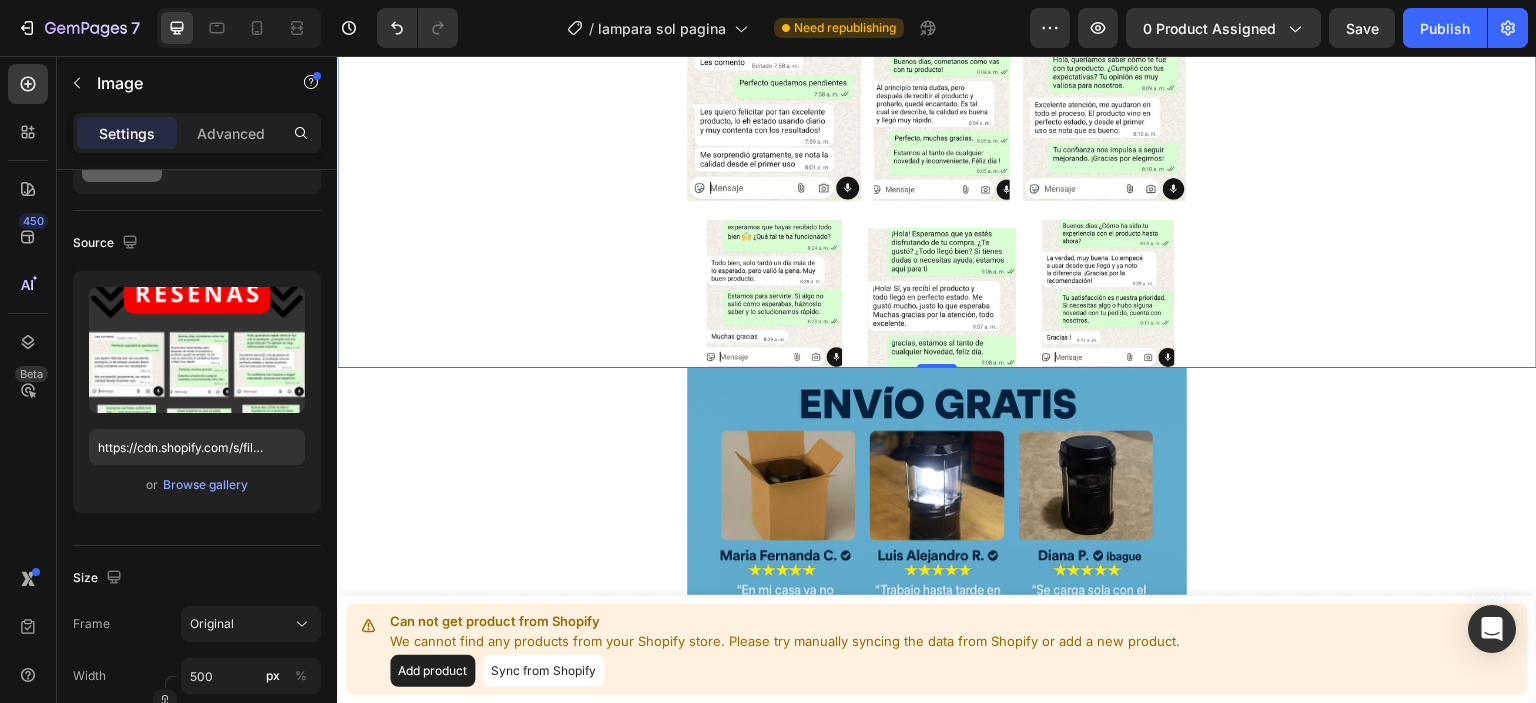 scroll, scrollTop: 6500, scrollLeft: 0, axis: vertical 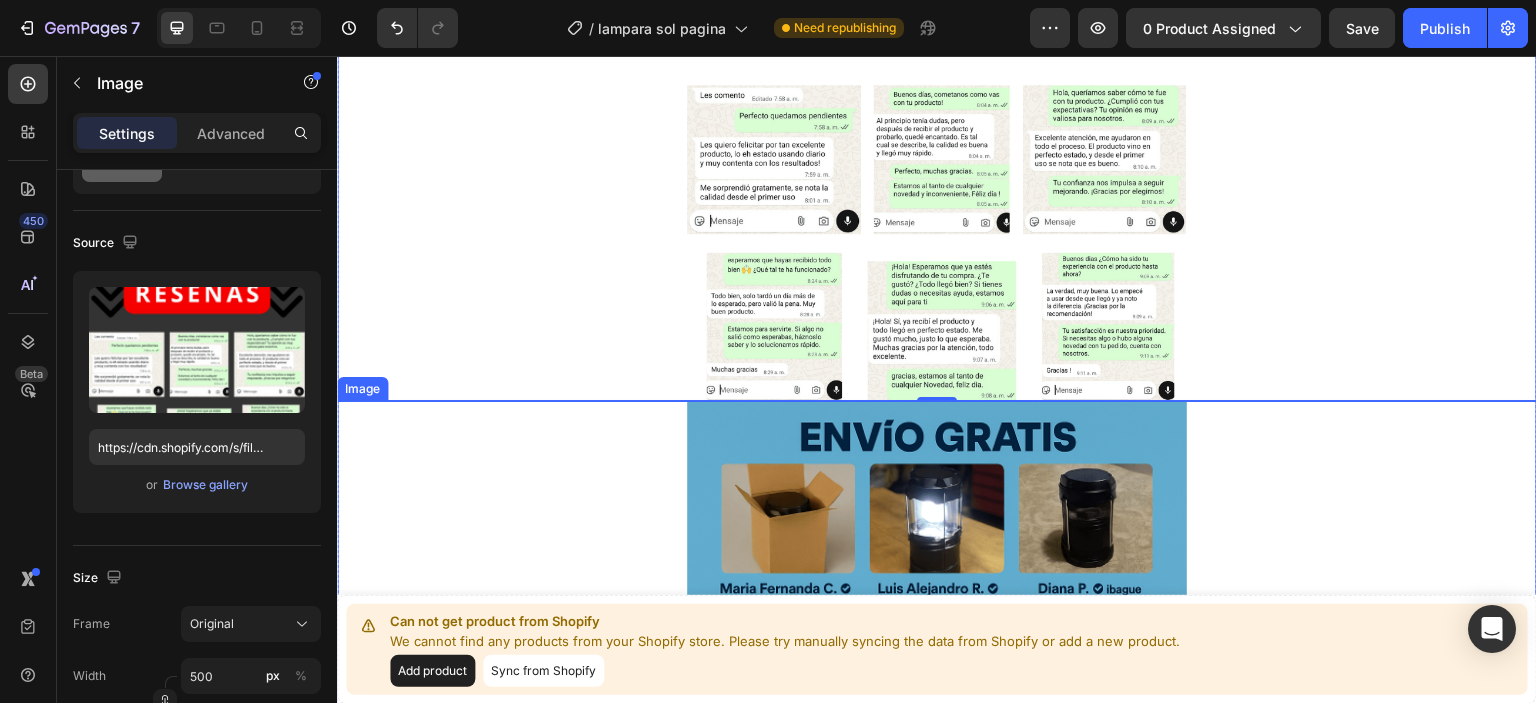 click at bounding box center [937, 776] 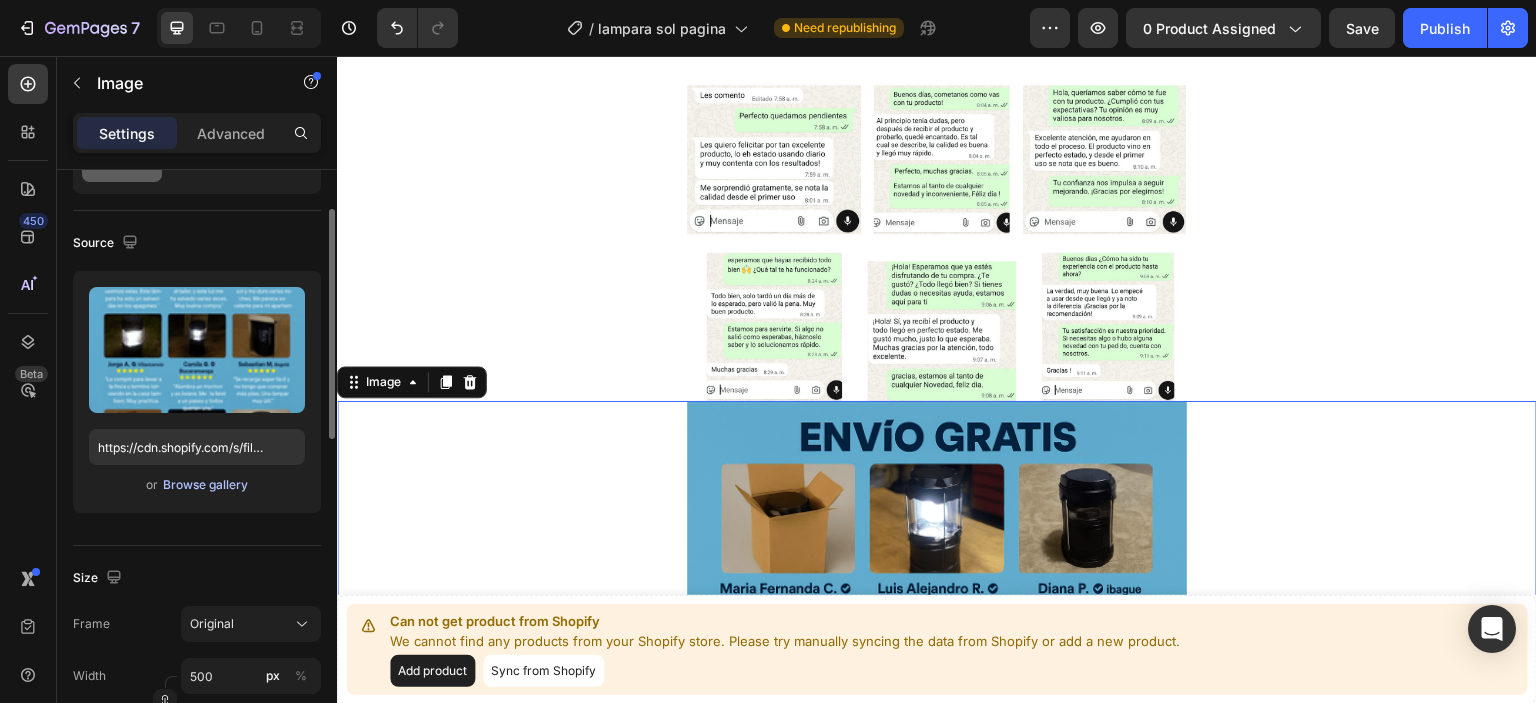click on "Browse gallery" at bounding box center (205, 485) 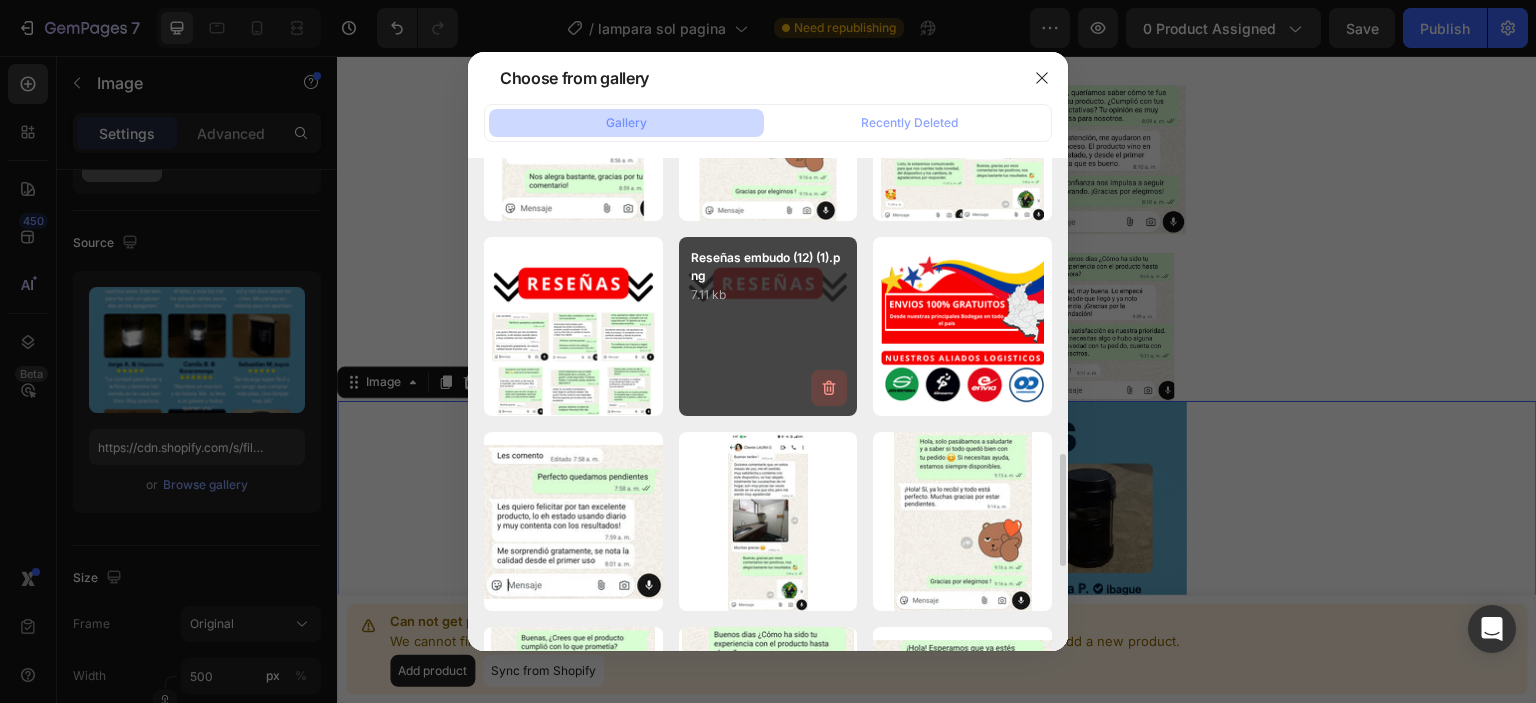 scroll, scrollTop: 1200, scrollLeft: 0, axis: vertical 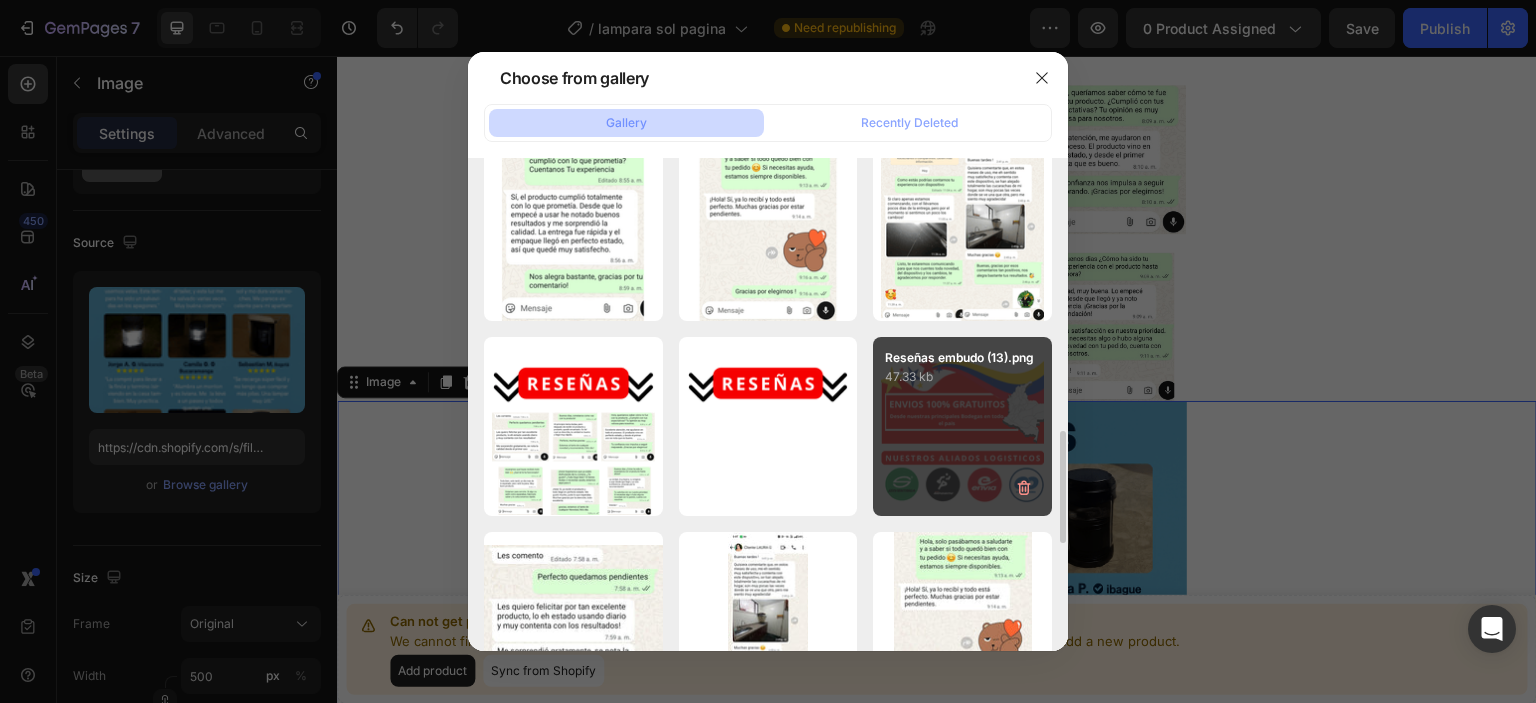 click on "Reseñas embudo  (13).png 47.33 kb" at bounding box center [962, 426] 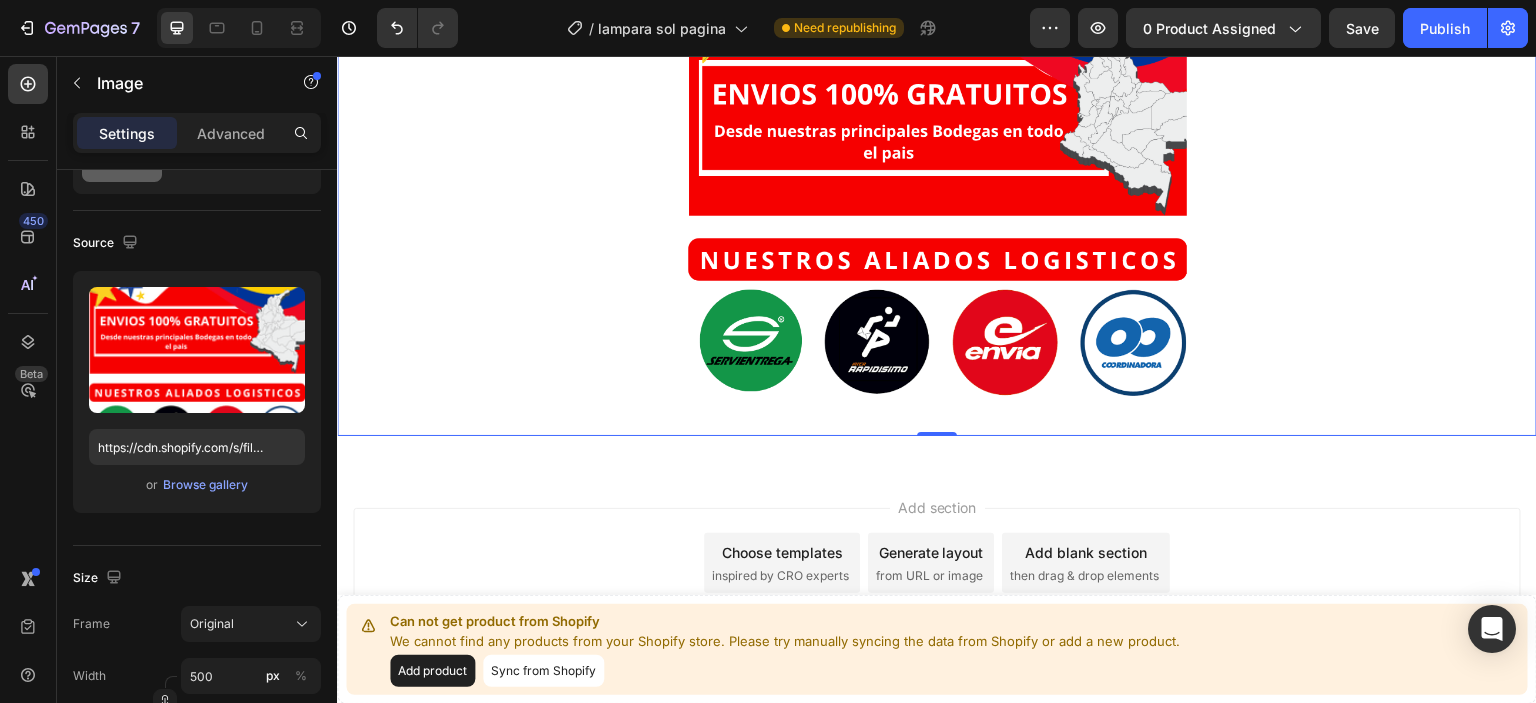 scroll, scrollTop: 7019, scrollLeft: 0, axis: vertical 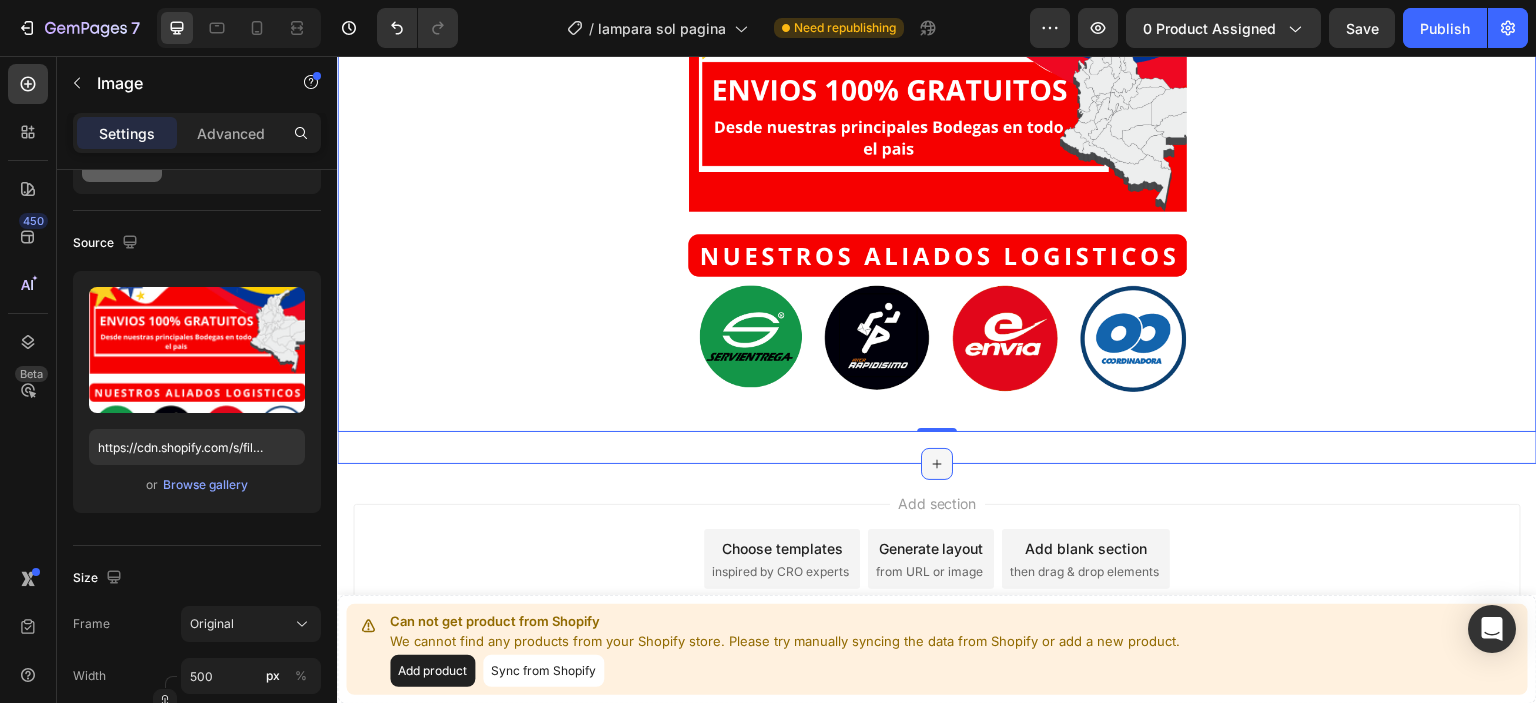click 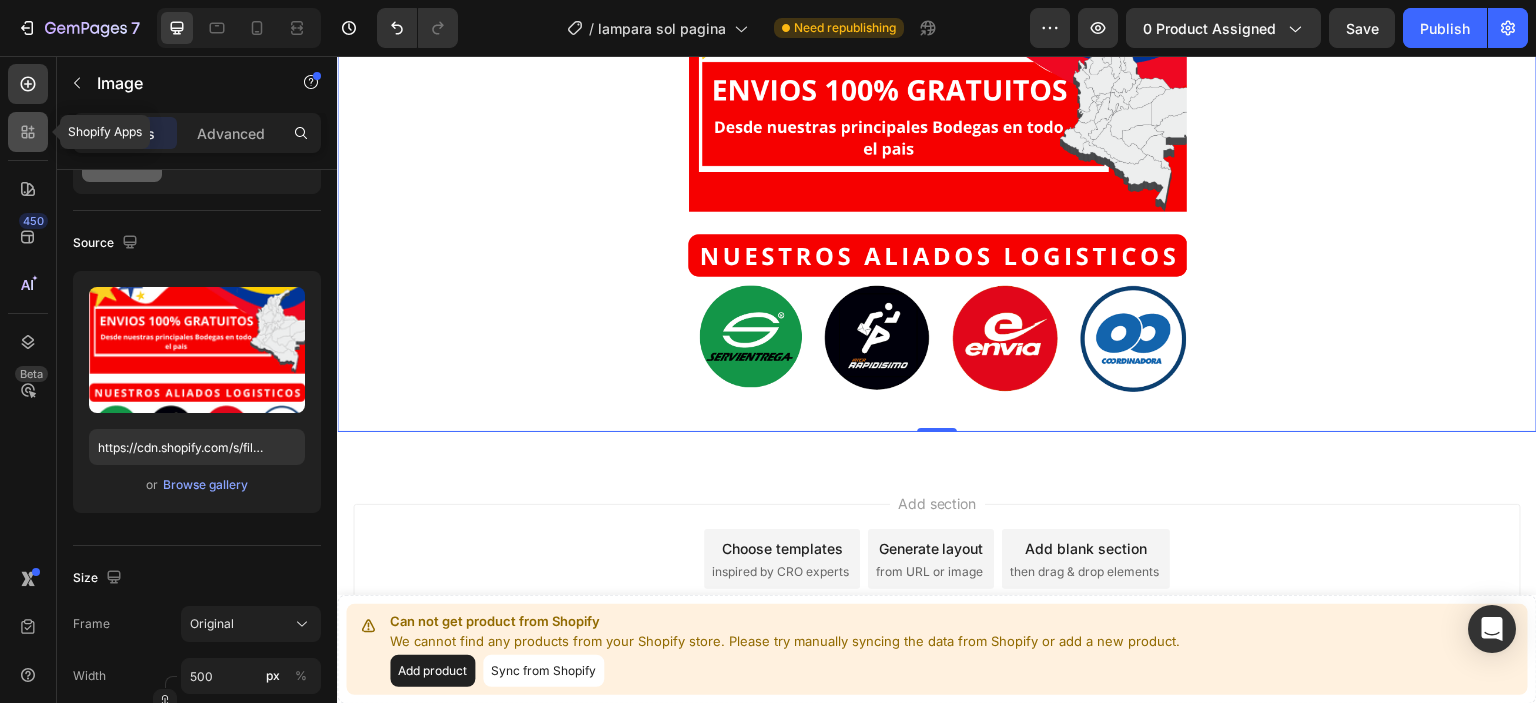 click 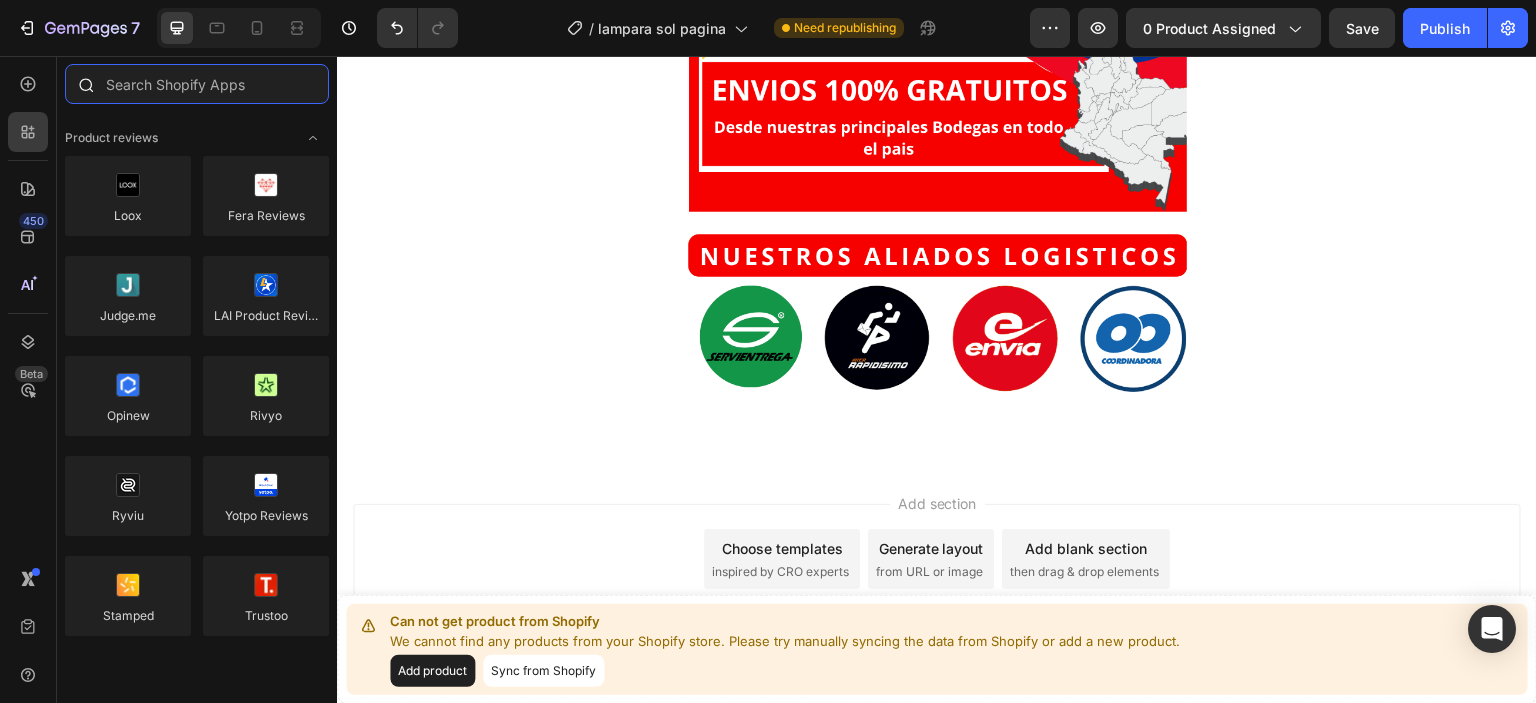 click at bounding box center [197, 84] 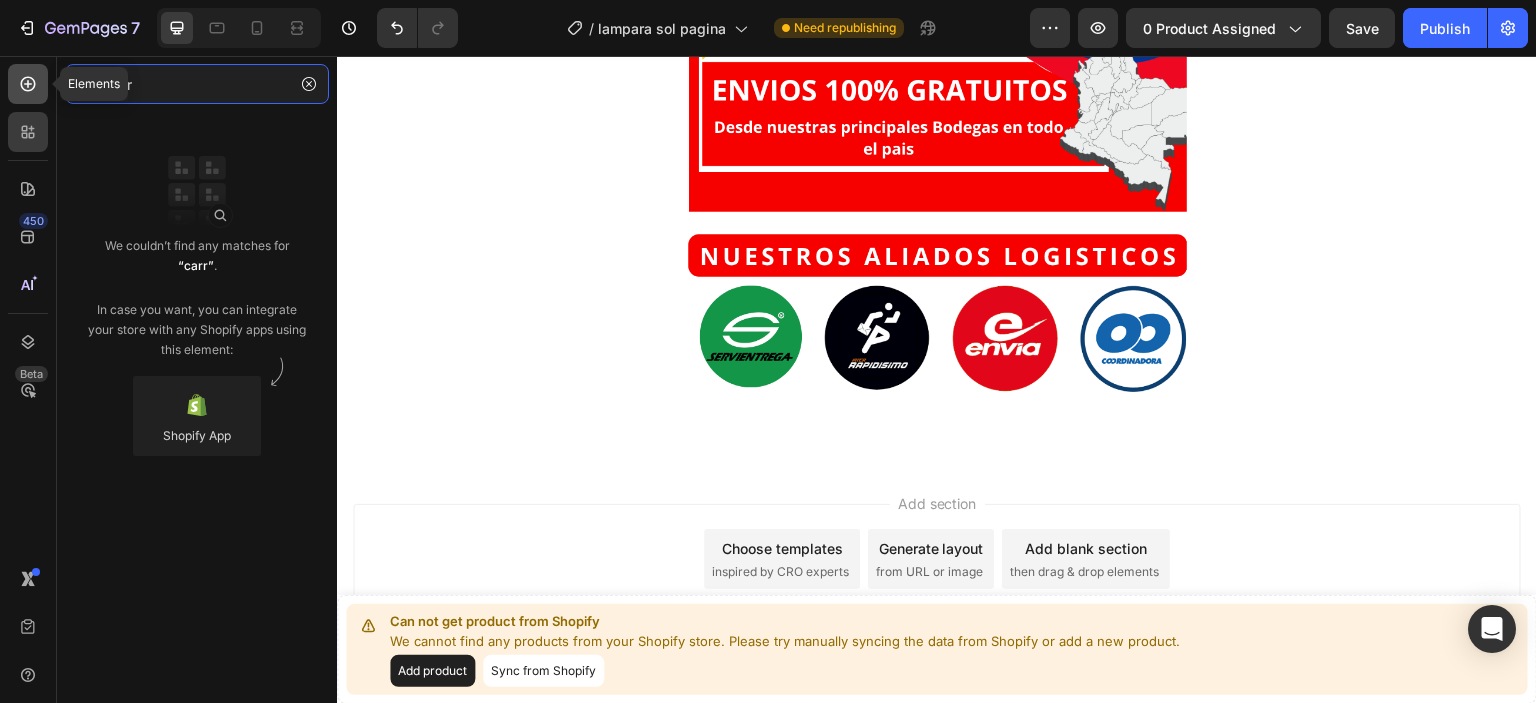type on "carr" 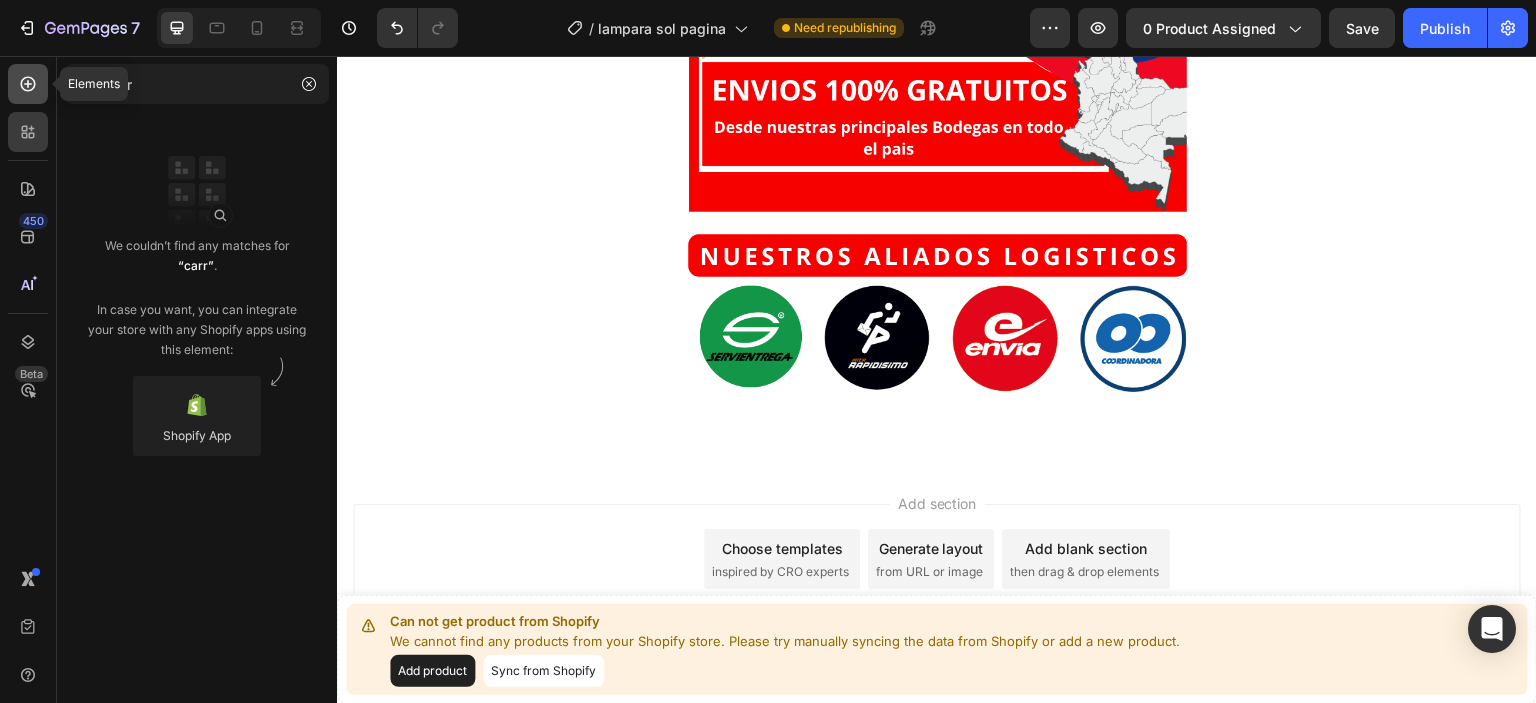 click 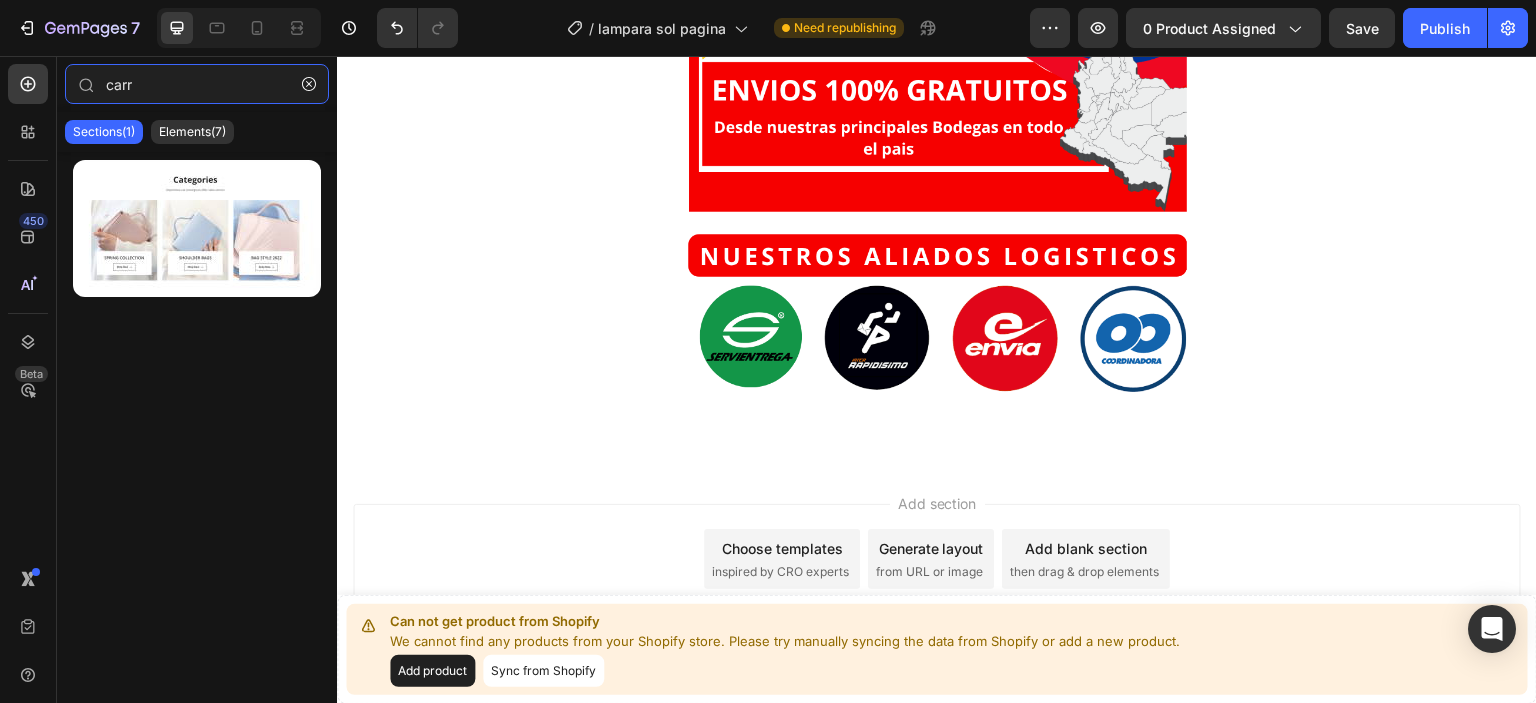 type on "carr" 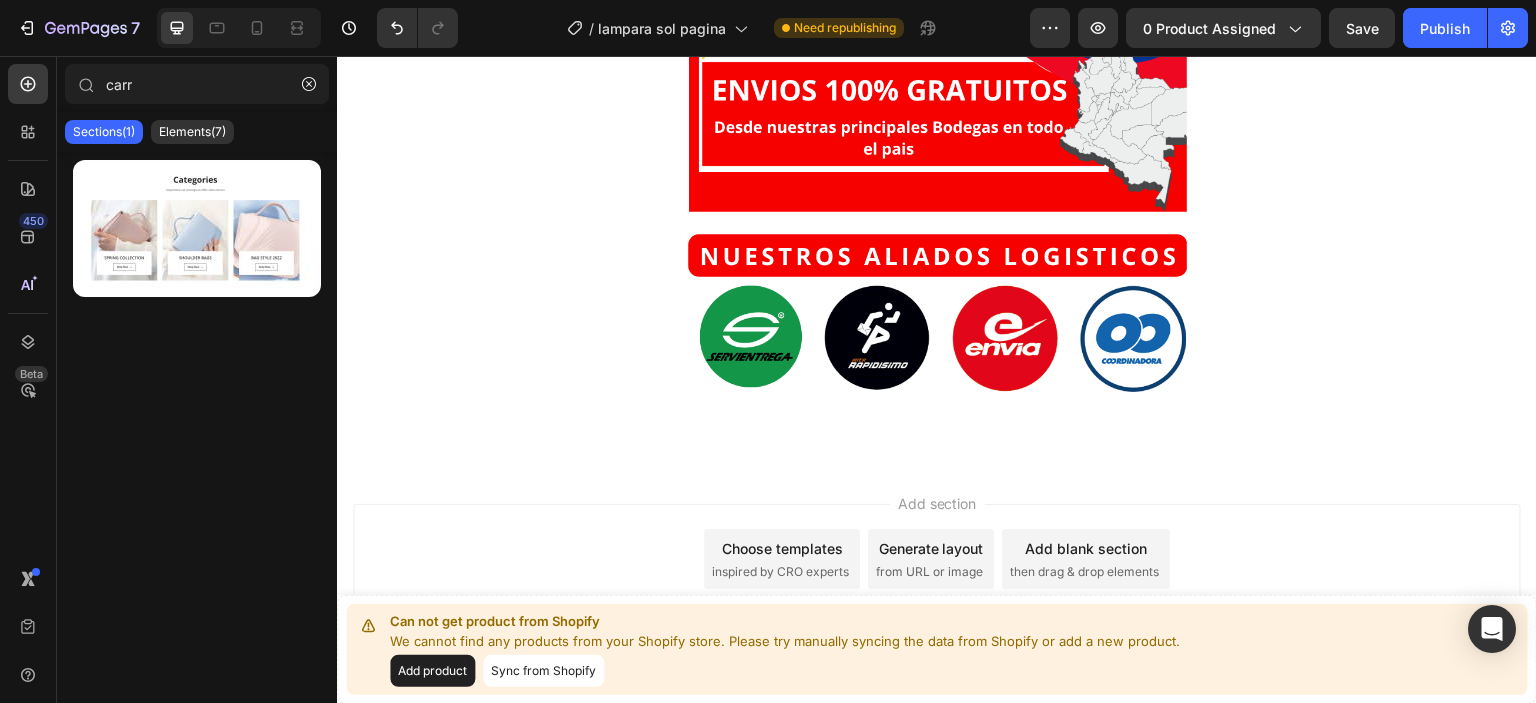click on "Sections(1) Elements(7)" 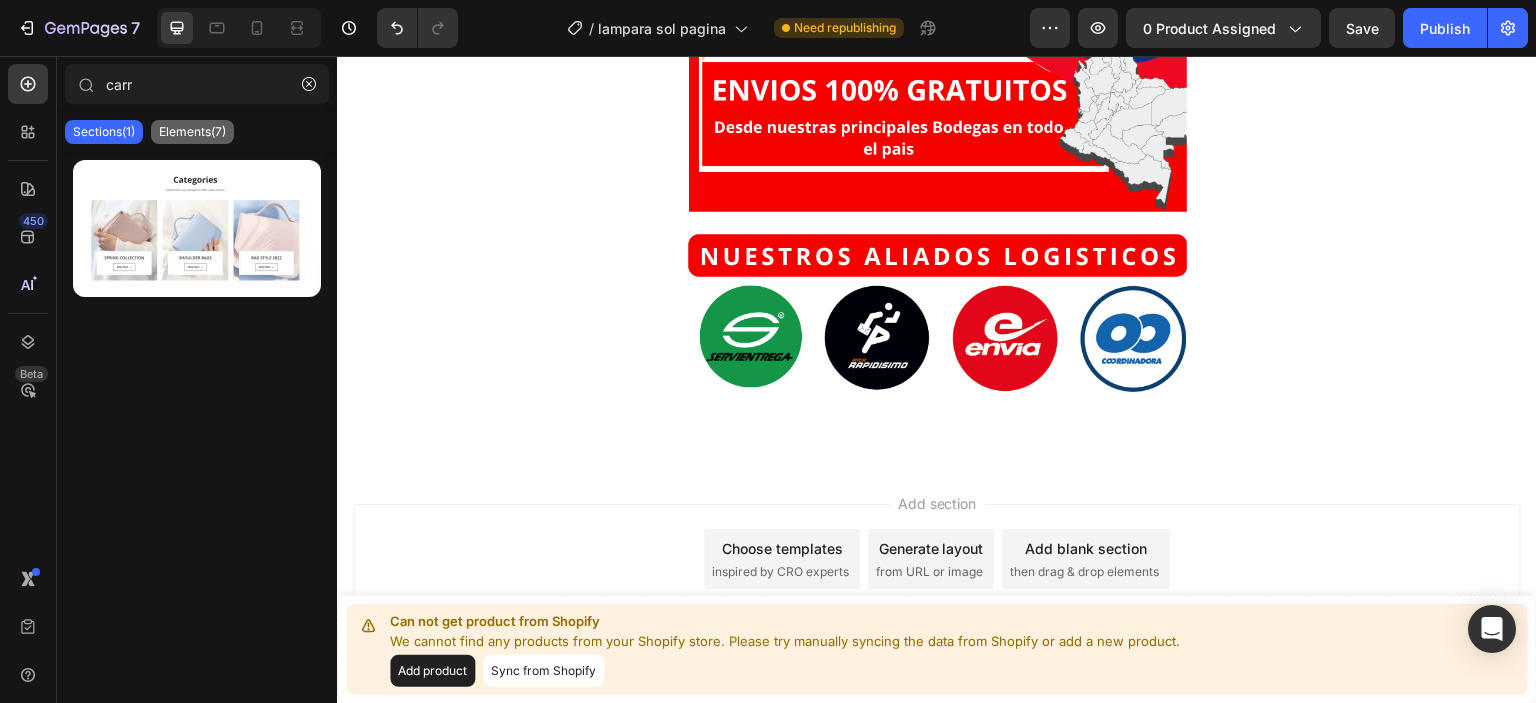 click on "Elements(7)" at bounding box center (192, 132) 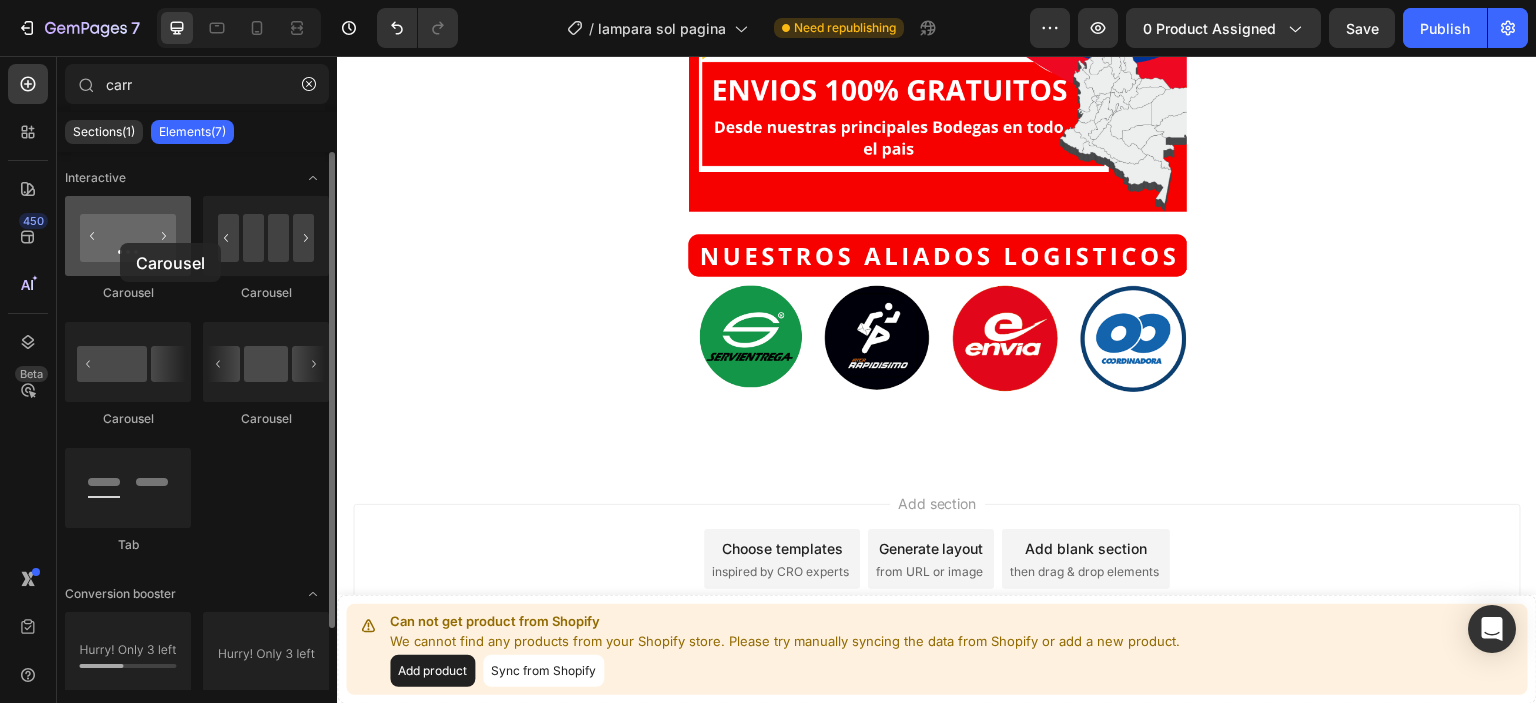 click at bounding box center (128, 236) 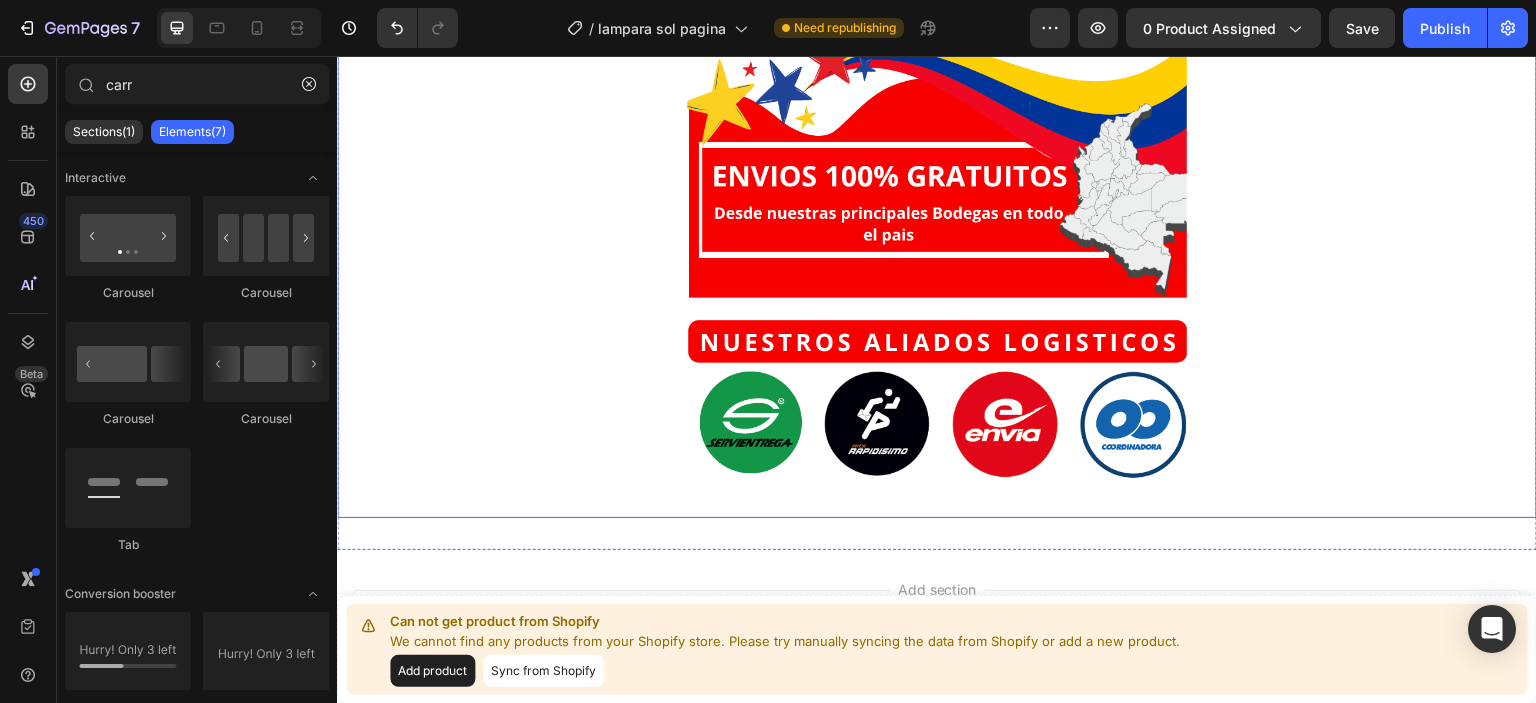 scroll, scrollTop: 7019, scrollLeft: 0, axis: vertical 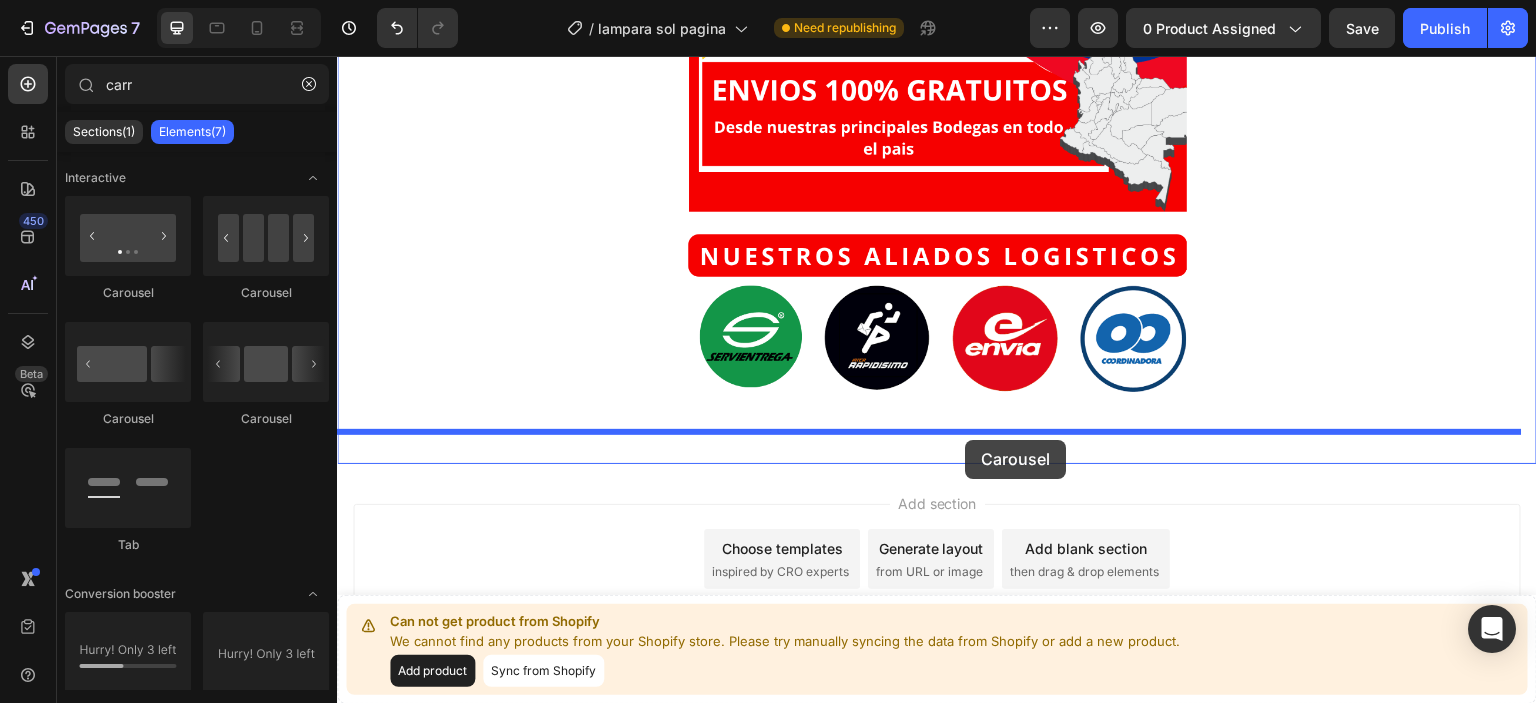 drag, startPoint x: 473, startPoint y: 303, endPoint x: 966, endPoint y: 440, distance: 511.68155 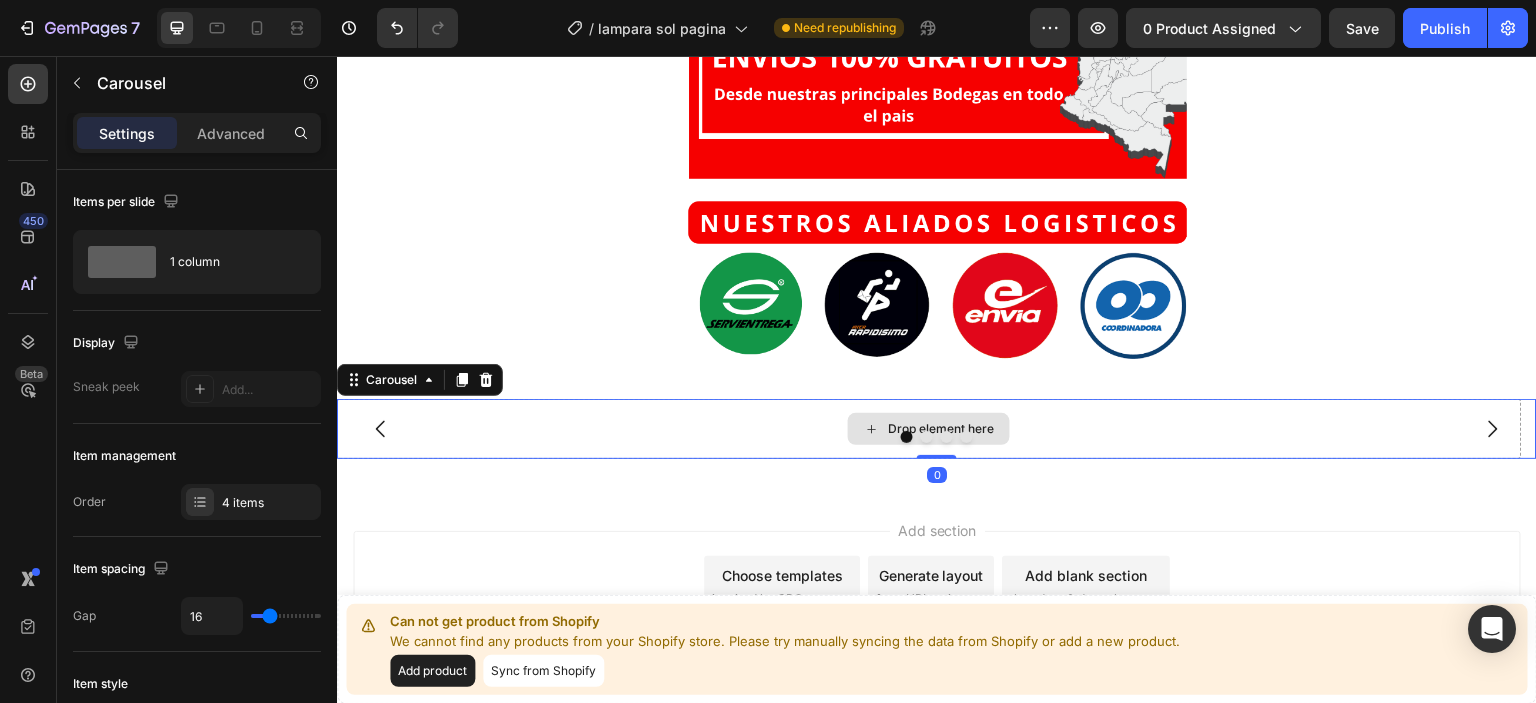 scroll, scrollTop: 7079, scrollLeft: 0, axis: vertical 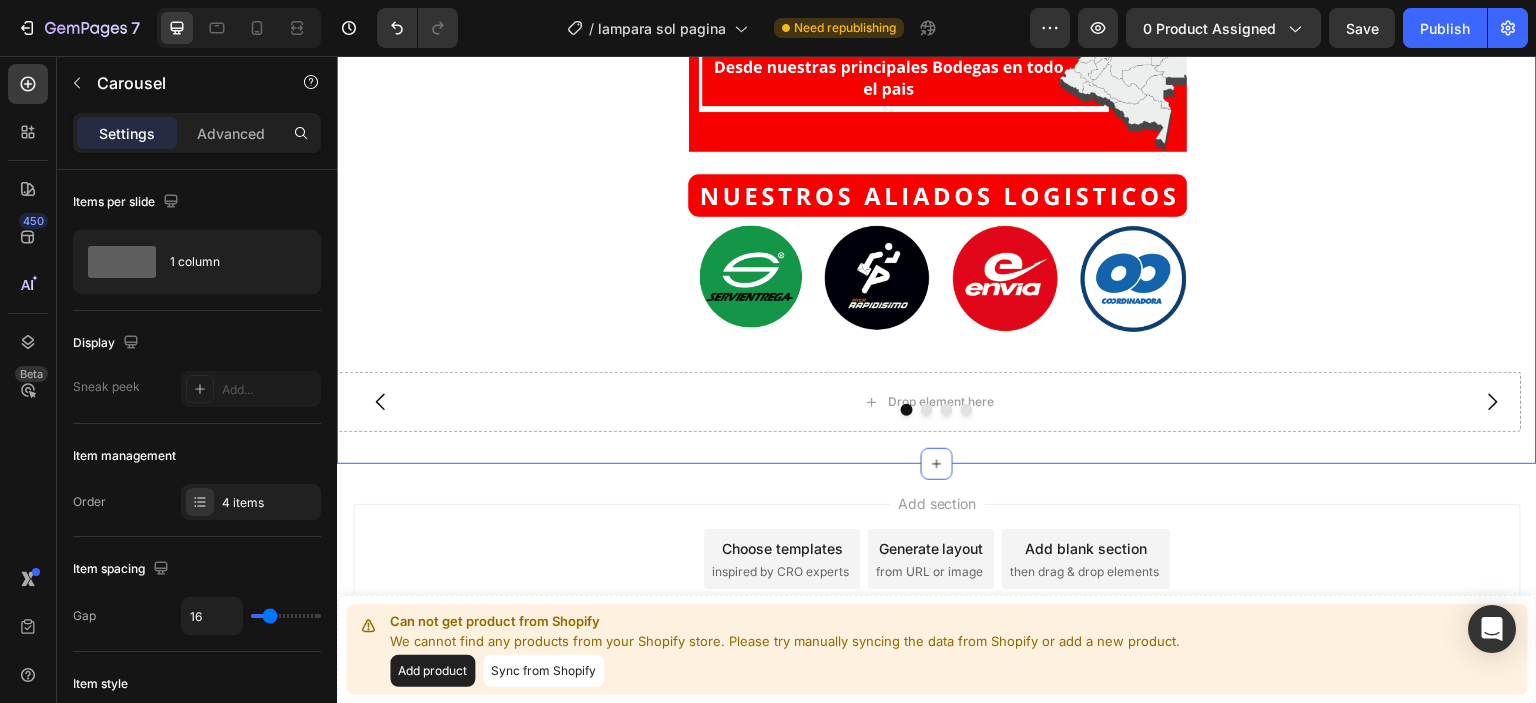 click on "Image Image Image Image Image Image Image Image Image
Drop element here
Drop element here
Drop element here
Drop element here
Carousel Section 2   You can create reusable sections Create Theme Section AI Content Write with GemAI What would you like to describe here? Tone and Voice Persuasive Product Getting products... Show more Generate" at bounding box center (937, -3259) 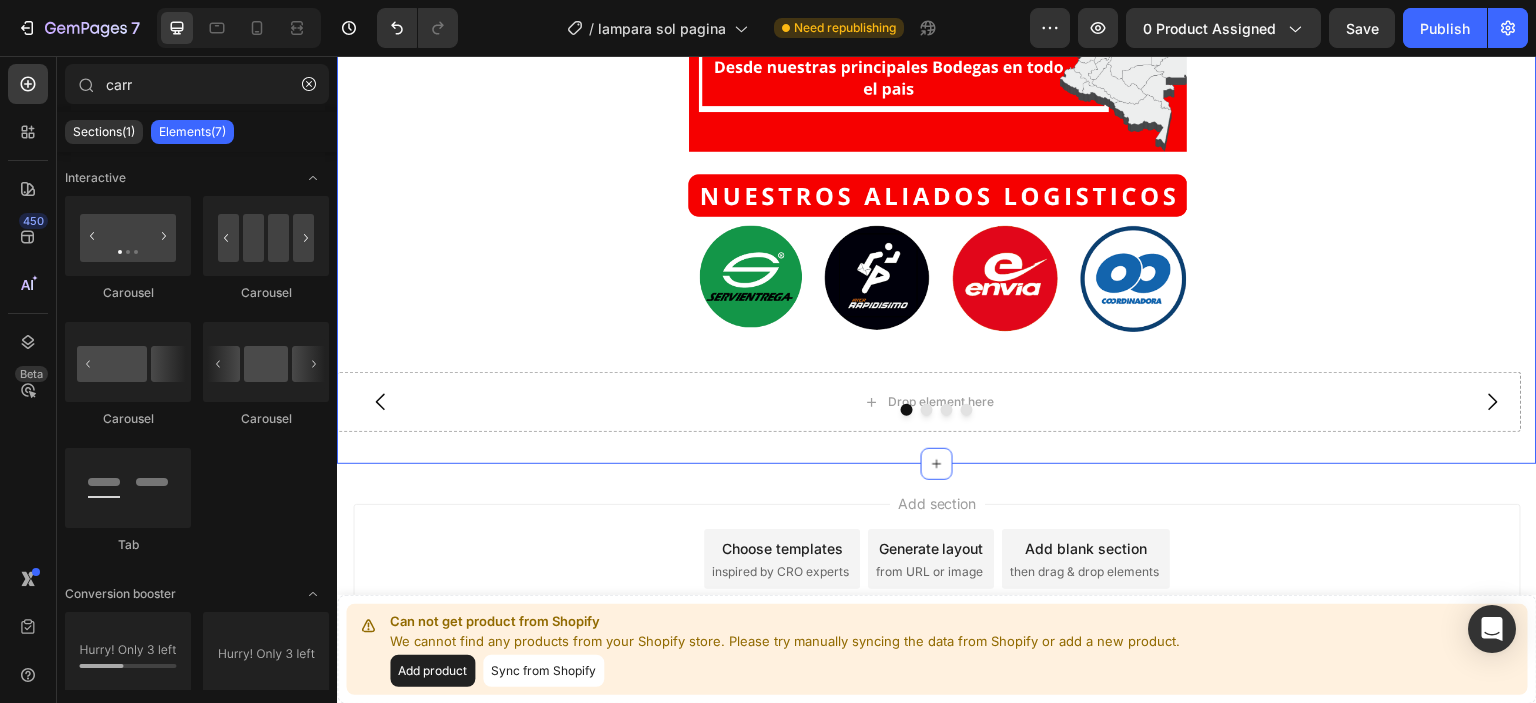 click on "Add section" at bounding box center [937, 503] 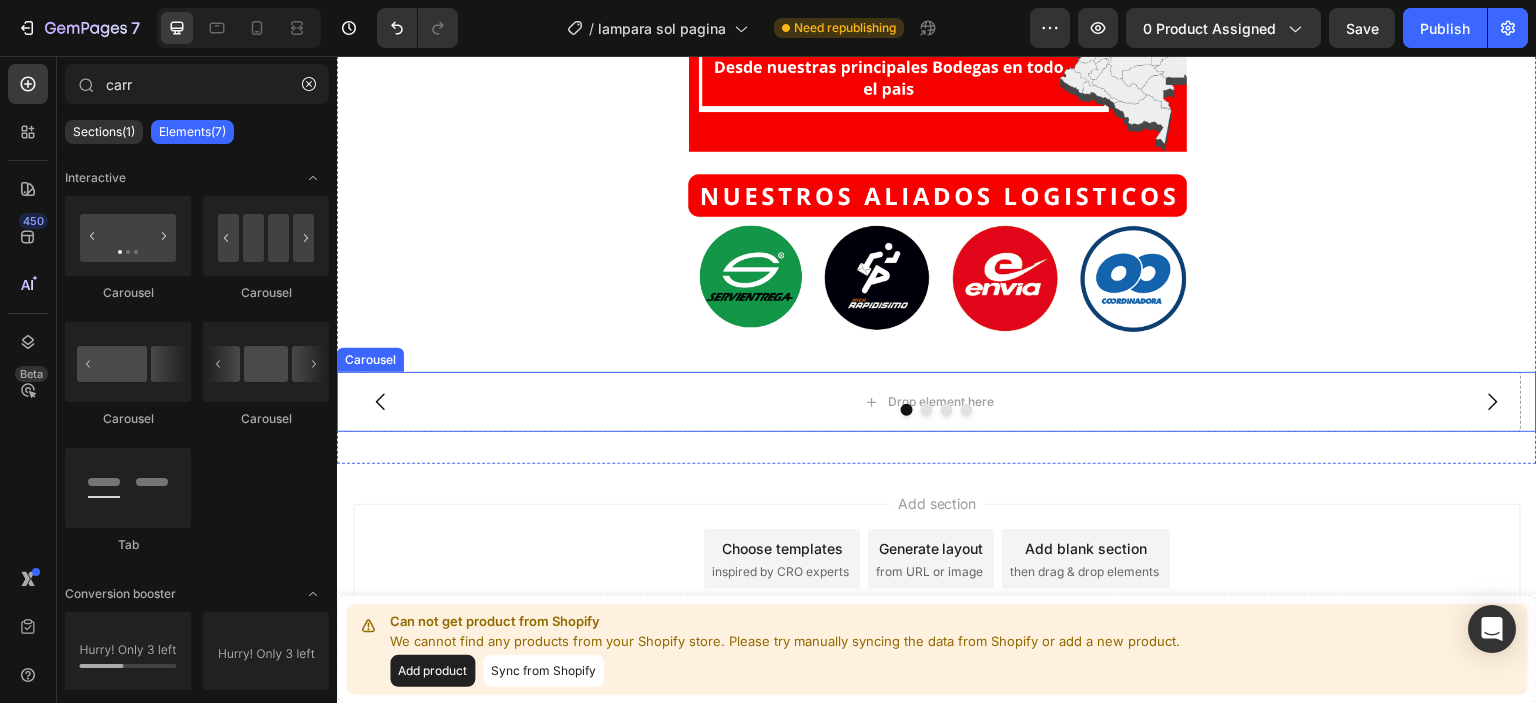click at bounding box center (937, 410) 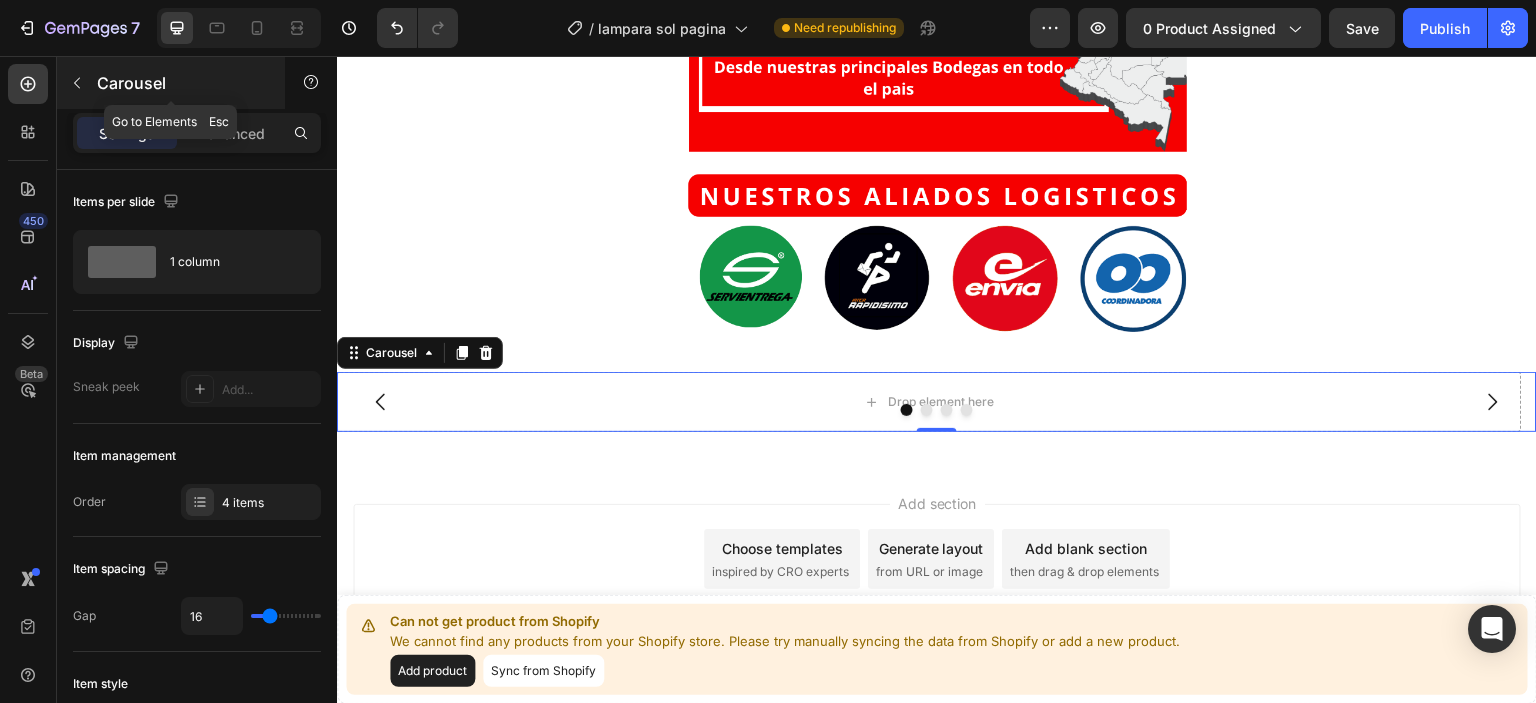 click 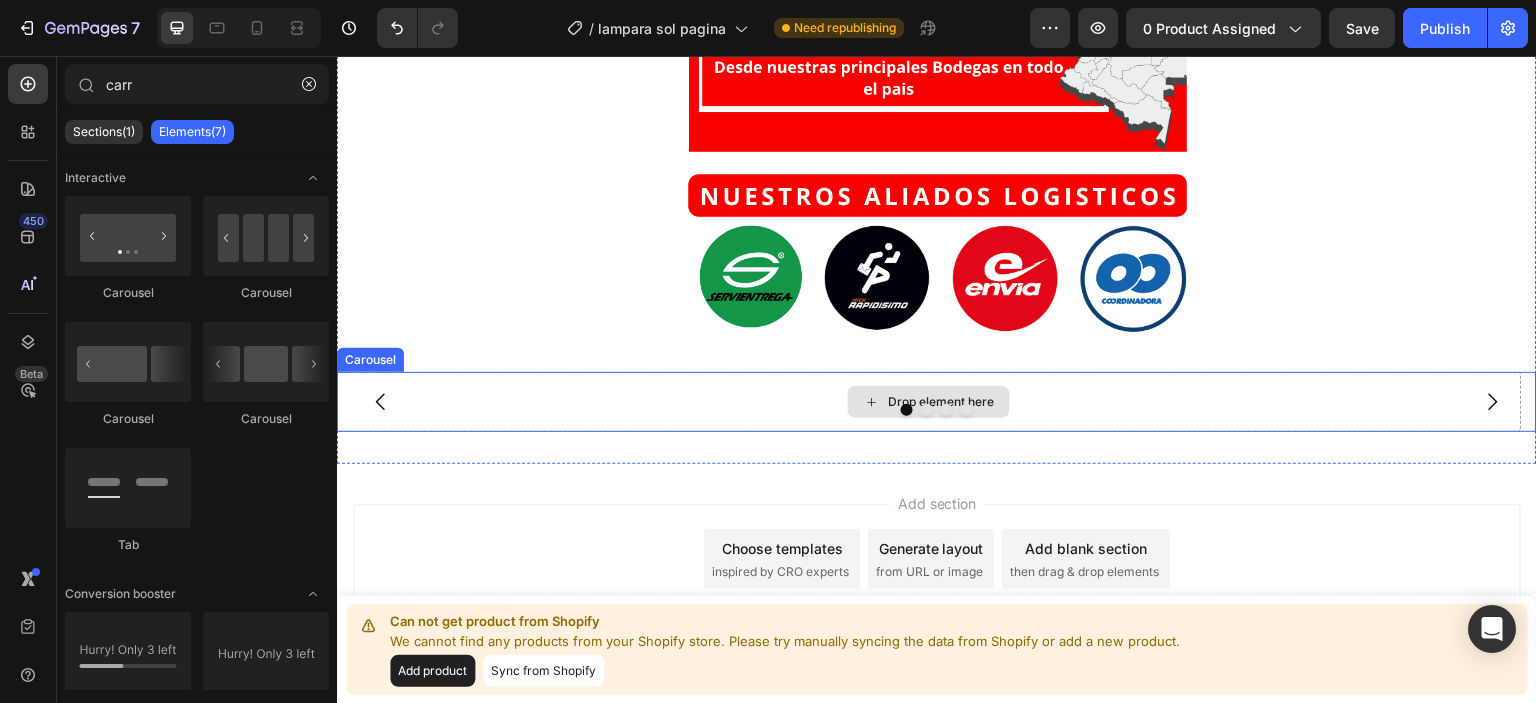 click 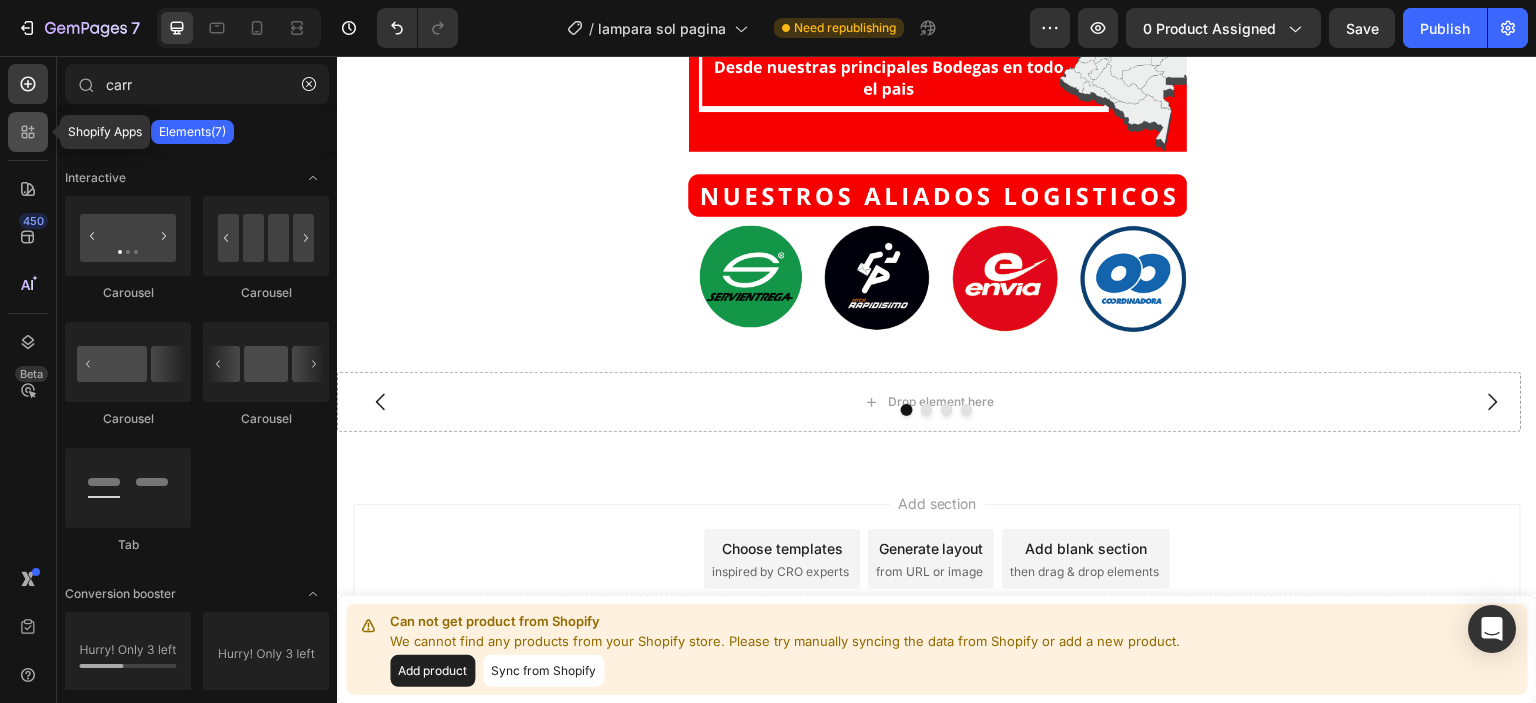 click 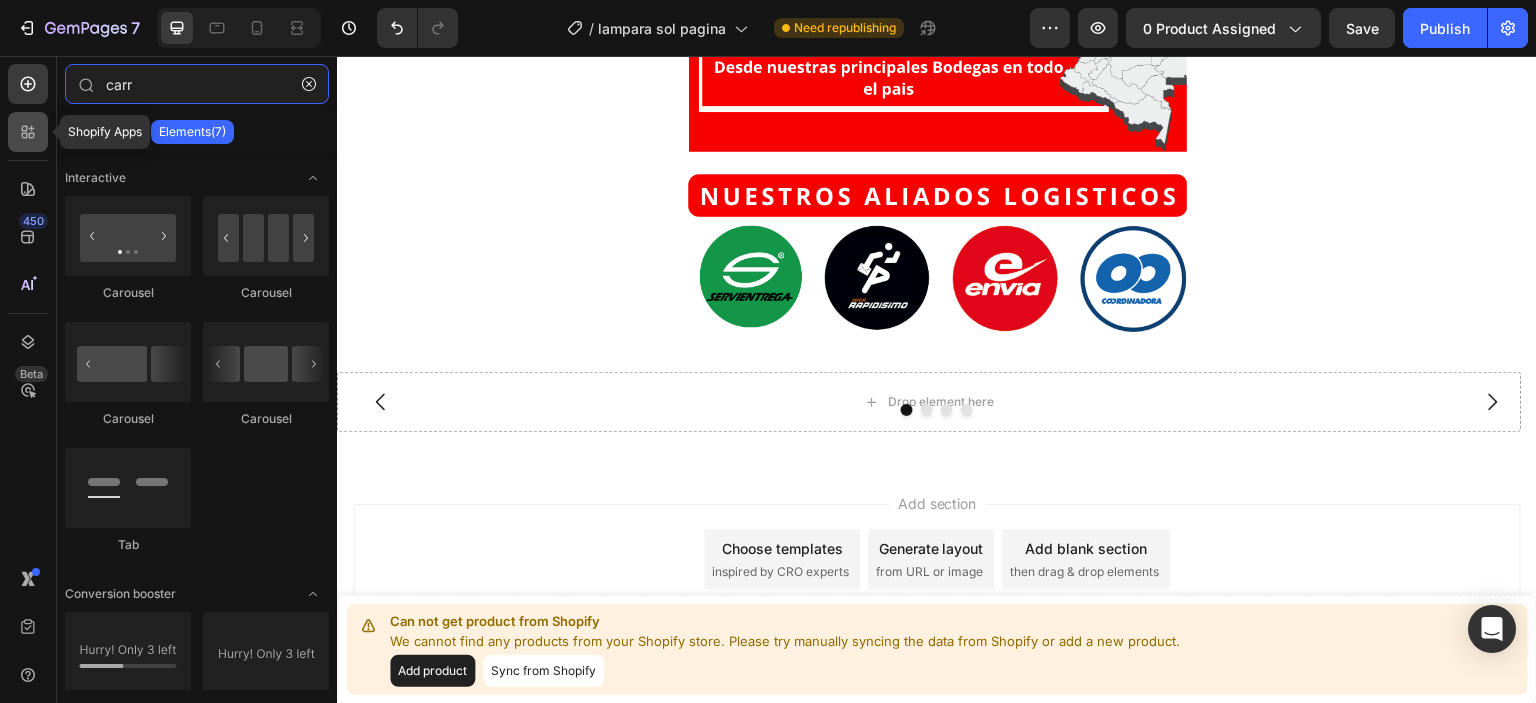 type 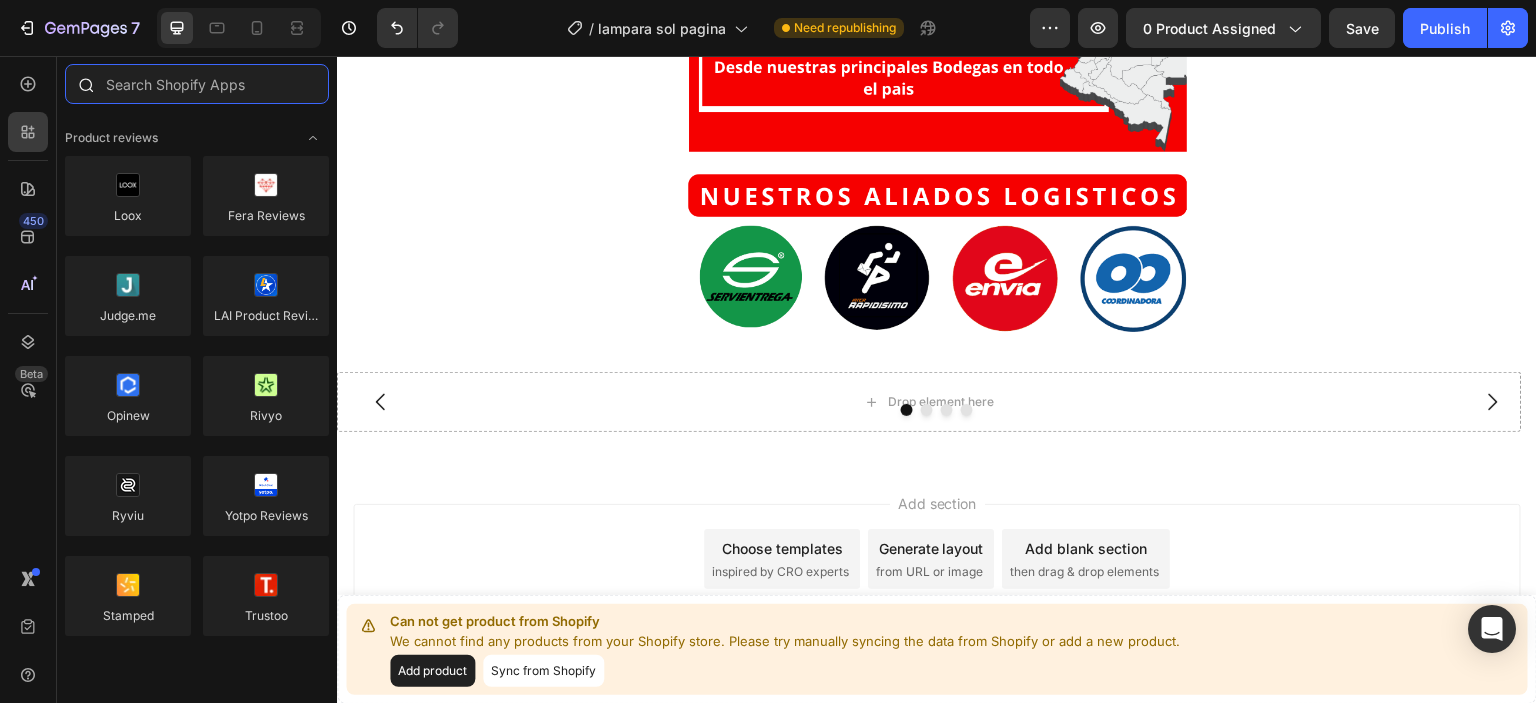click at bounding box center [197, 84] 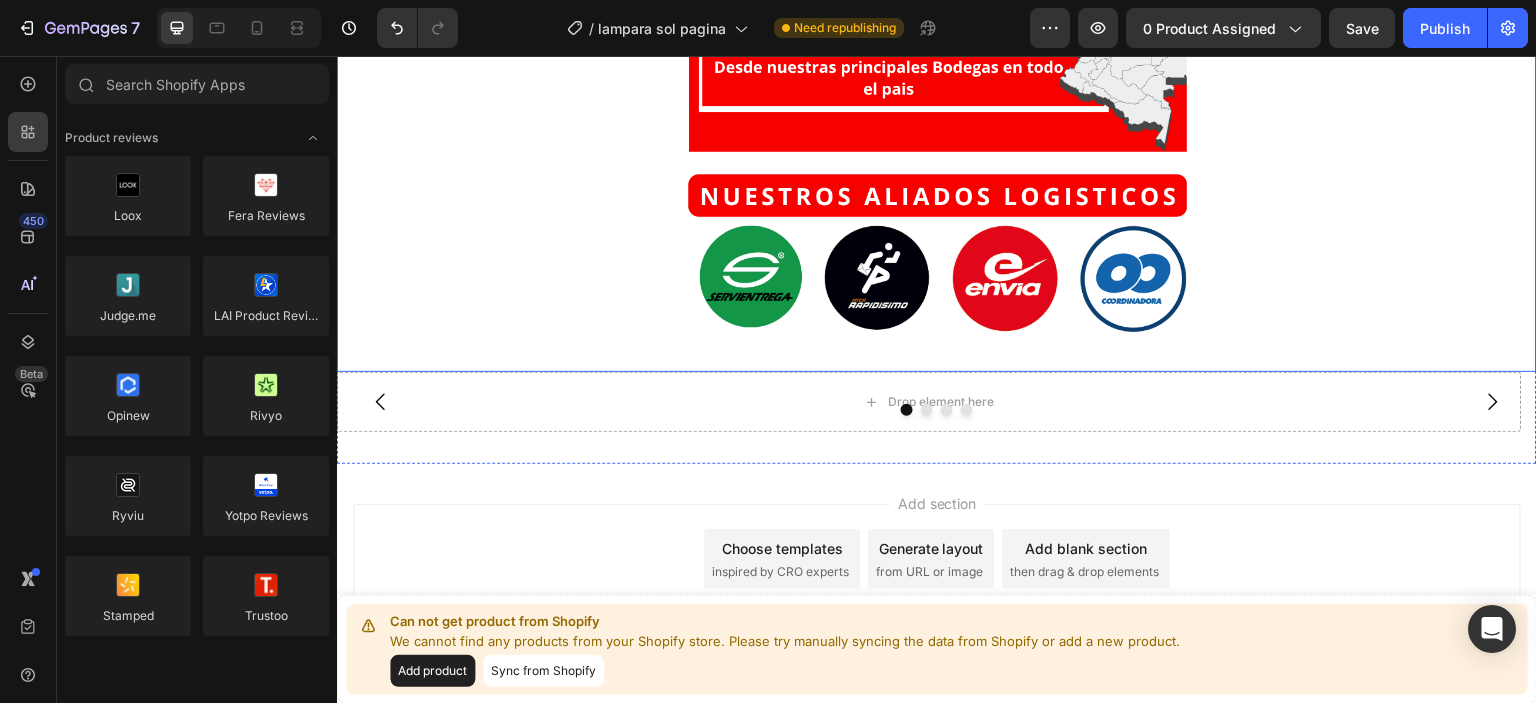 click at bounding box center (937, 97) 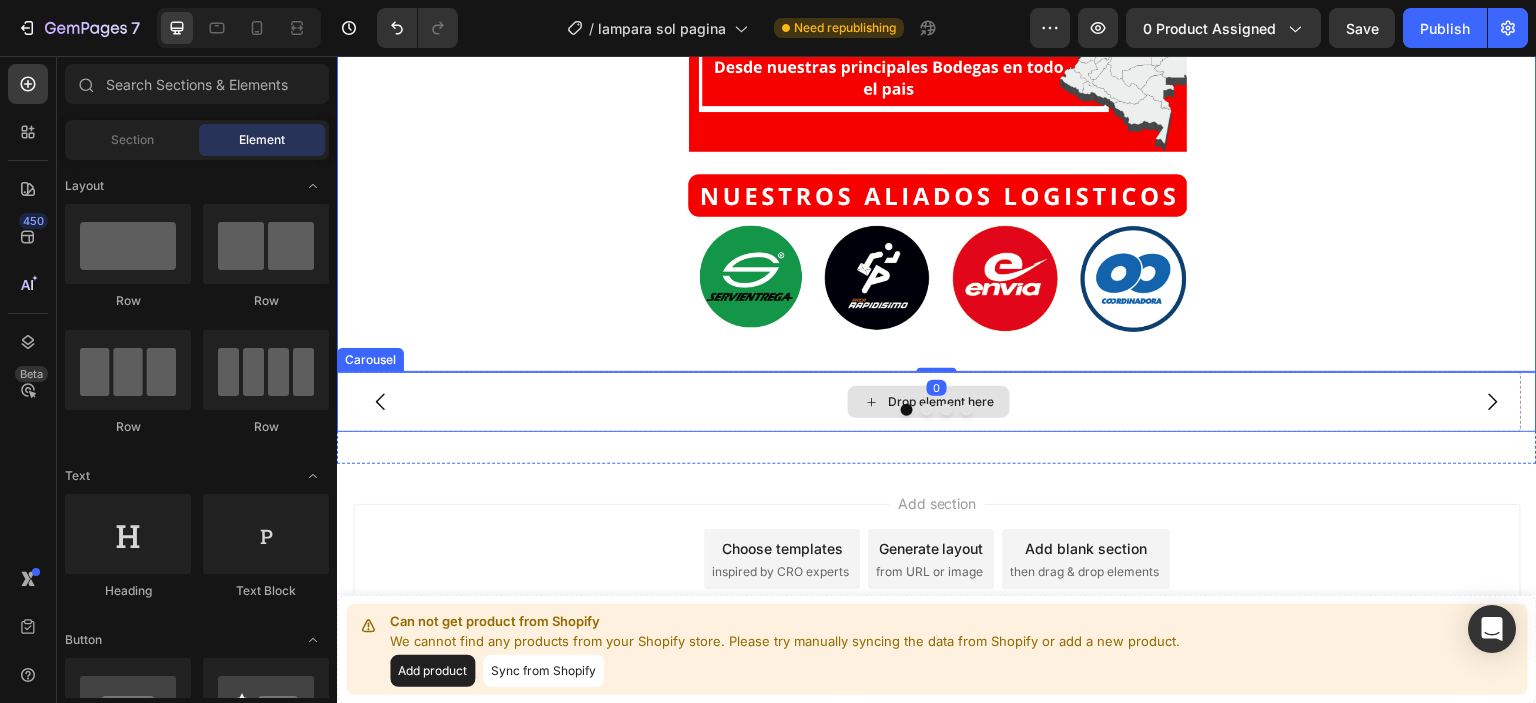click on "Drop element here" at bounding box center [929, 402] 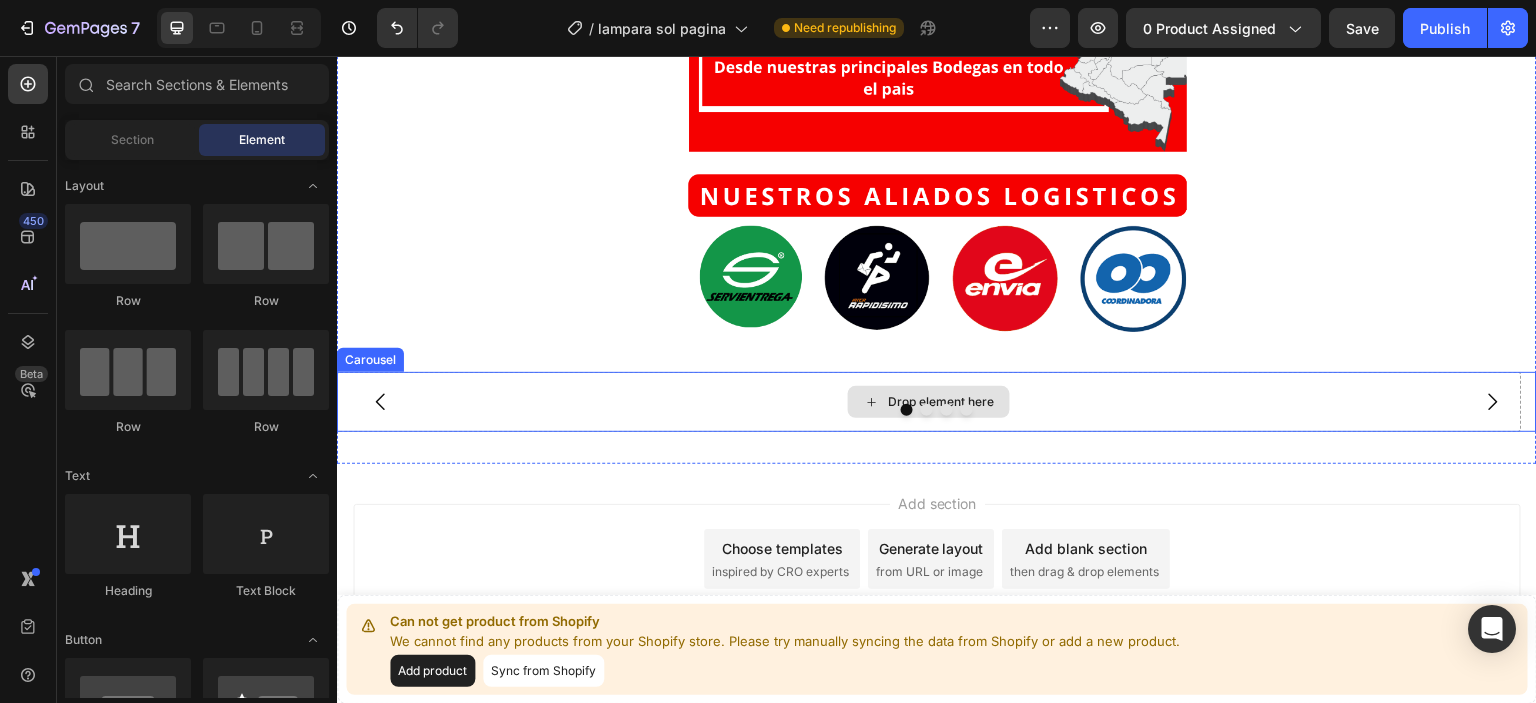click on "Drop element here" at bounding box center [929, 402] 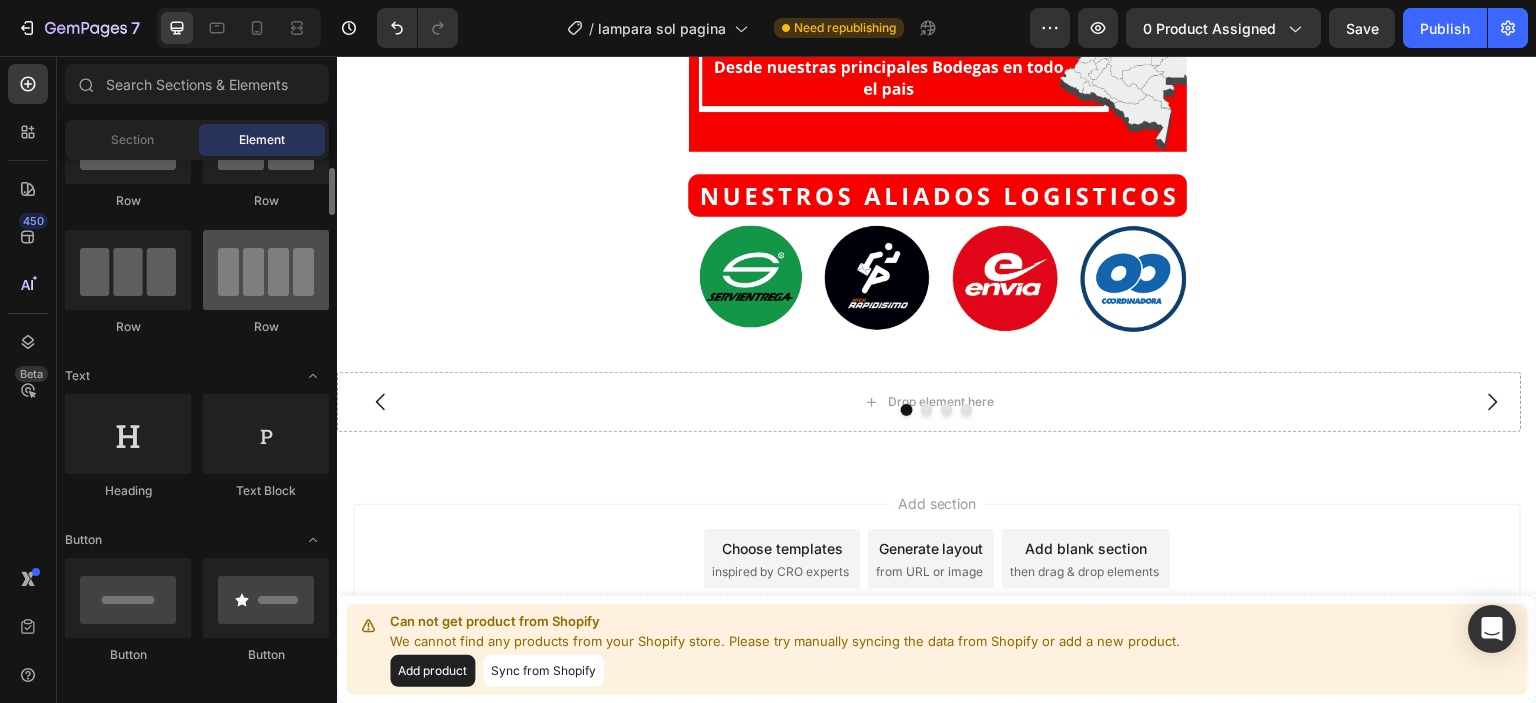scroll, scrollTop: 0, scrollLeft: 0, axis: both 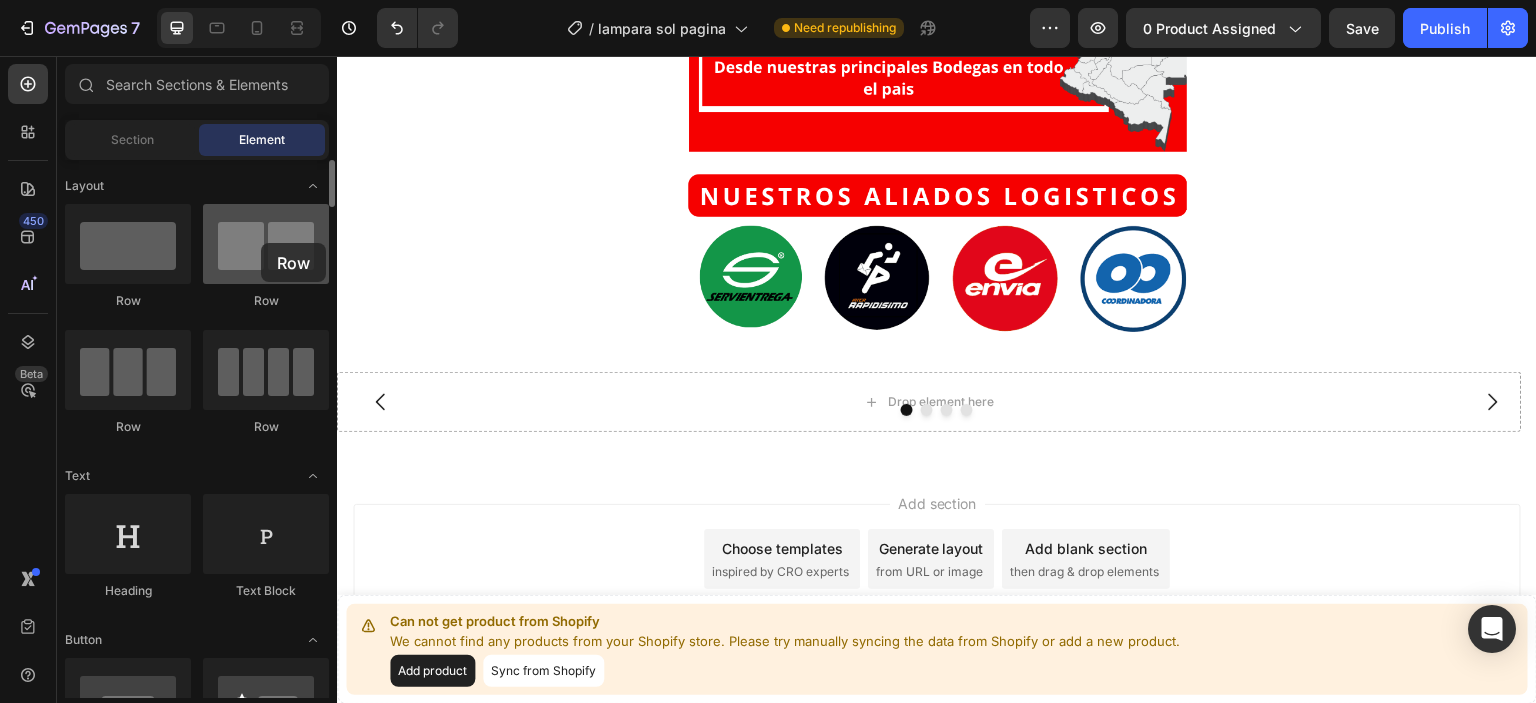 click at bounding box center [266, 244] 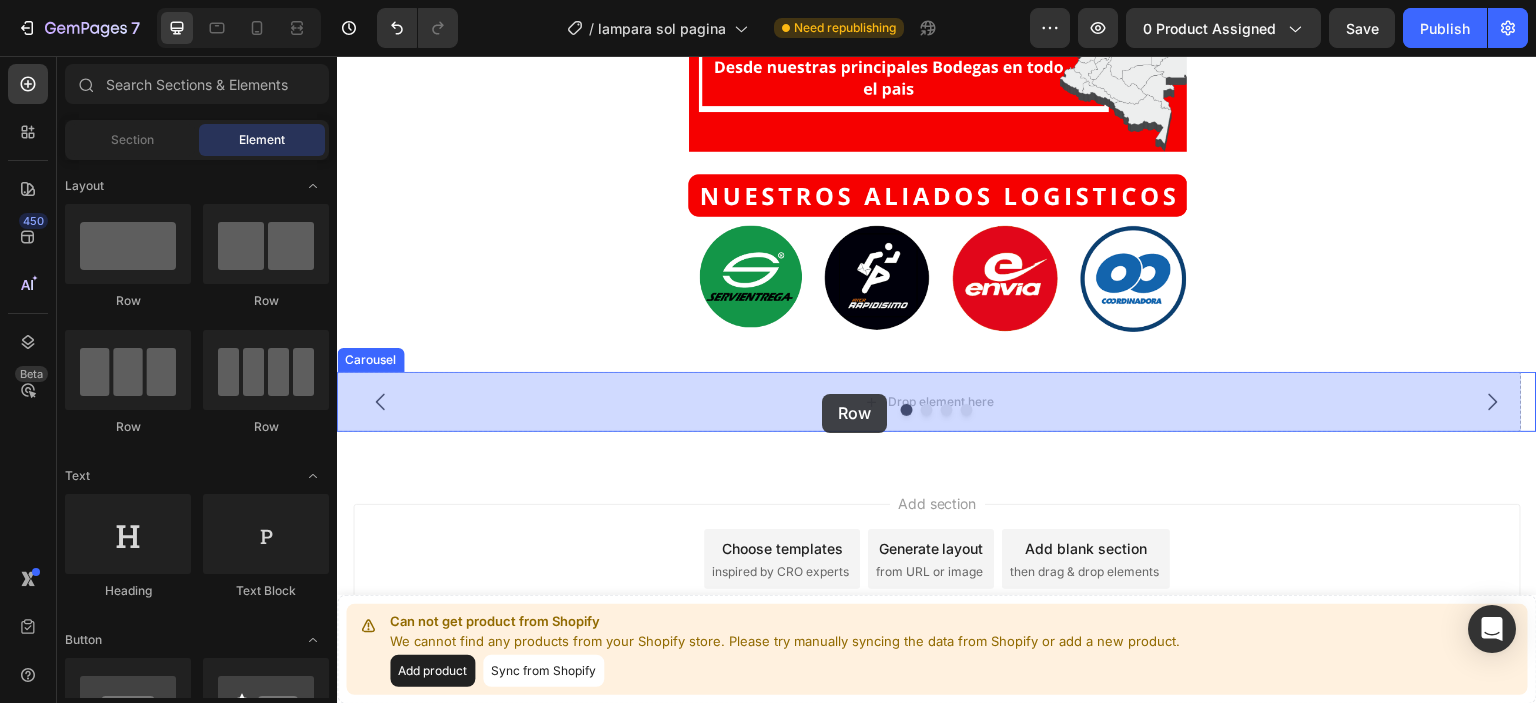 drag, startPoint x: 561, startPoint y: 298, endPoint x: 822, endPoint y: 394, distance: 278.0953 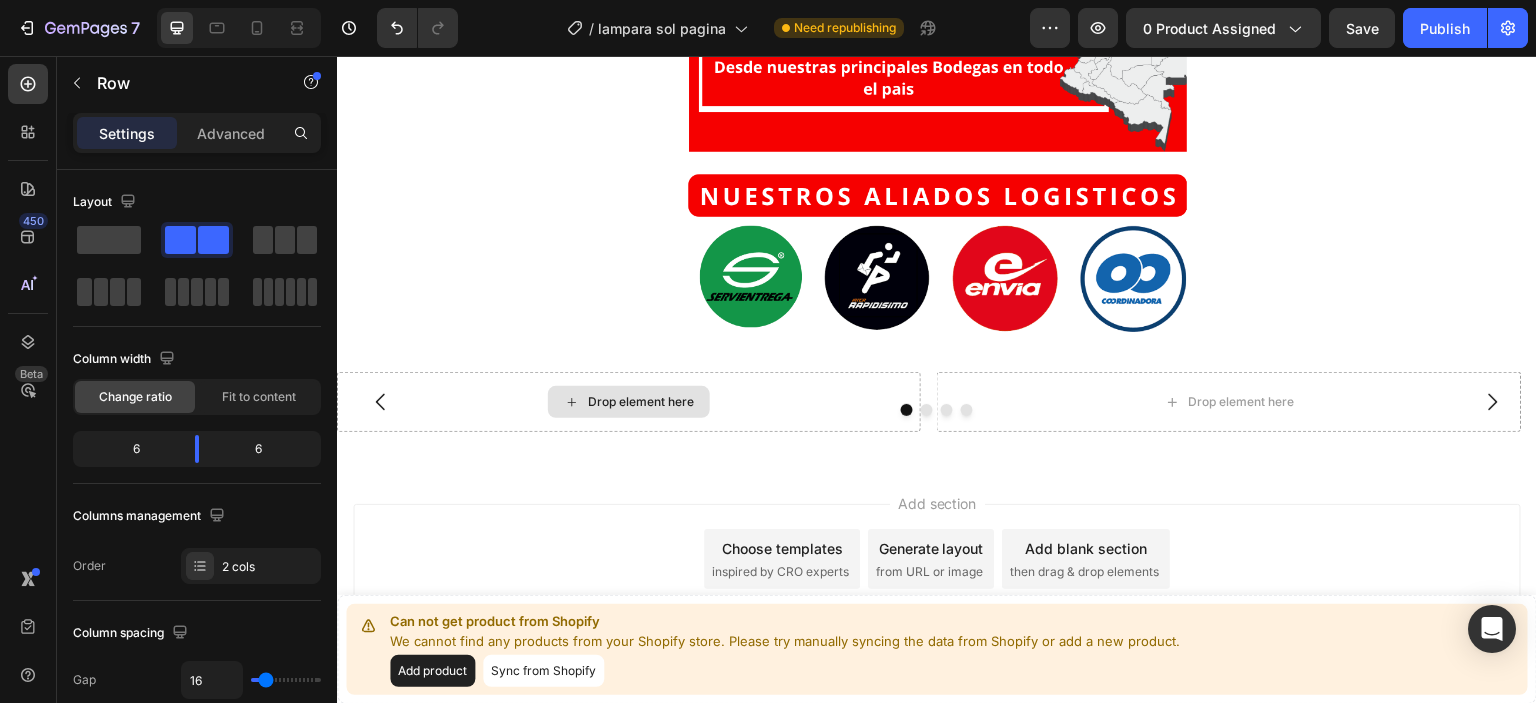 click on "Drop element here" at bounding box center [641, 402] 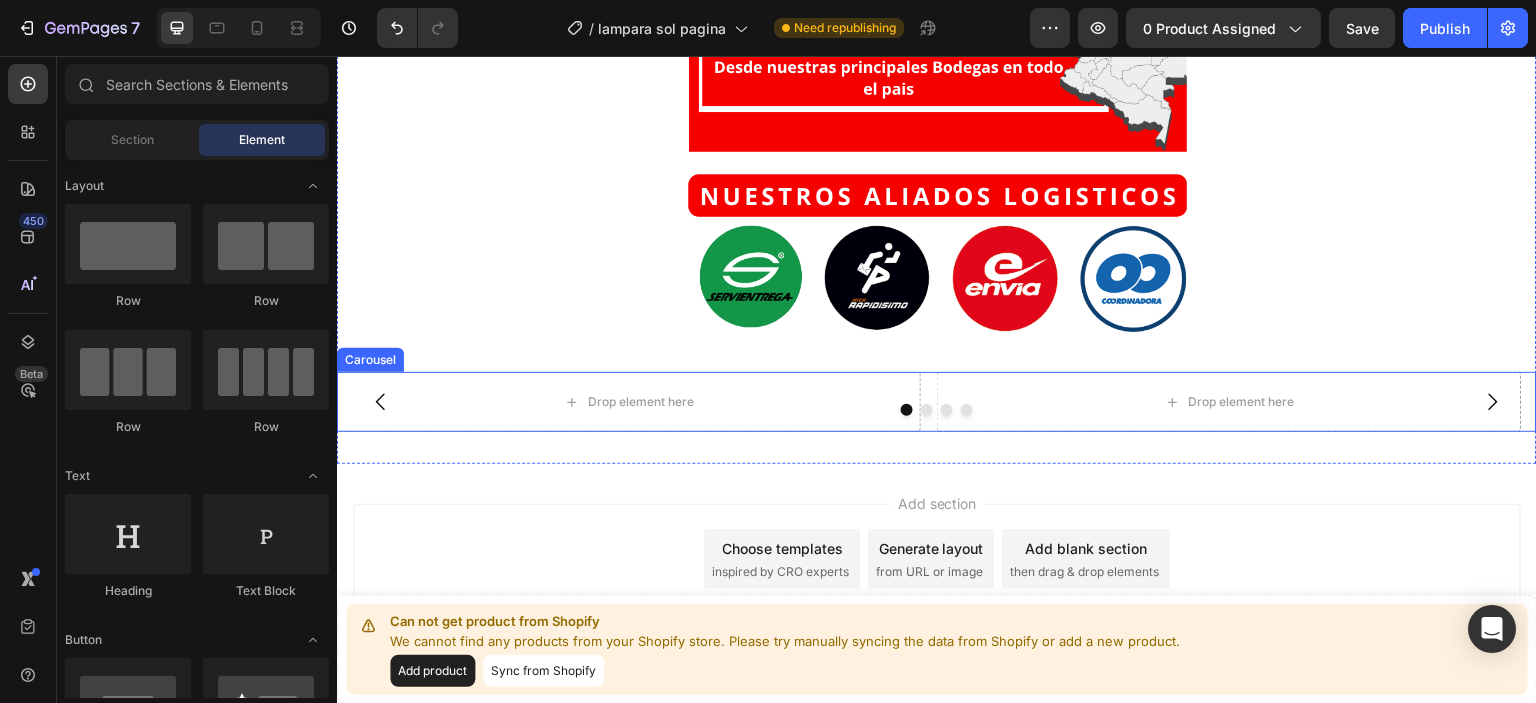 click at bounding box center (937, 410) 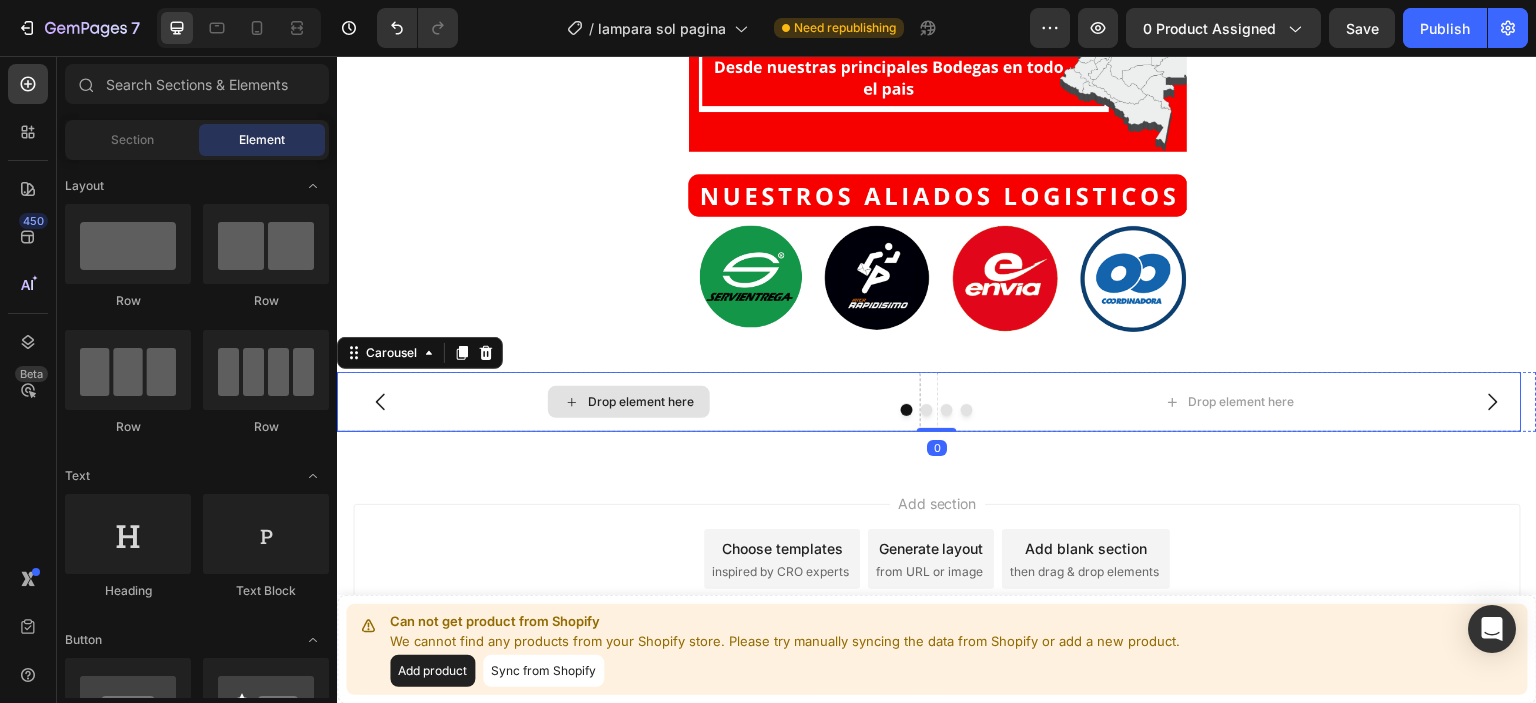 click on "Drop element here" at bounding box center [641, 402] 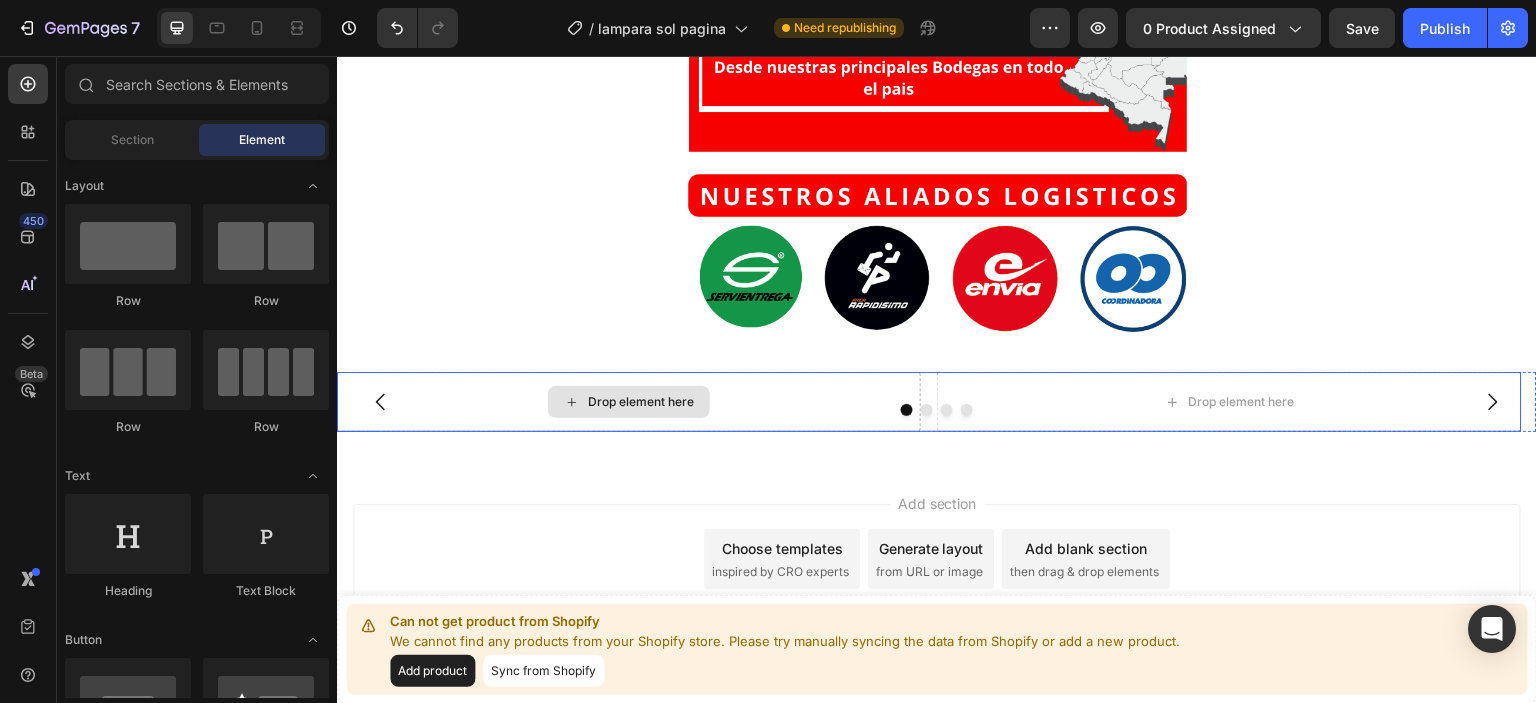 click on "Drop element here" at bounding box center (641, 402) 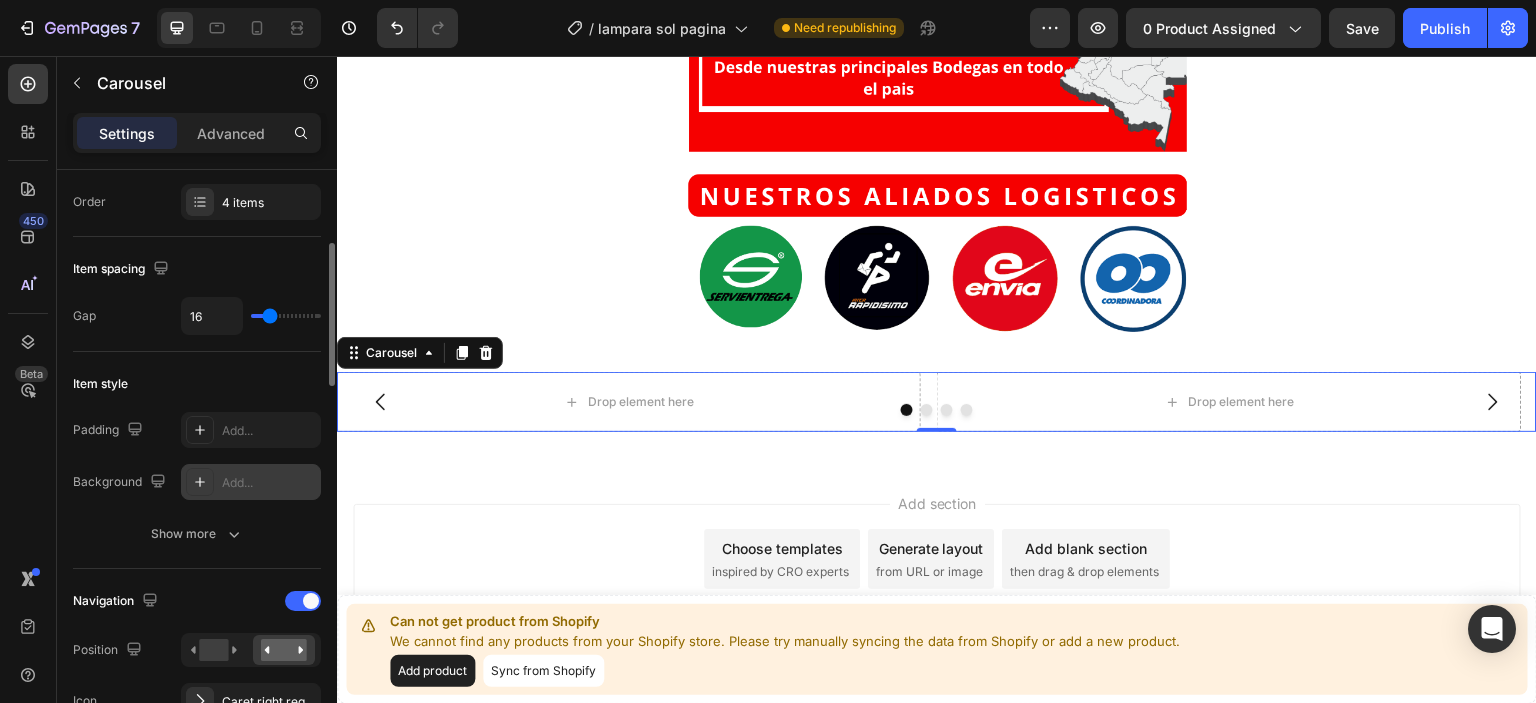scroll, scrollTop: 400, scrollLeft: 0, axis: vertical 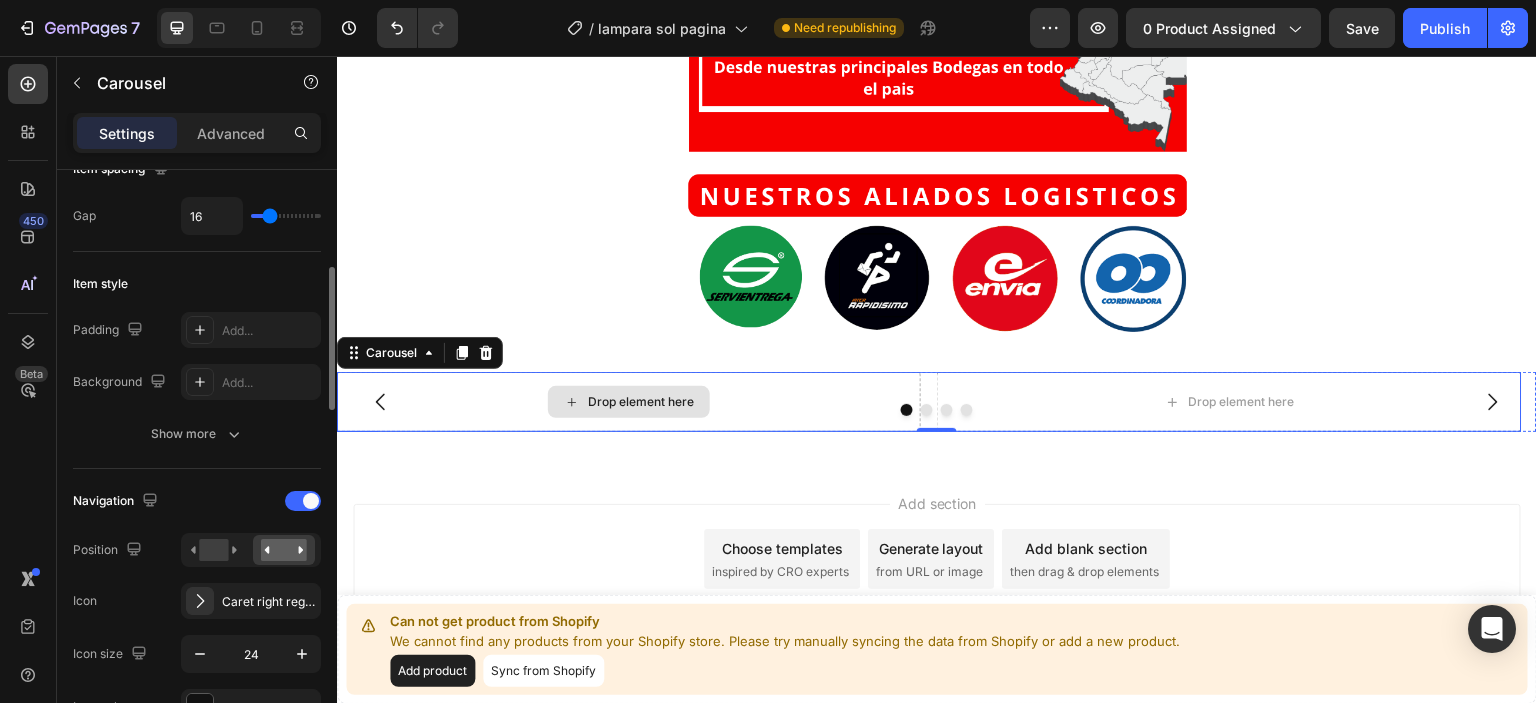 click on "Drop element here" at bounding box center (629, 402) 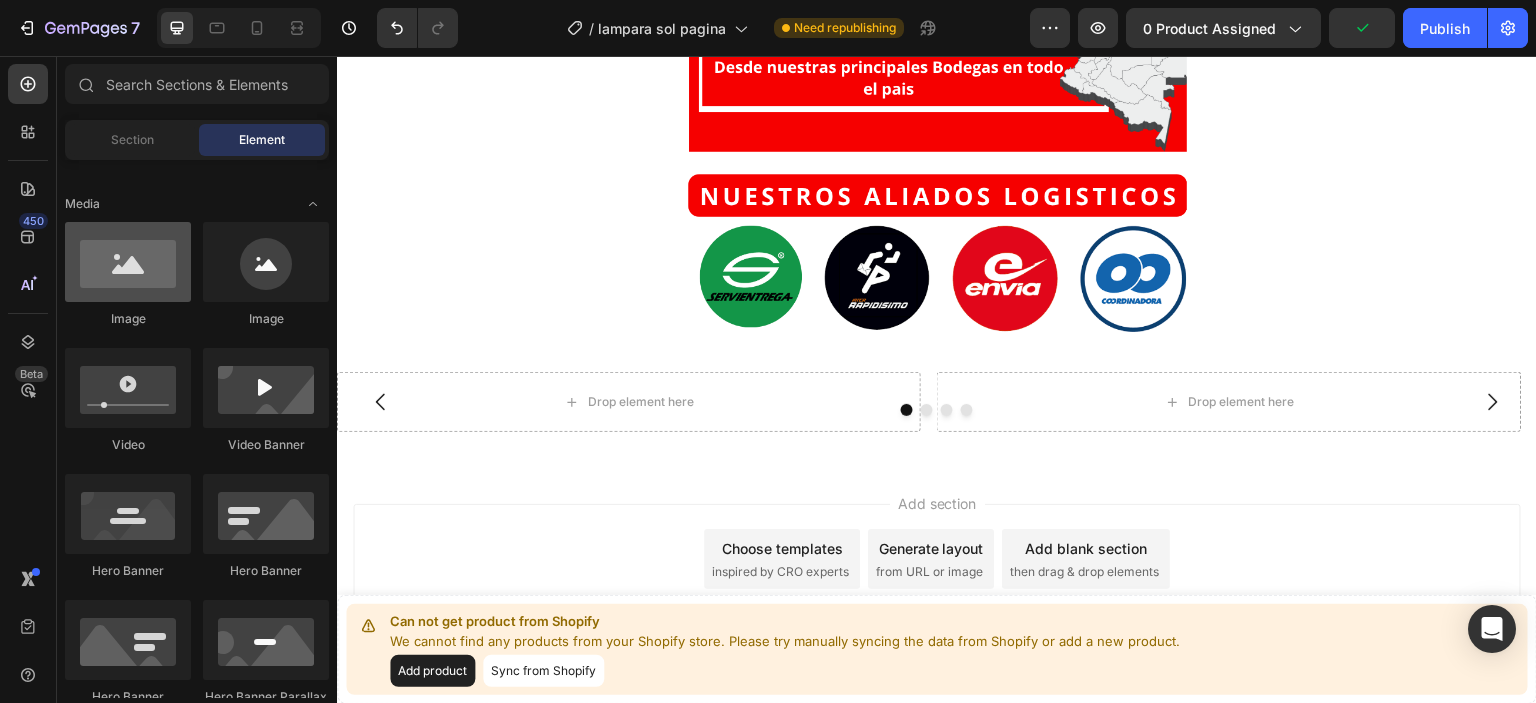 scroll, scrollTop: 500, scrollLeft: 0, axis: vertical 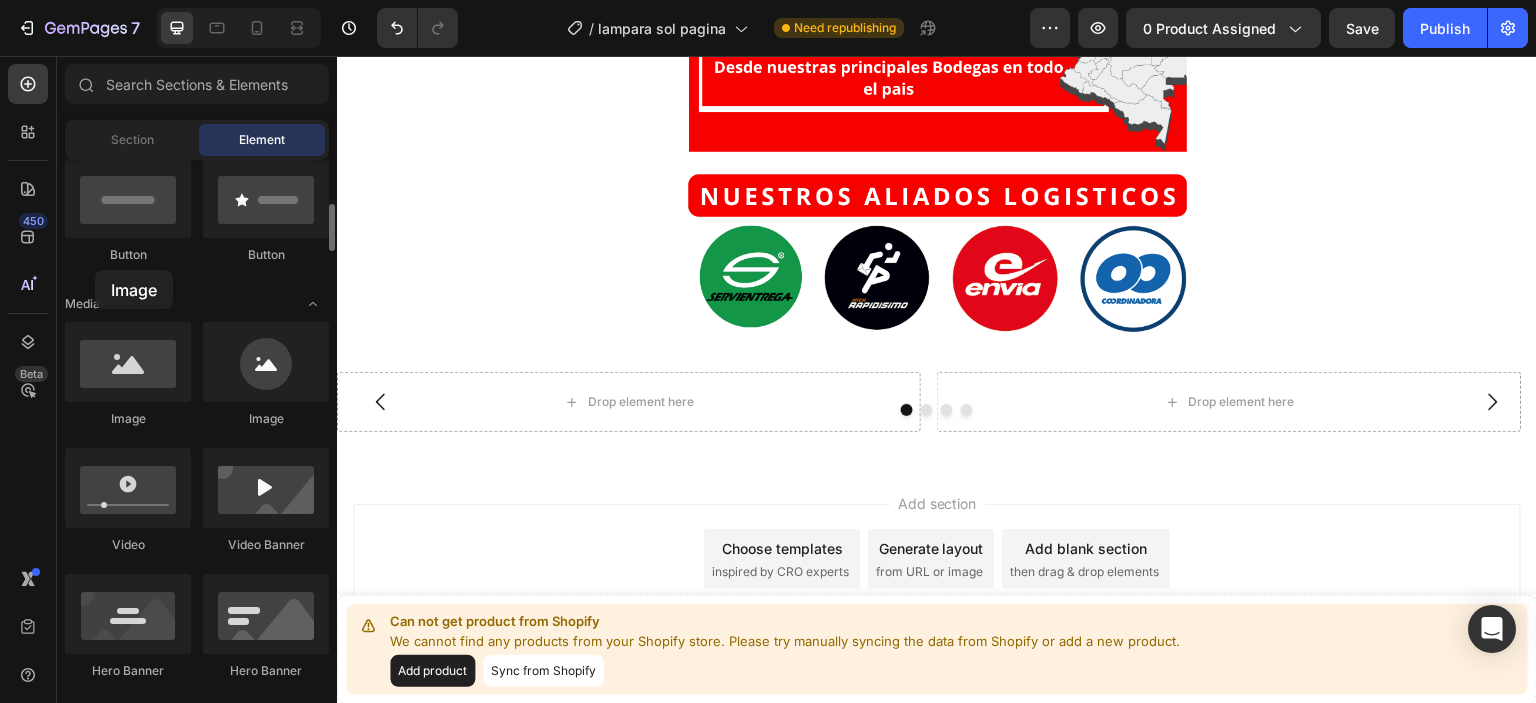 drag, startPoint x: 149, startPoint y: 381, endPoint x: 95, endPoint y: 270, distance: 123.43824 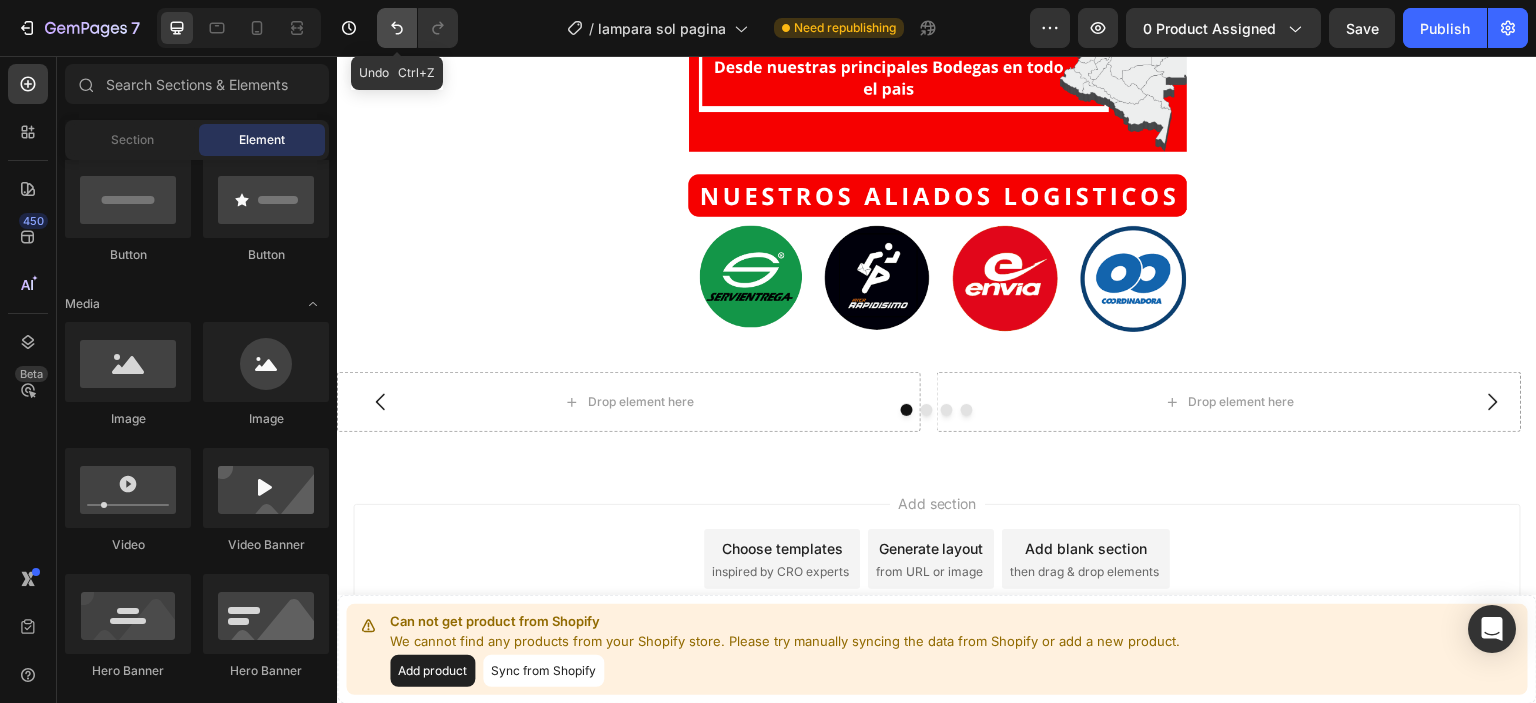 click 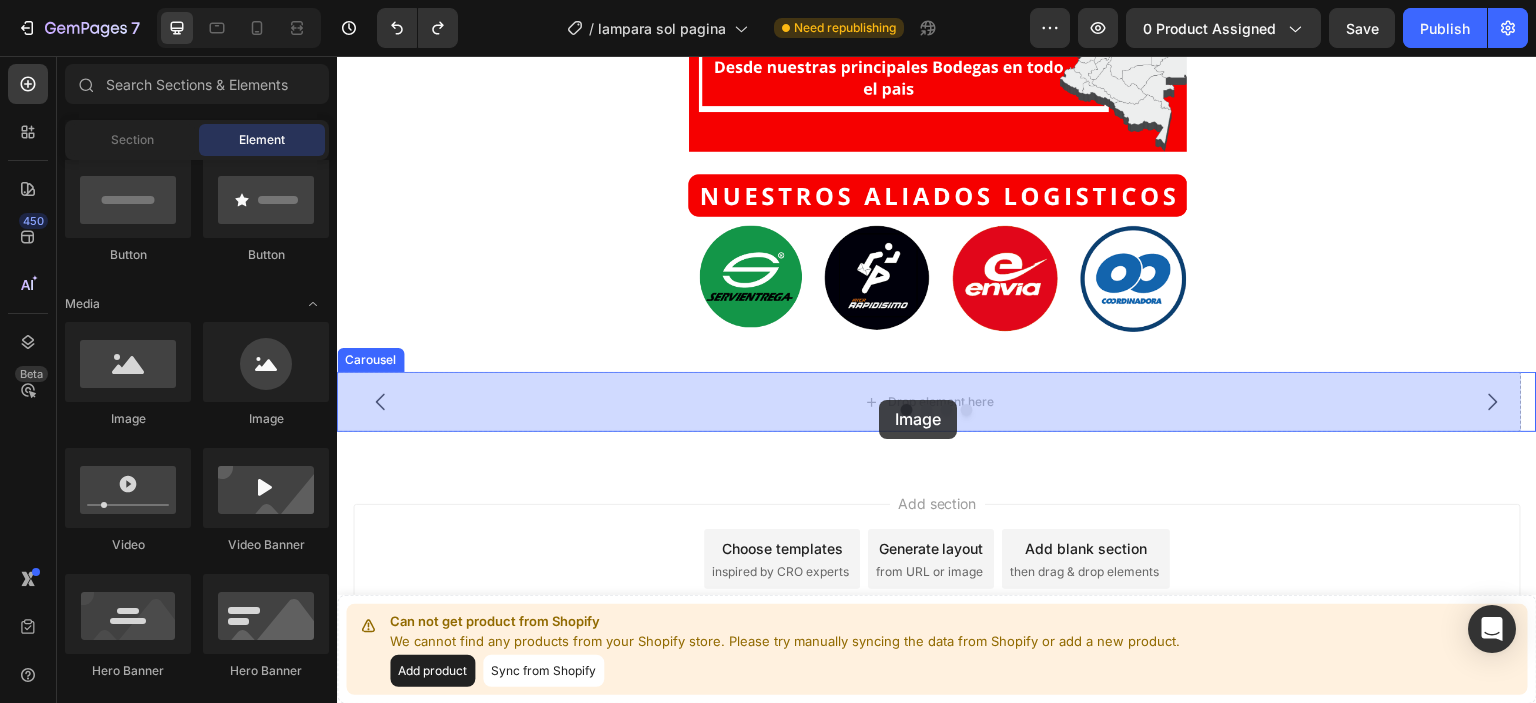 drag, startPoint x: 472, startPoint y: 452, endPoint x: 889, endPoint y: 436, distance: 417.30685 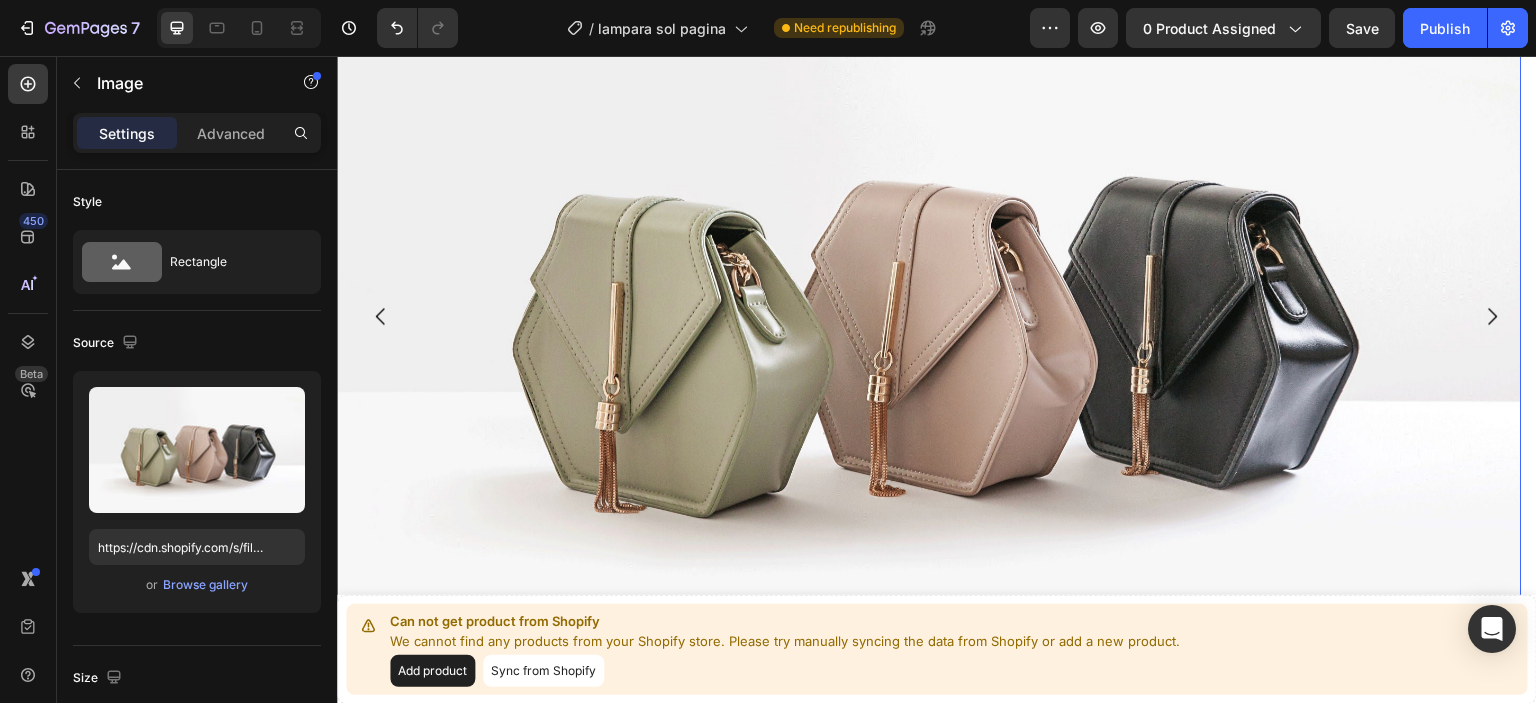 click at bounding box center [929, 316] 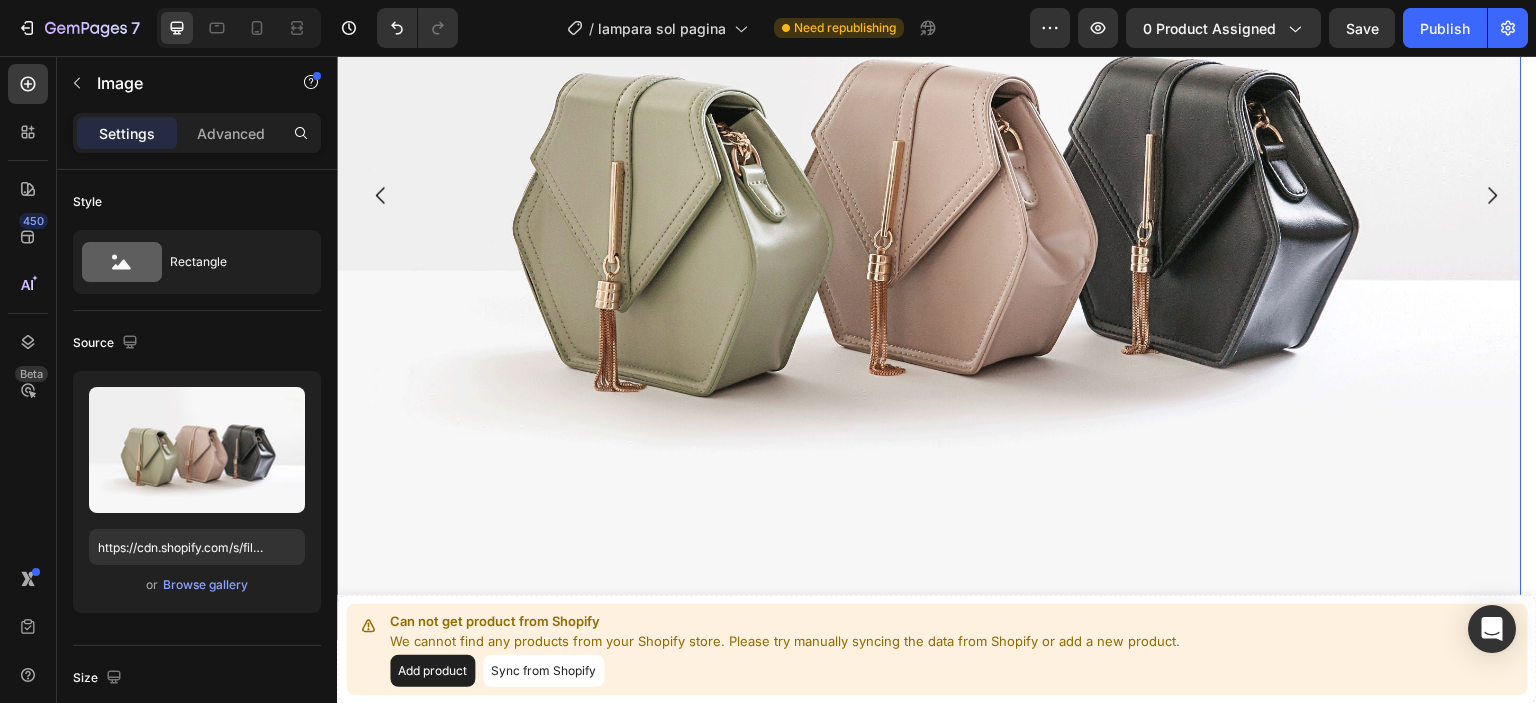 scroll, scrollTop: 7879, scrollLeft: 0, axis: vertical 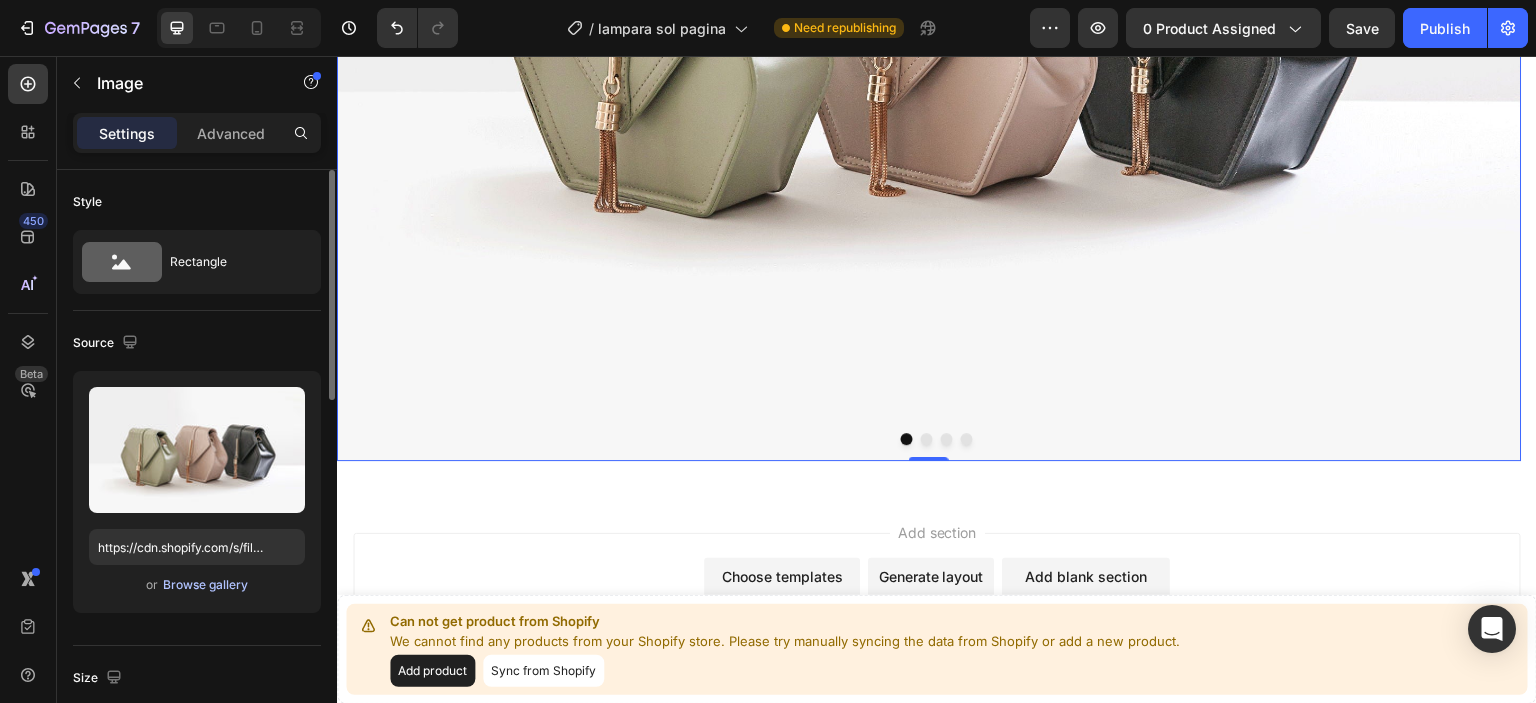click on "Browse gallery" at bounding box center (205, 585) 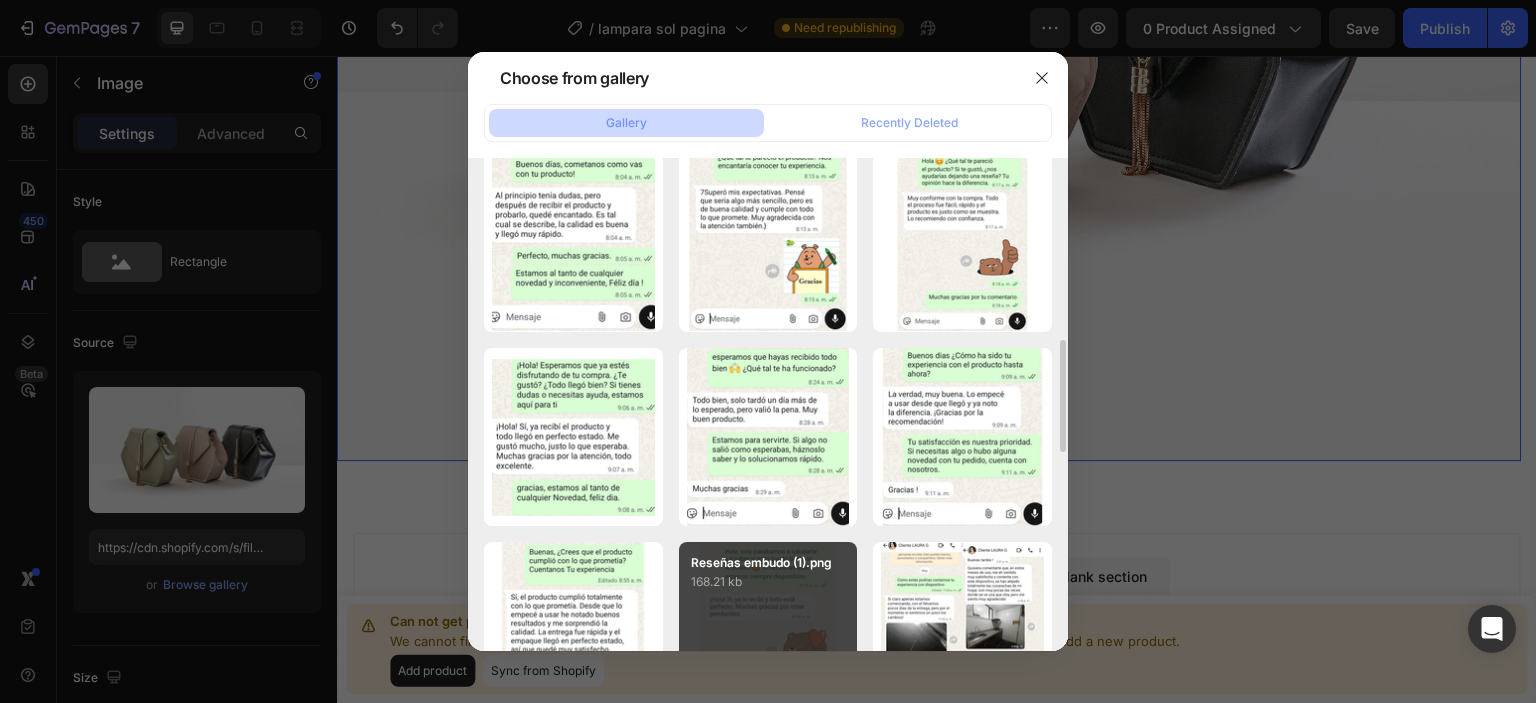 scroll, scrollTop: 1000, scrollLeft: 0, axis: vertical 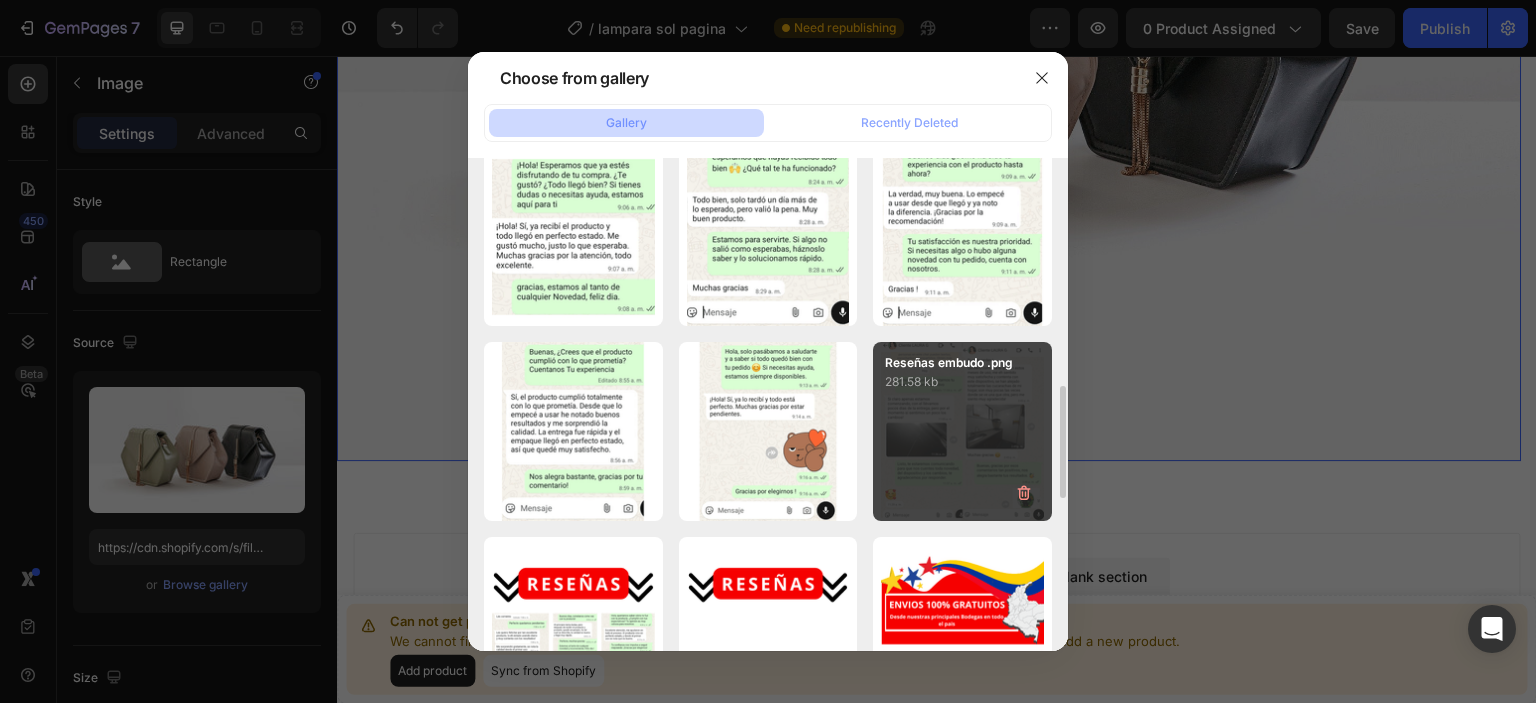 click on "Reseñas embudo .png 281.58 kb" at bounding box center (962, 431) 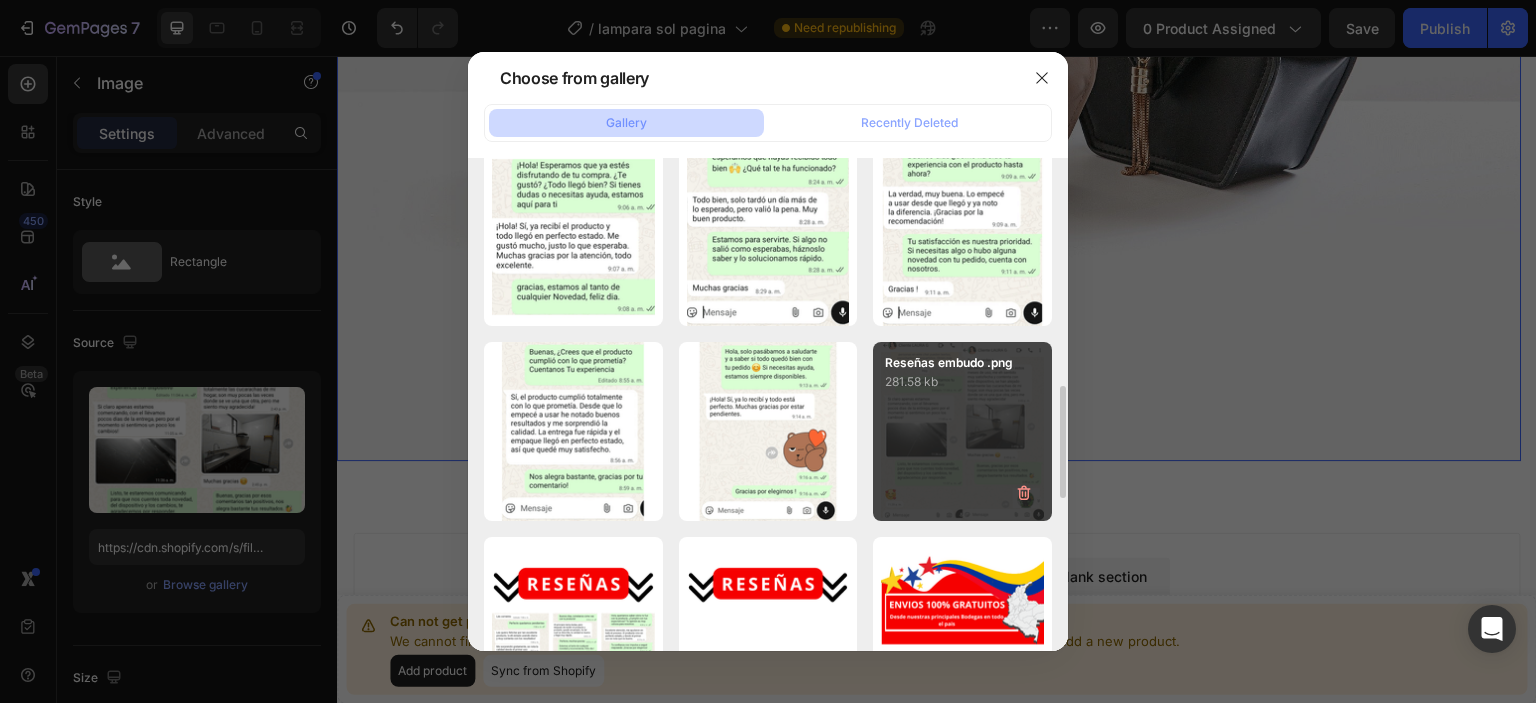 type on "https://cdn.shopify.com/s/files/1/0700/0437/5733/files/gempages_573561610958799779-b5cc7d72-aa85-4037-8c41-59fdae02a741.png" 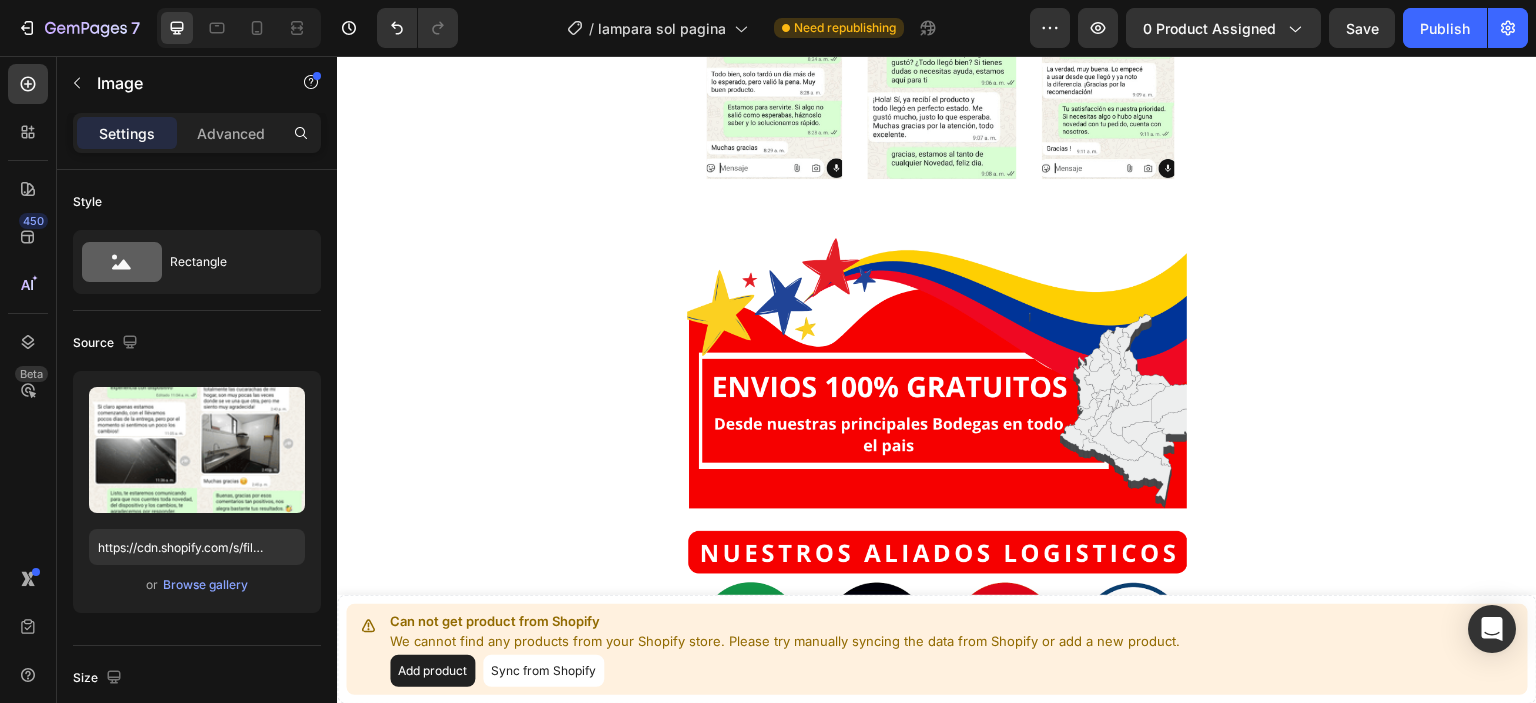 scroll, scrollTop: 7222, scrollLeft: 0, axis: vertical 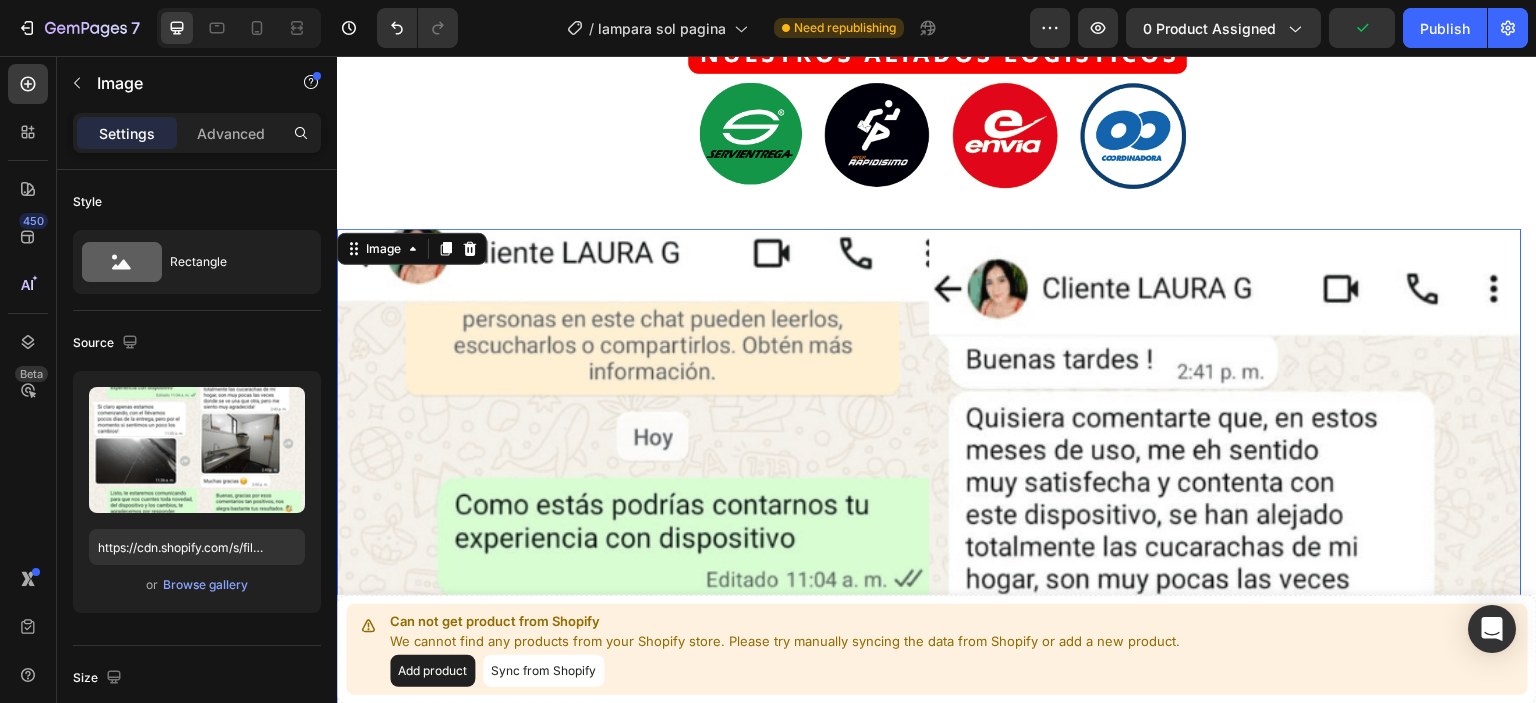click at bounding box center (929, 880) 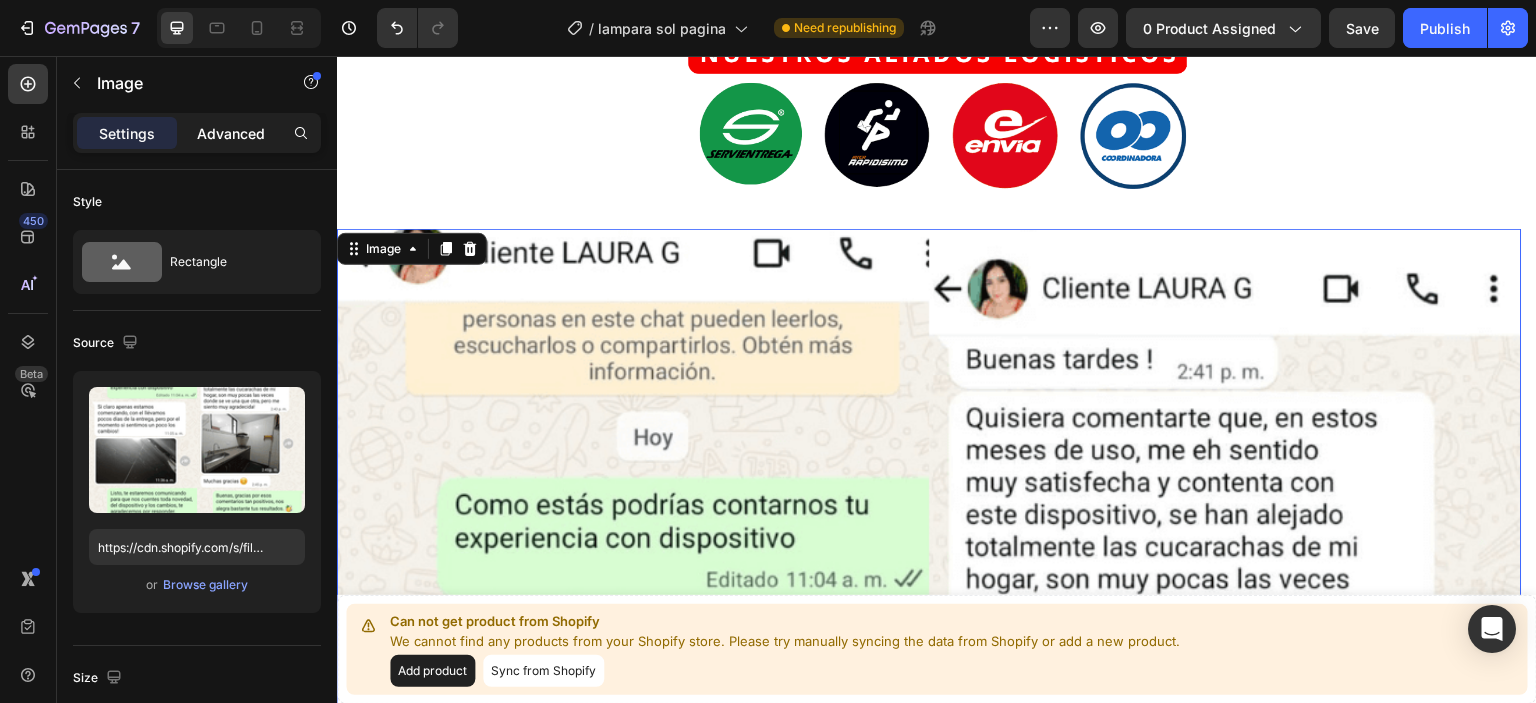 click on "Advanced" at bounding box center [231, 133] 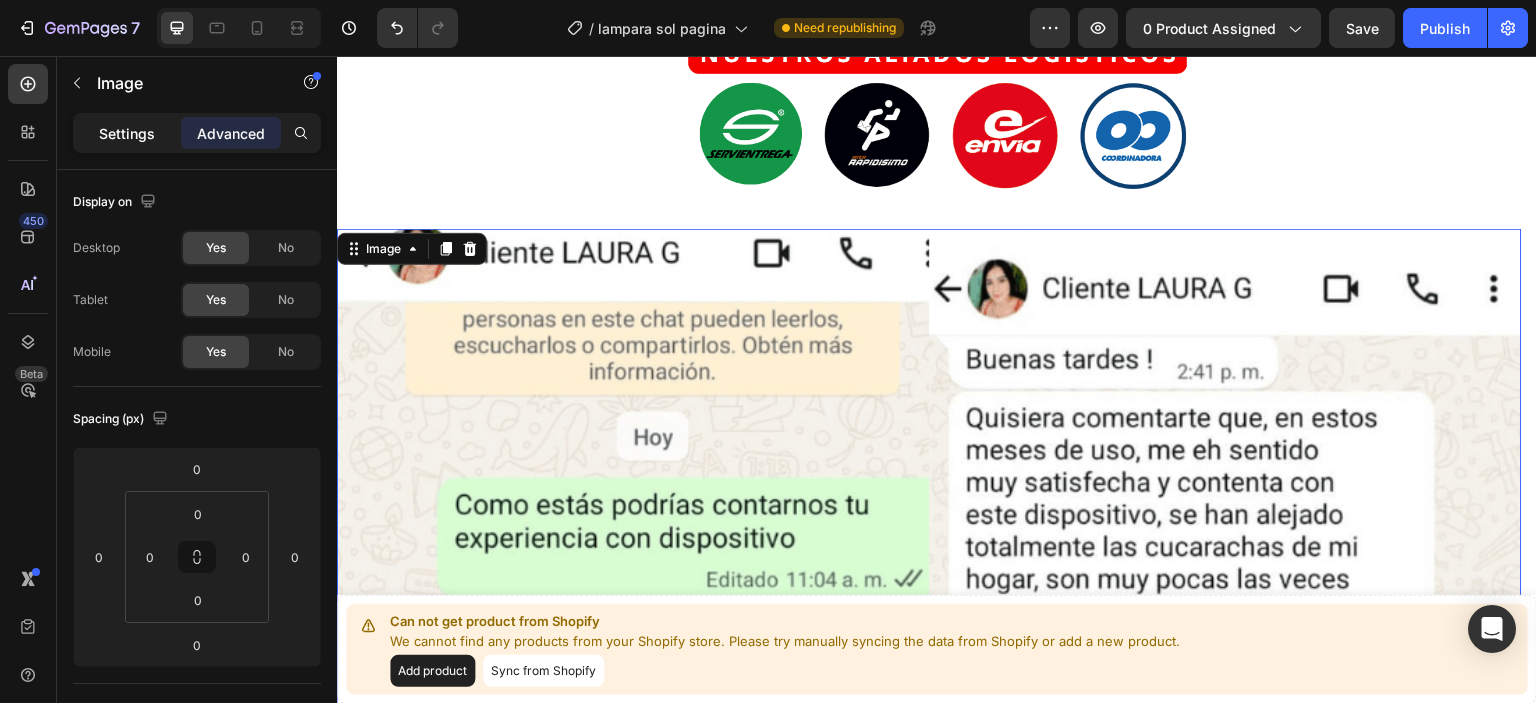 click on "Settings" 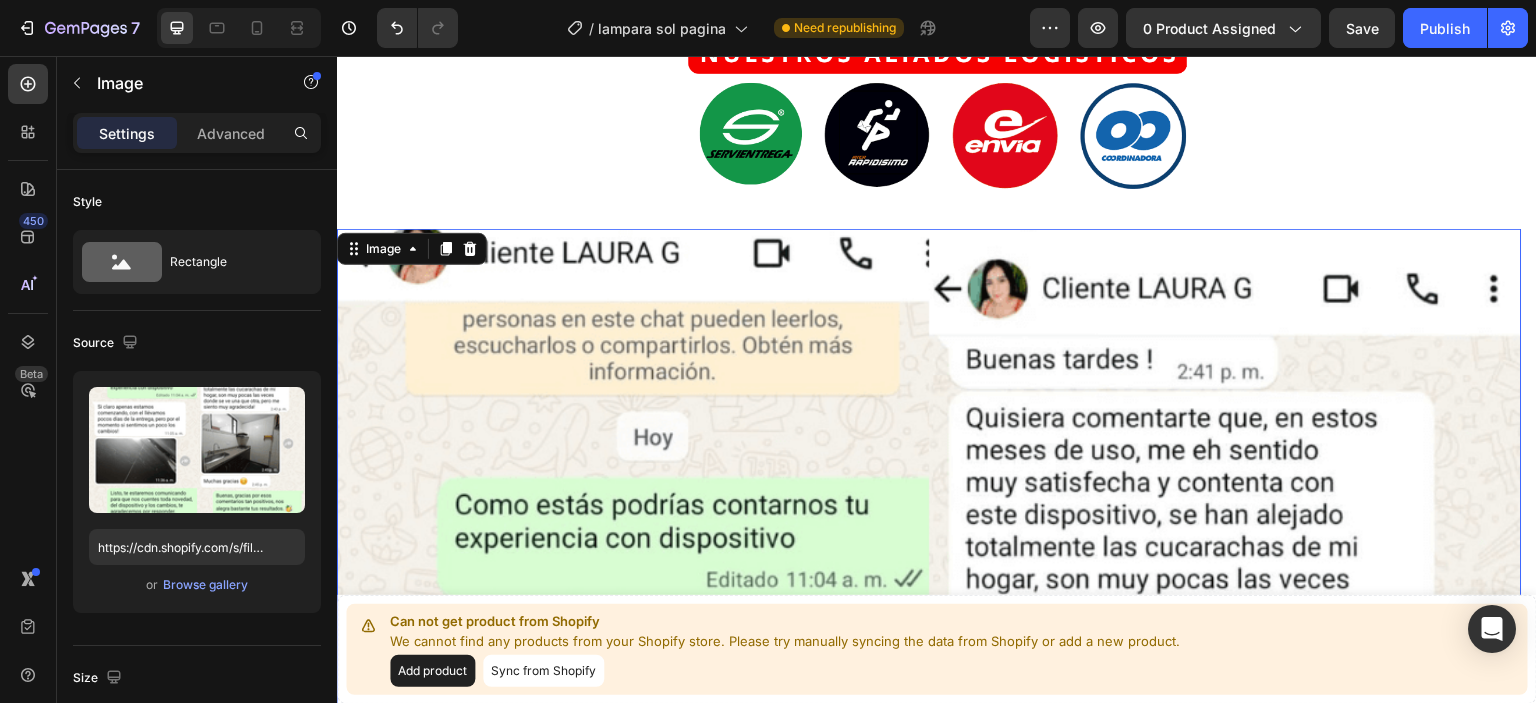 click at bounding box center (929, 880) 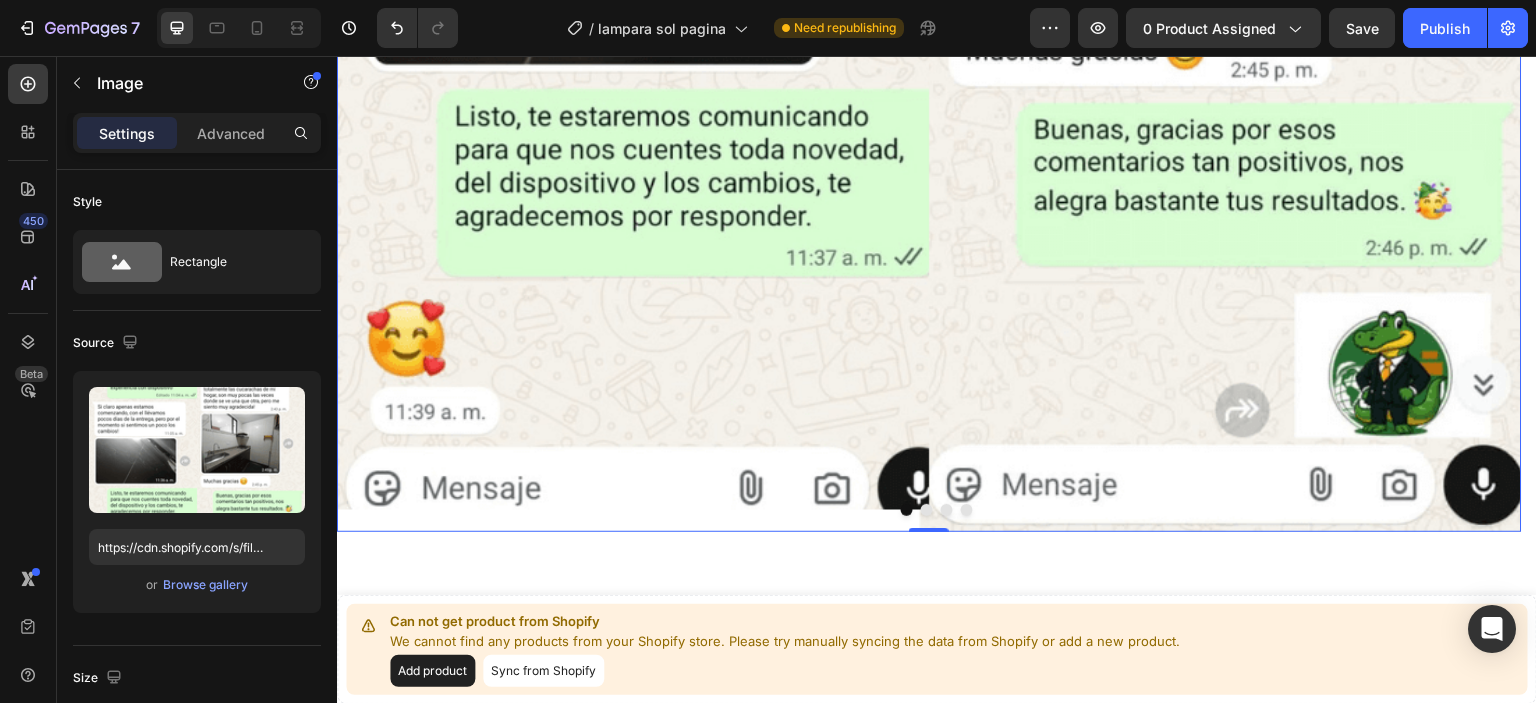 scroll, scrollTop: 8322, scrollLeft: 0, axis: vertical 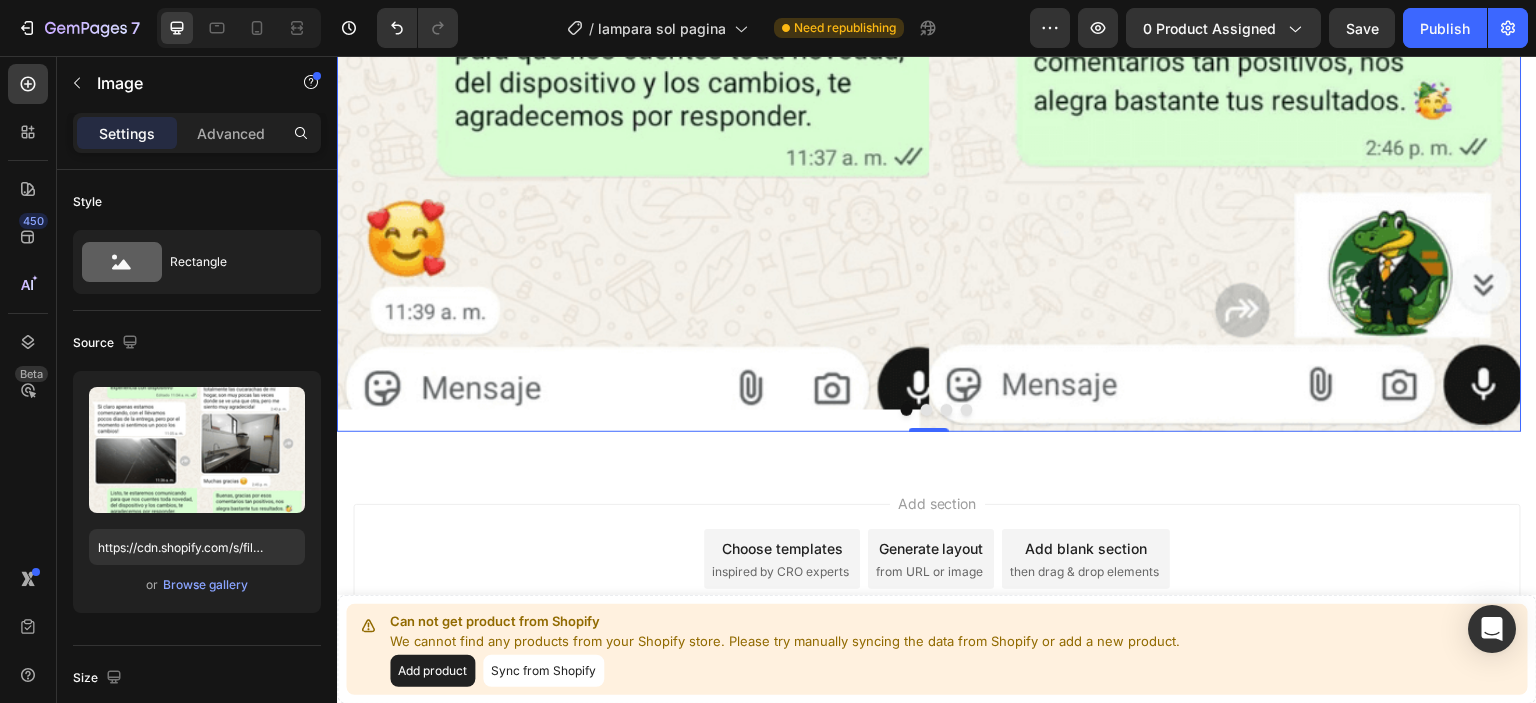 click at bounding box center (929, -220) 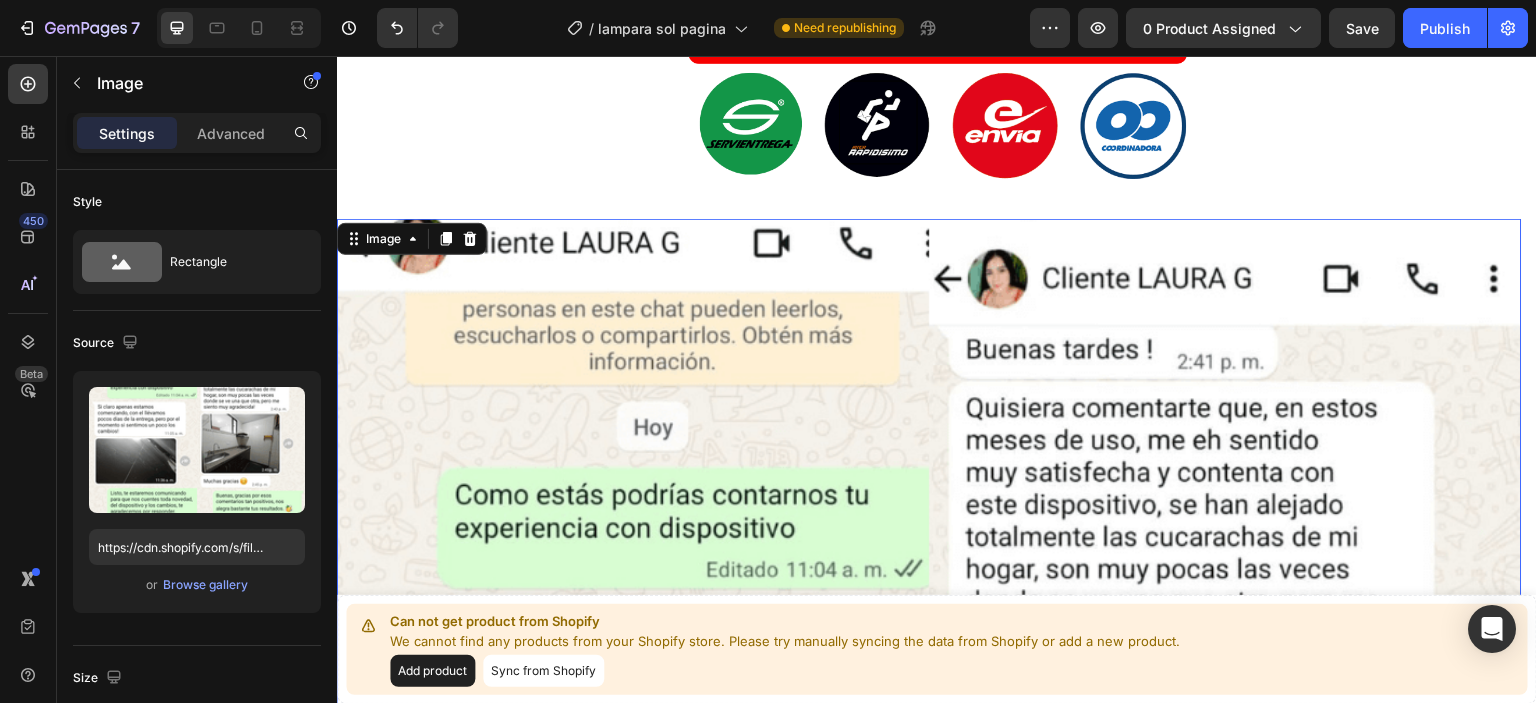 scroll, scrollTop: 7222, scrollLeft: 0, axis: vertical 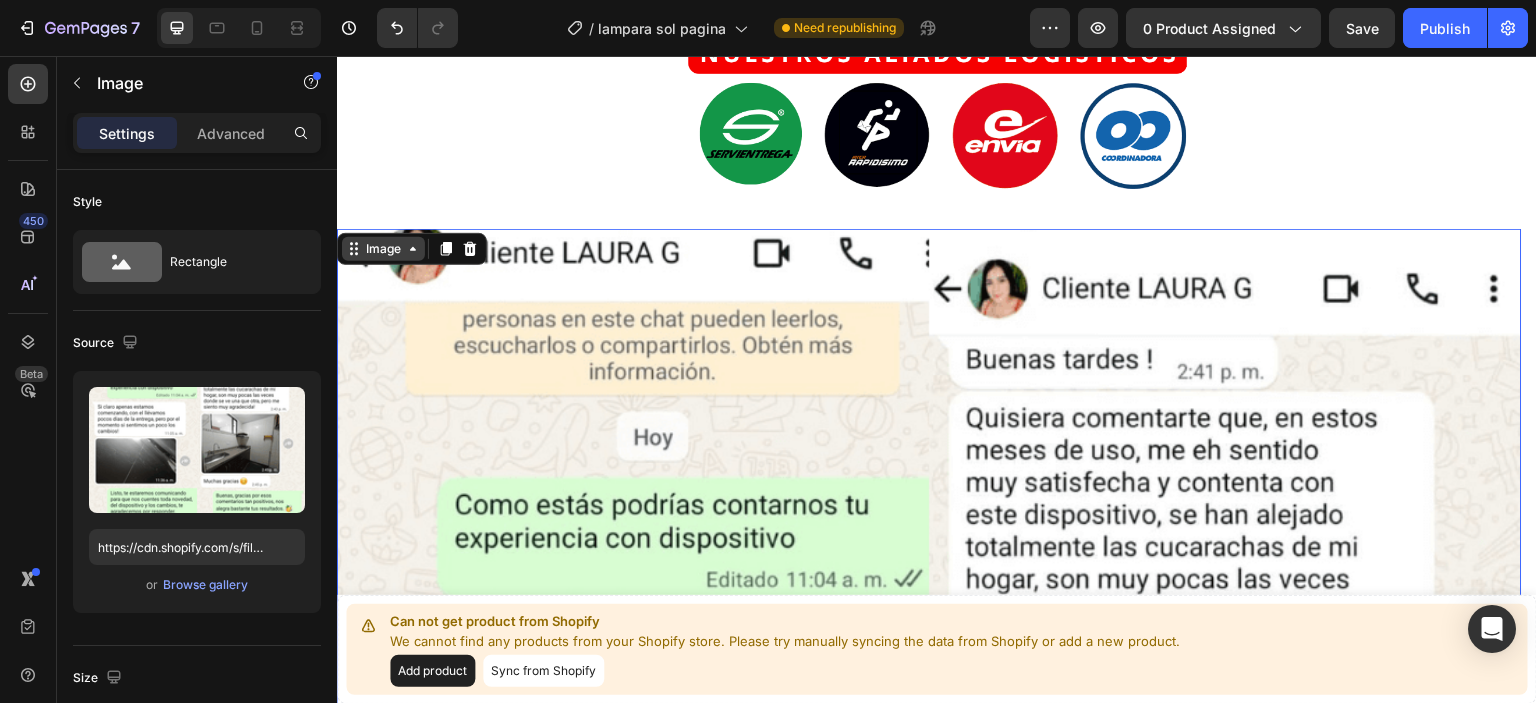 click 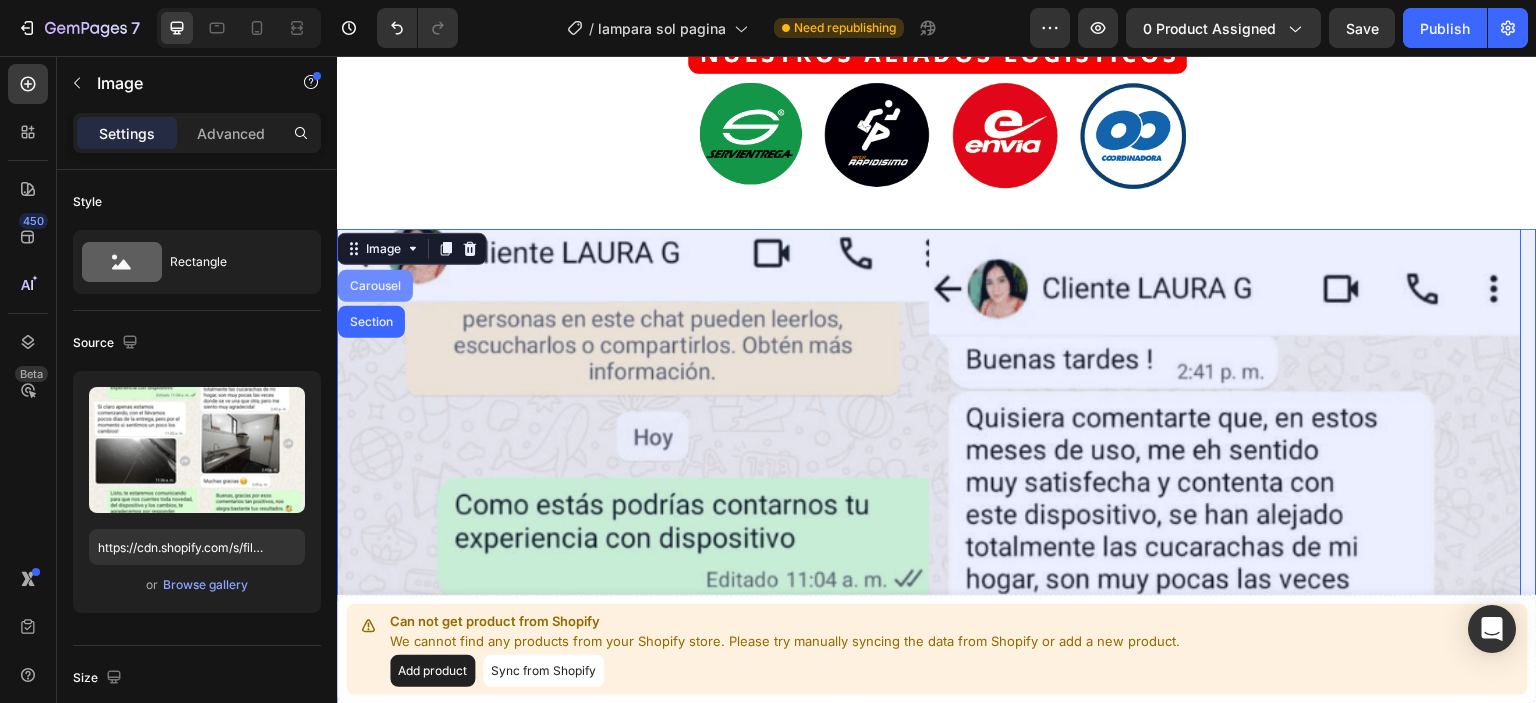 click on "Carousel" at bounding box center (375, 286) 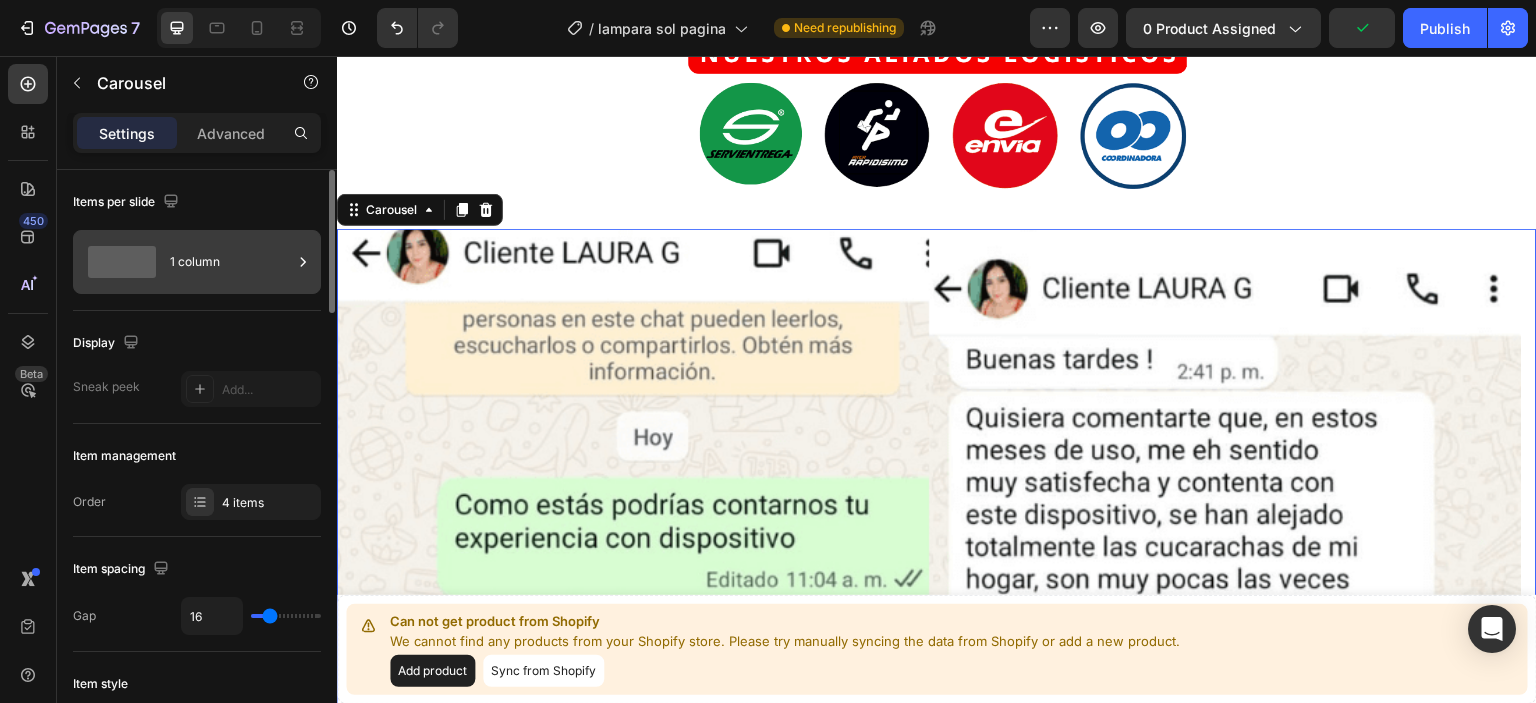 click on "1 column" at bounding box center (231, 262) 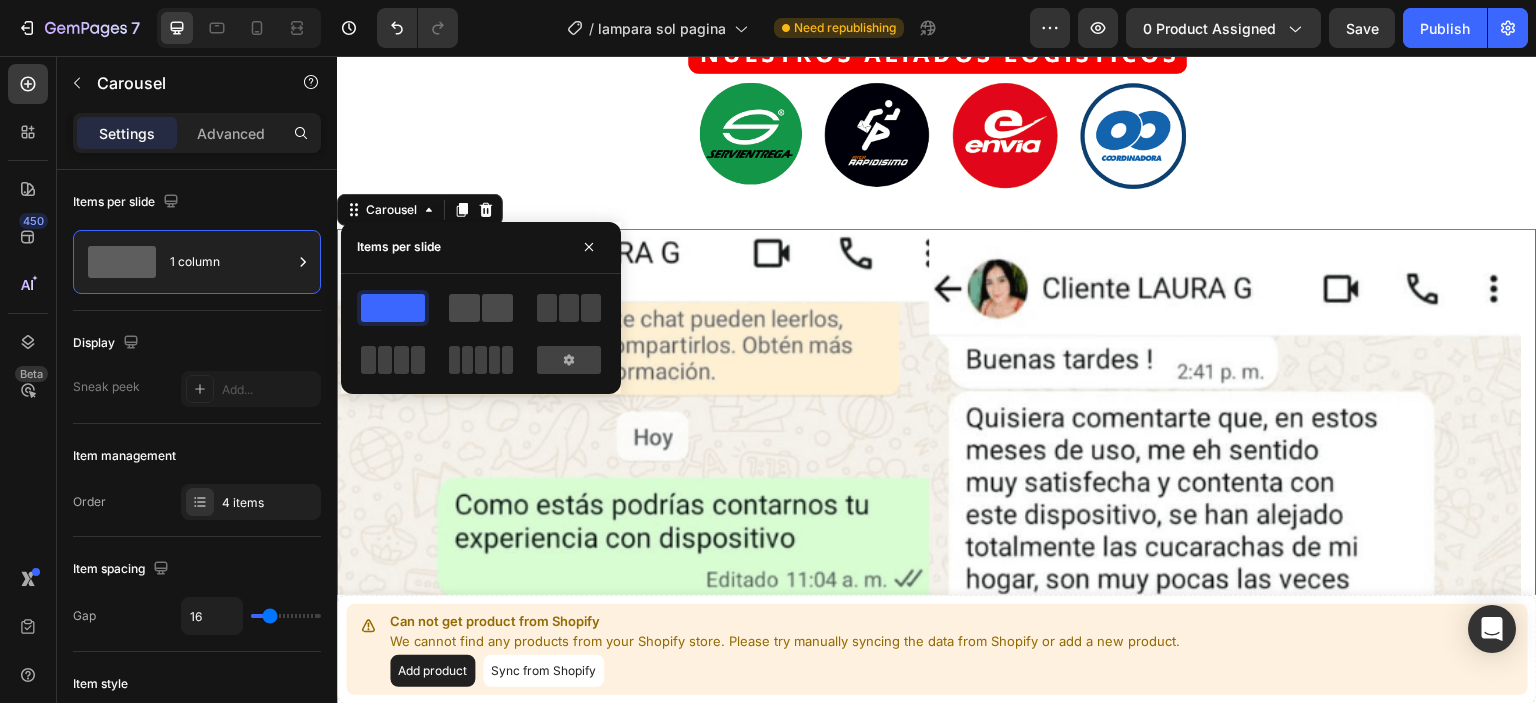 click 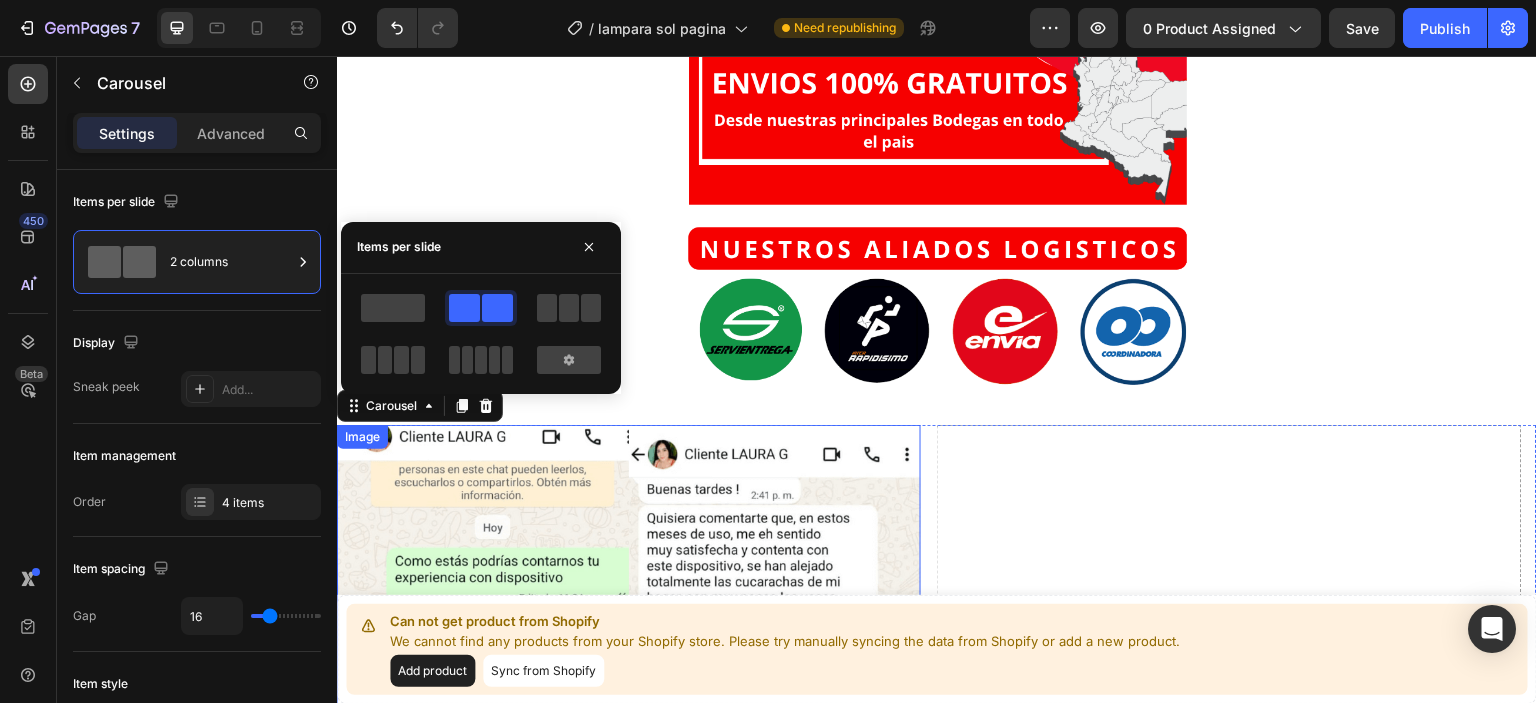 scroll, scrollTop: 7022, scrollLeft: 0, axis: vertical 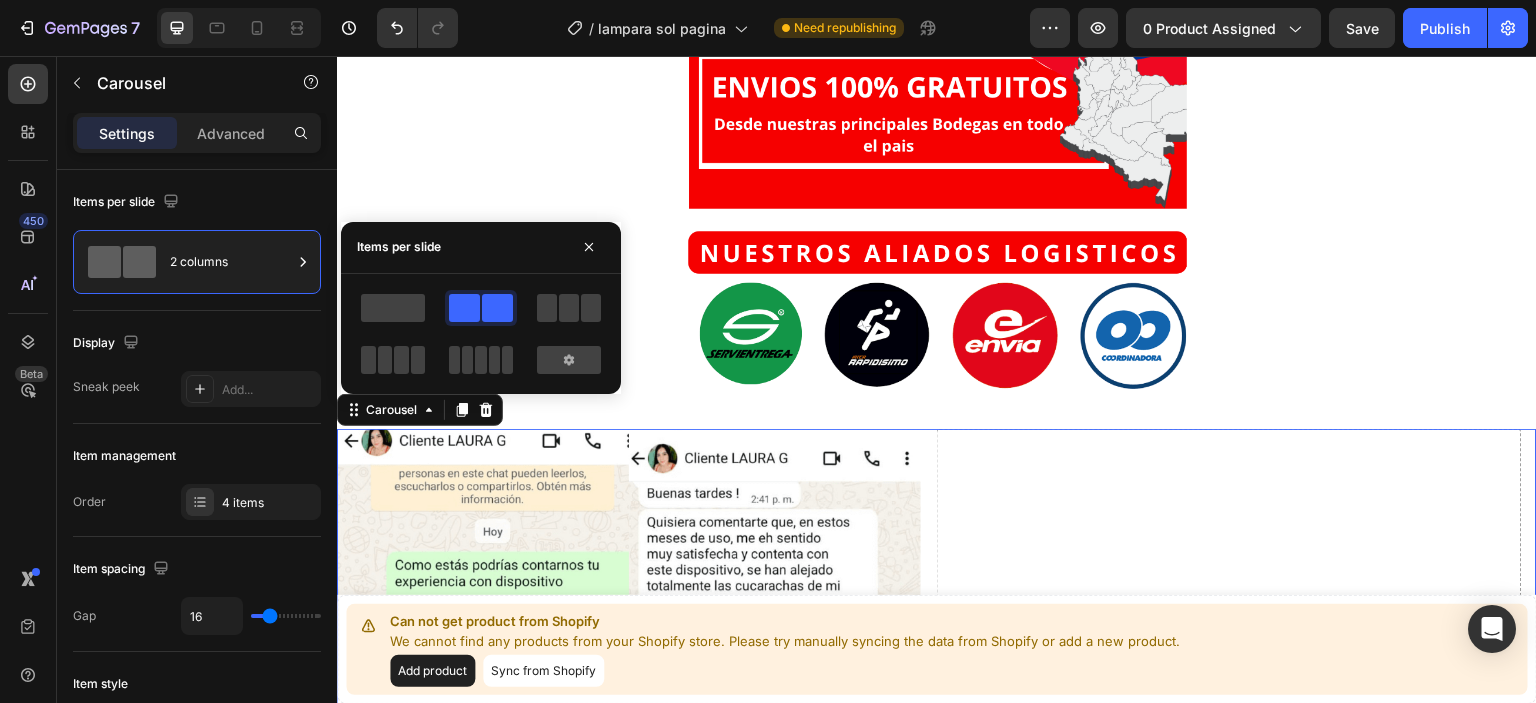 click 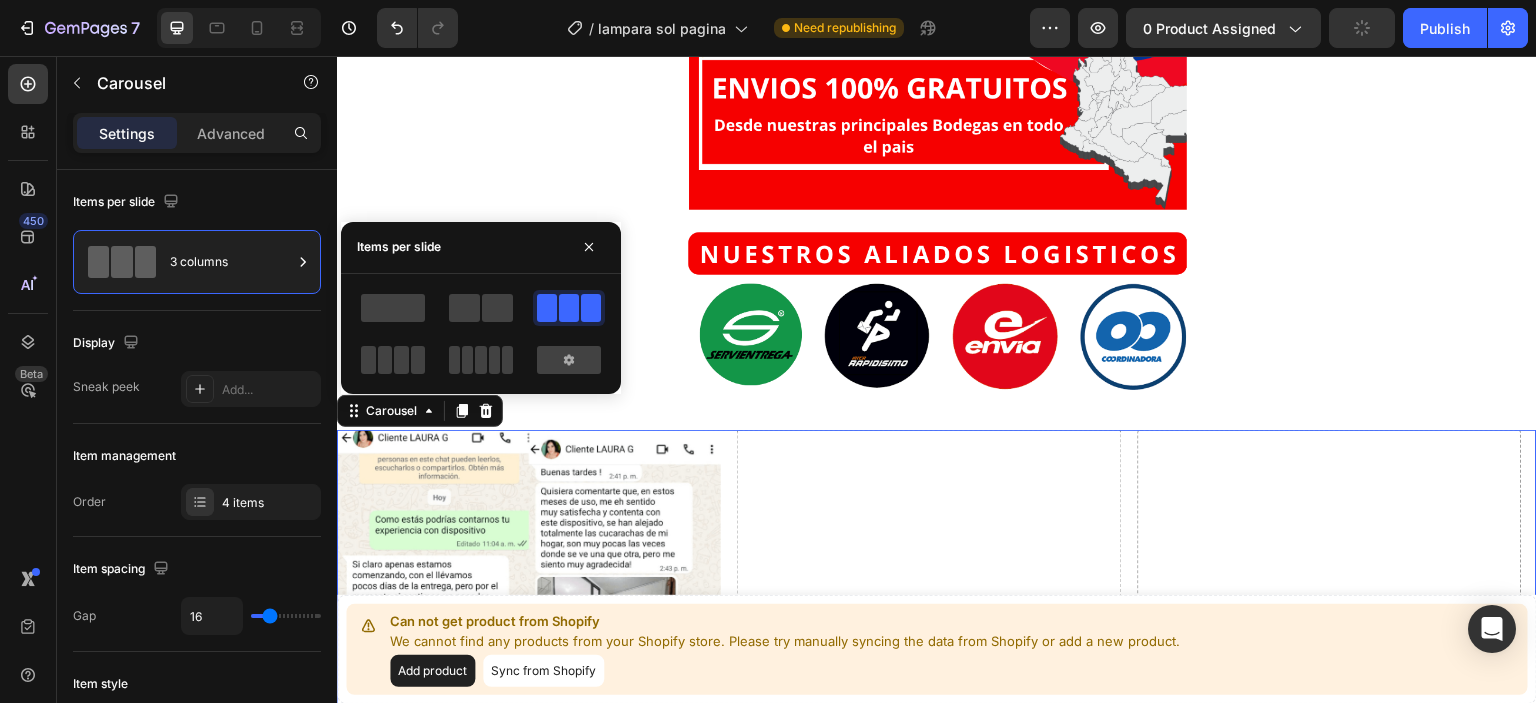 scroll, scrollTop: 7041, scrollLeft: 0, axis: vertical 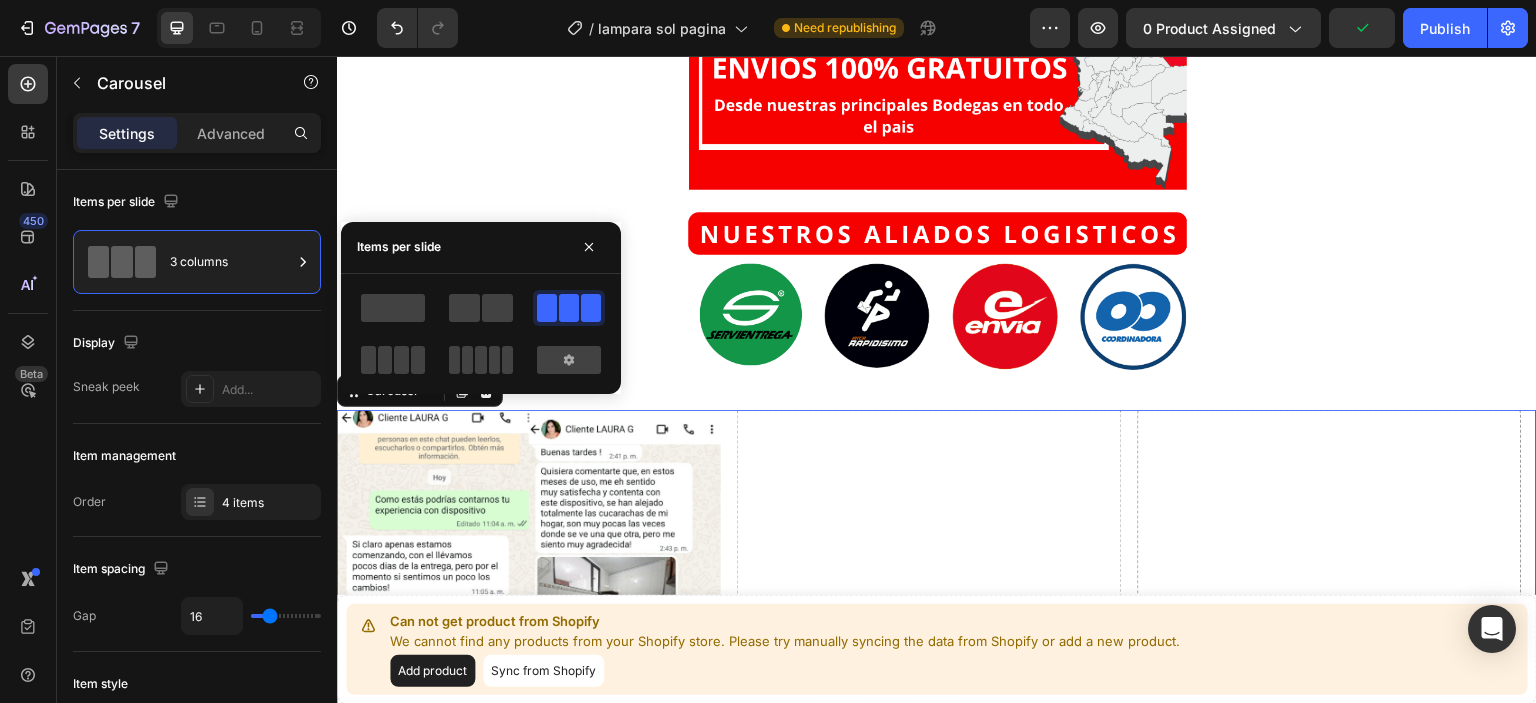 click at bounding box center (481, 334) 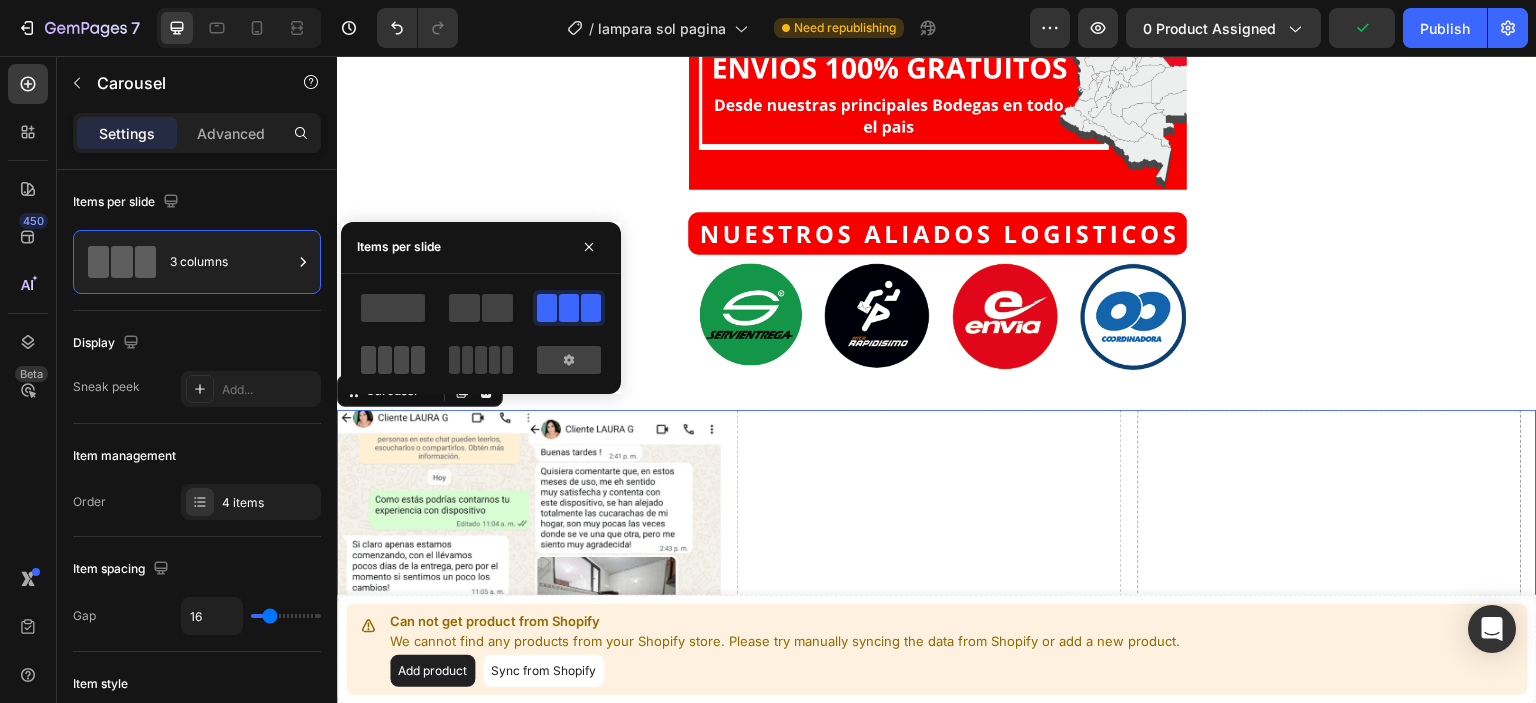 click at bounding box center [393, 360] 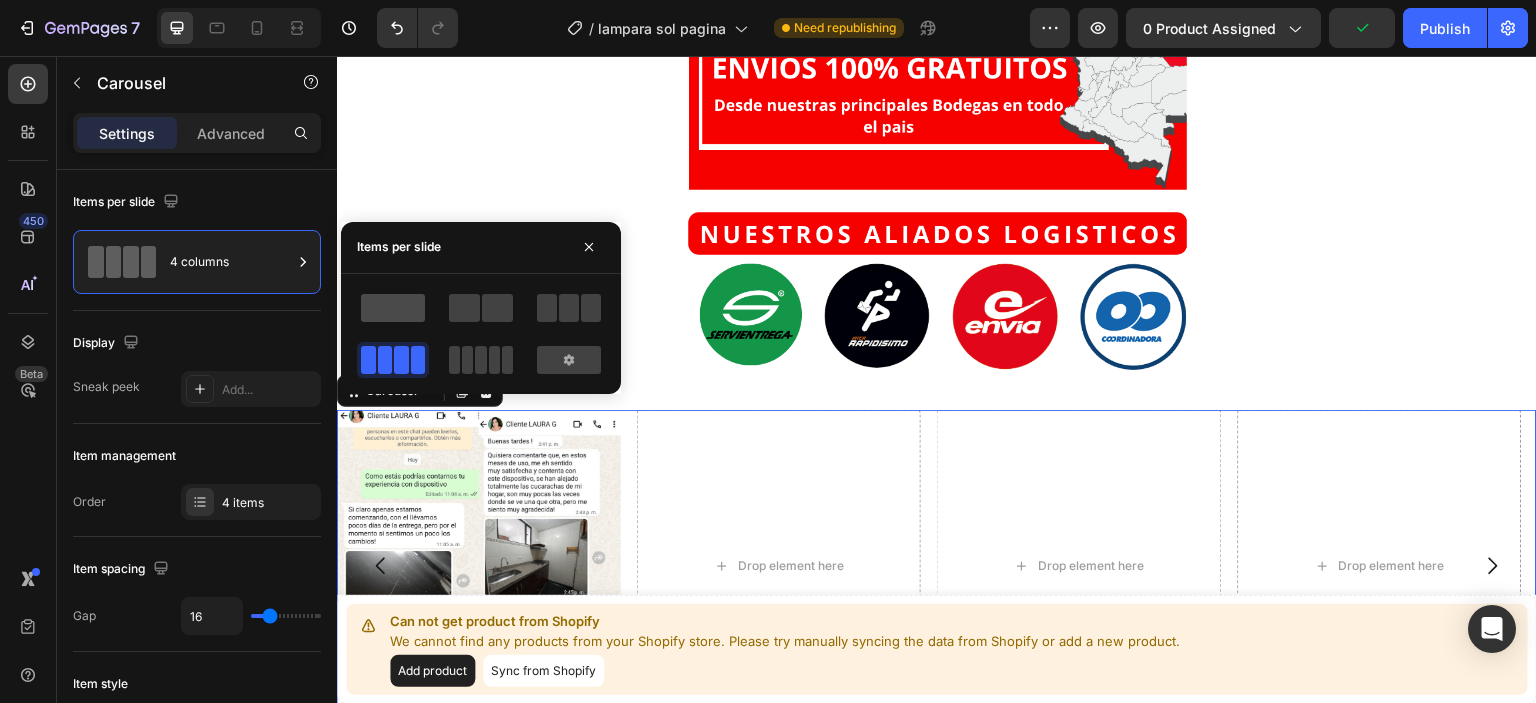 click 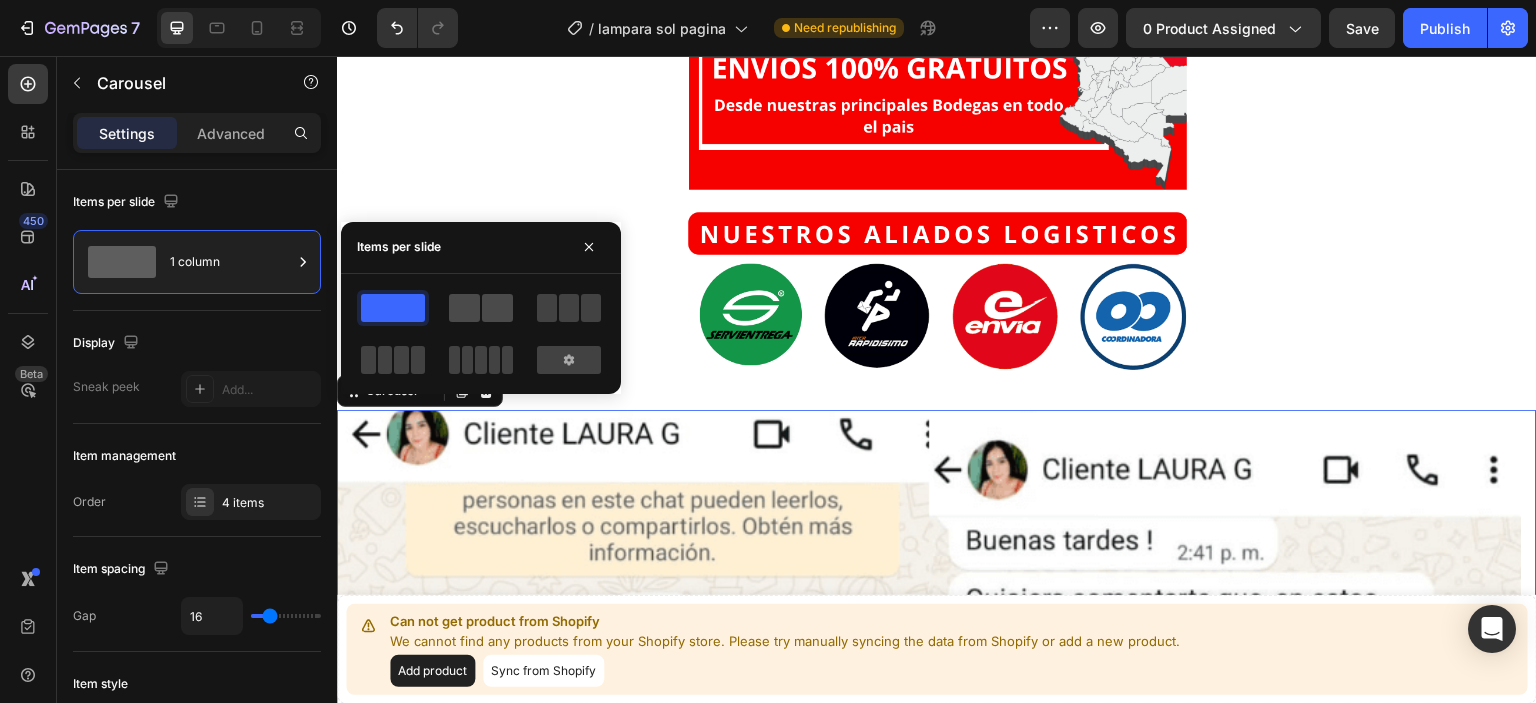 click 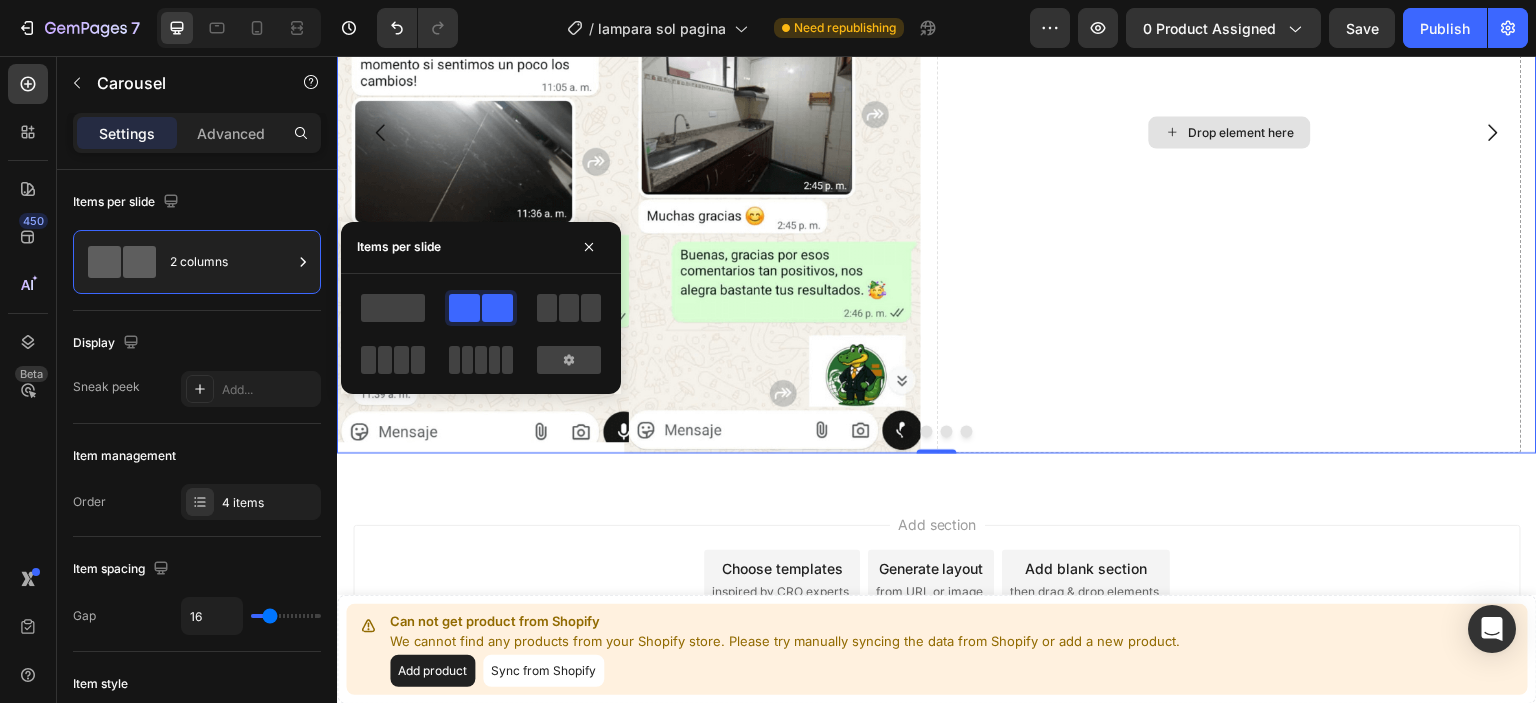 scroll, scrollTop: 7661, scrollLeft: 0, axis: vertical 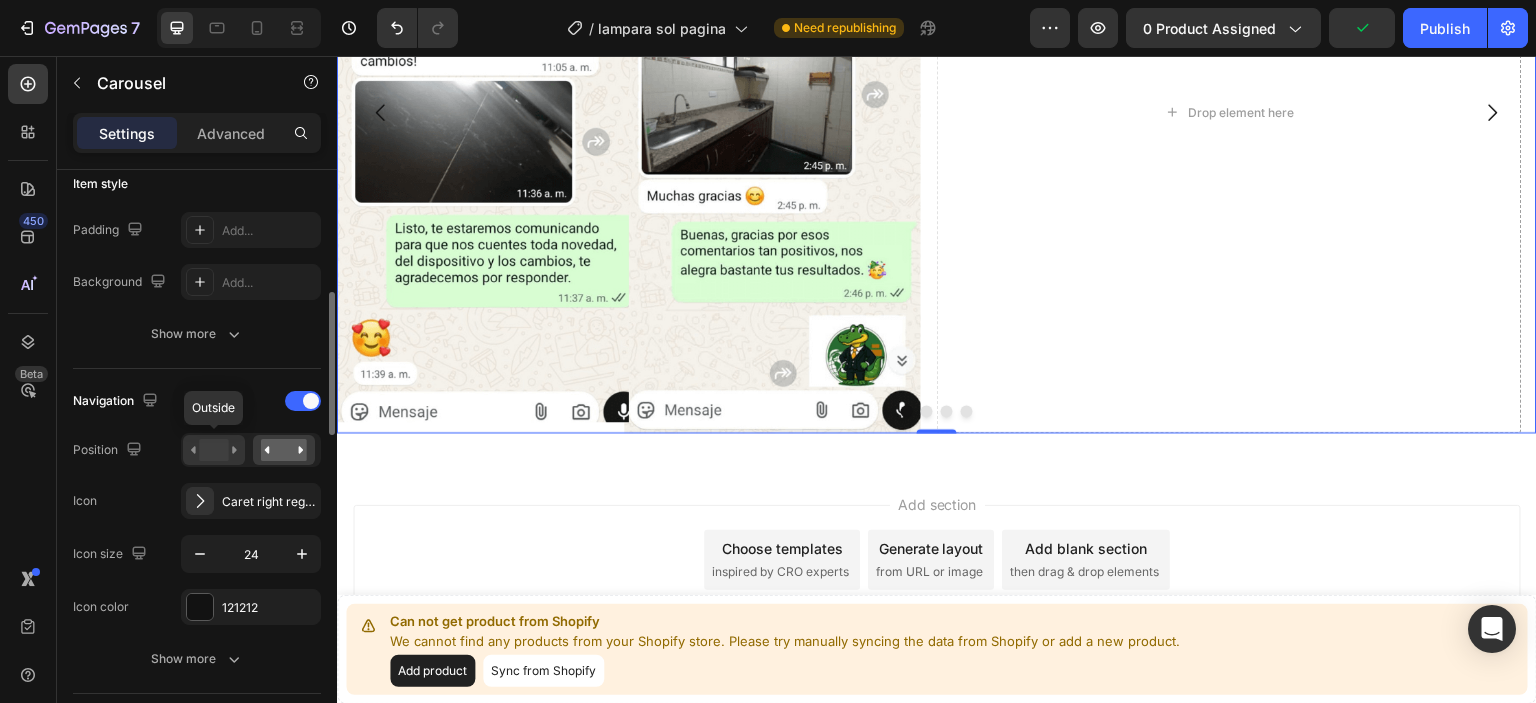 click 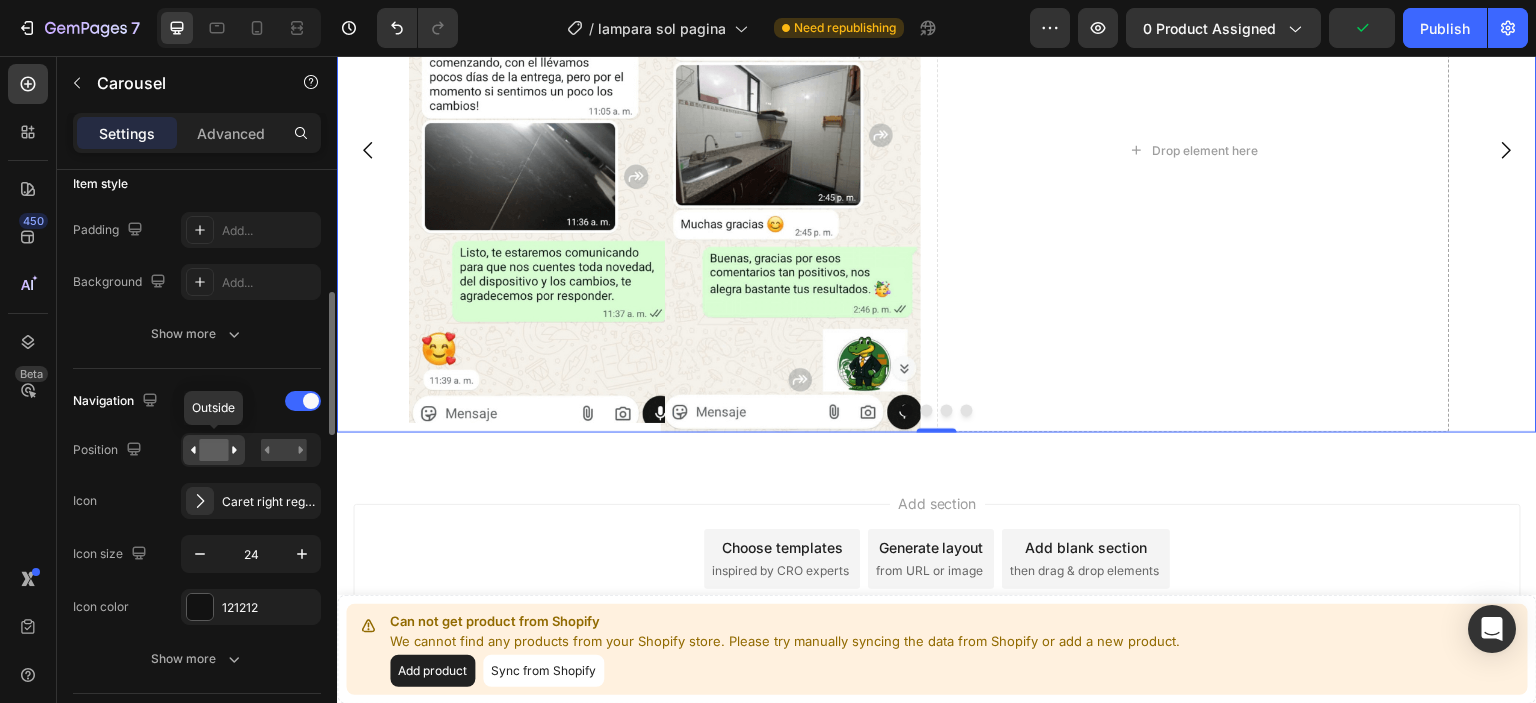 scroll, scrollTop: 7582, scrollLeft: 0, axis: vertical 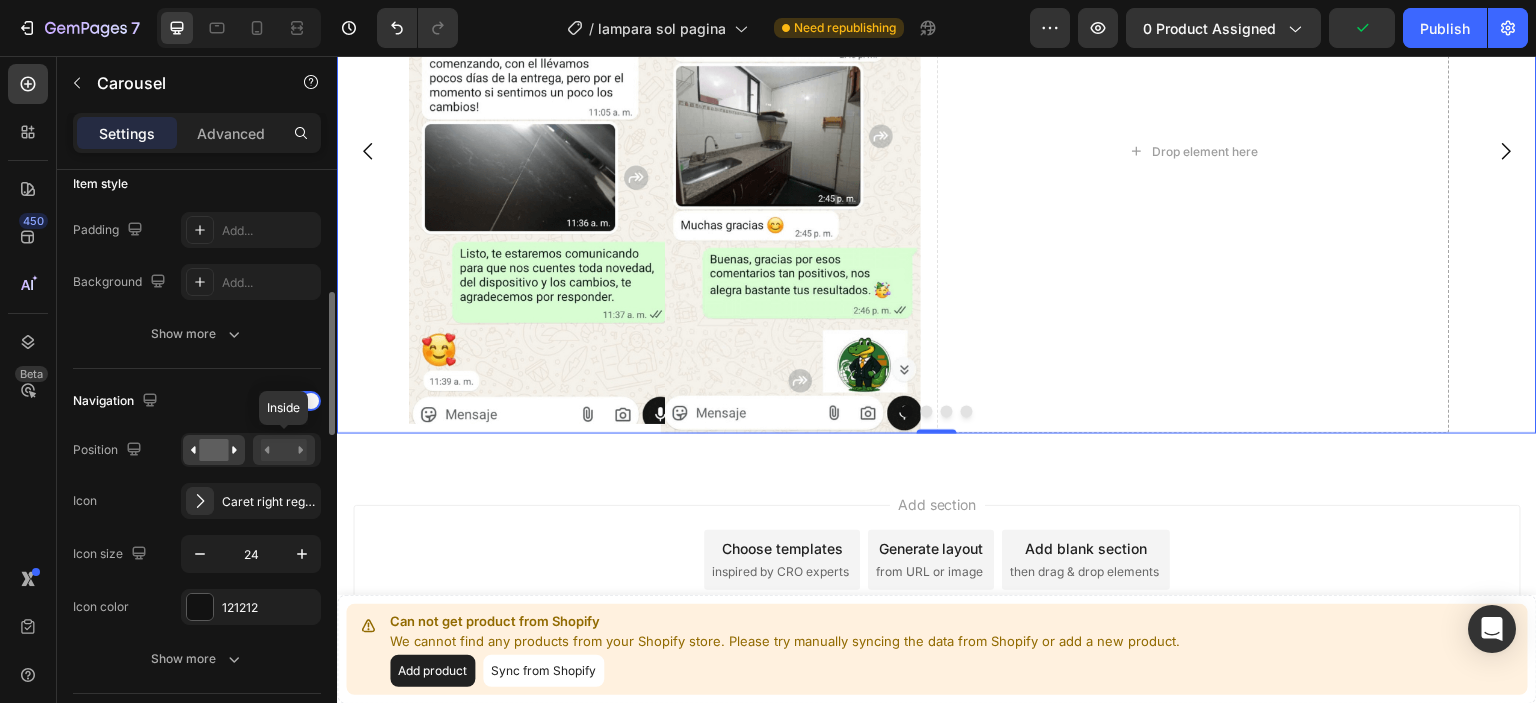 click 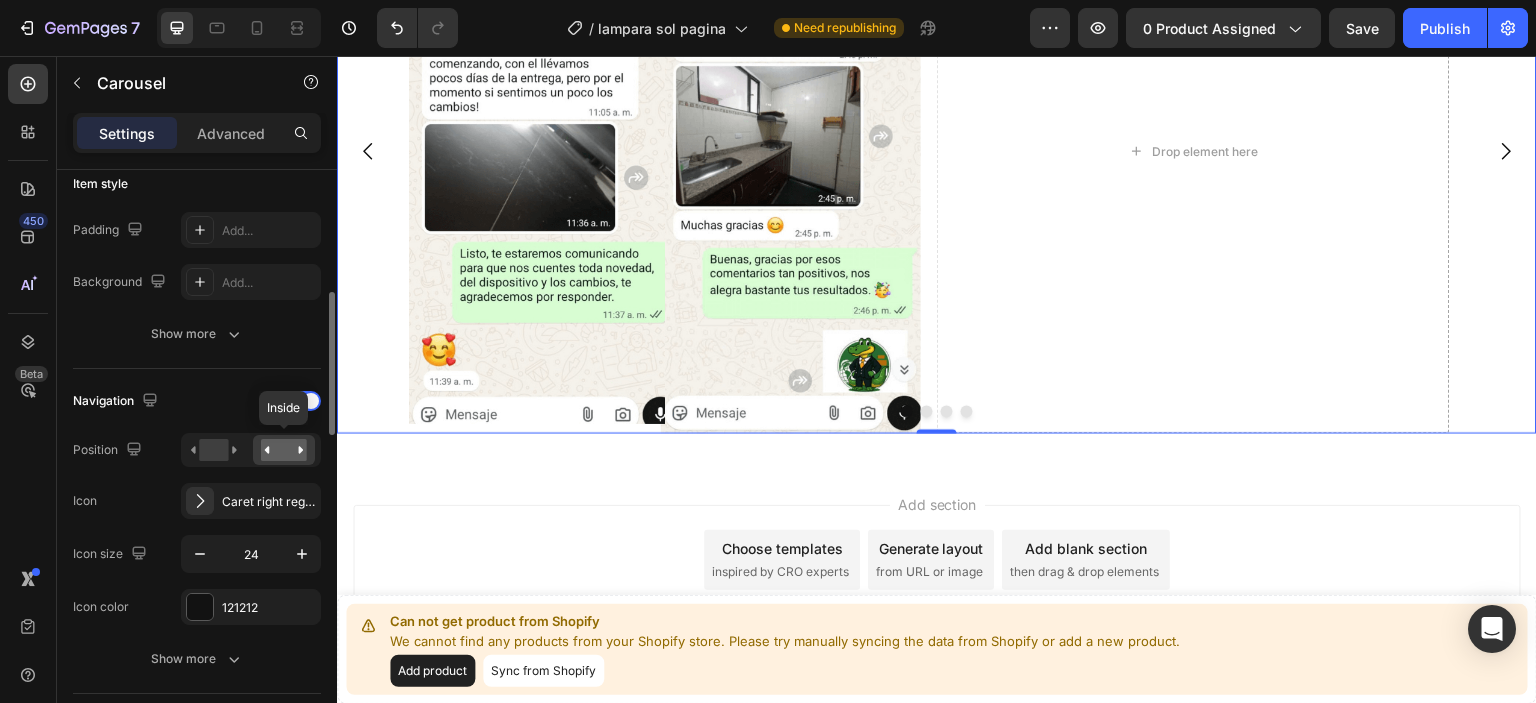 scroll, scrollTop: 7622, scrollLeft: 0, axis: vertical 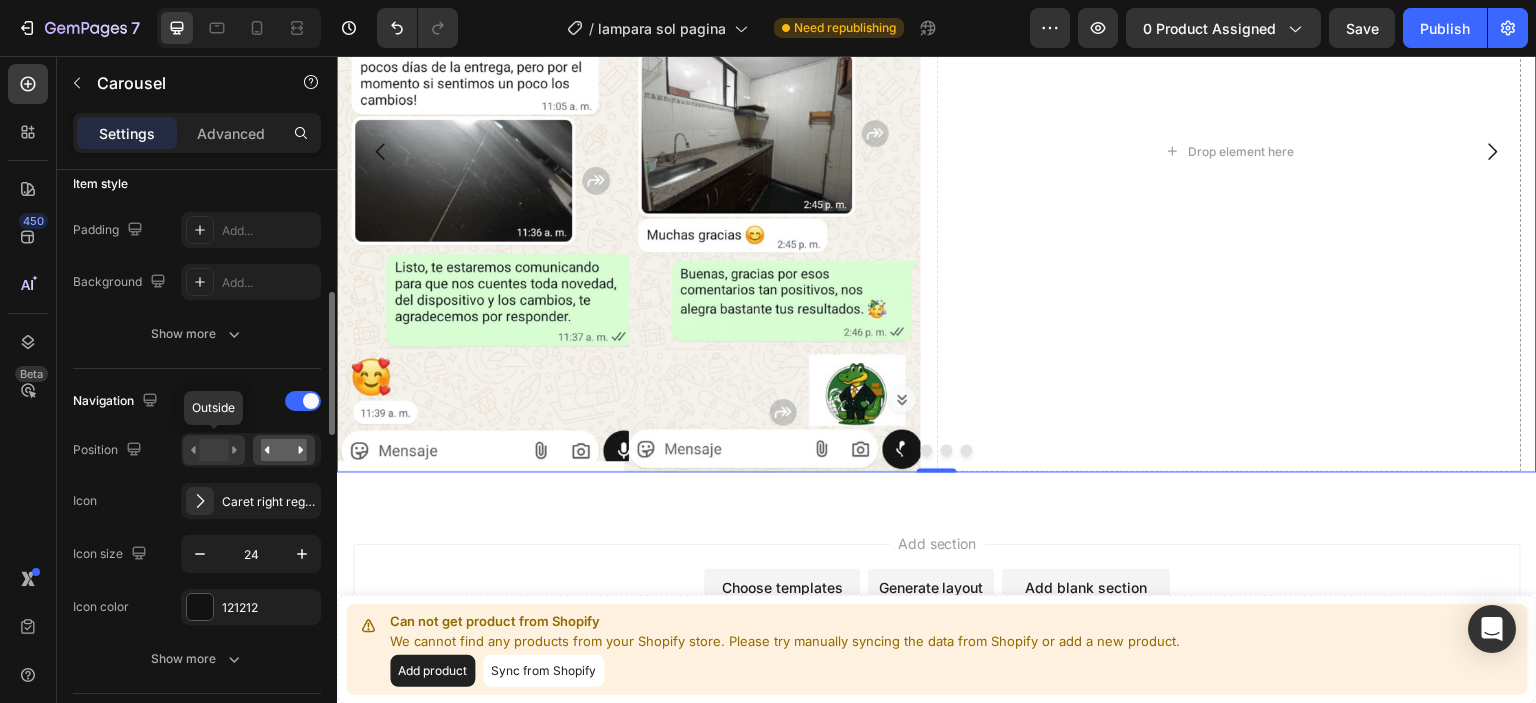 click 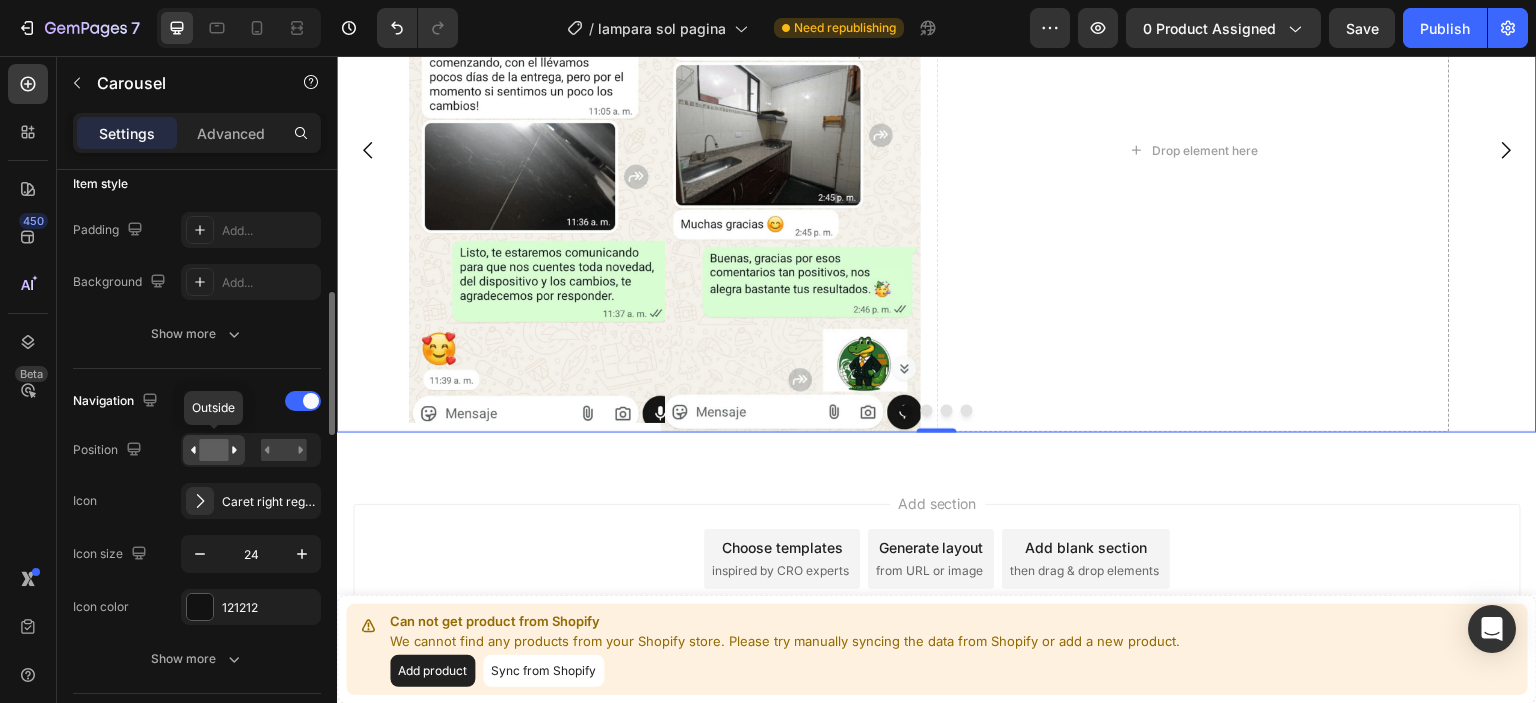 scroll, scrollTop: 7582, scrollLeft: 0, axis: vertical 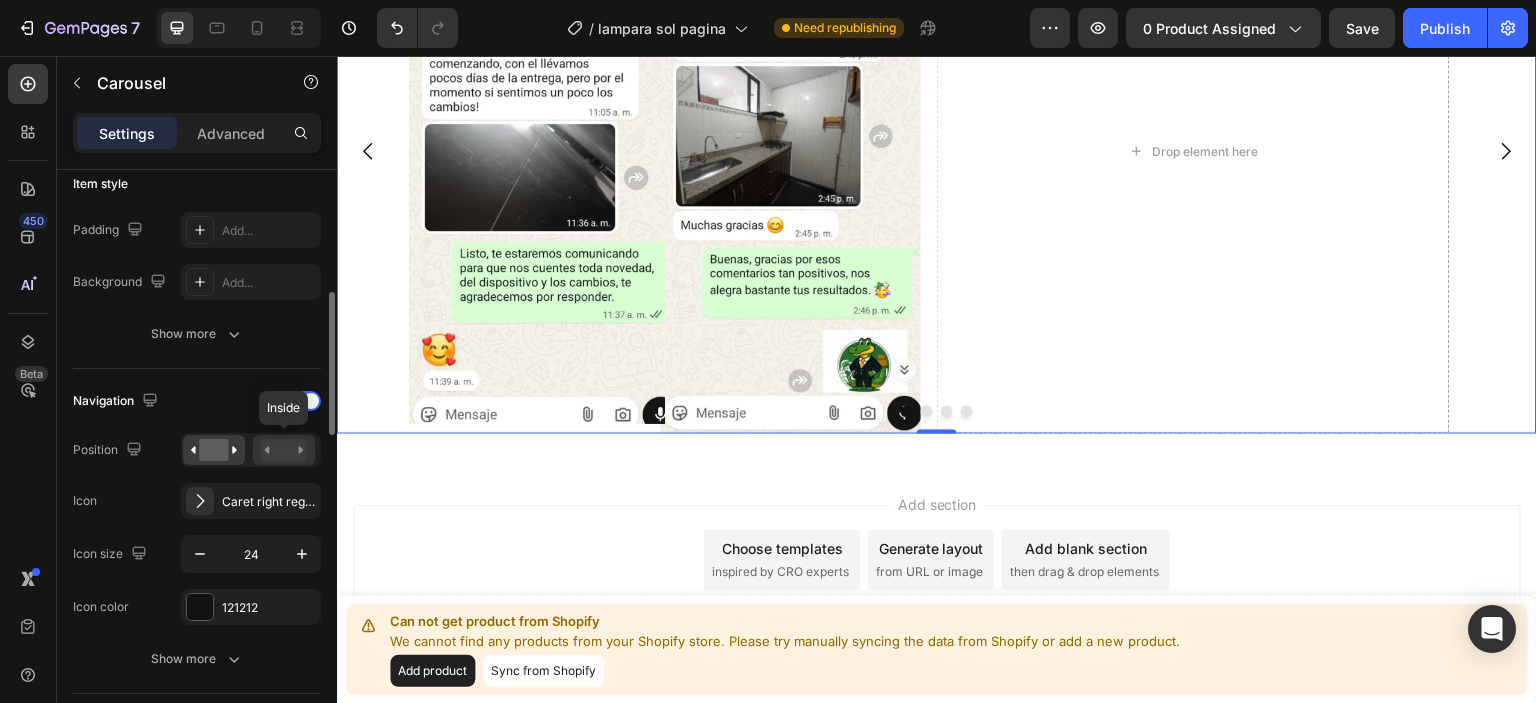 click 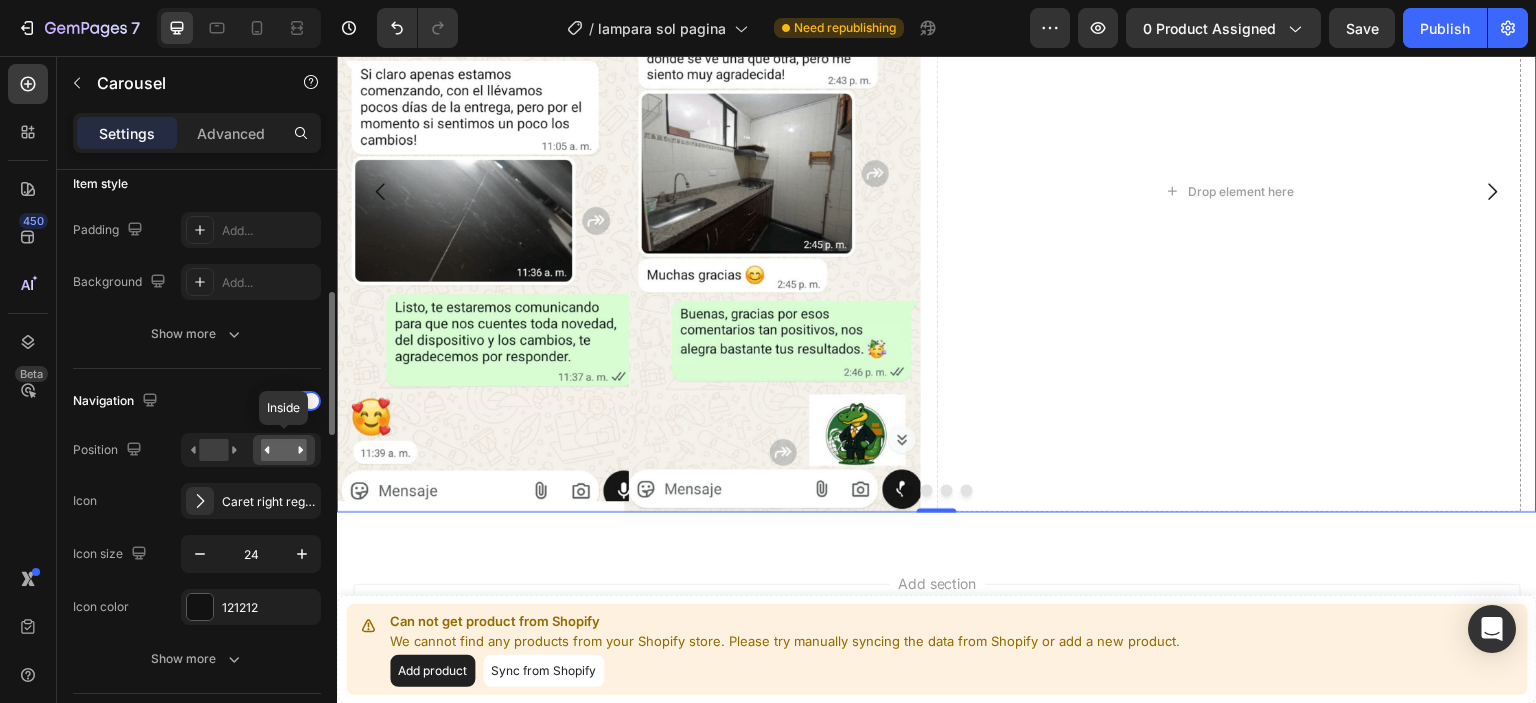 scroll, scrollTop: 7622, scrollLeft: 0, axis: vertical 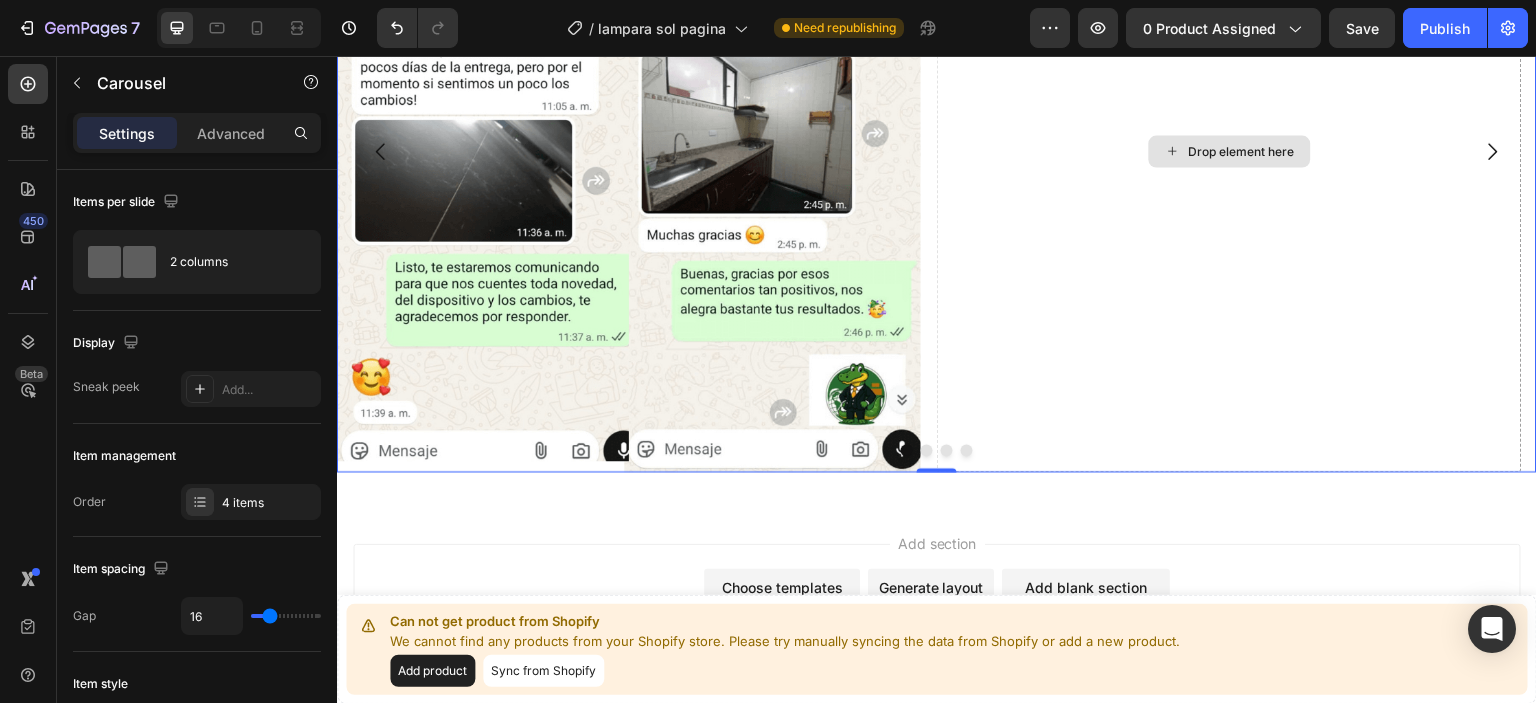 click on "Drop element here" at bounding box center (1230, 151) 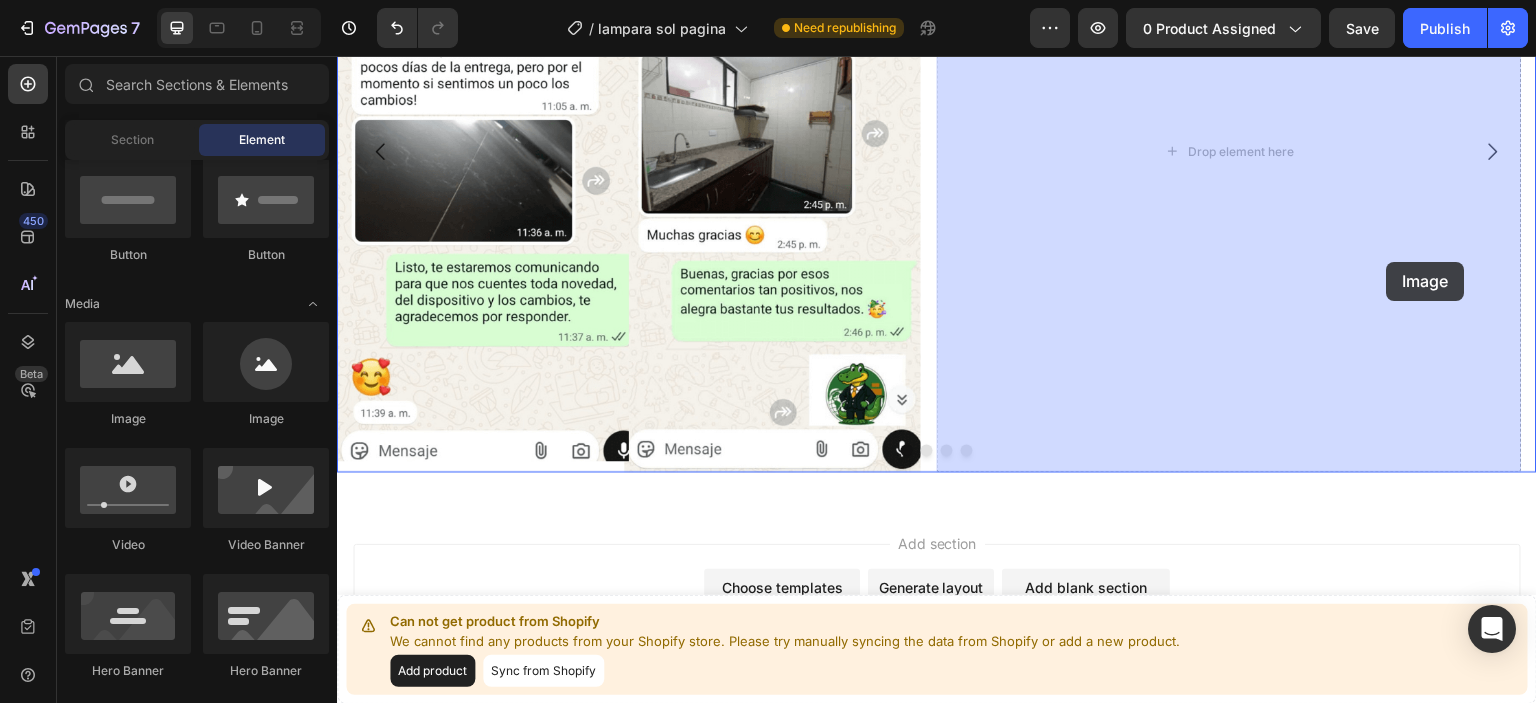 drag, startPoint x: 479, startPoint y: 434, endPoint x: 1312, endPoint y: 252, distance: 852.6506 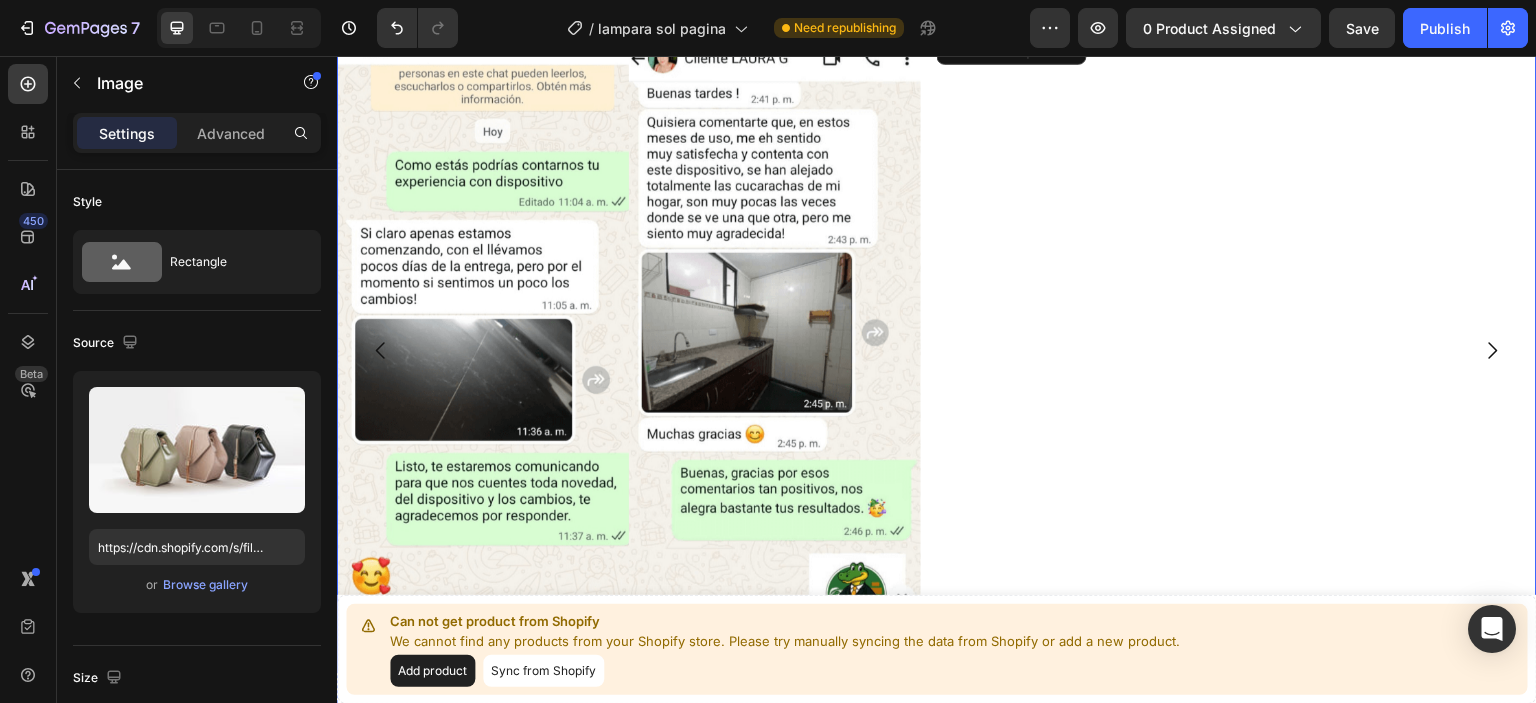 click at bounding box center (1229, 29) 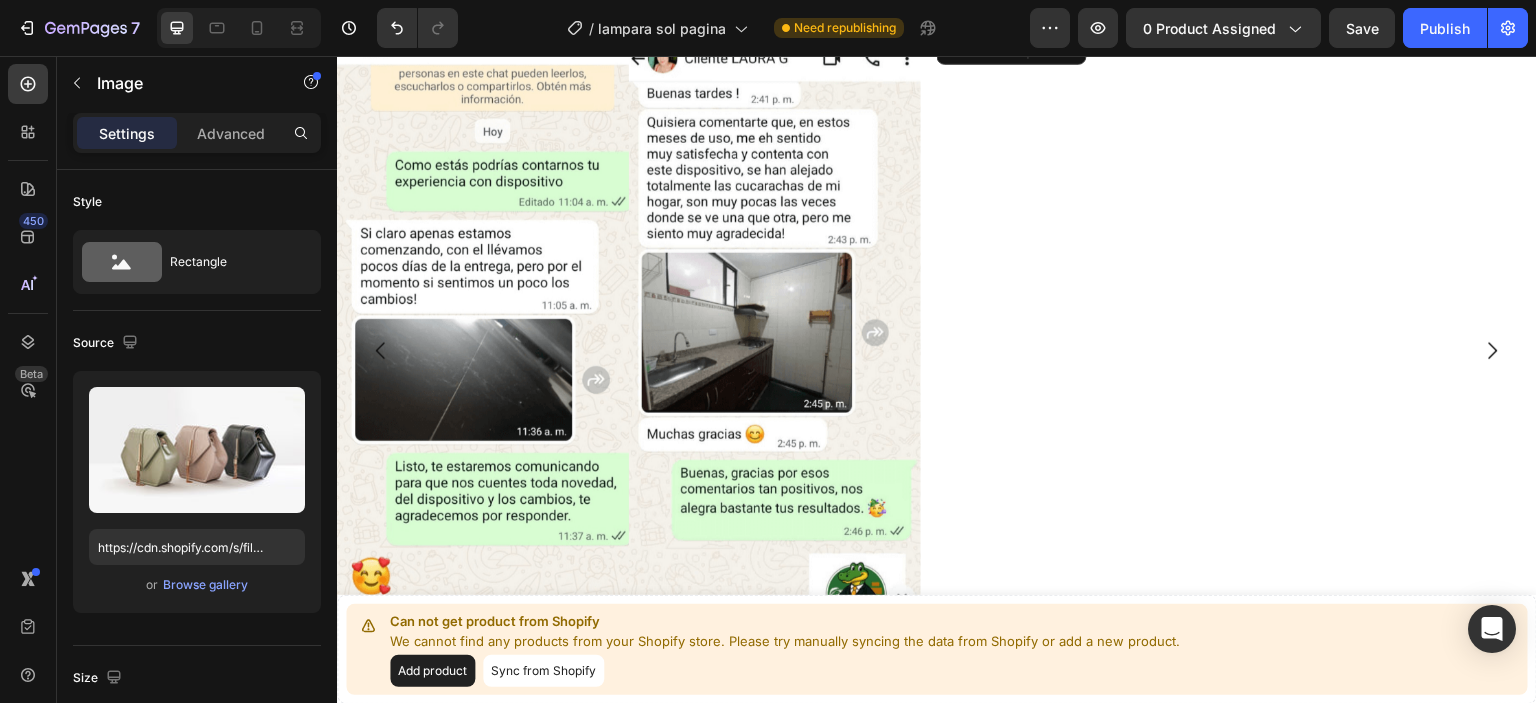 scroll, scrollTop: 7522, scrollLeft: 0, axis: vertical 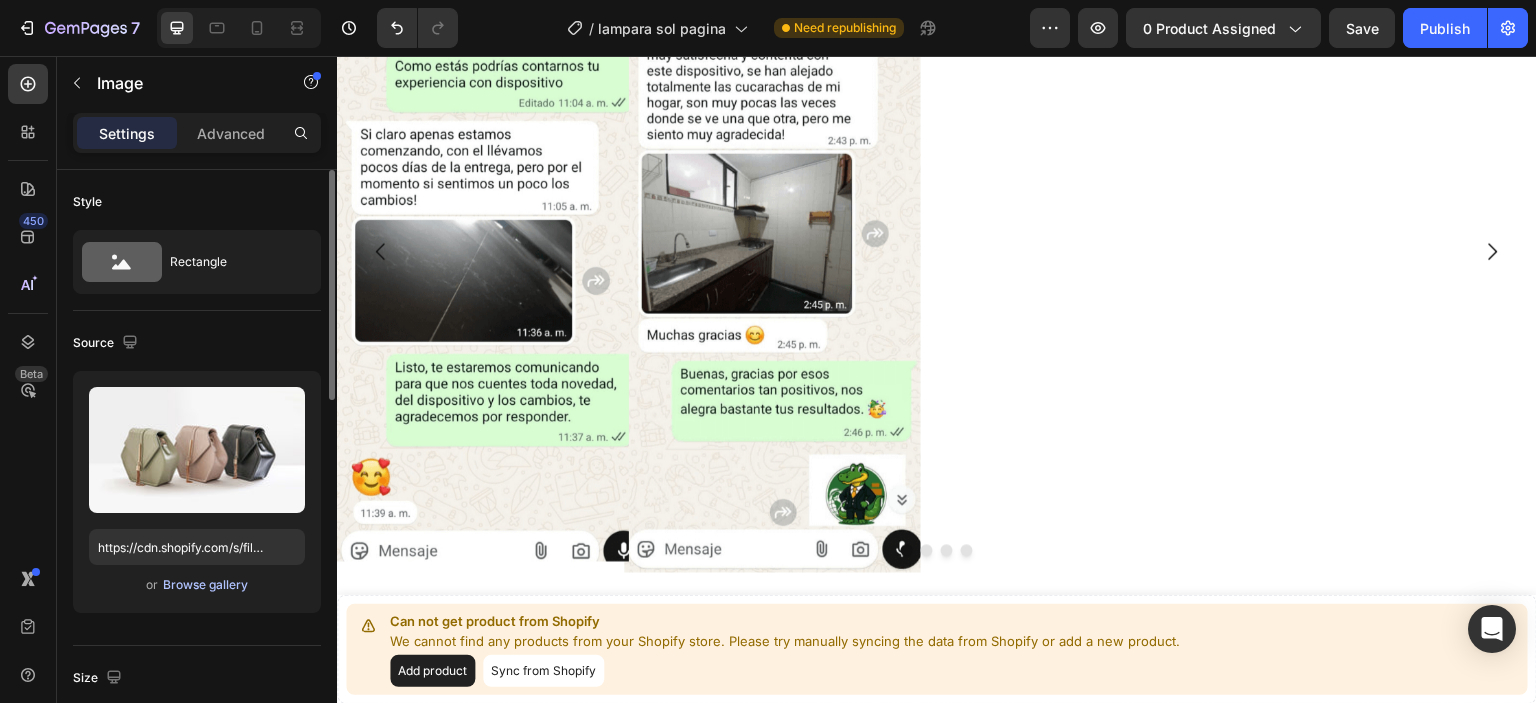 click on "Browse gallery" at bounding box center (205, 585) 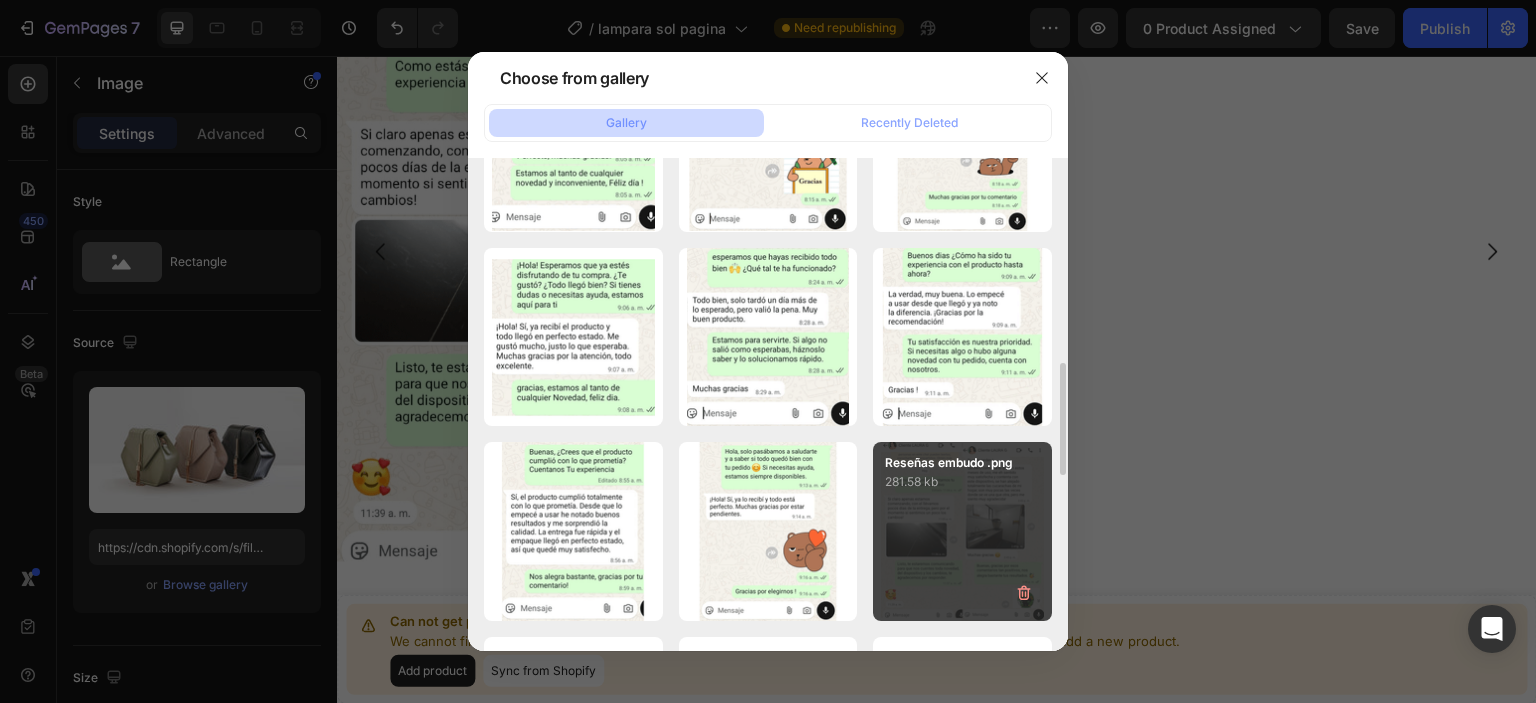 scroll, scrollTop: 1100, scrollLeft: 0, axis: vertical 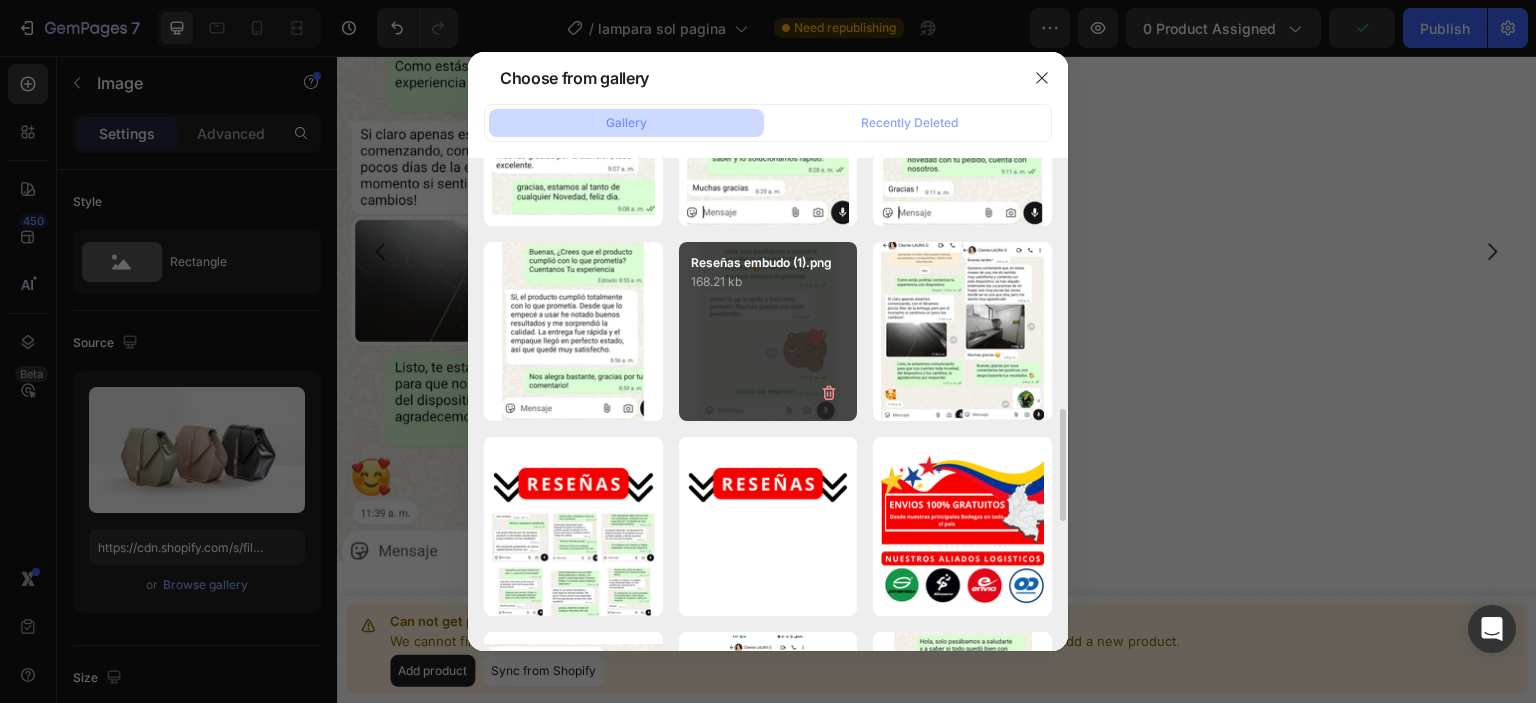 click on "Reseñas embudo  (1).png 168.21 kb" at bounding box center (768, 331) 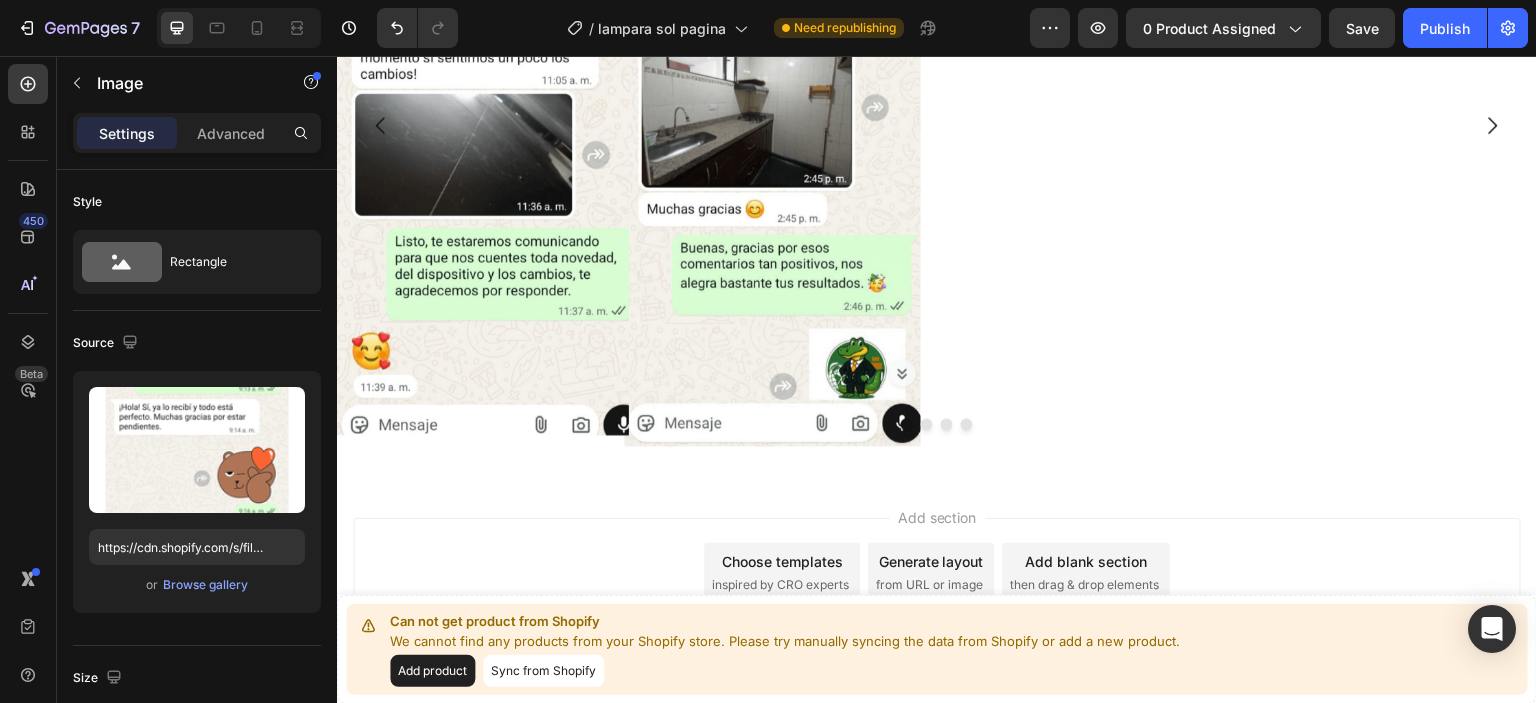 scroll, scrollTop: 7661, scrollLeft: 0, axis: vertical 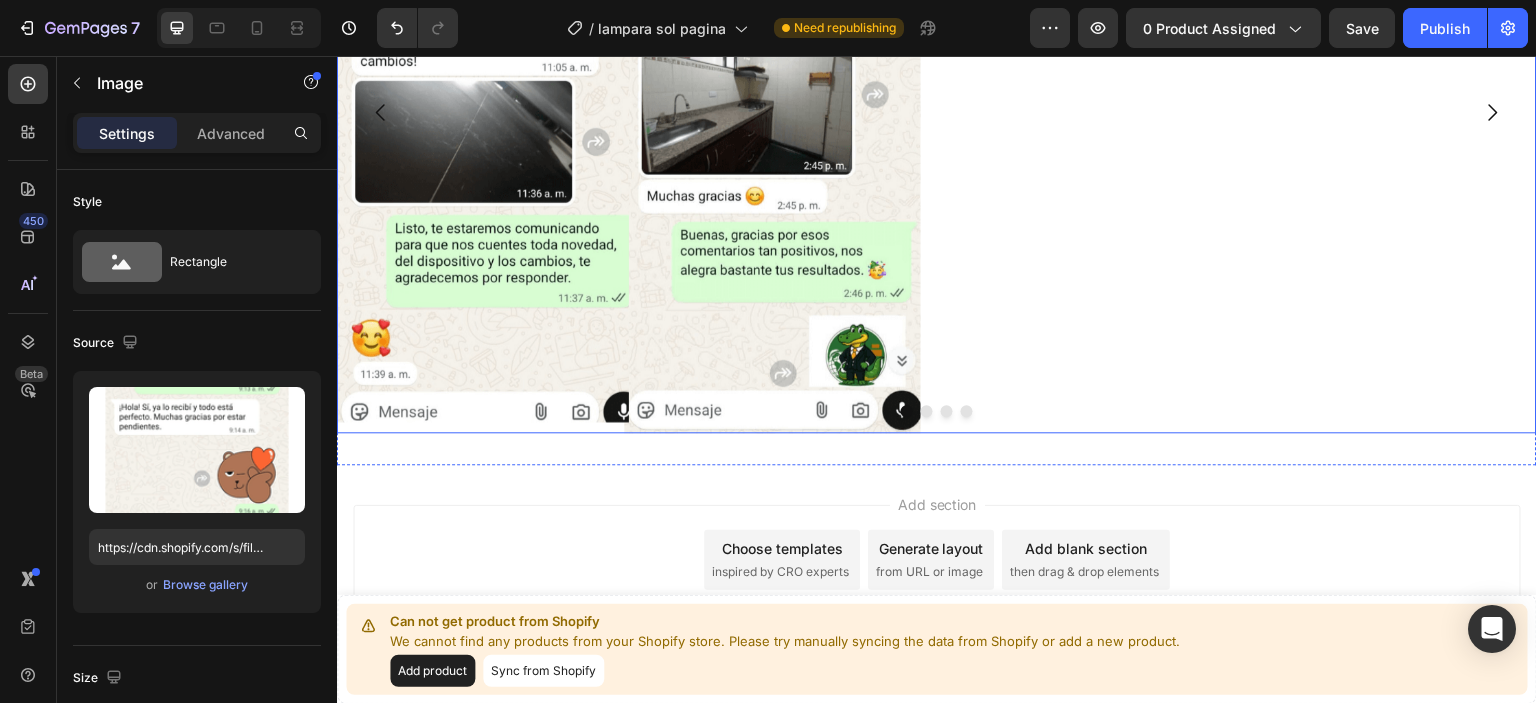 click at bounding box center (927, 411) 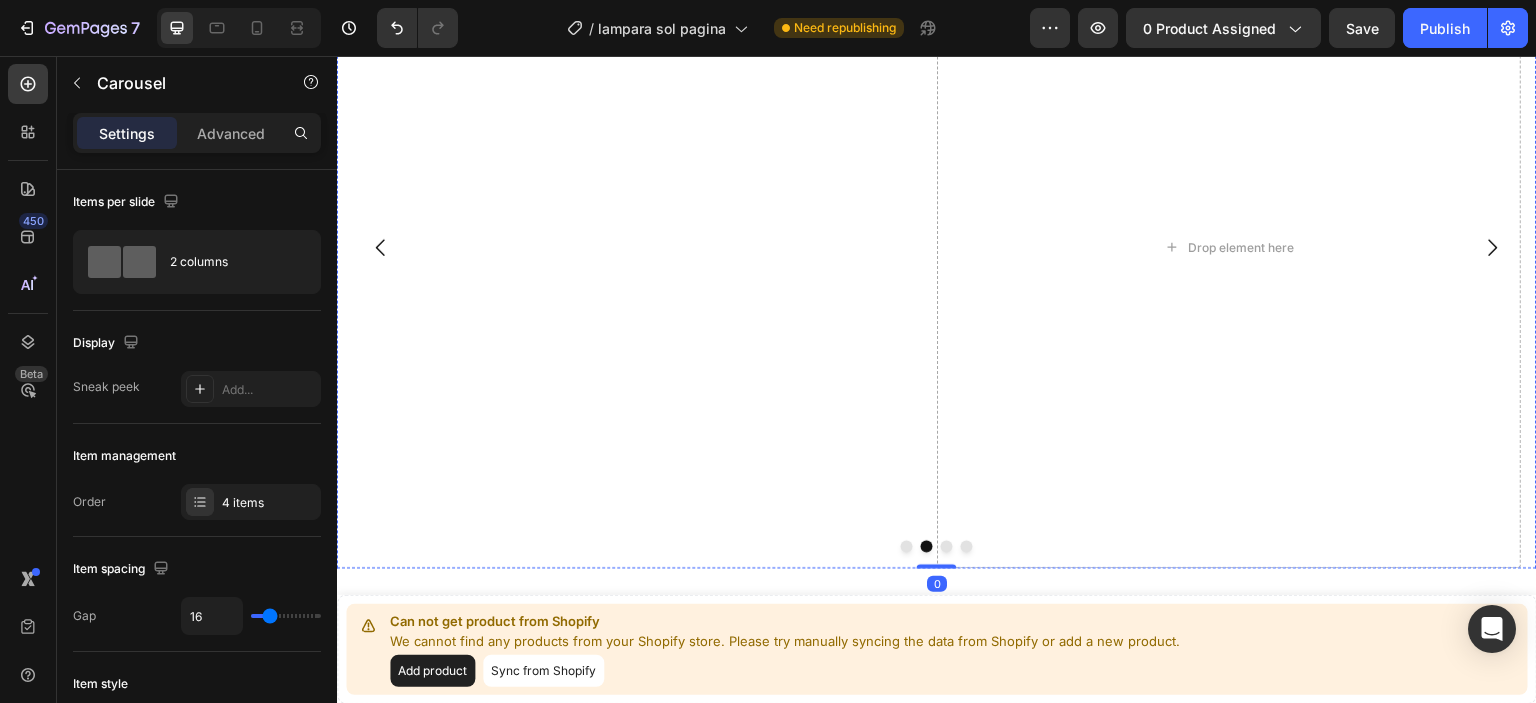 scroll, scrollTop: 7361, scrollLeft: 0, axis: vertical 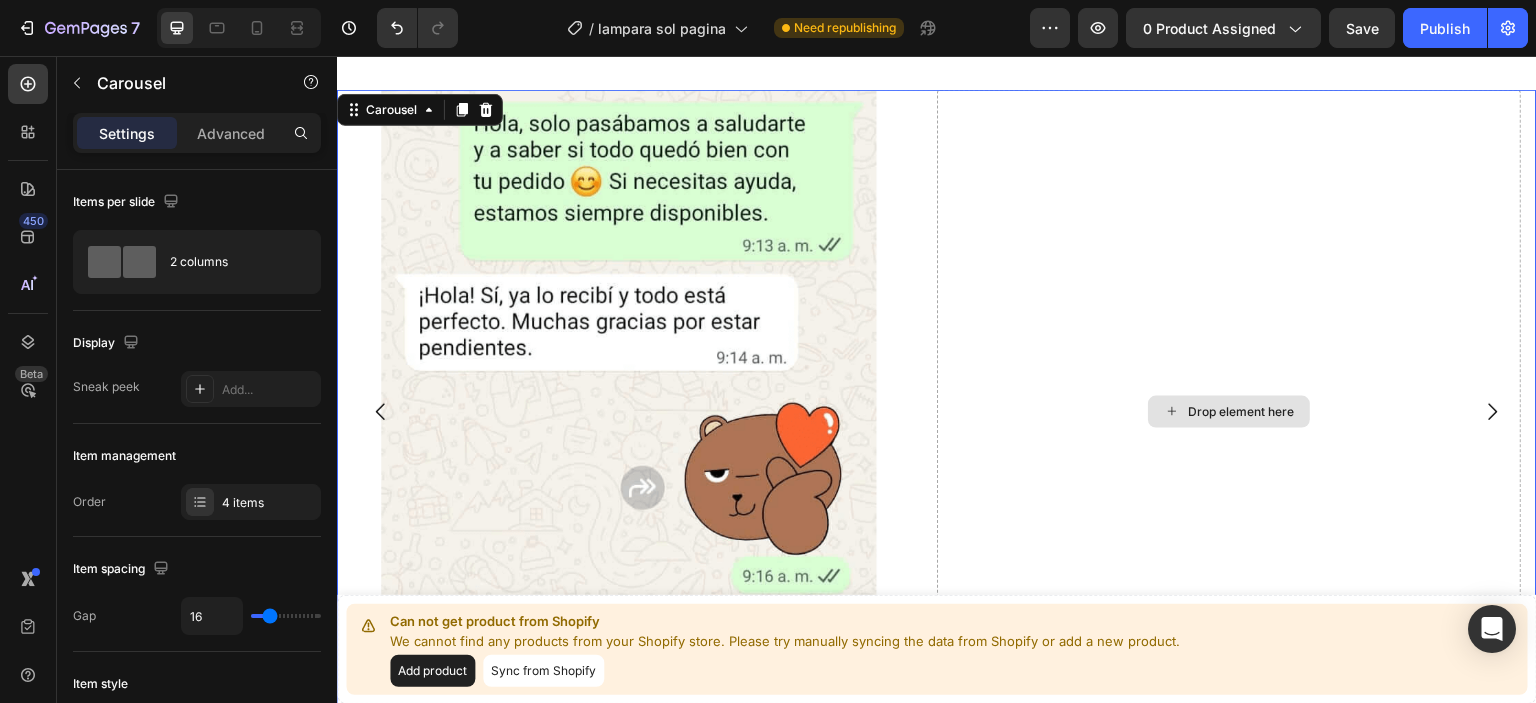 click on "Drop element here" at bounding box center (1229, 411) 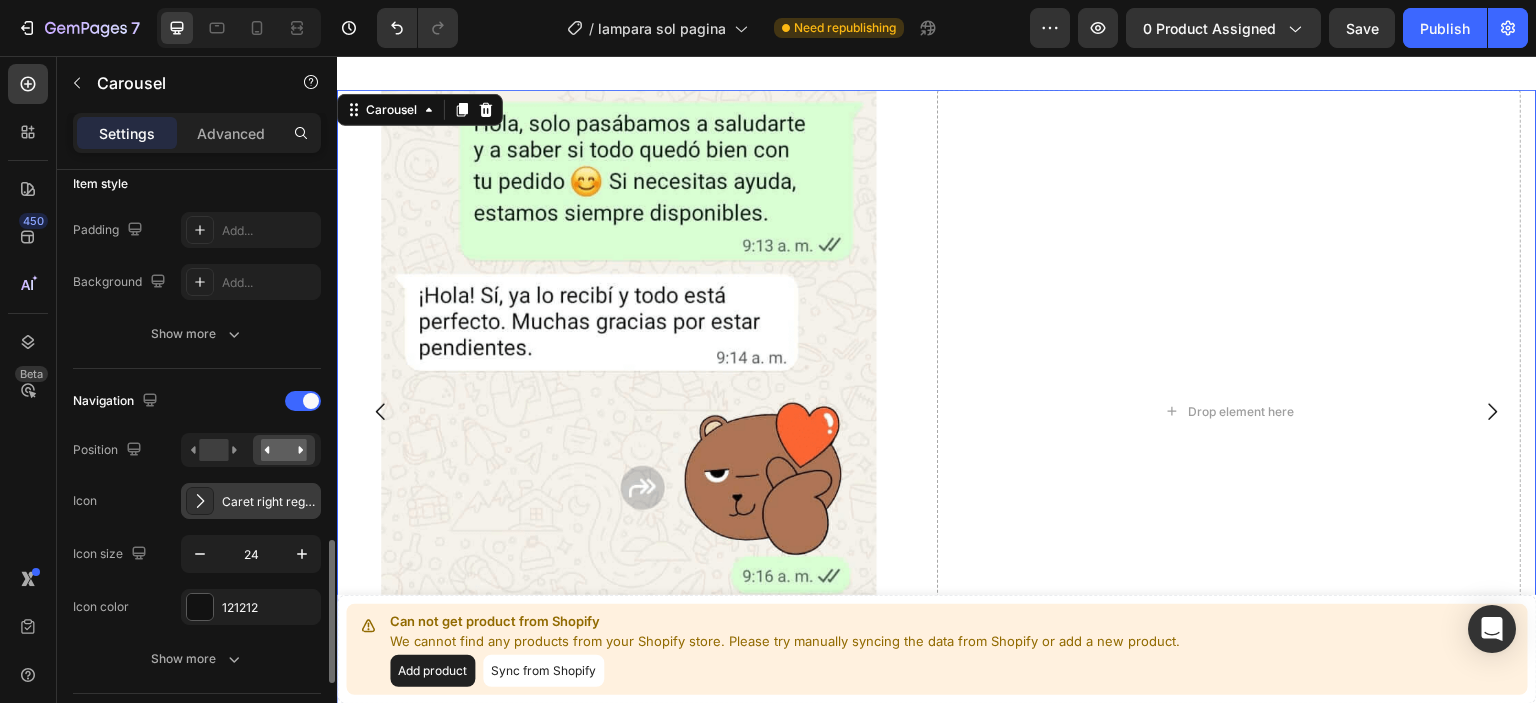 scroll, scrollTop: 1000, scrollLeft: 0, axis: vertical 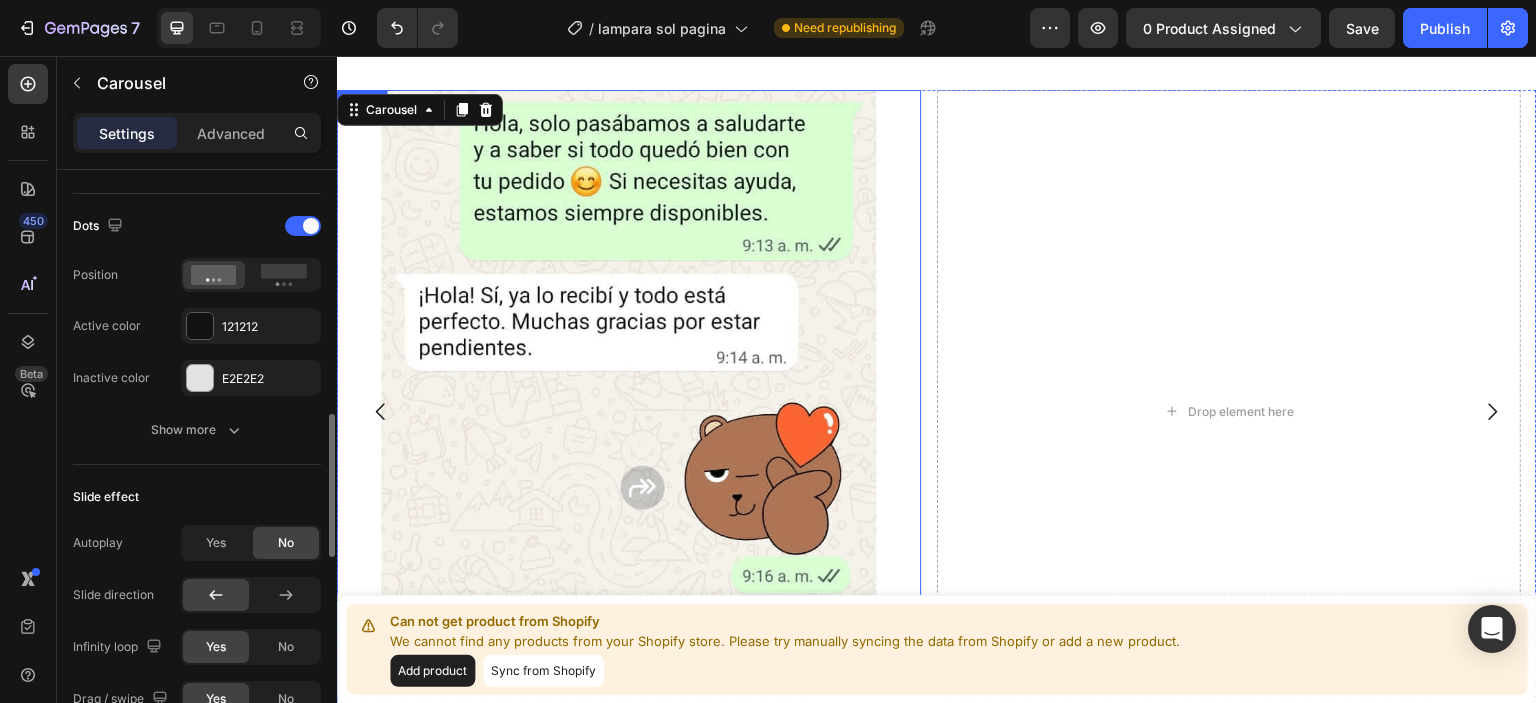 click at bounding box center [629, 411] 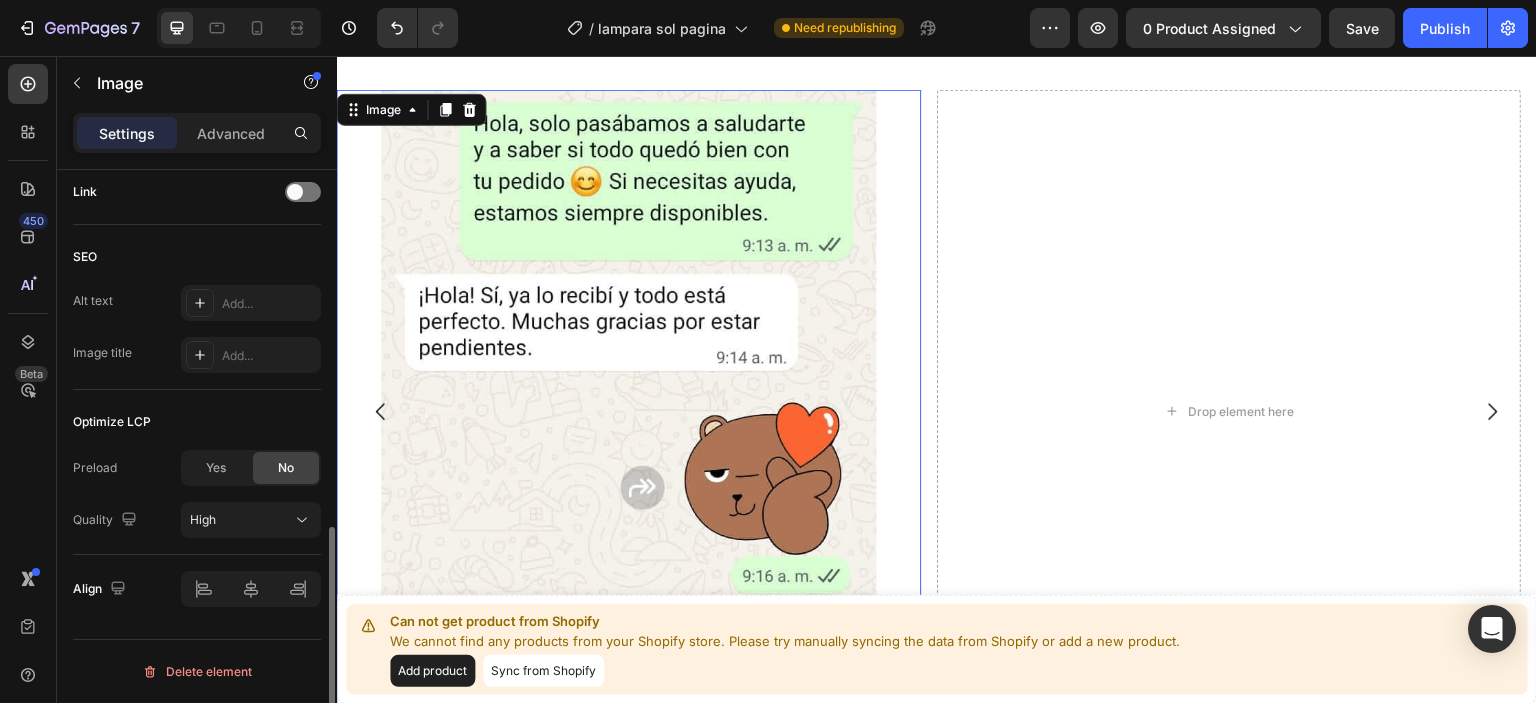 scroll, scrollTop: 0, scrollLeft: 0, axis: both 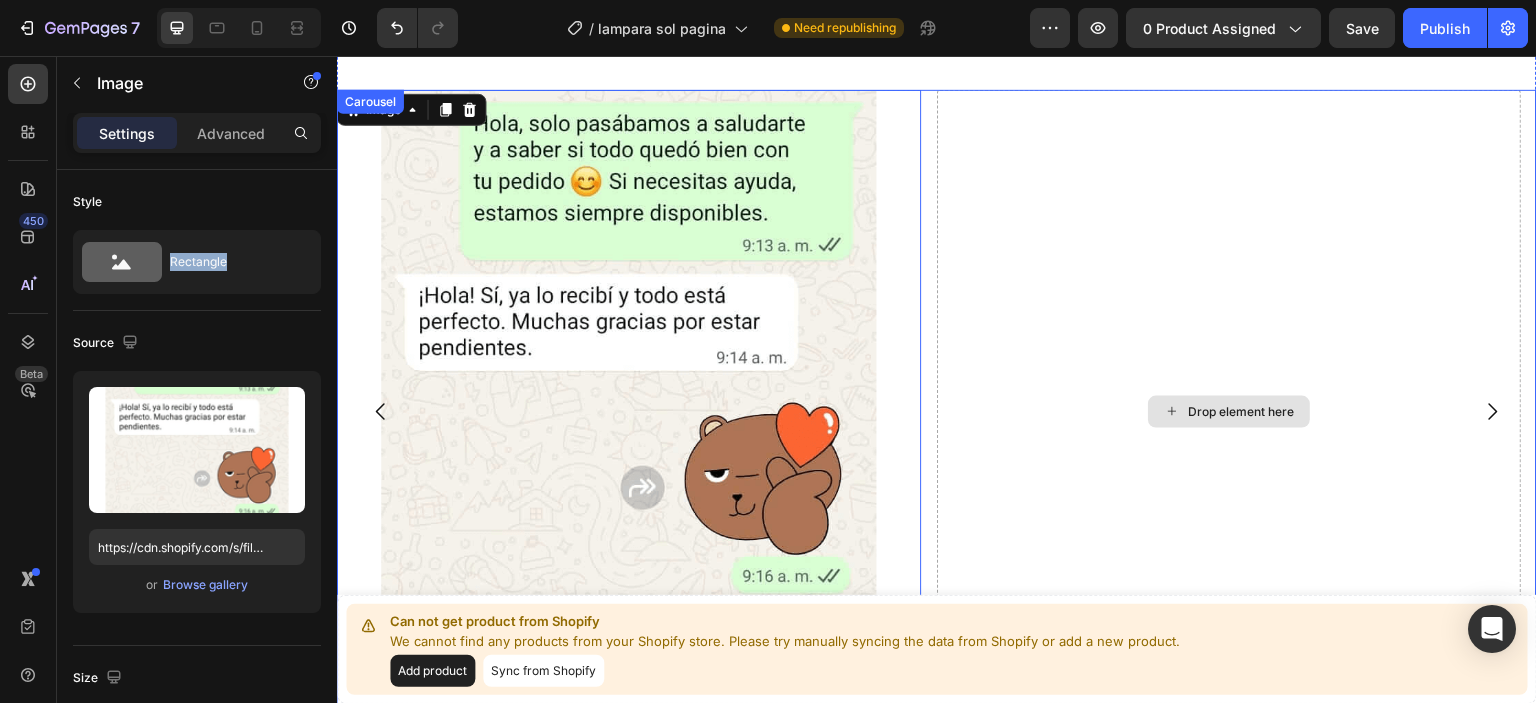 drag, startPoint x: 473, startPoint y: 313, endPoint x: 1054, endPoint y: 264, distance: 583.0626 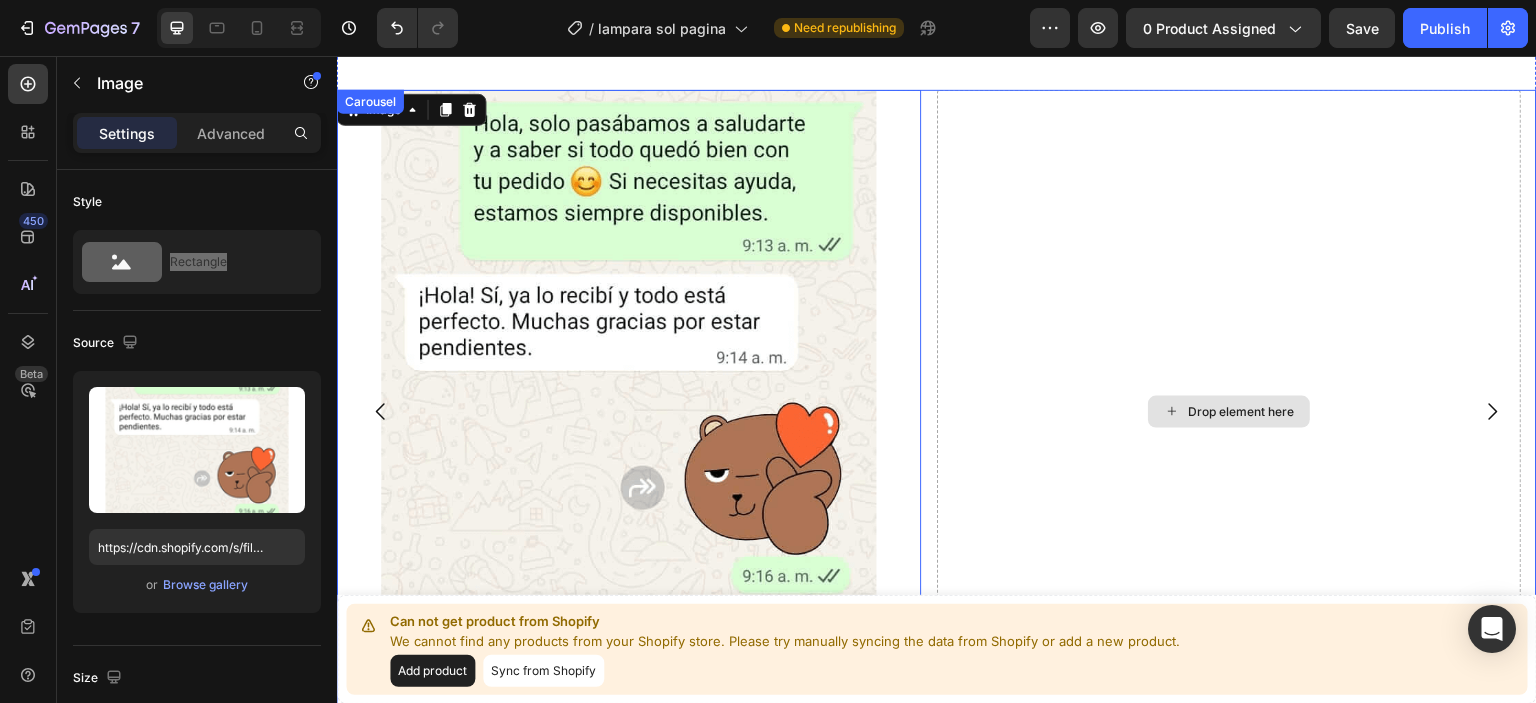 click on "Drop element here" at bounding box center [1229, 411] 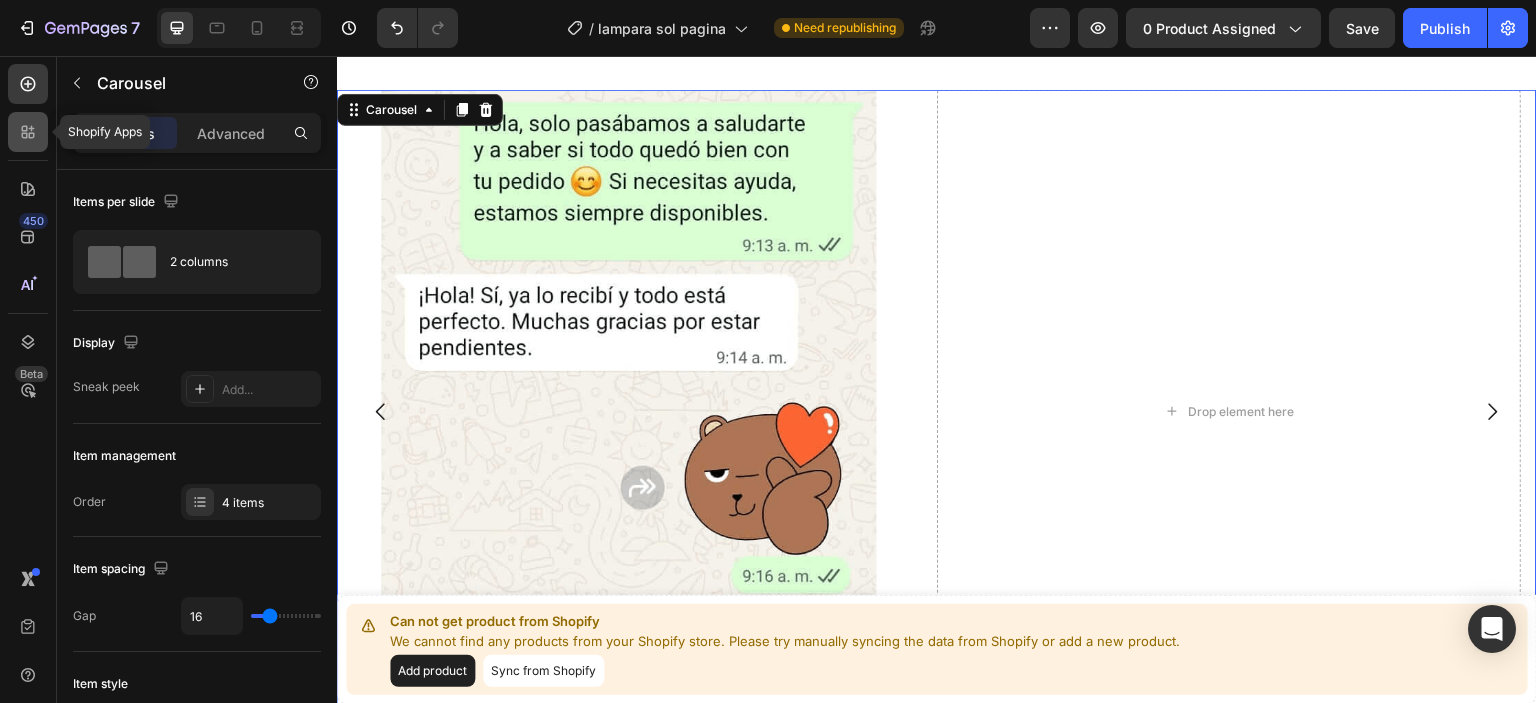click 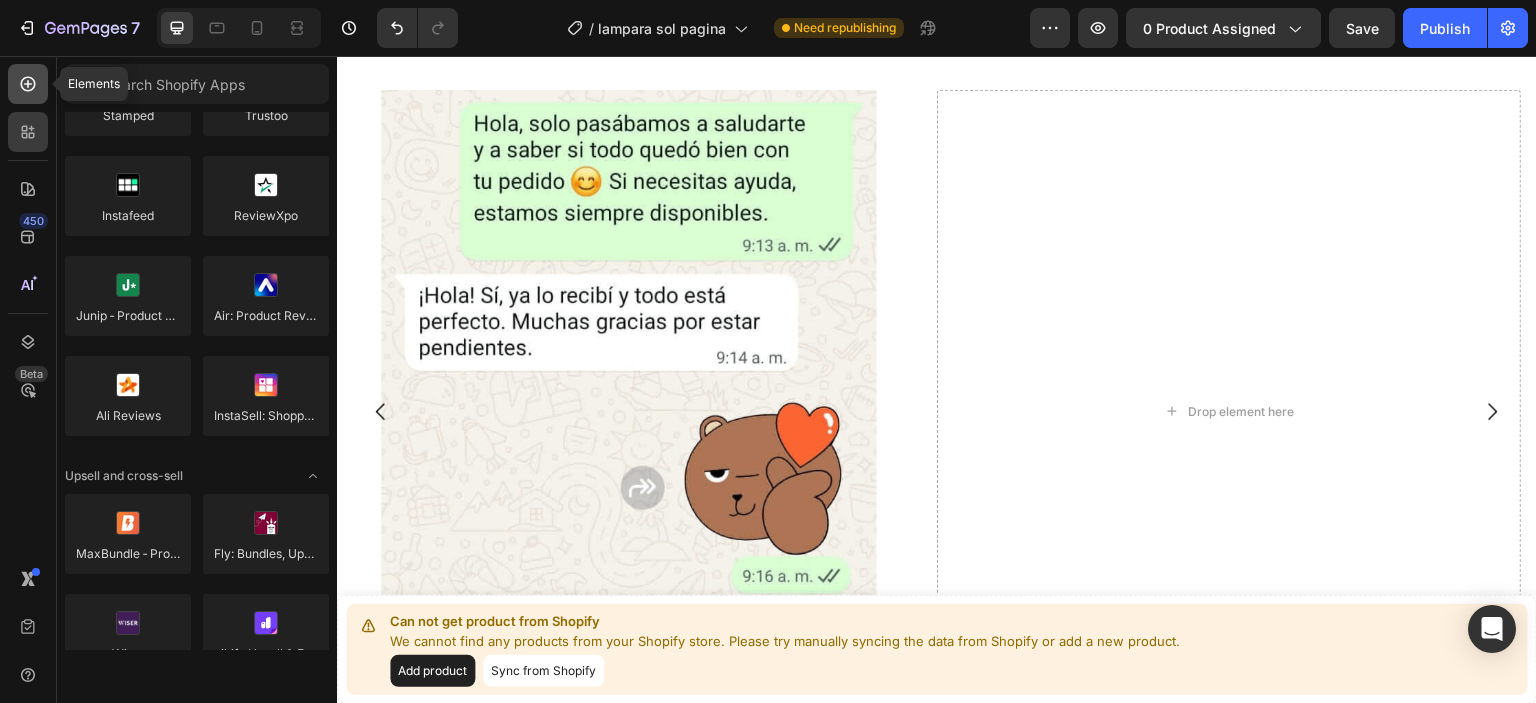 click 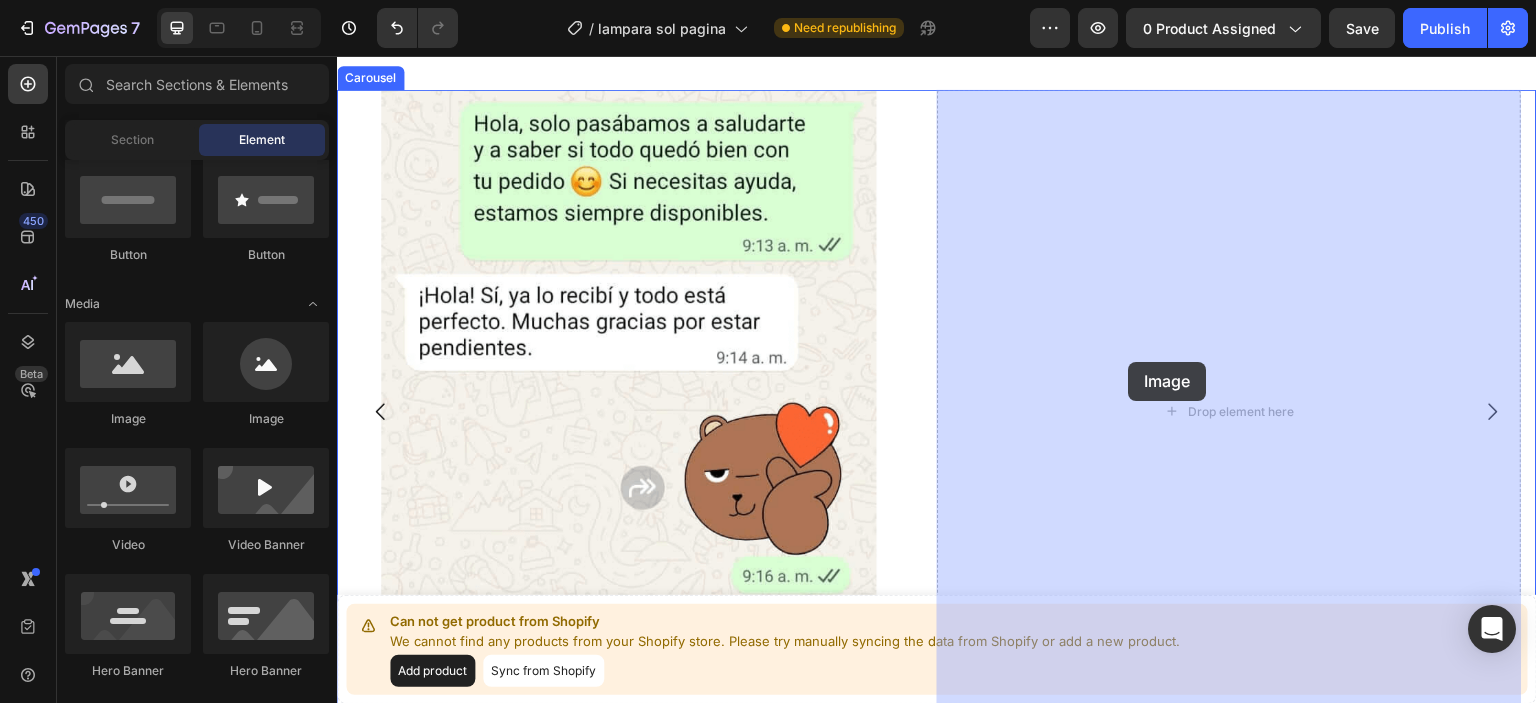 drag, startPoint x: 584, startPoint y: 427, endPoint x: 1129, endPoint y: 362, distance: 548.8625 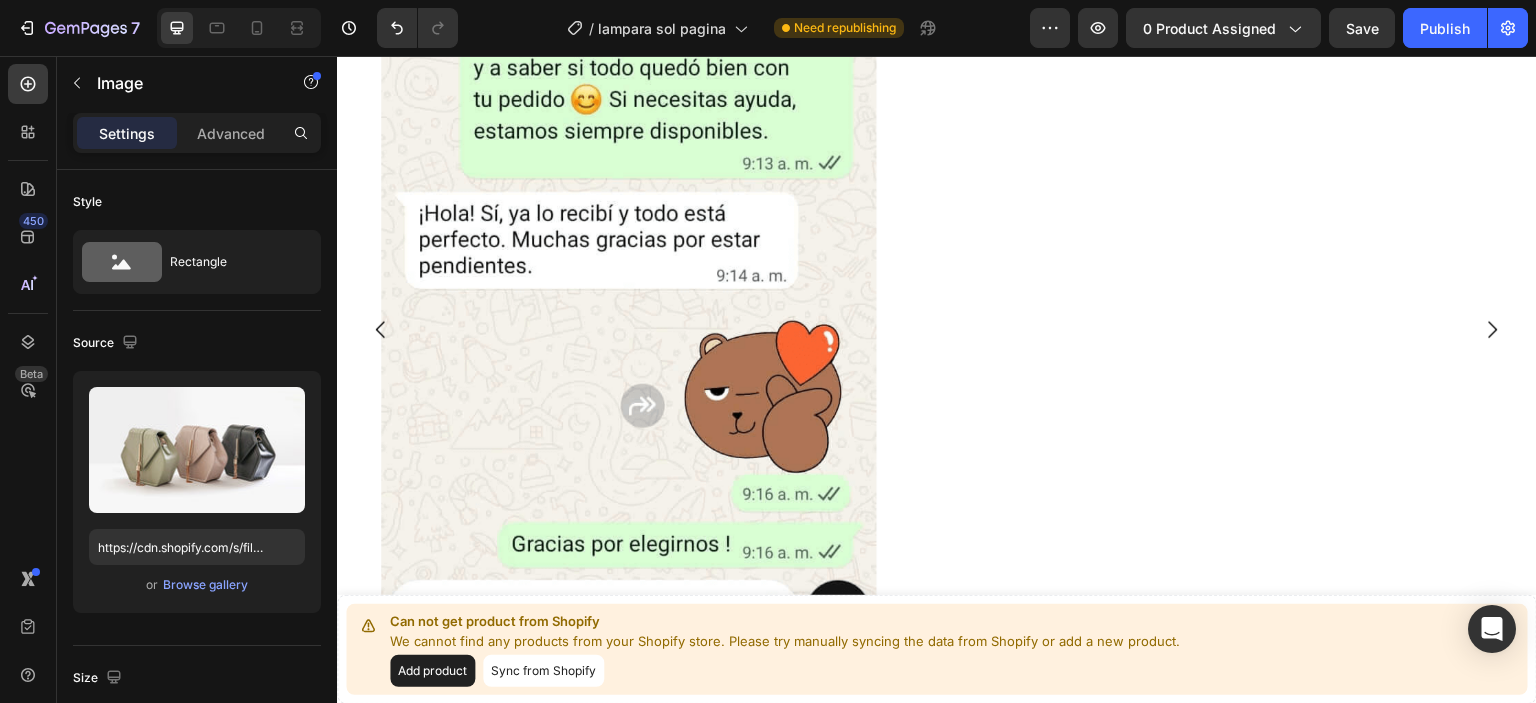 scroll, scrollTop: 7361, scrollLeft: 0, axis: vertical 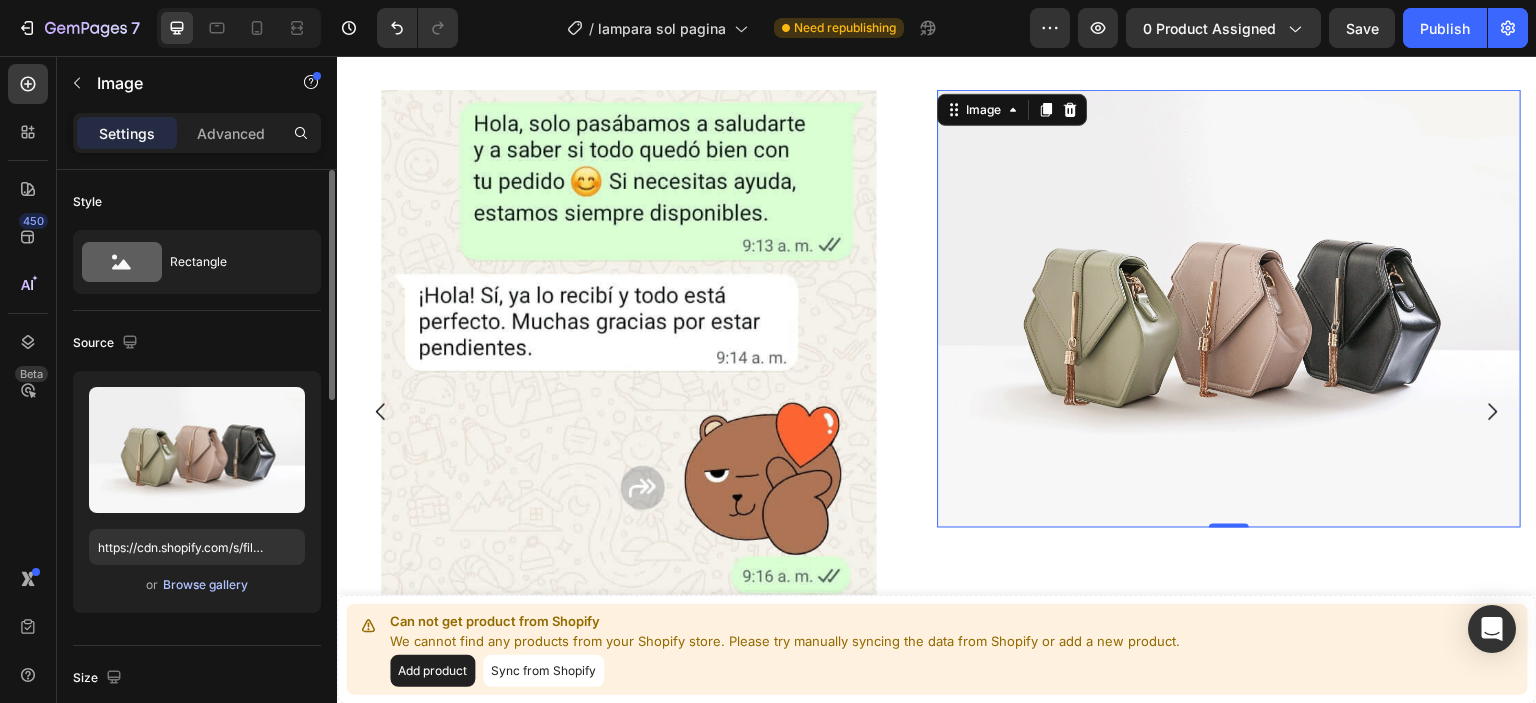 click on "Browse gallery" at bounding box center (205, 585) 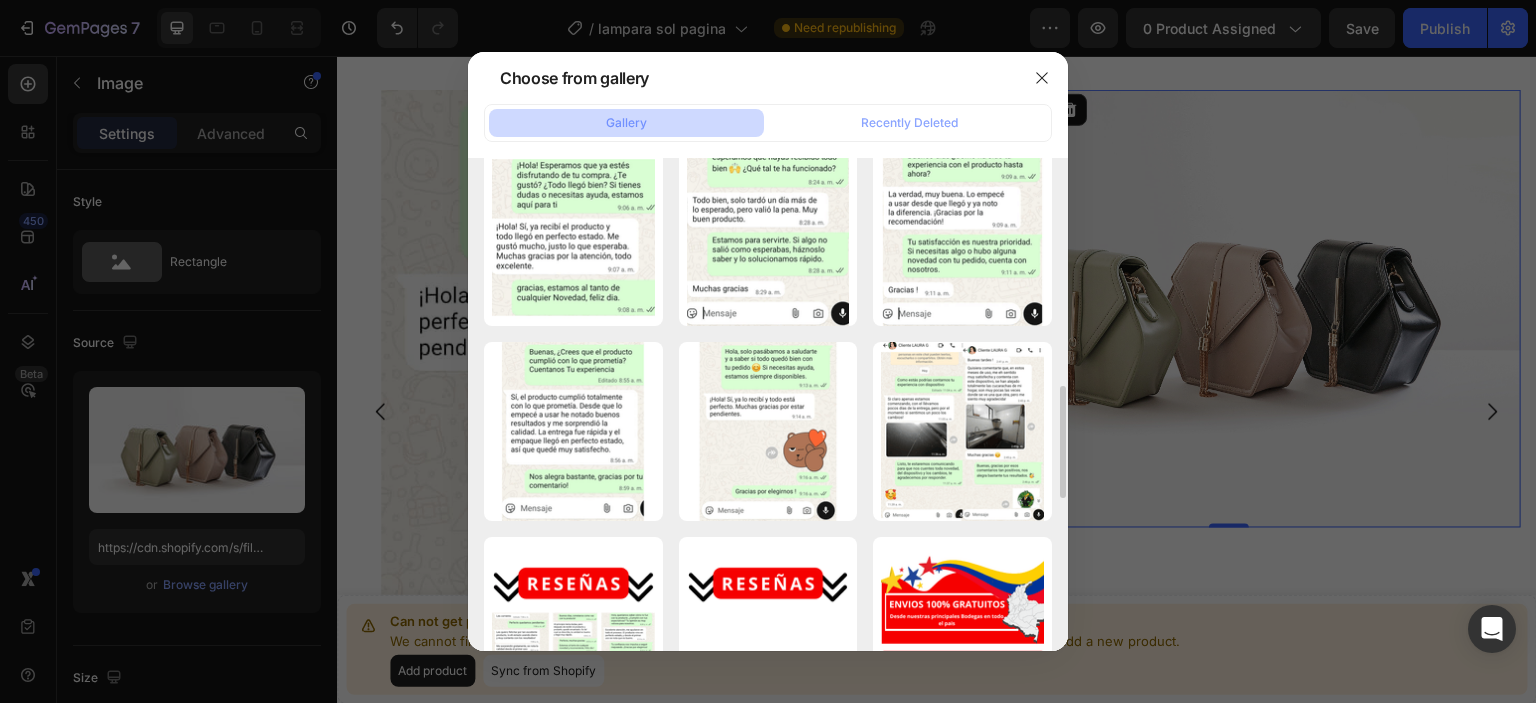 scroll, scrollTop: 1100, scrollLeft: 0, axis: vertical 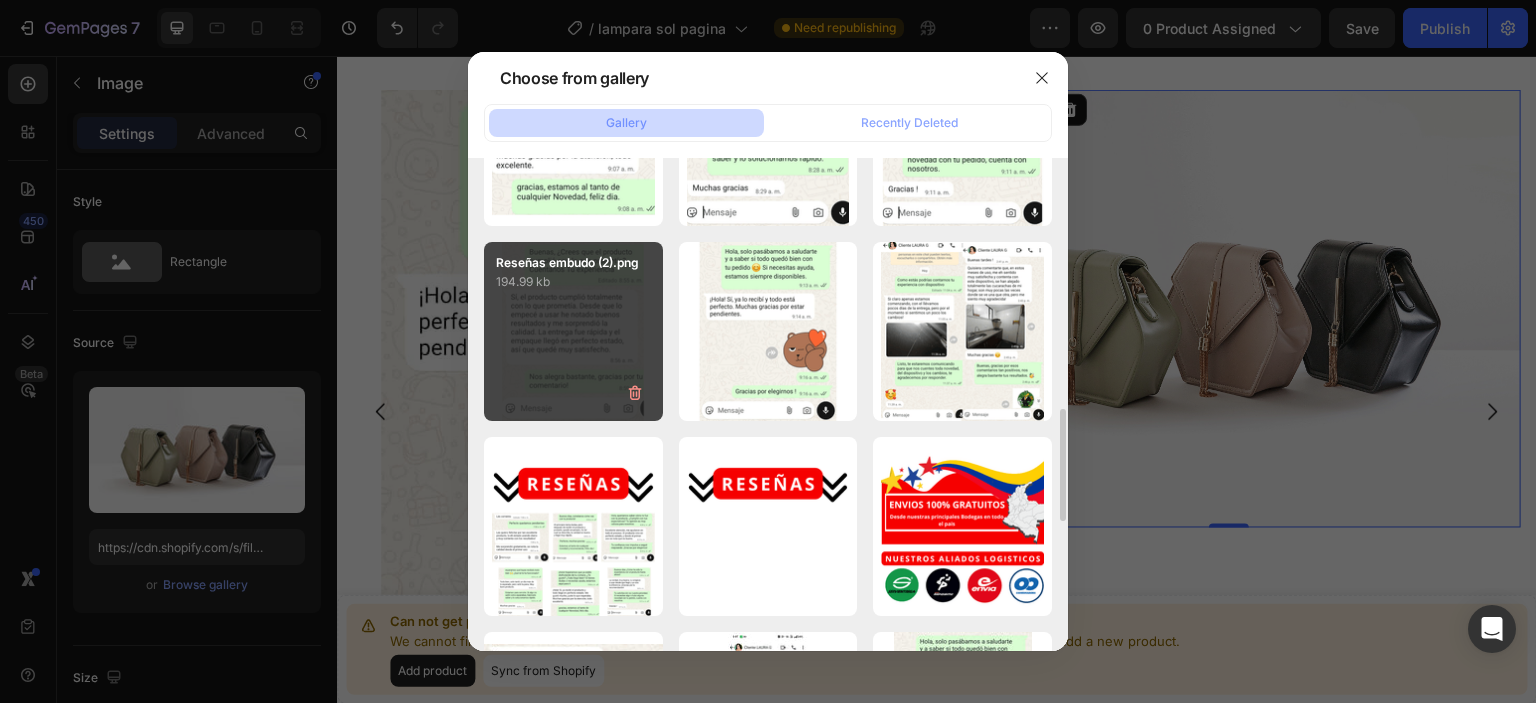 click on "Reseñas embudo  (2).png 194.99 kb" at bounding box center (573, 331) 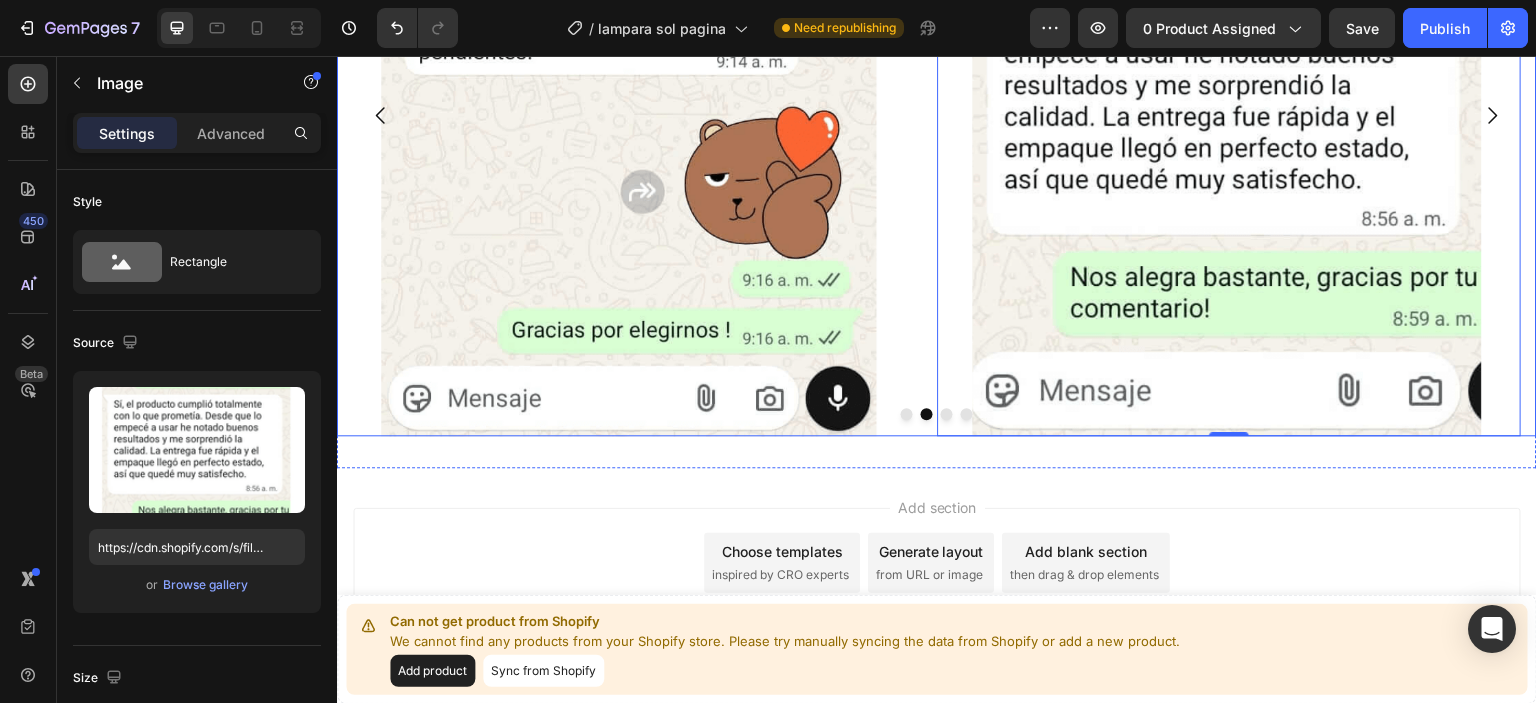 scroll, scrollTop: 7661, scrollLeft: 0, axis: vertical 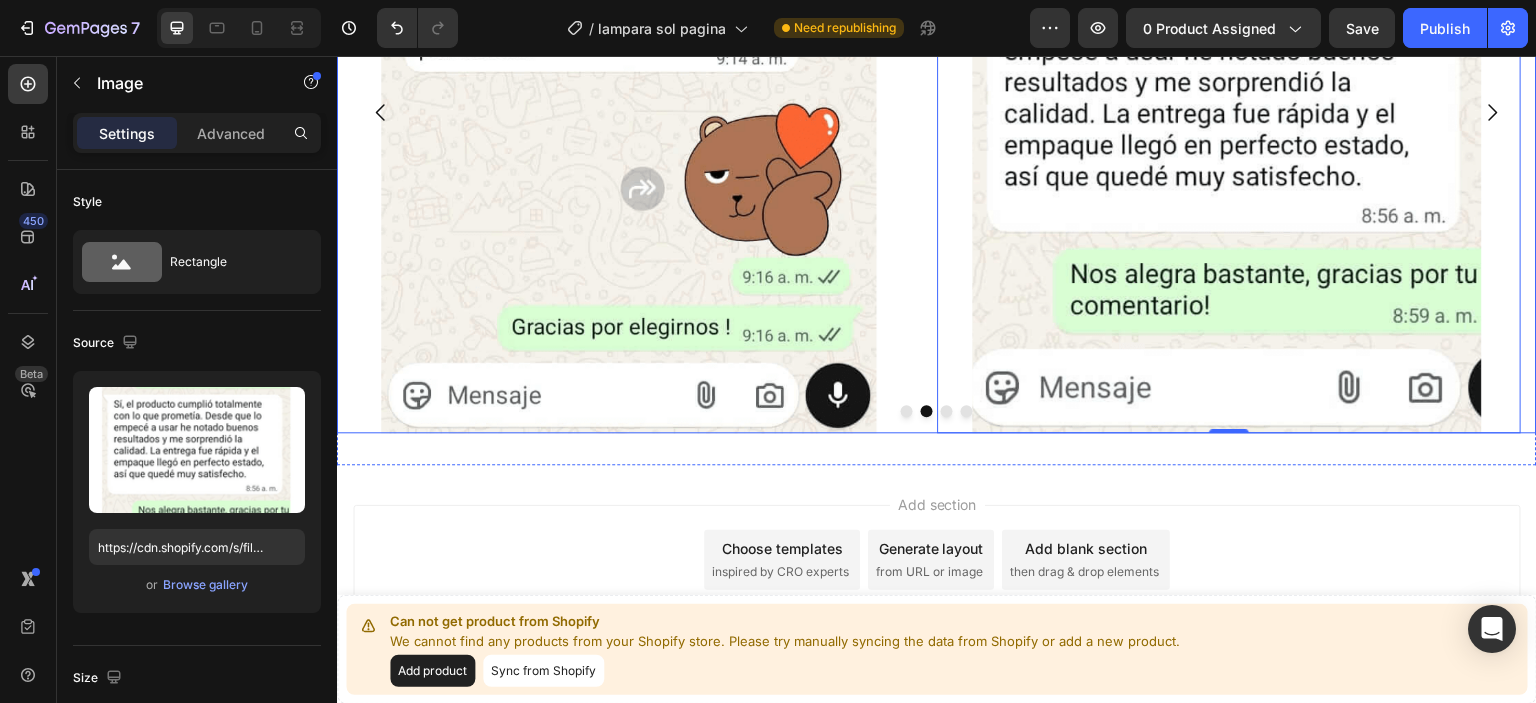 click at bounding box center [907, 411] 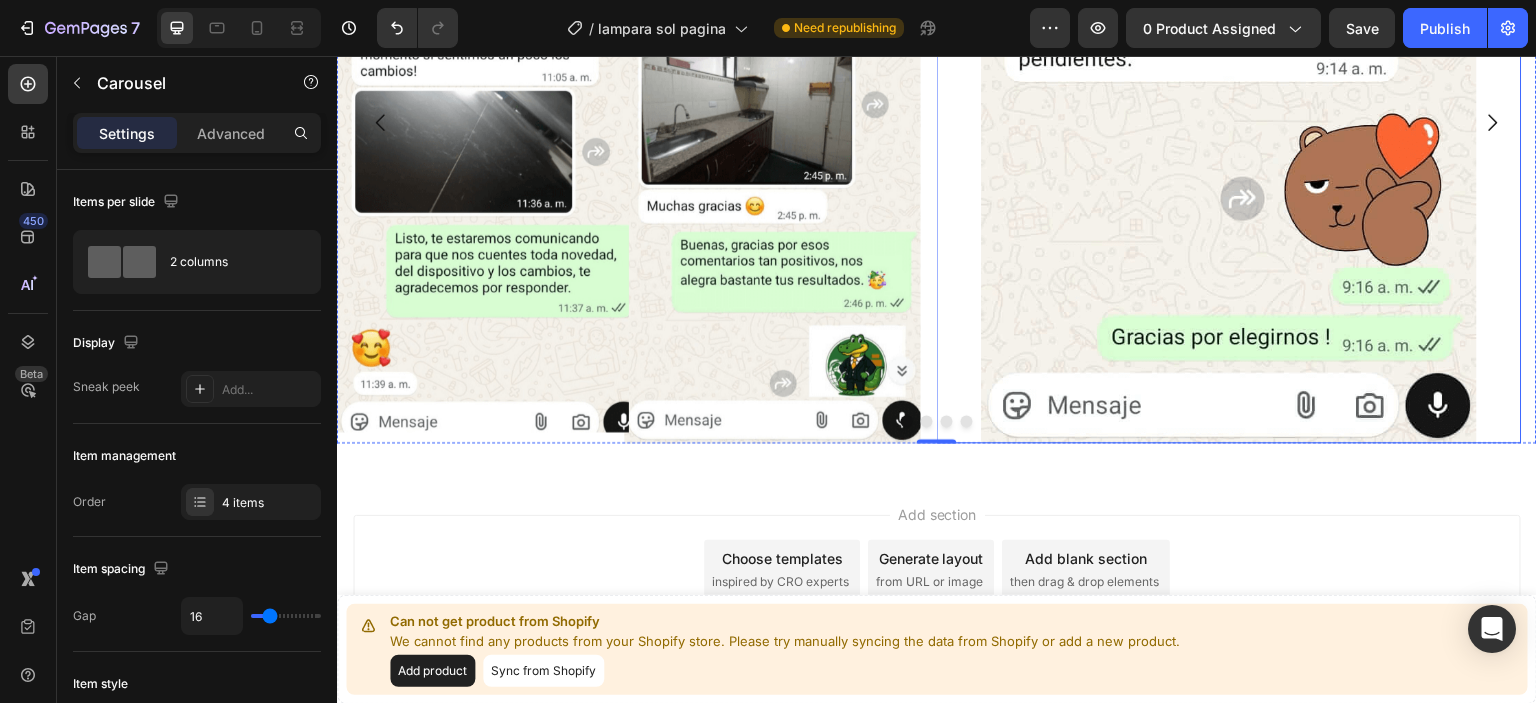 scroll, scrollTop: 7661, scrollLeft: 0, axis: vertical 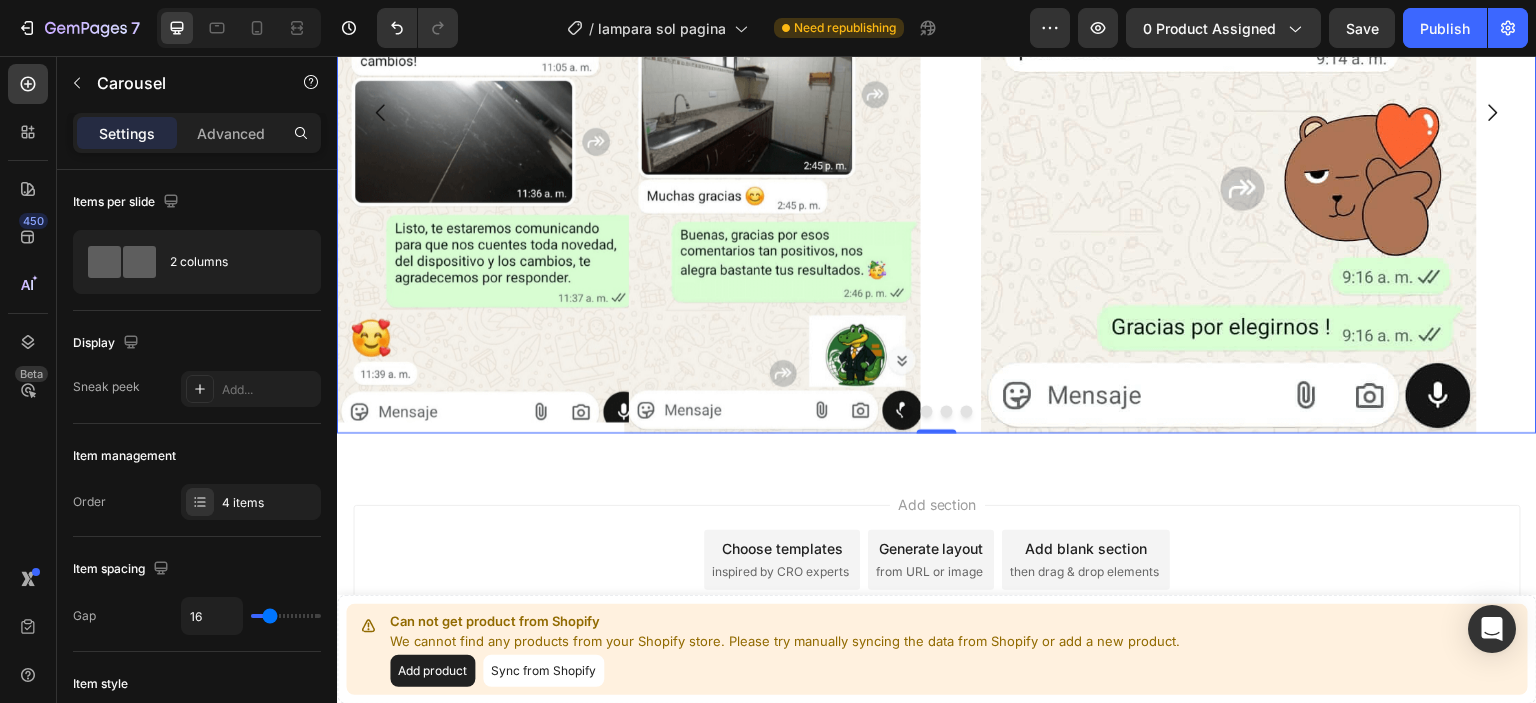 click at bounding box center [927, 411] 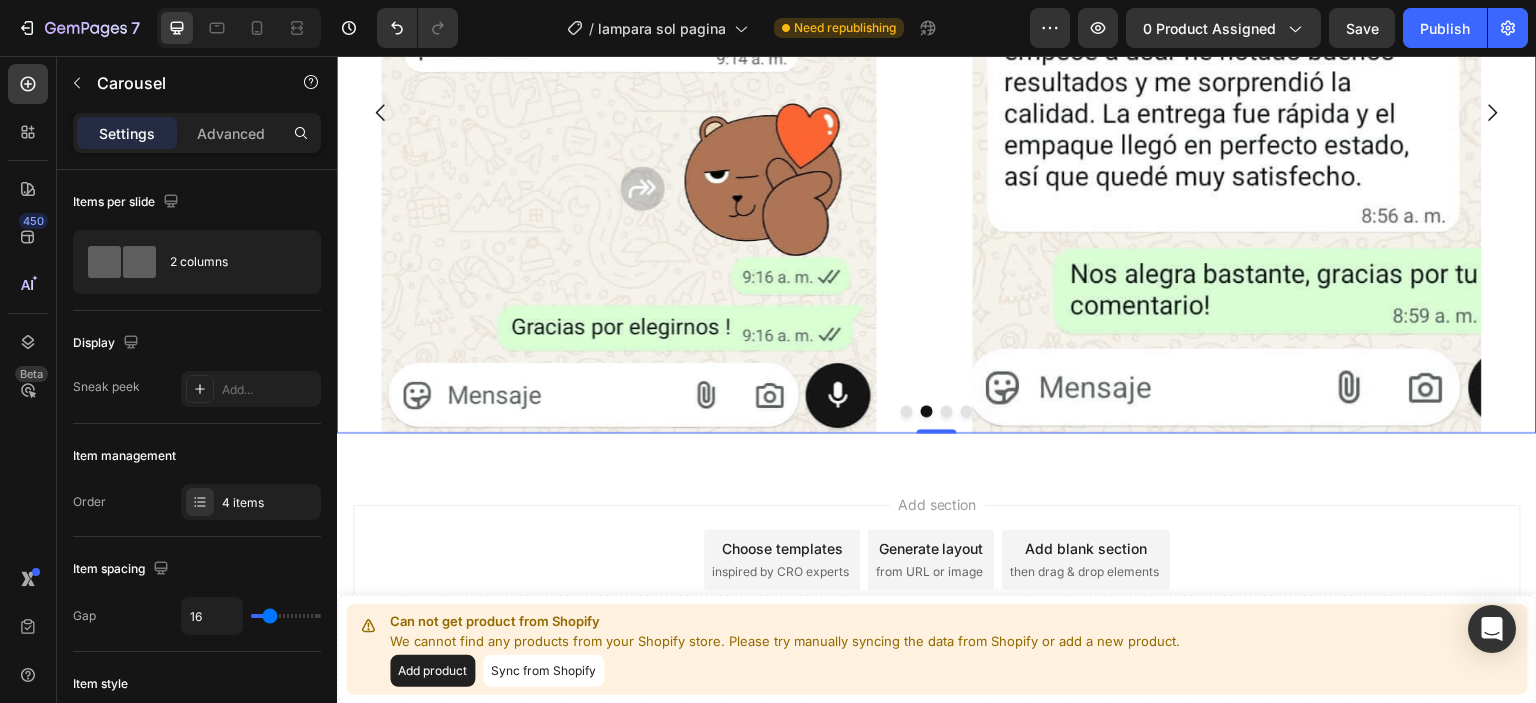 click at bounding box center [947, 411] 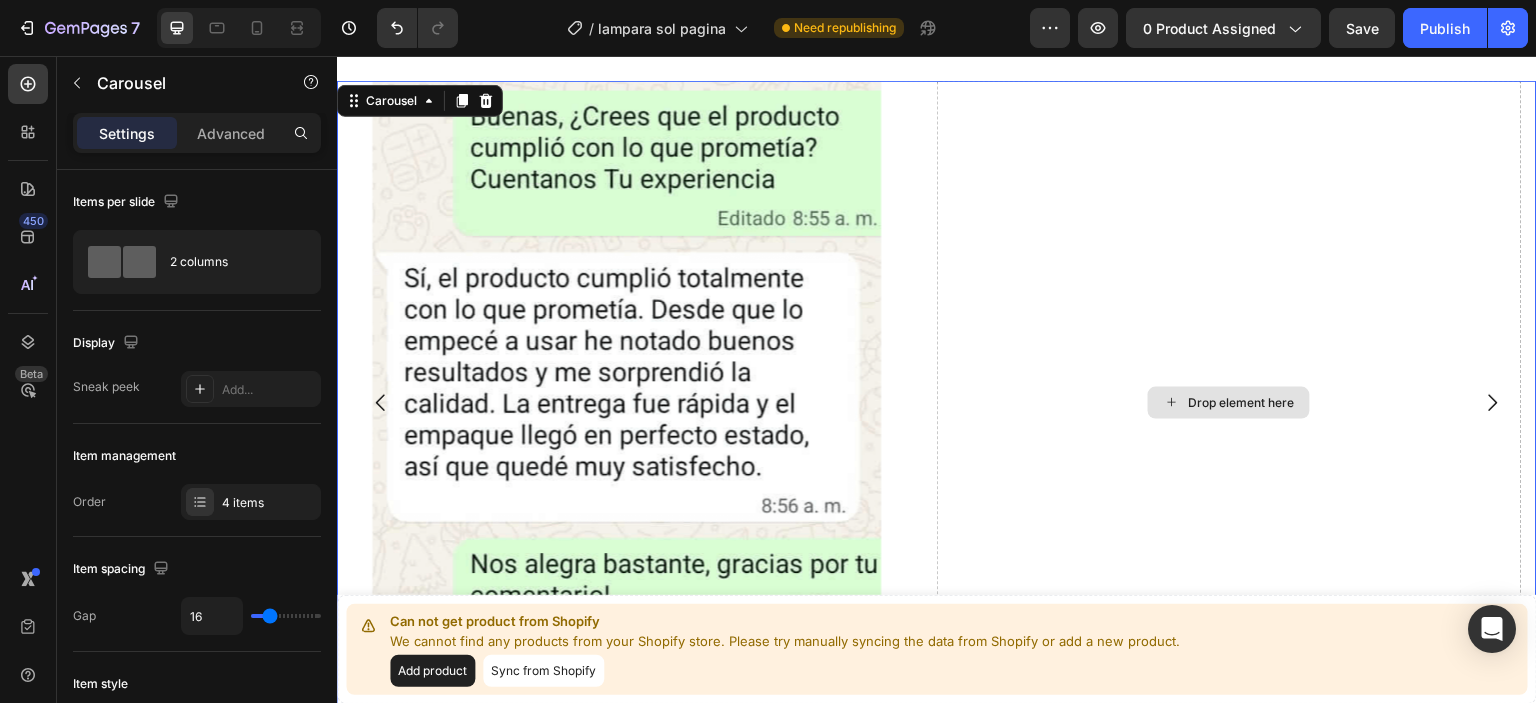 scroll, scrollTop: 7361, scrollLeft: 0, axis: vertical 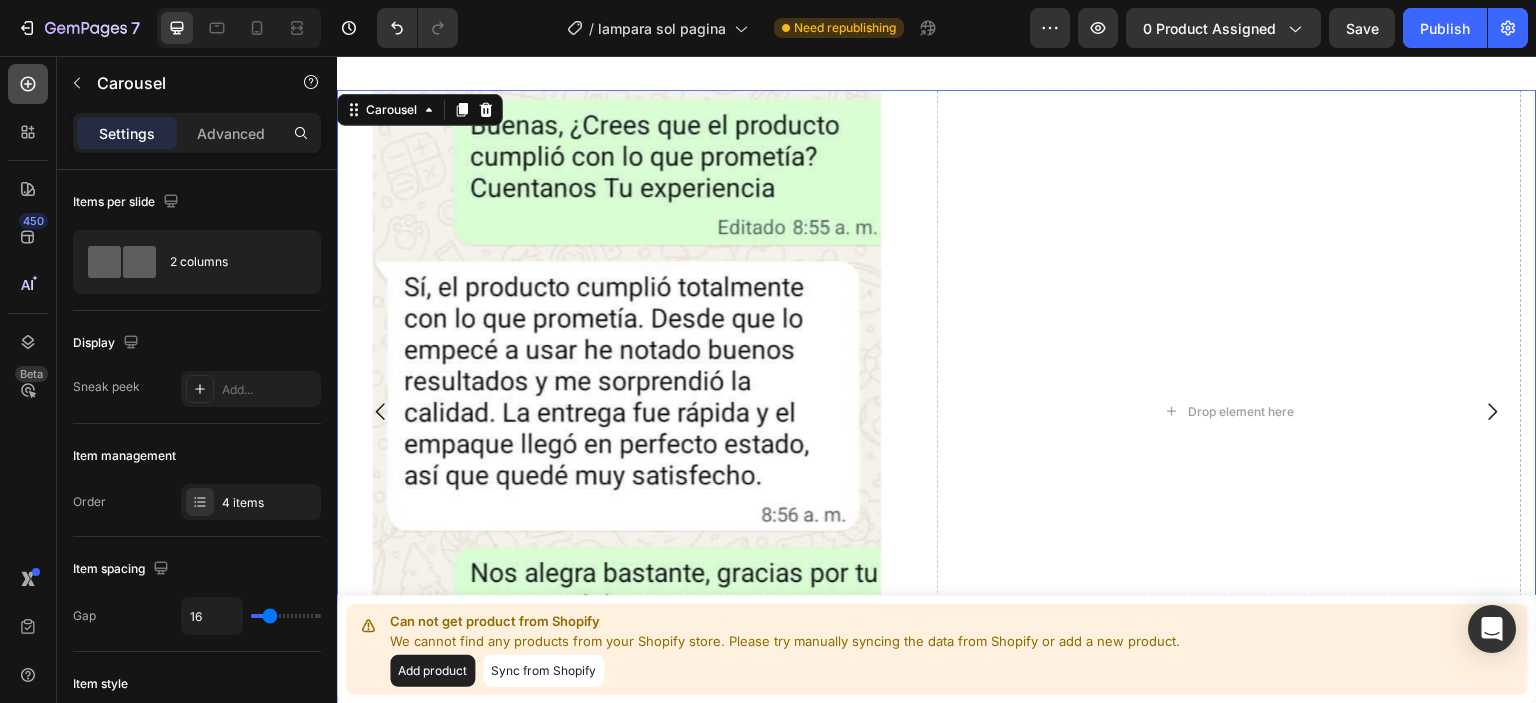 click 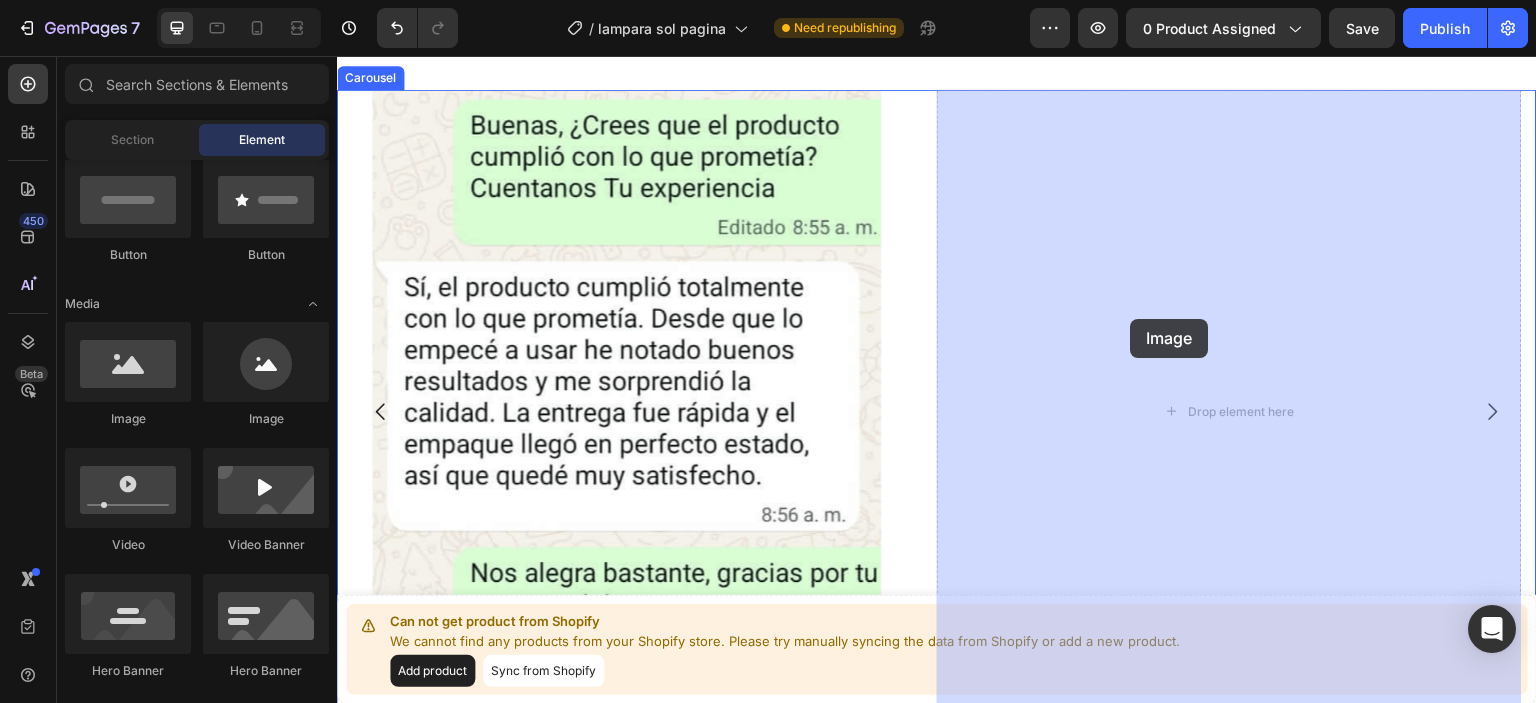 drag, startPoint x: 472, startPoint y: 443, endPoint x: 1145, endPoint y: 340, distance: 680.83624 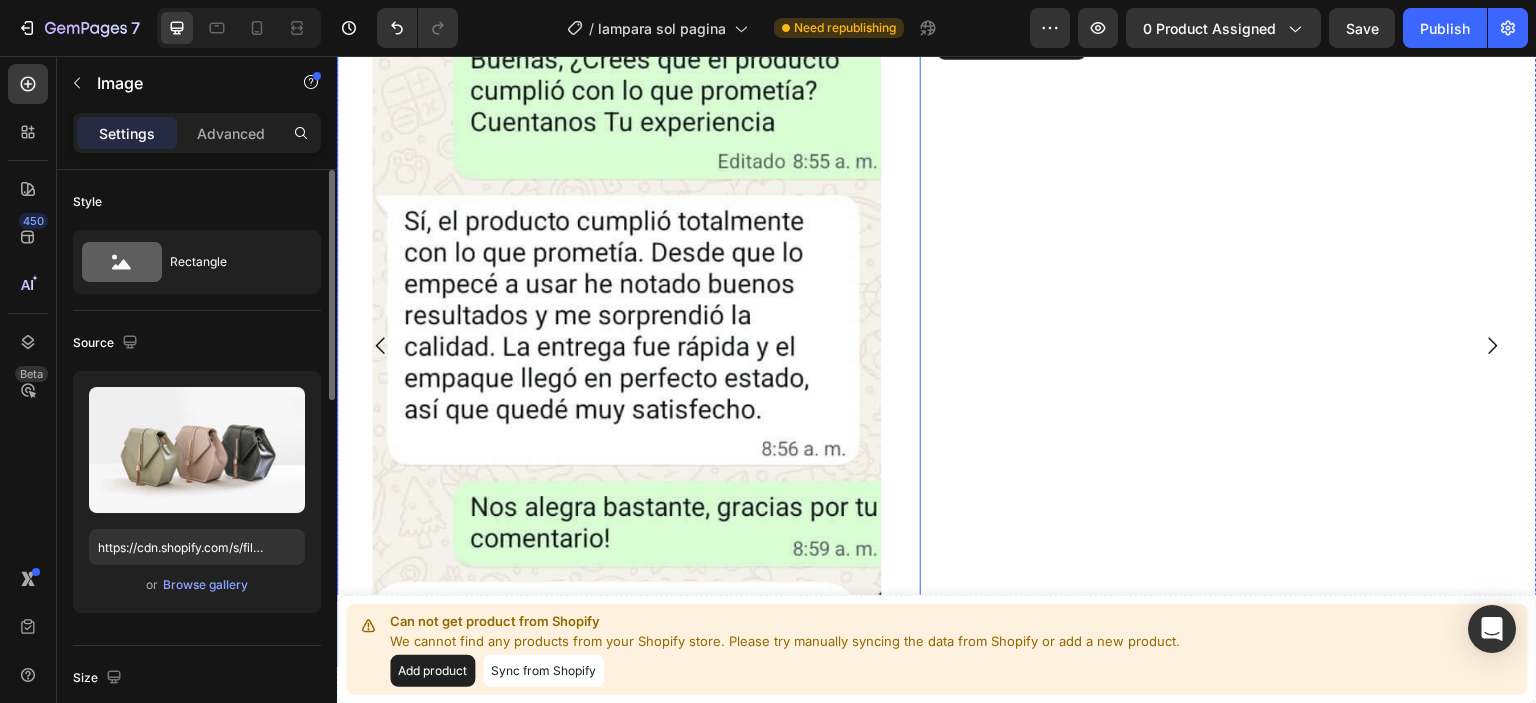 scroll, scrollTop: 7461, scrollLeft: 0, axis: vertical 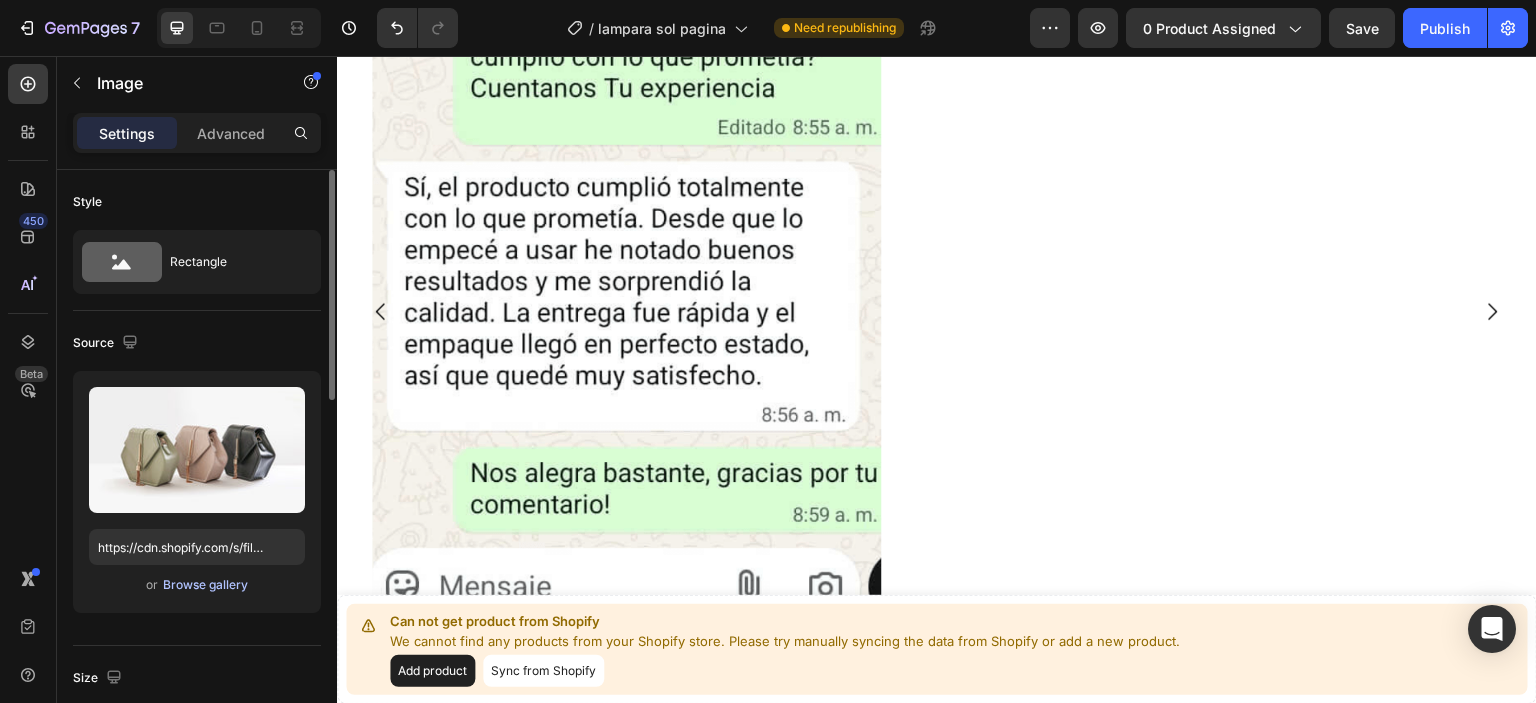 click on "Browse gallery" at bounding box center [205, 585] 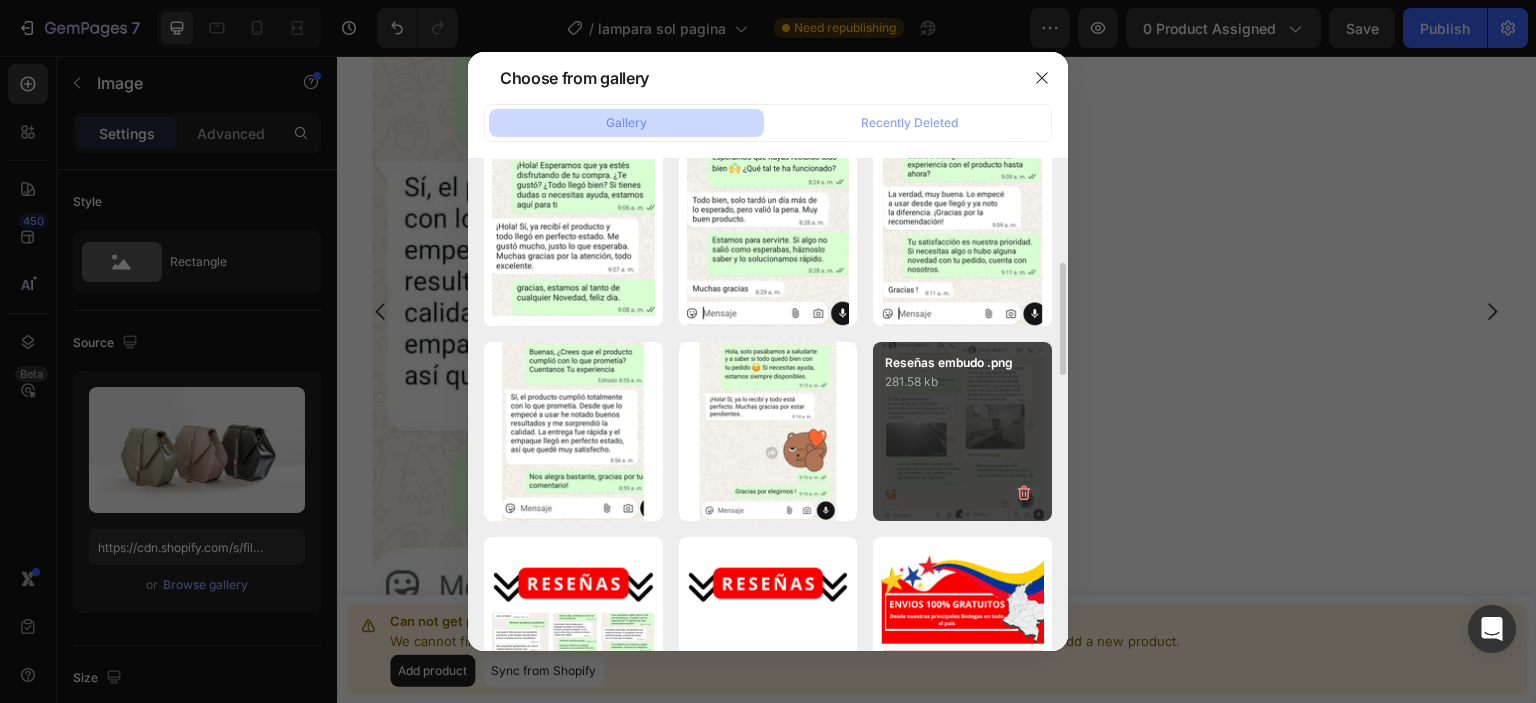 scroll, scrollTop: 900, scrollLeft: 0, axis: vertical 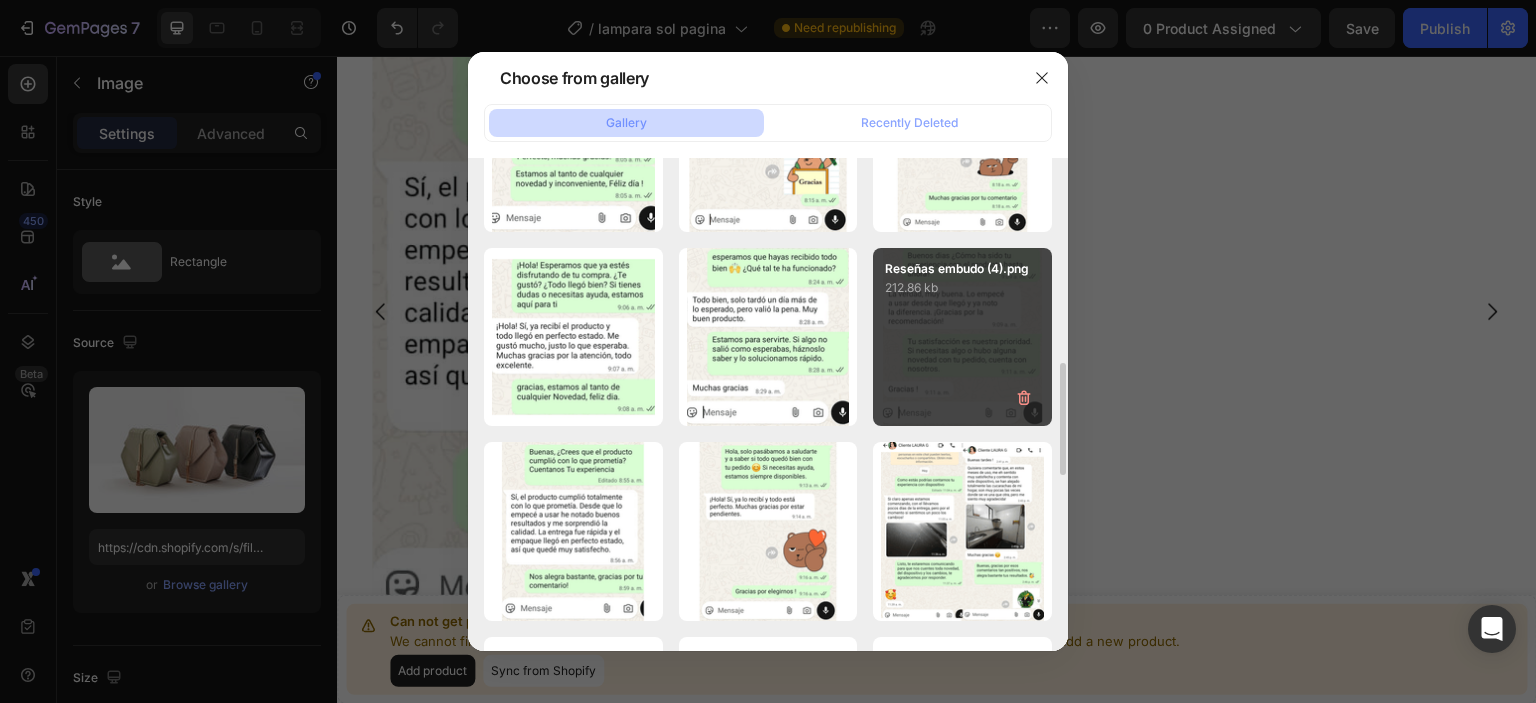 click on "Reseñas embudo  (4).png 212.86 kb" at bounding box center (962, 337) 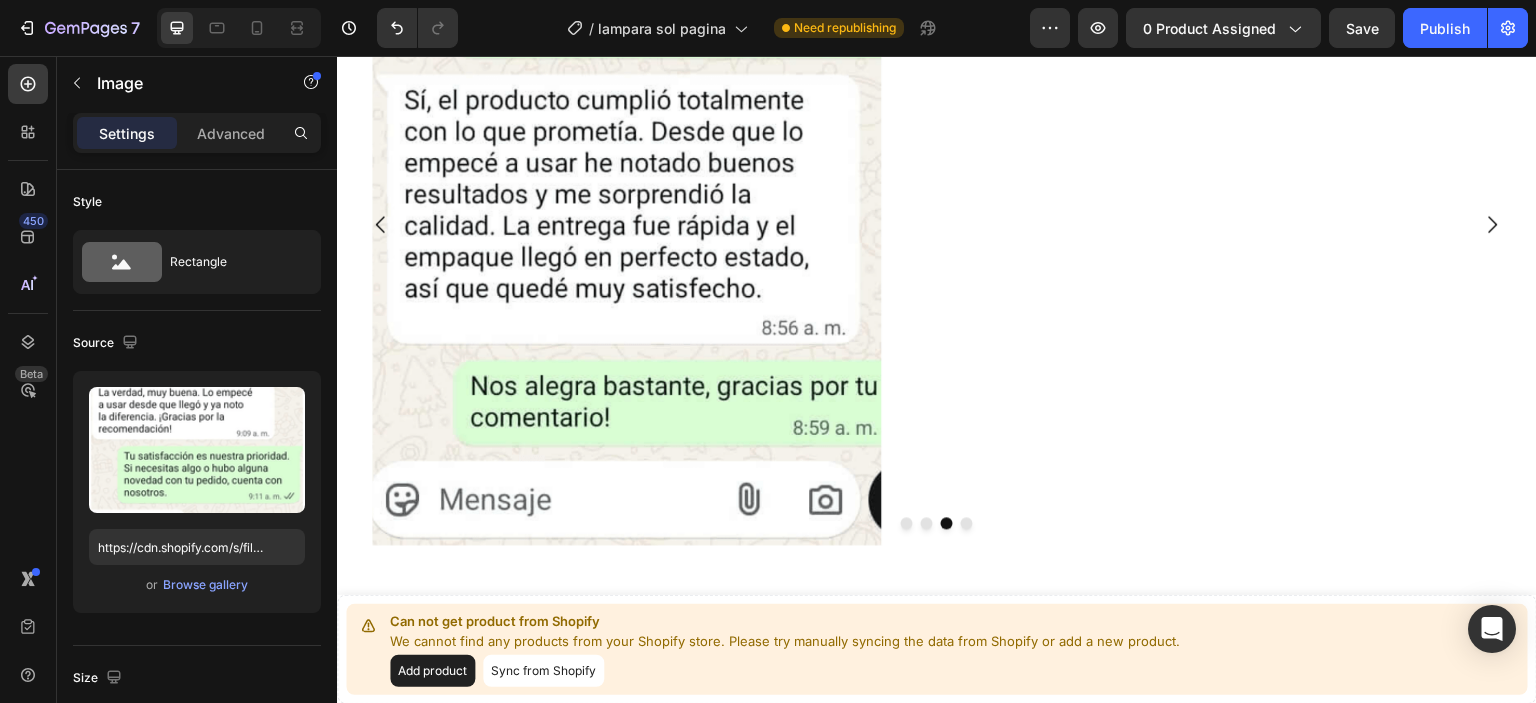 scroll, scrollTop: 7561, scrollLeft: 0, axis: vertical 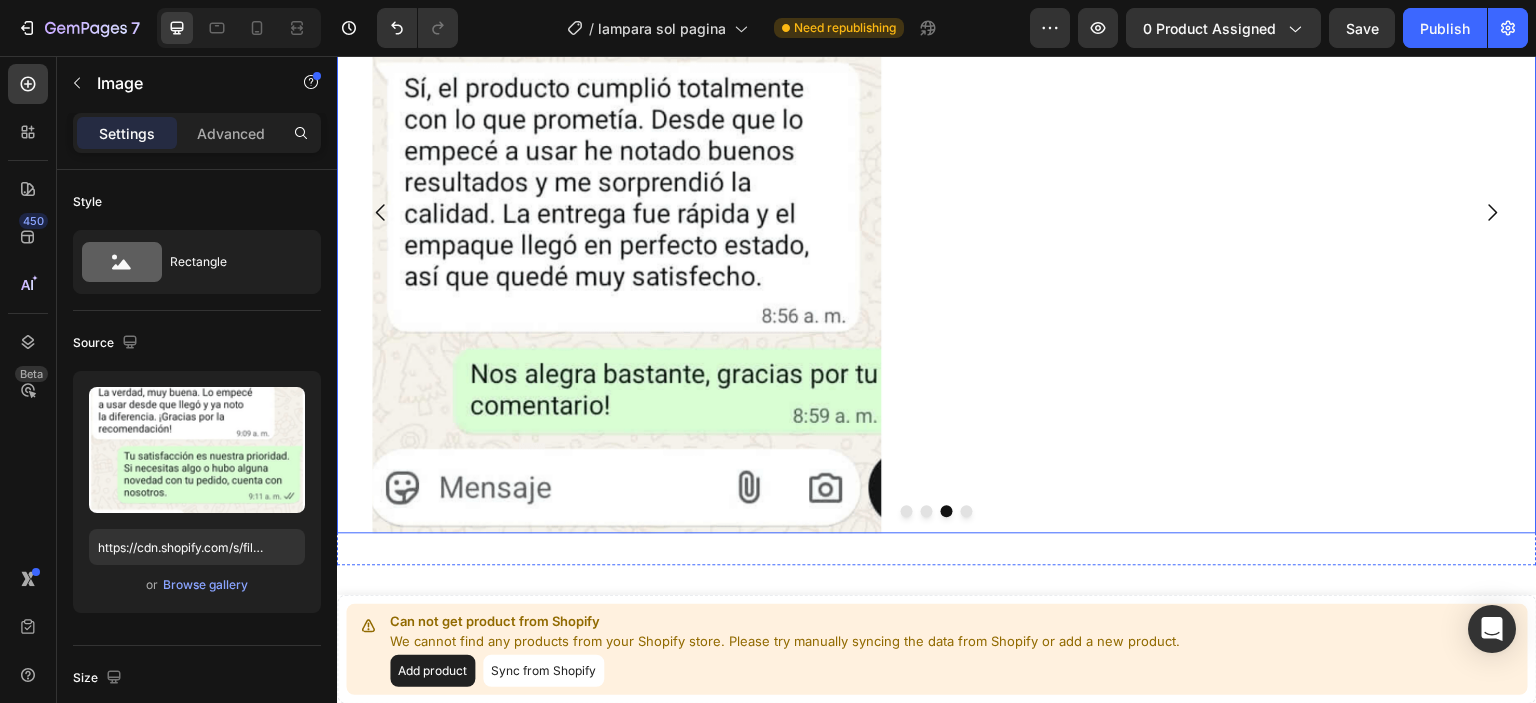 click at bounding box center [937, 511] 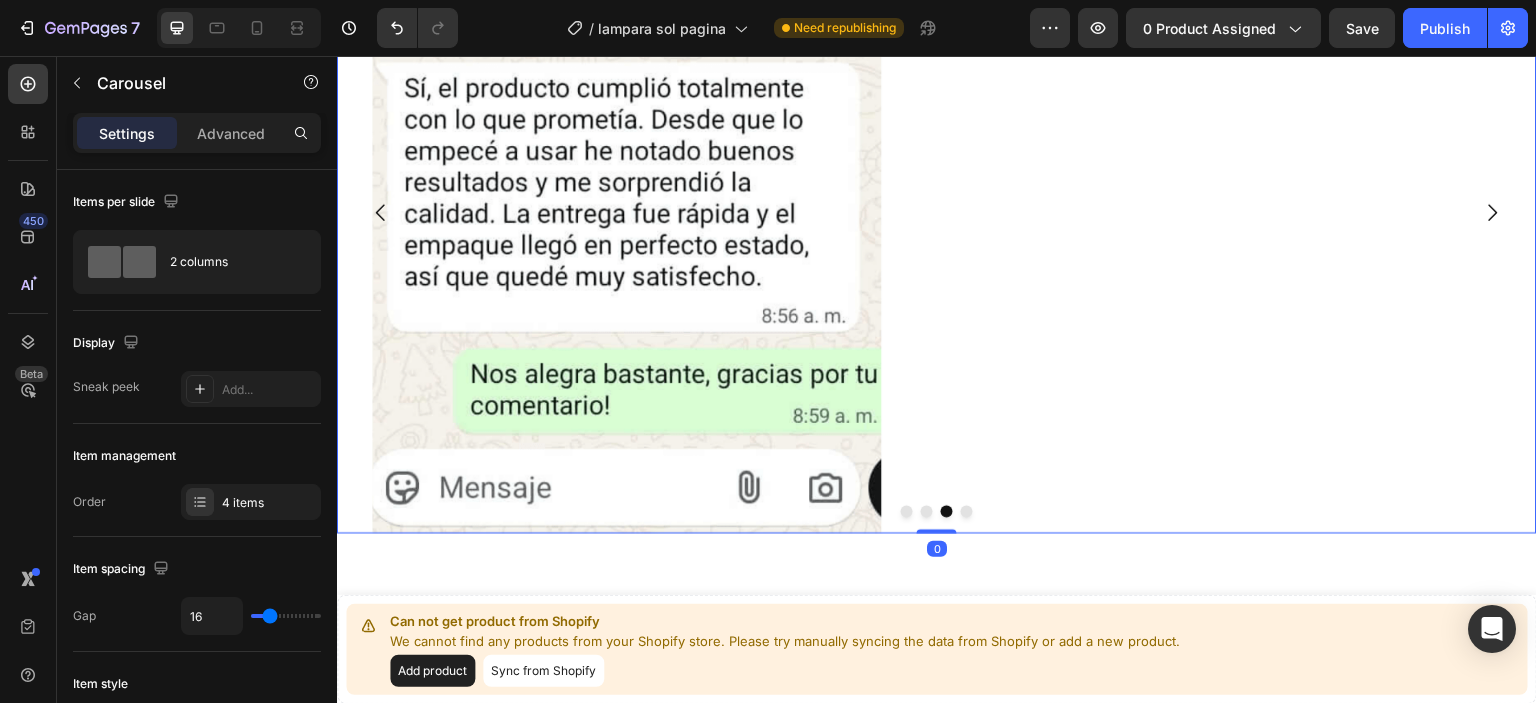 click at bounding box center (907, 511) 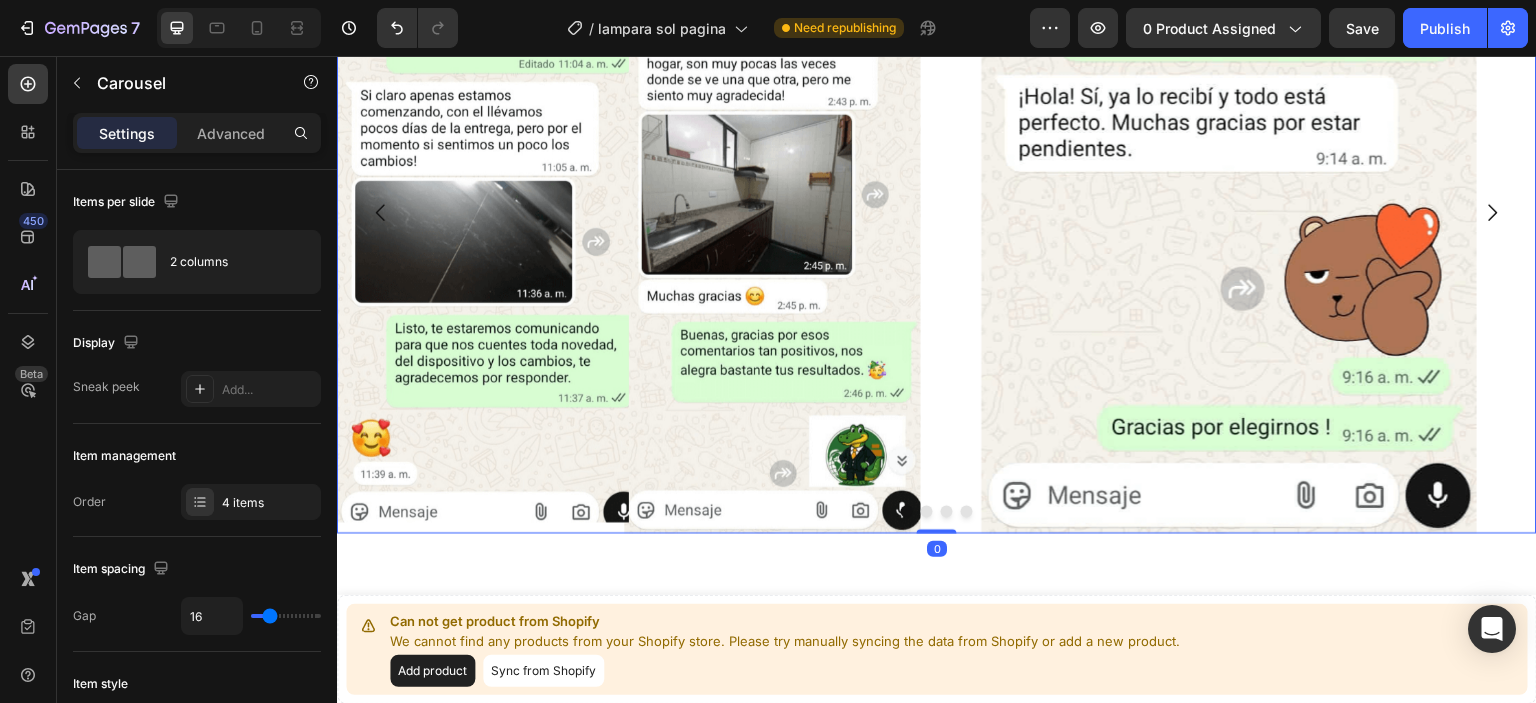 click at bounding box center [927, 511] 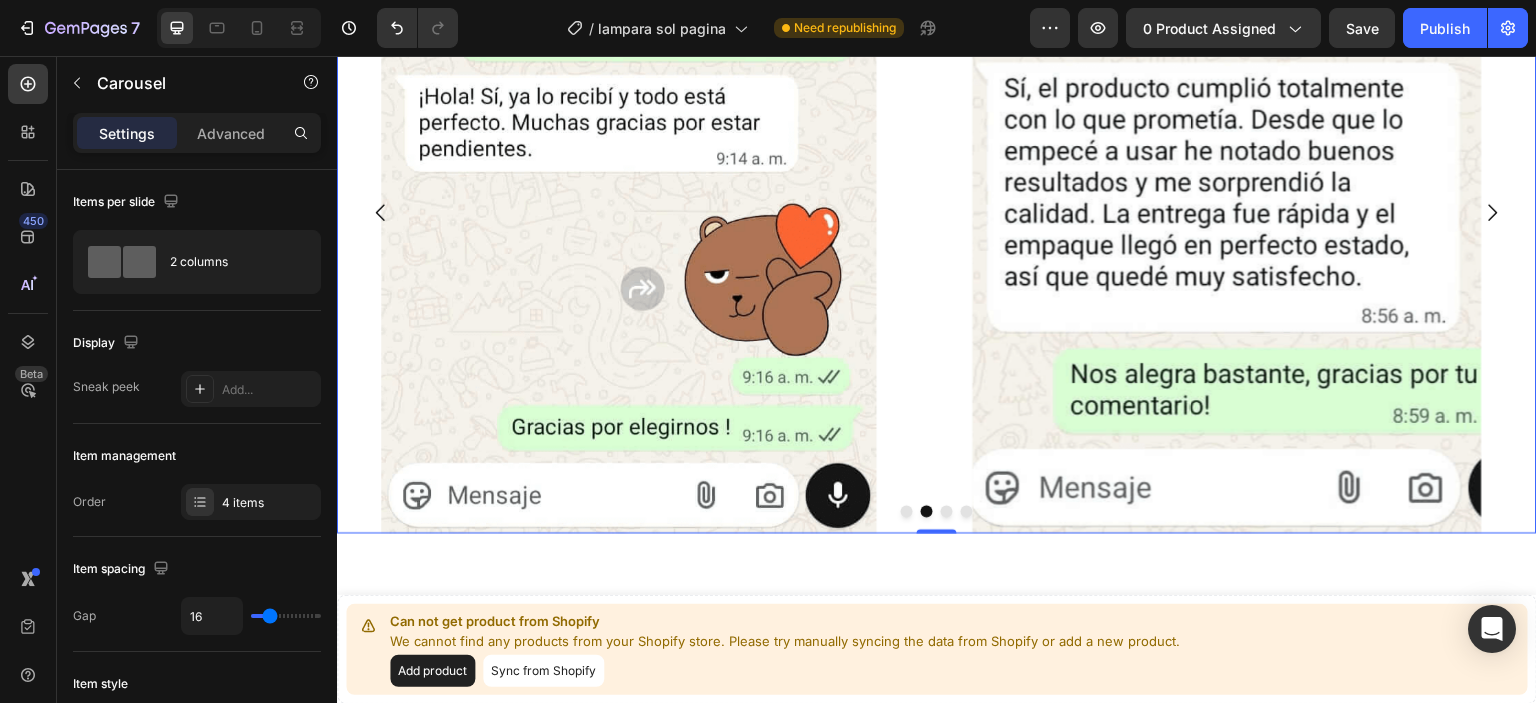 click at bounding box center (947, 511) 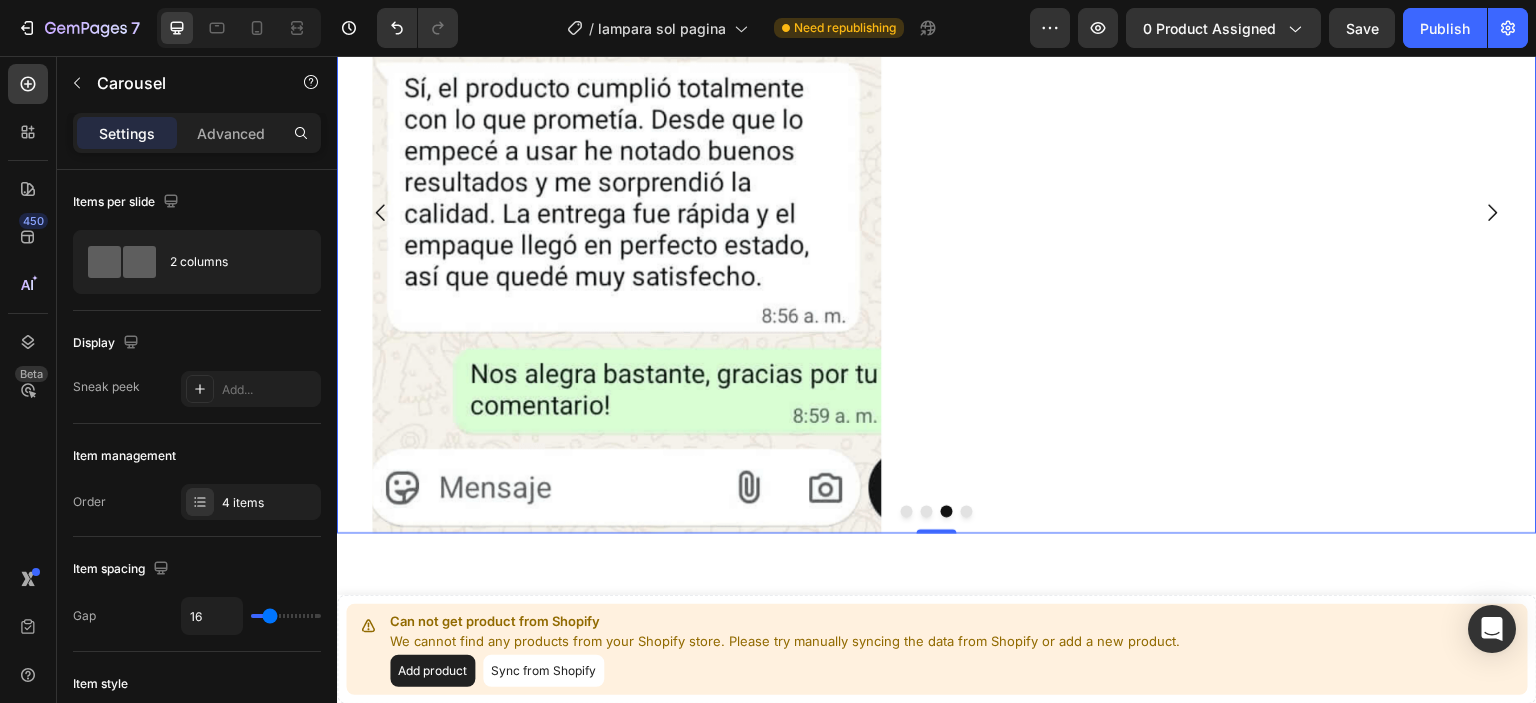 click at bounding box center [967, 511] 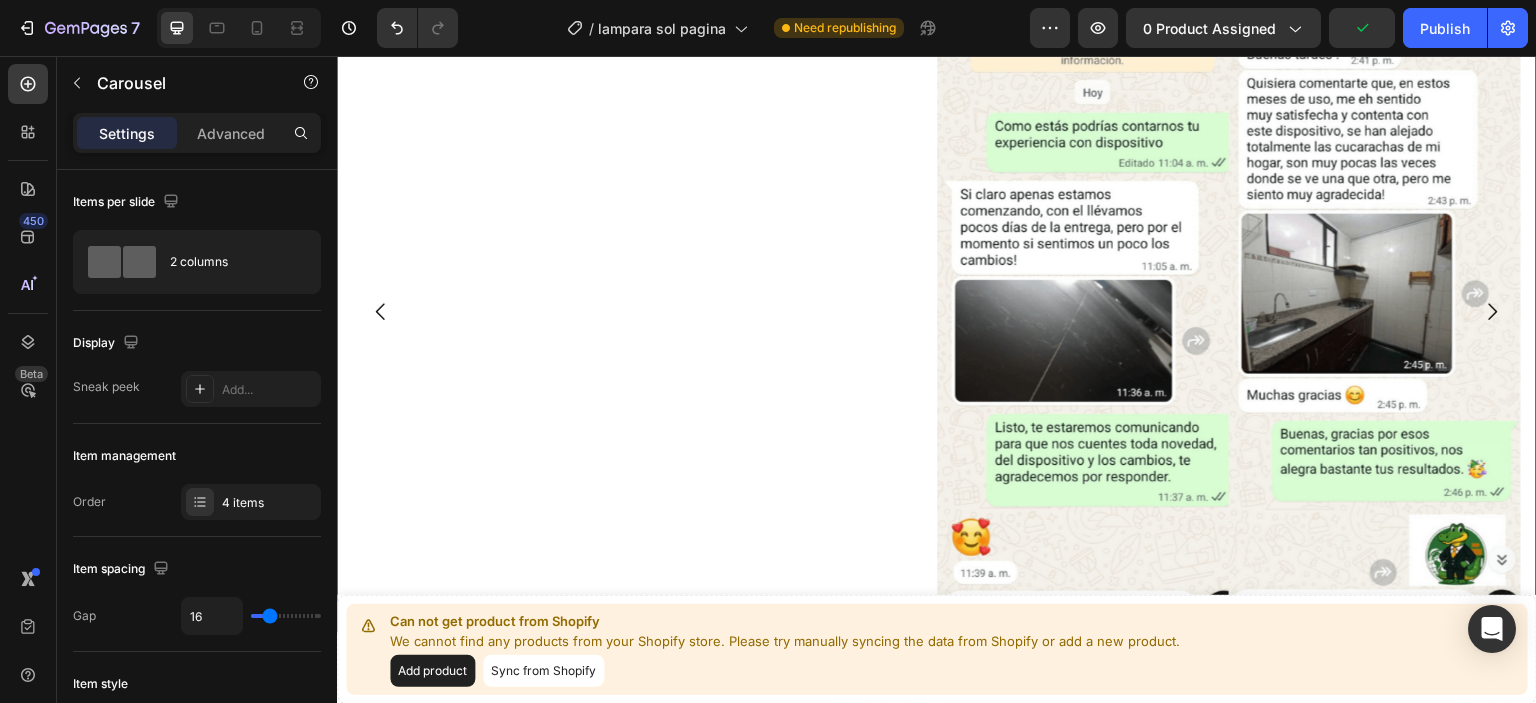 scroll, scrollTop: 7661, scrollLeft: 0, axis: vertical 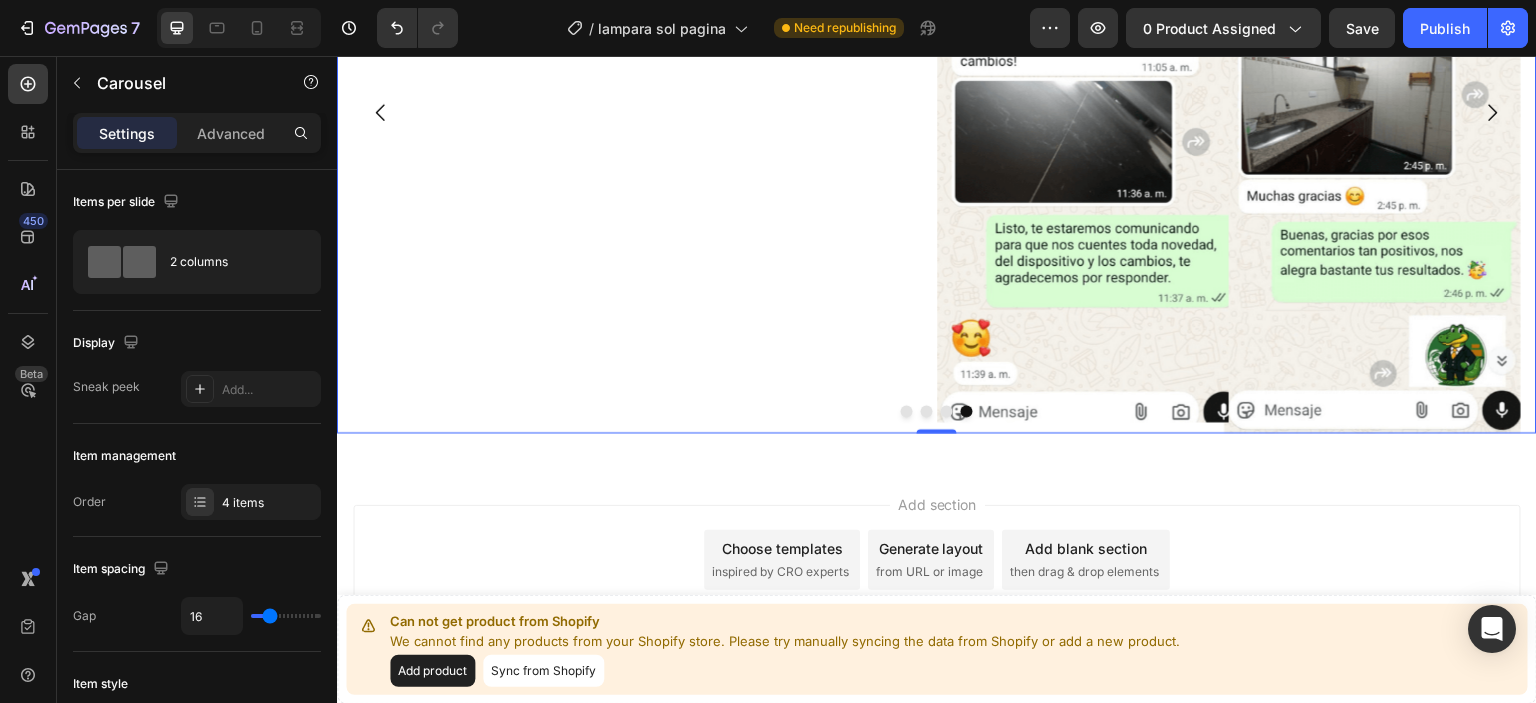 click at bounding box center [967, 411] 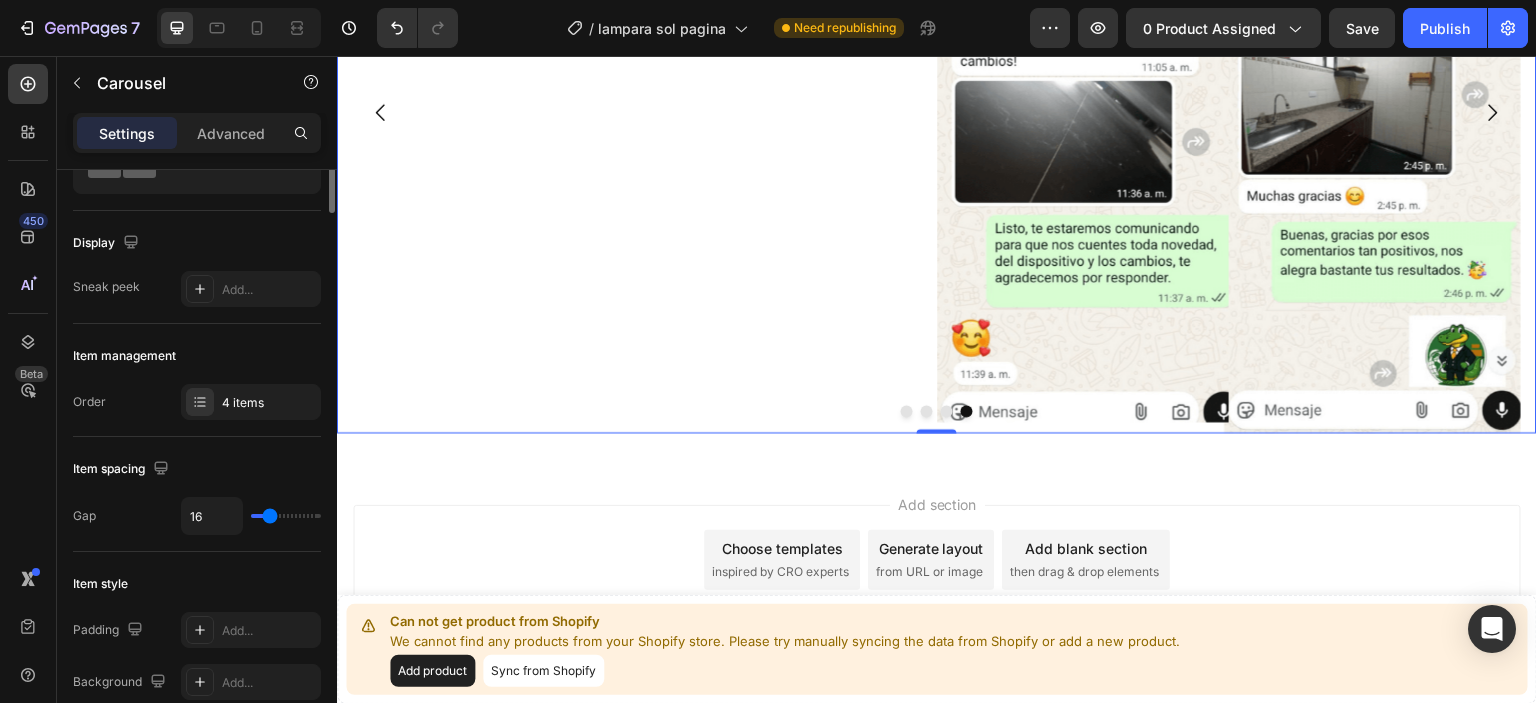 scroll, scrollTop: 0, scrollLeft: 0, axis: both 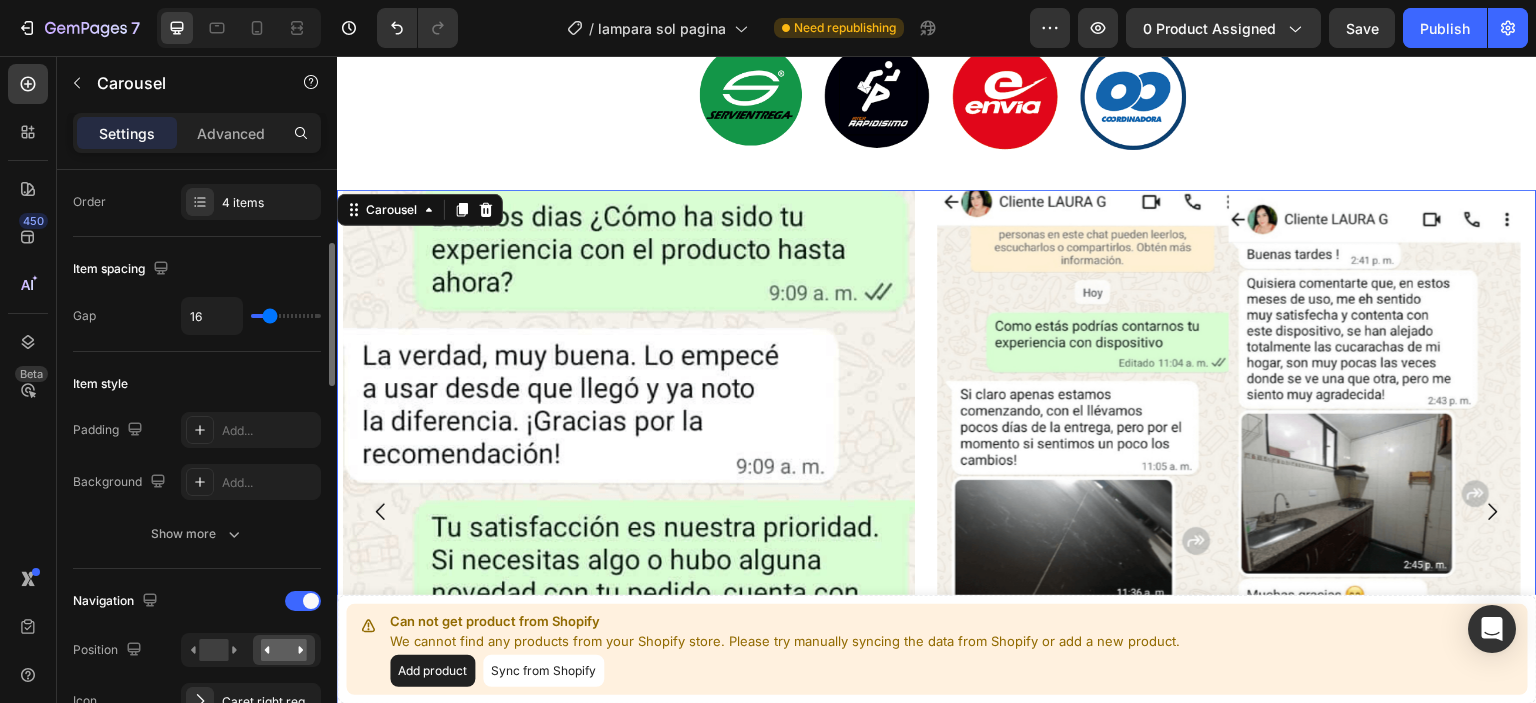 type on "32" 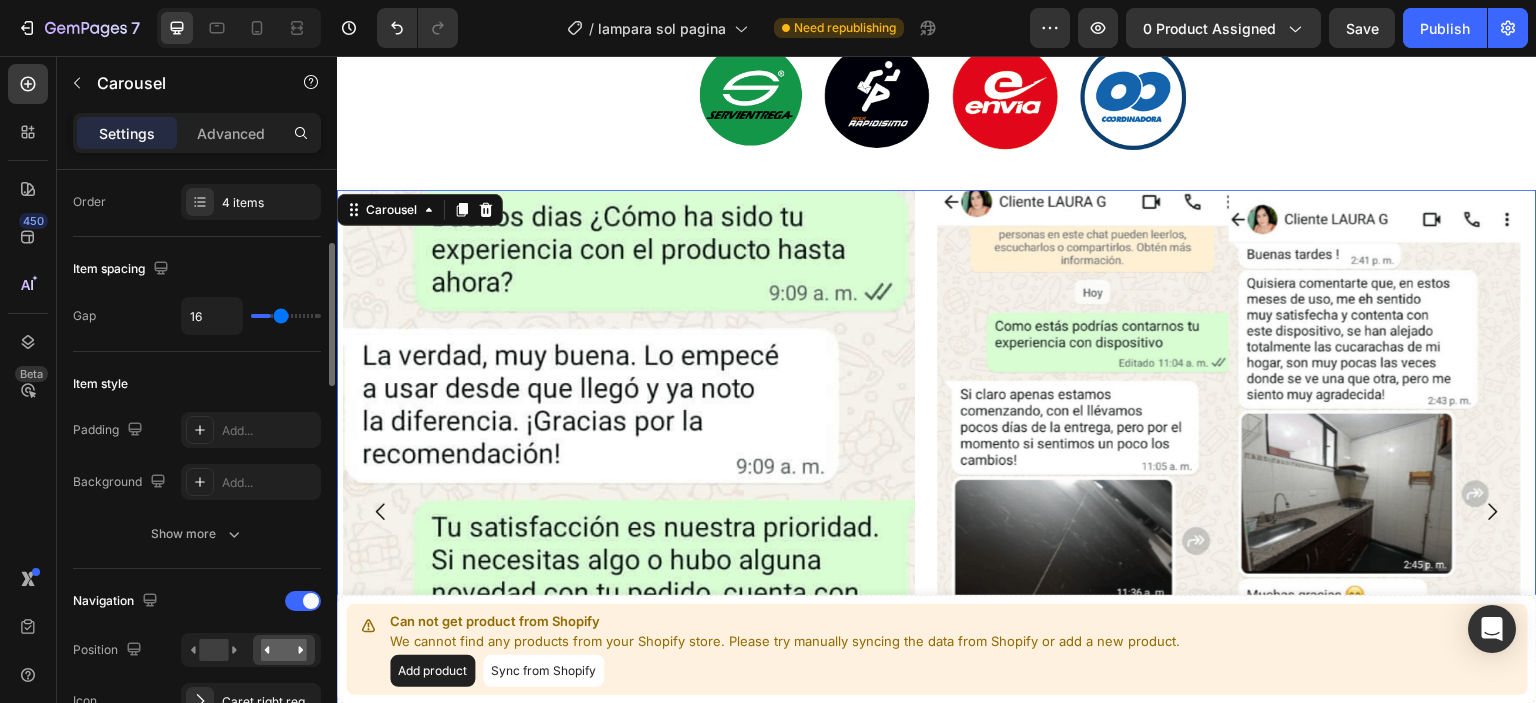 click at bounding box center (286, 316) 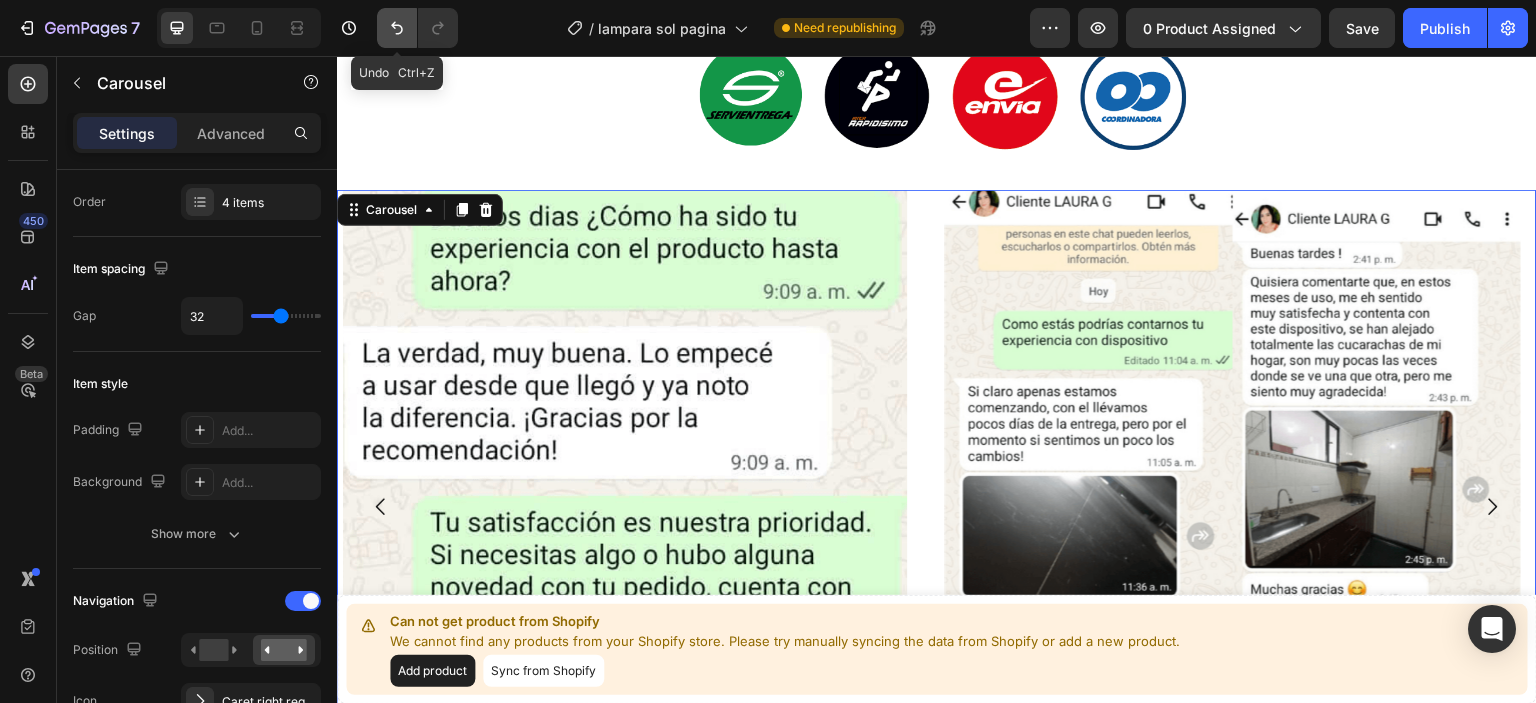 click 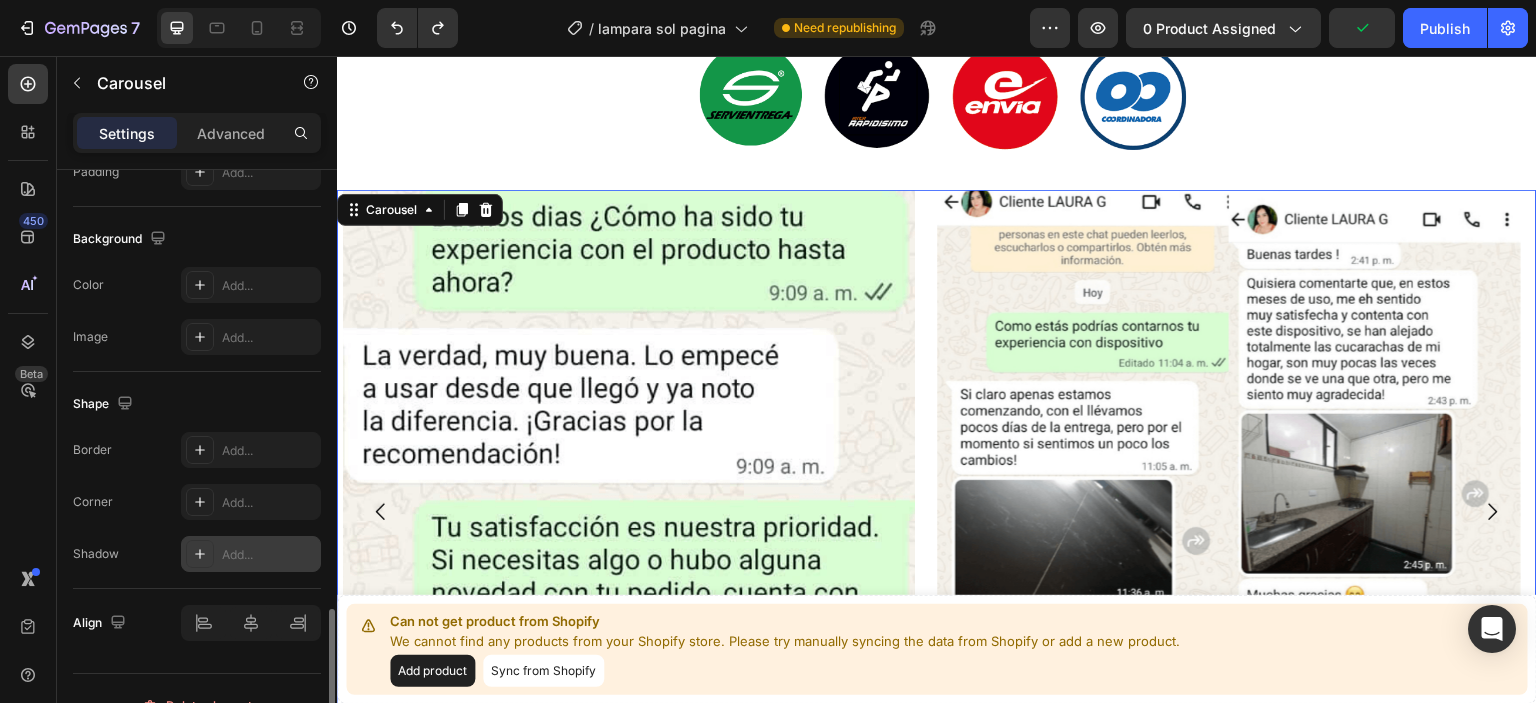 scroll, scrollTop: 1829, scrollLeft: 0, axis: vertical 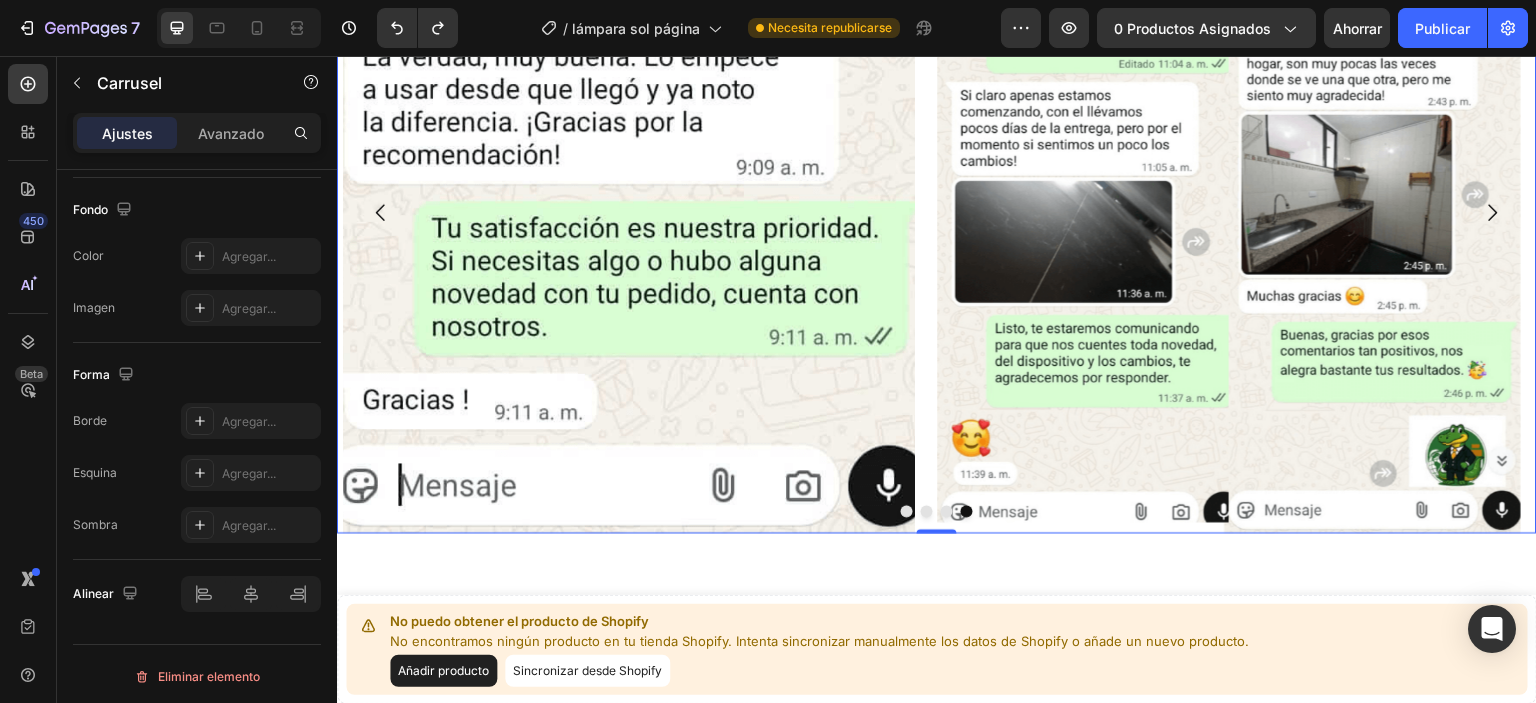 click at bounding box center (907, 511) 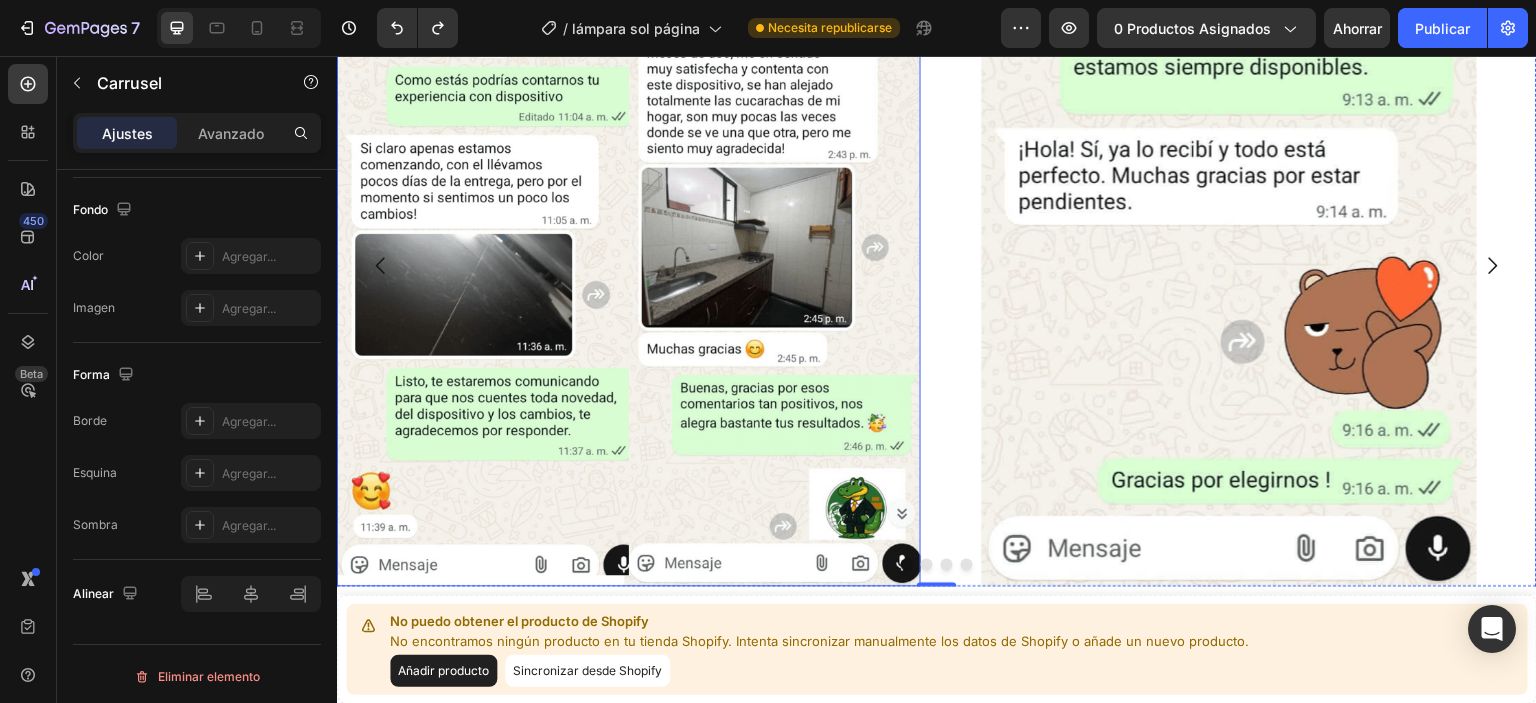 scroll, scrollTop: 7461, scrollLeft: 0, axis: vertical 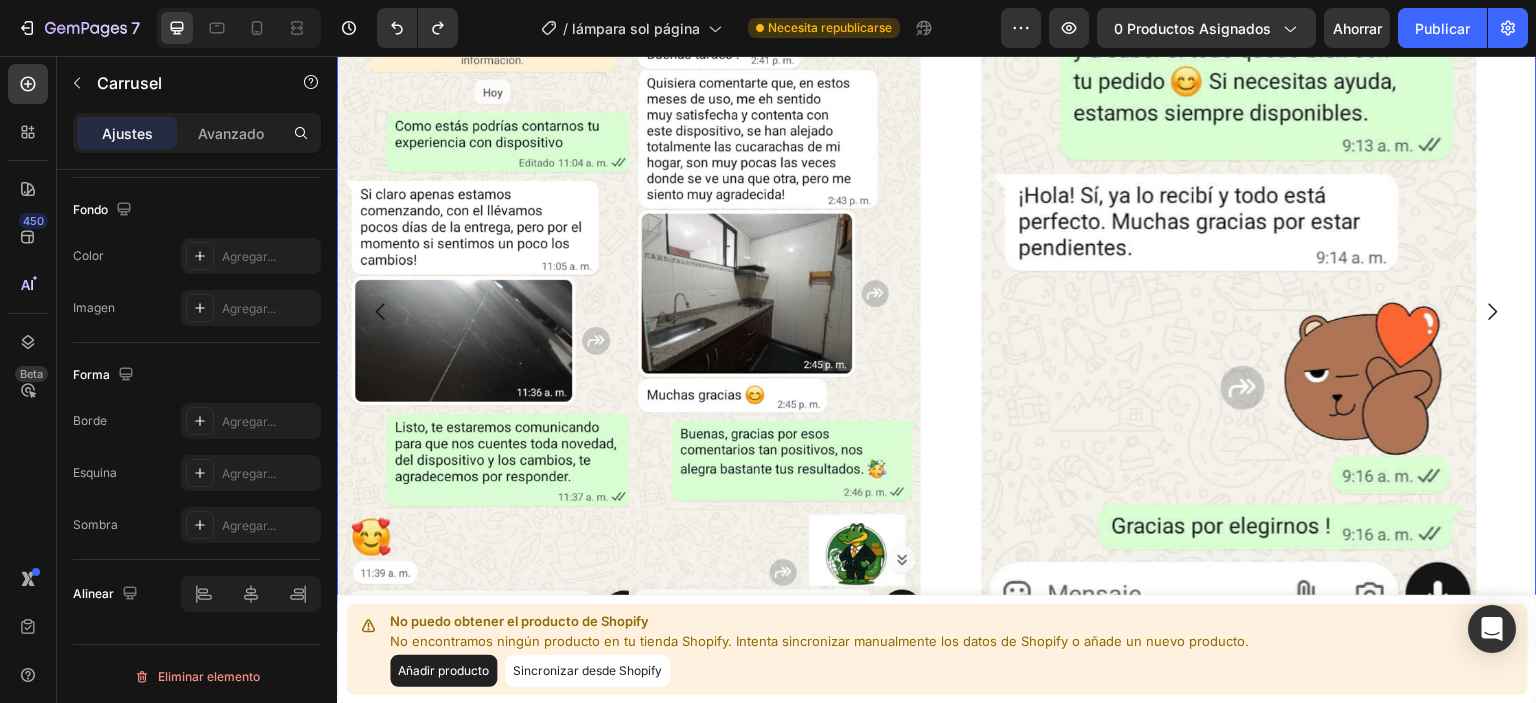click 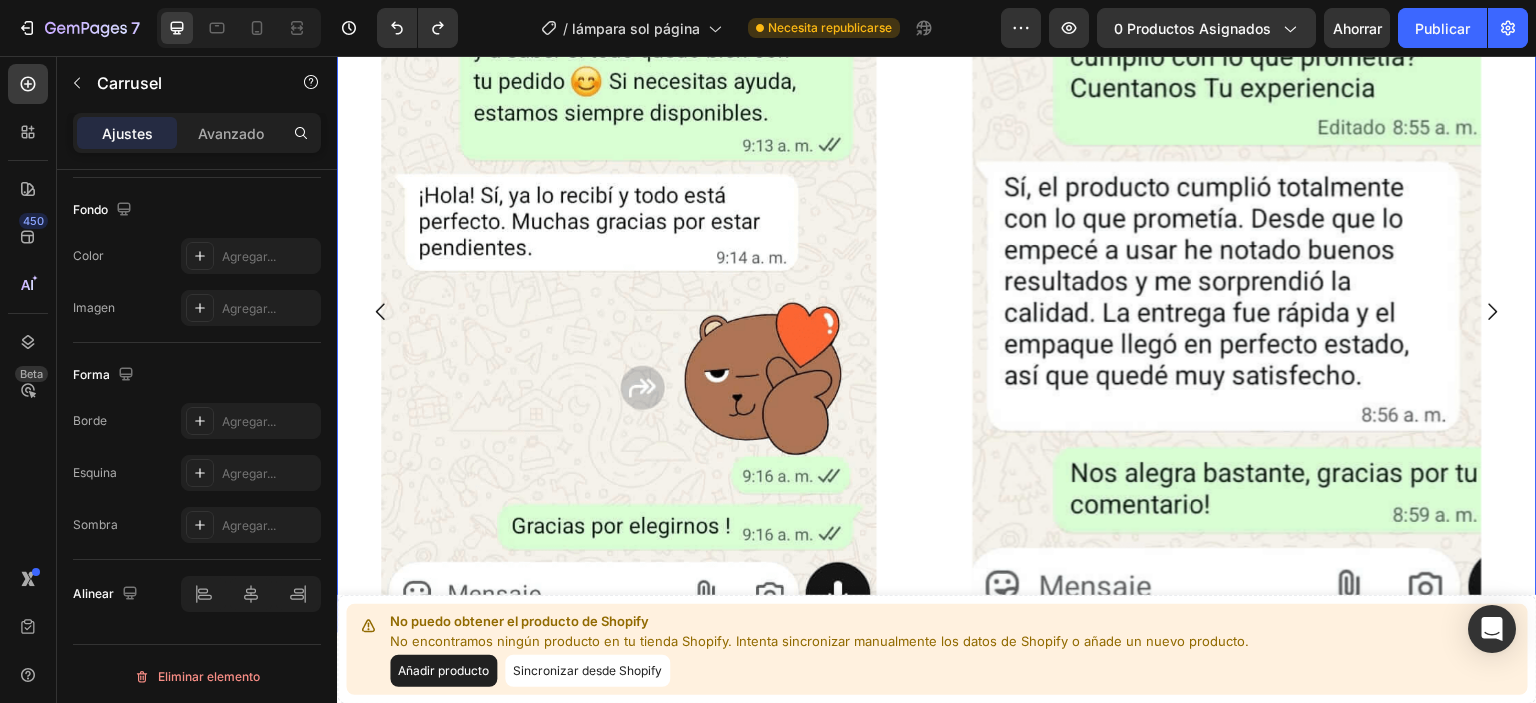 click 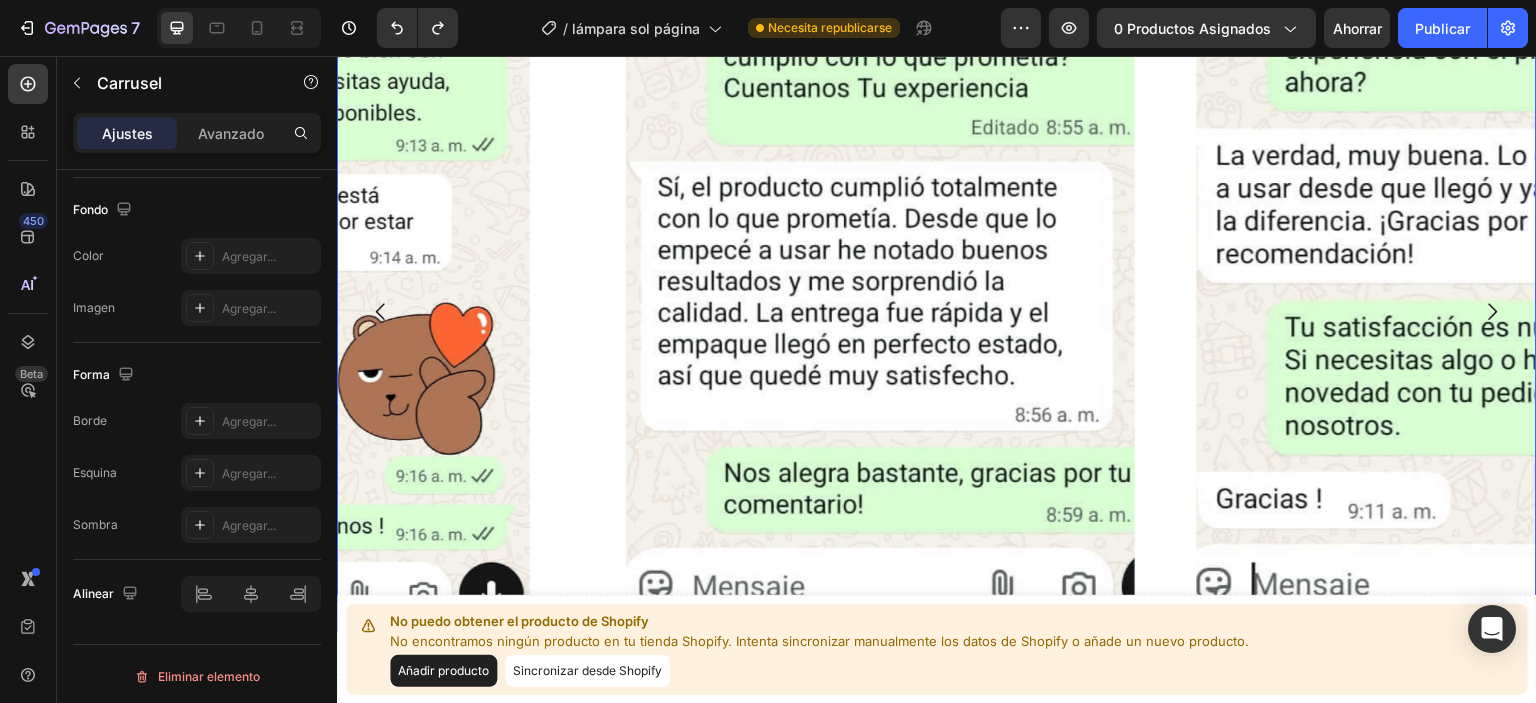 click 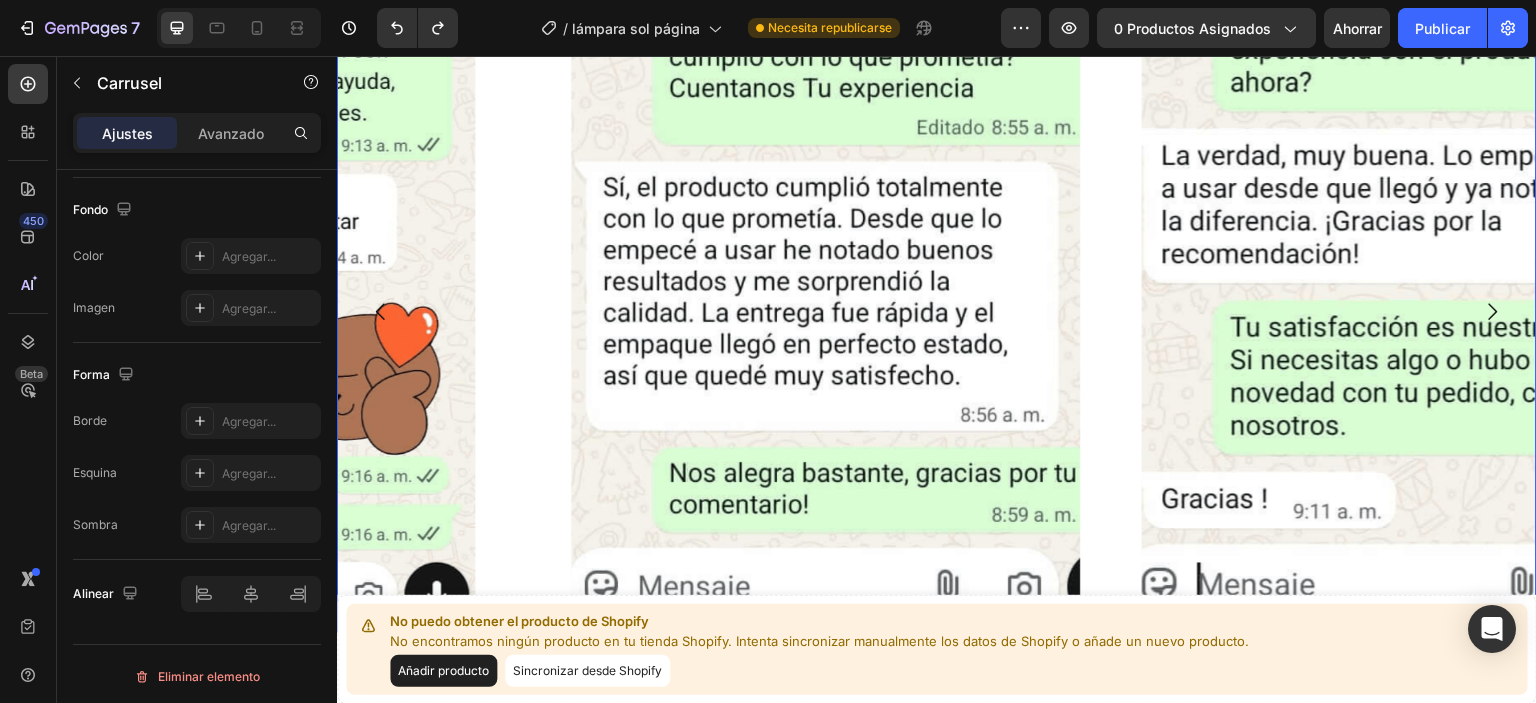 click 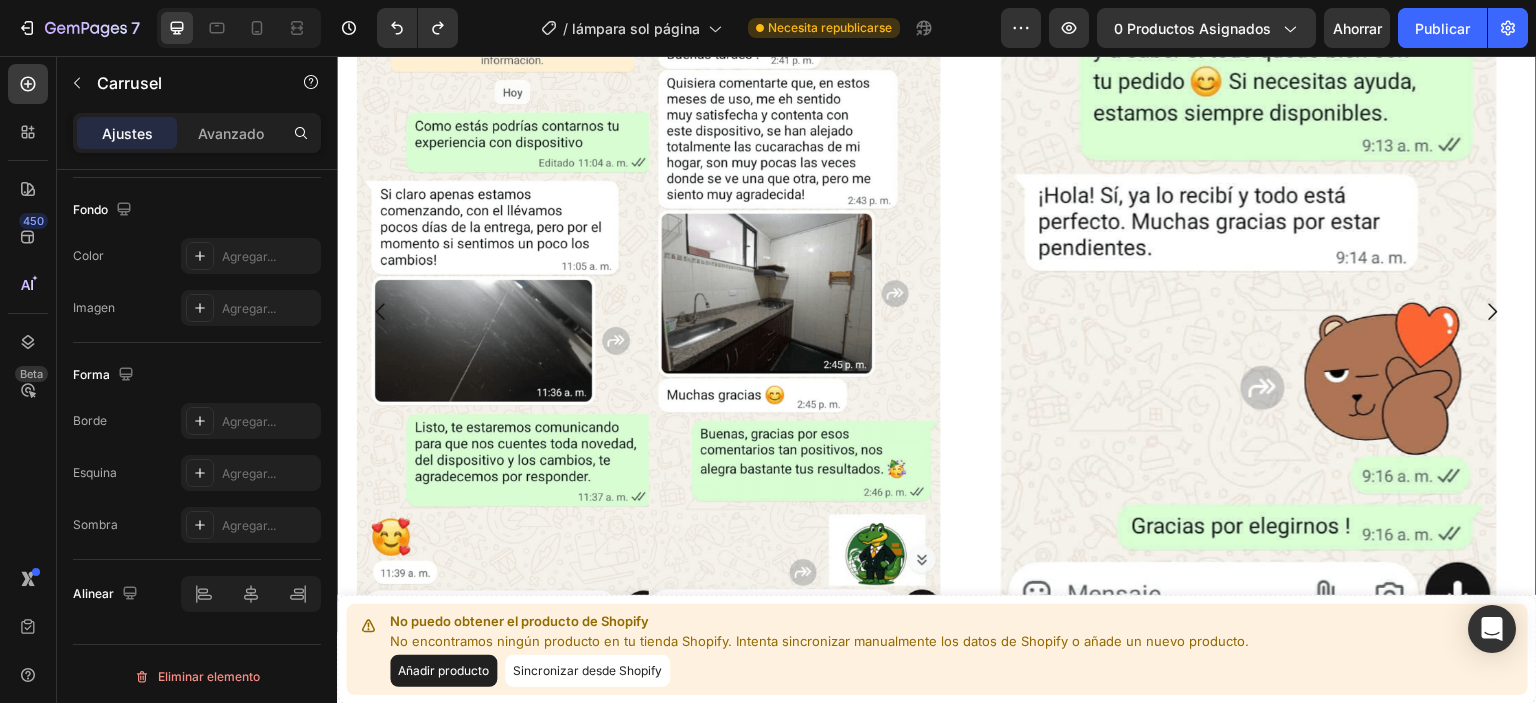 click 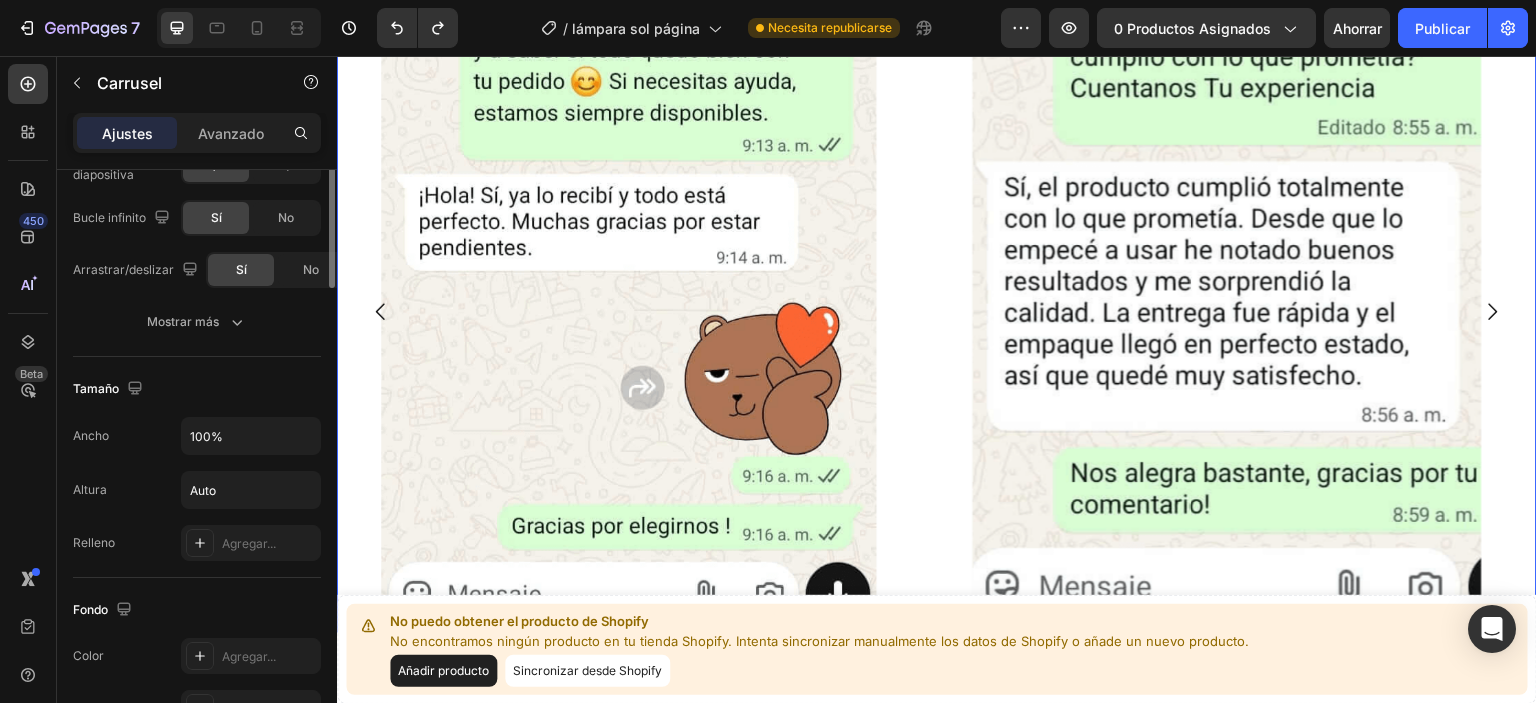 scroll, scrollTop: 1129, scrollLeft: 0, axis: vertical 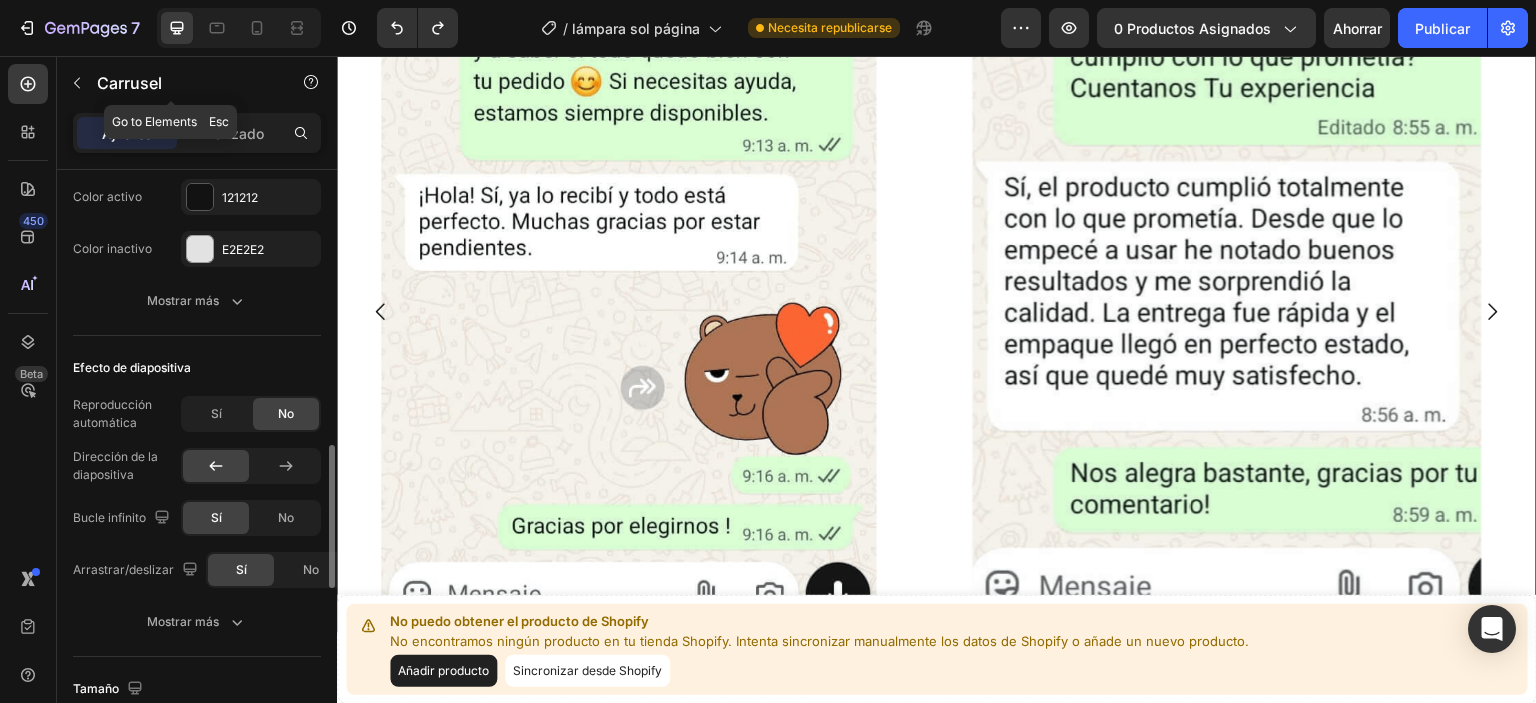 click on "Carrusel" at bounding box center (171, 83) 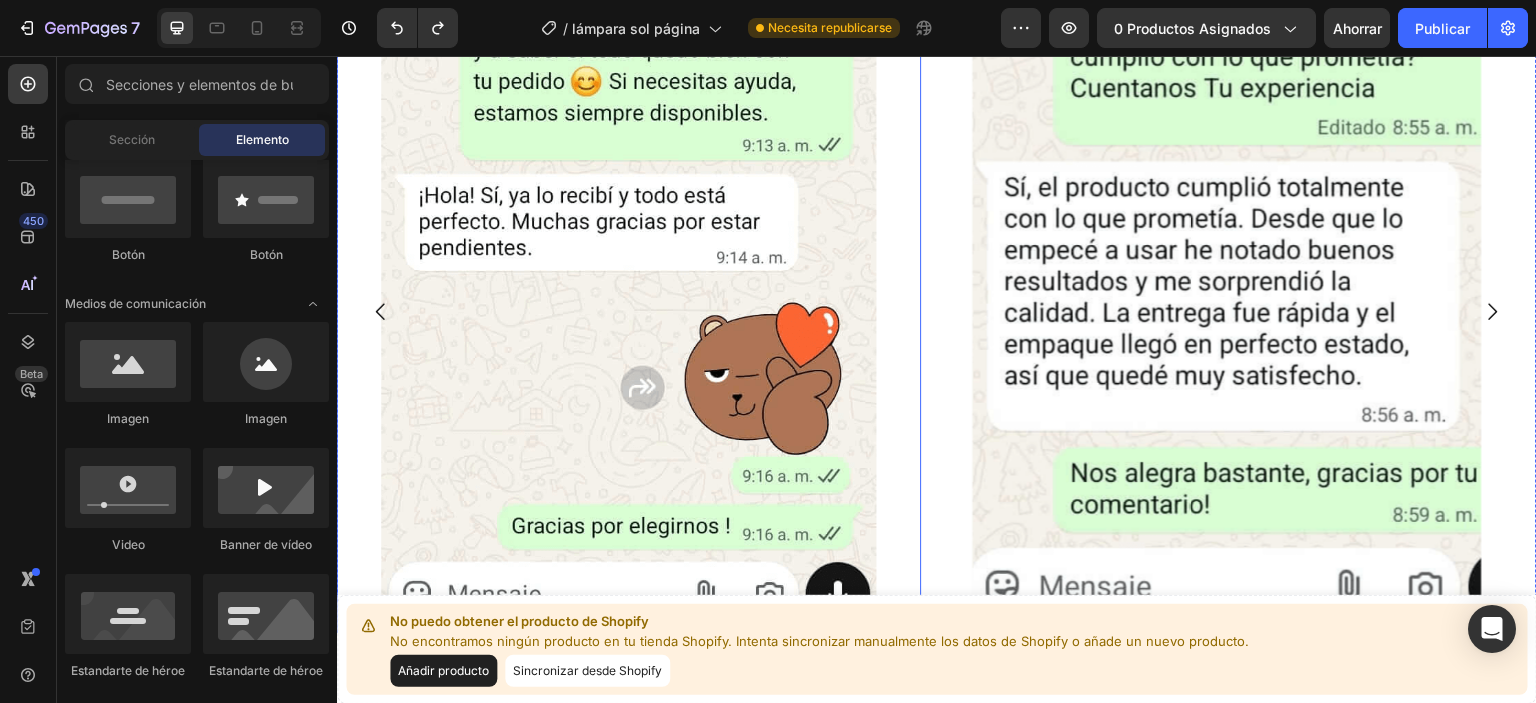 click at bounding box center (629, 311) 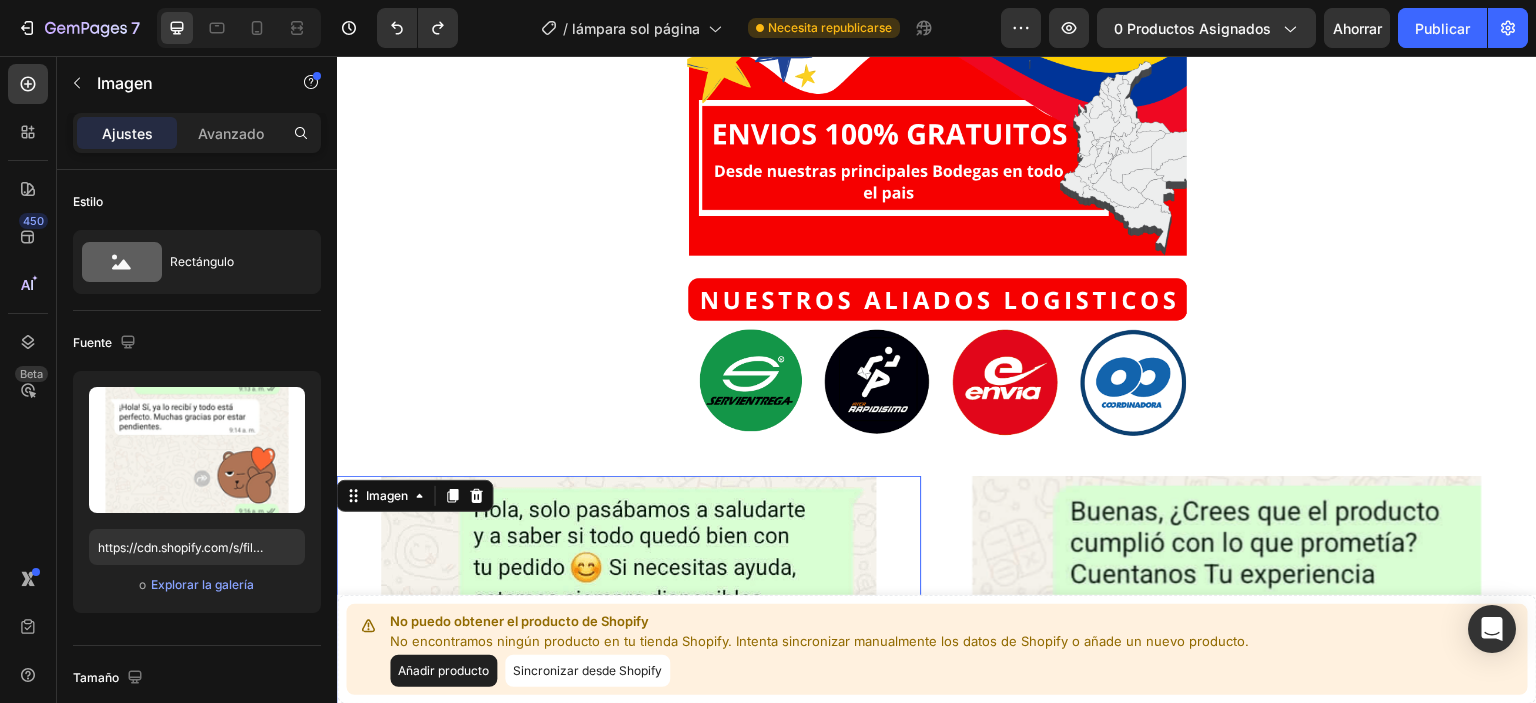 scroll, scrollTop: 6961, scrollLeft: 0, axis: vertical 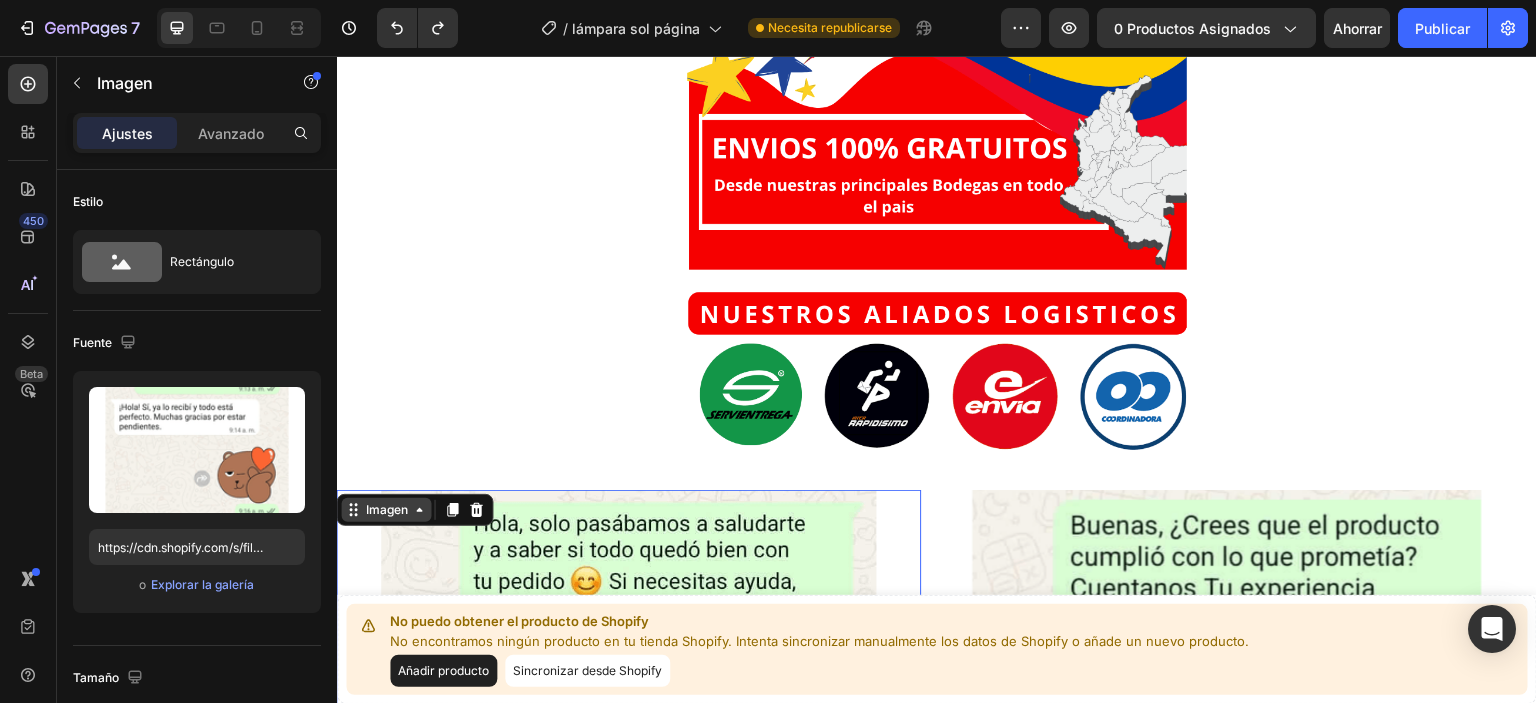 click 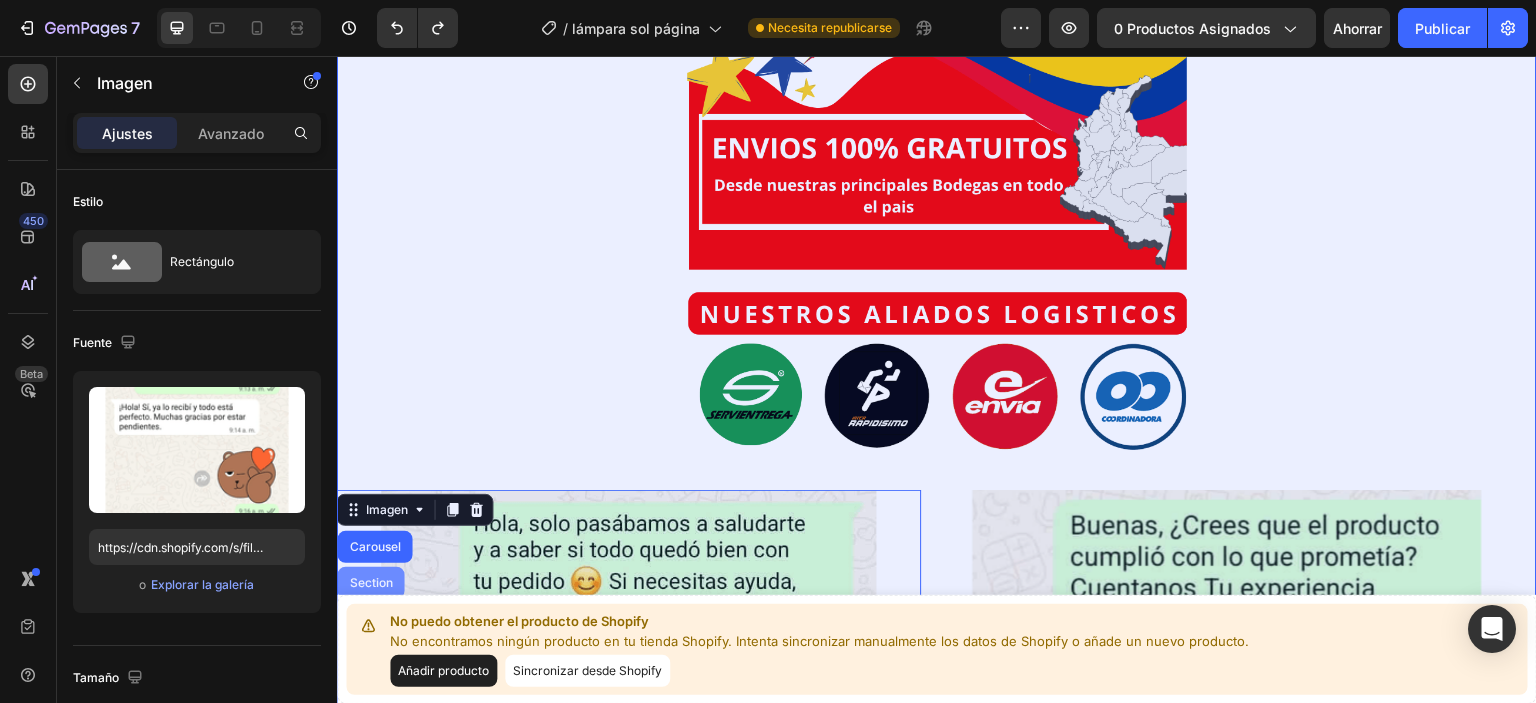 click on "Section" at bounding box center (371, 583) 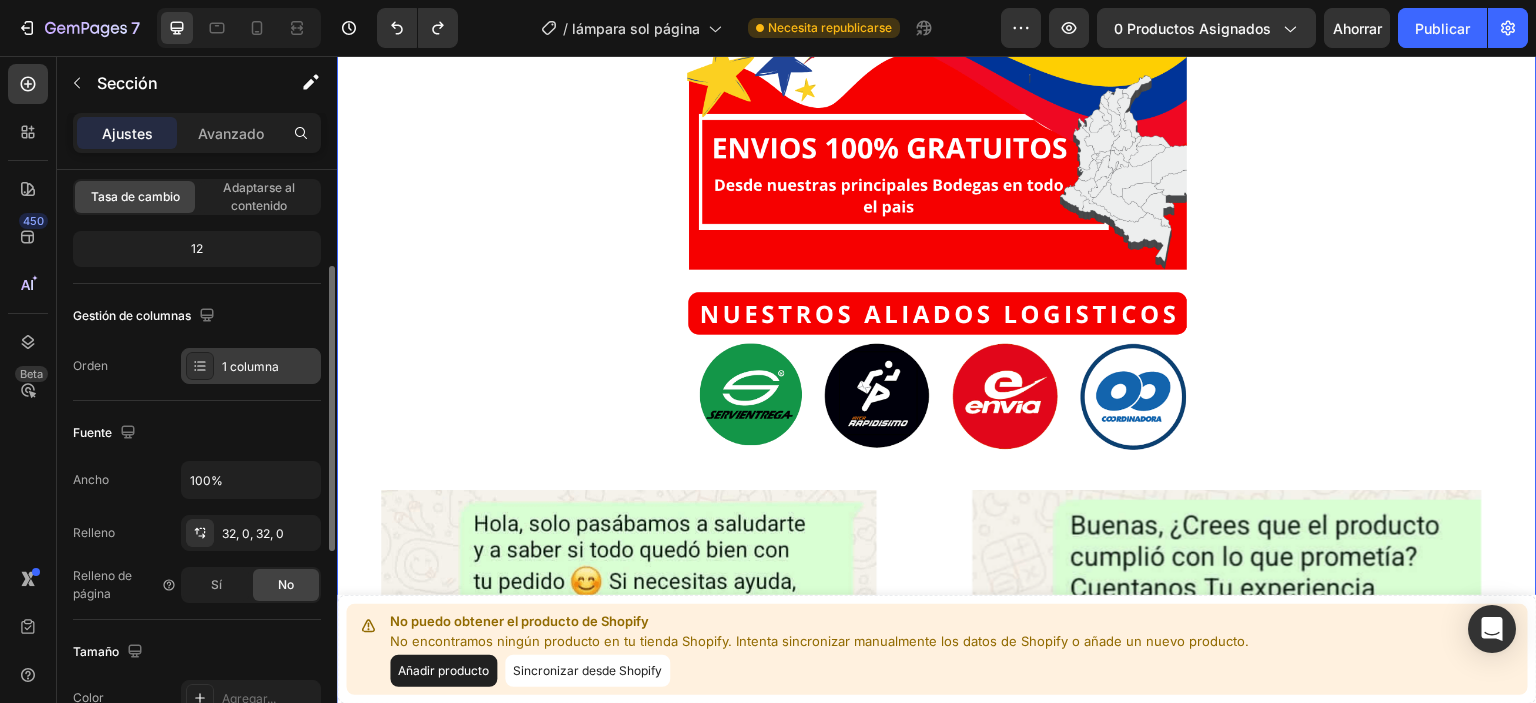 scroll, scrollTop: 100, scrollLeft: 0, axis: vertical 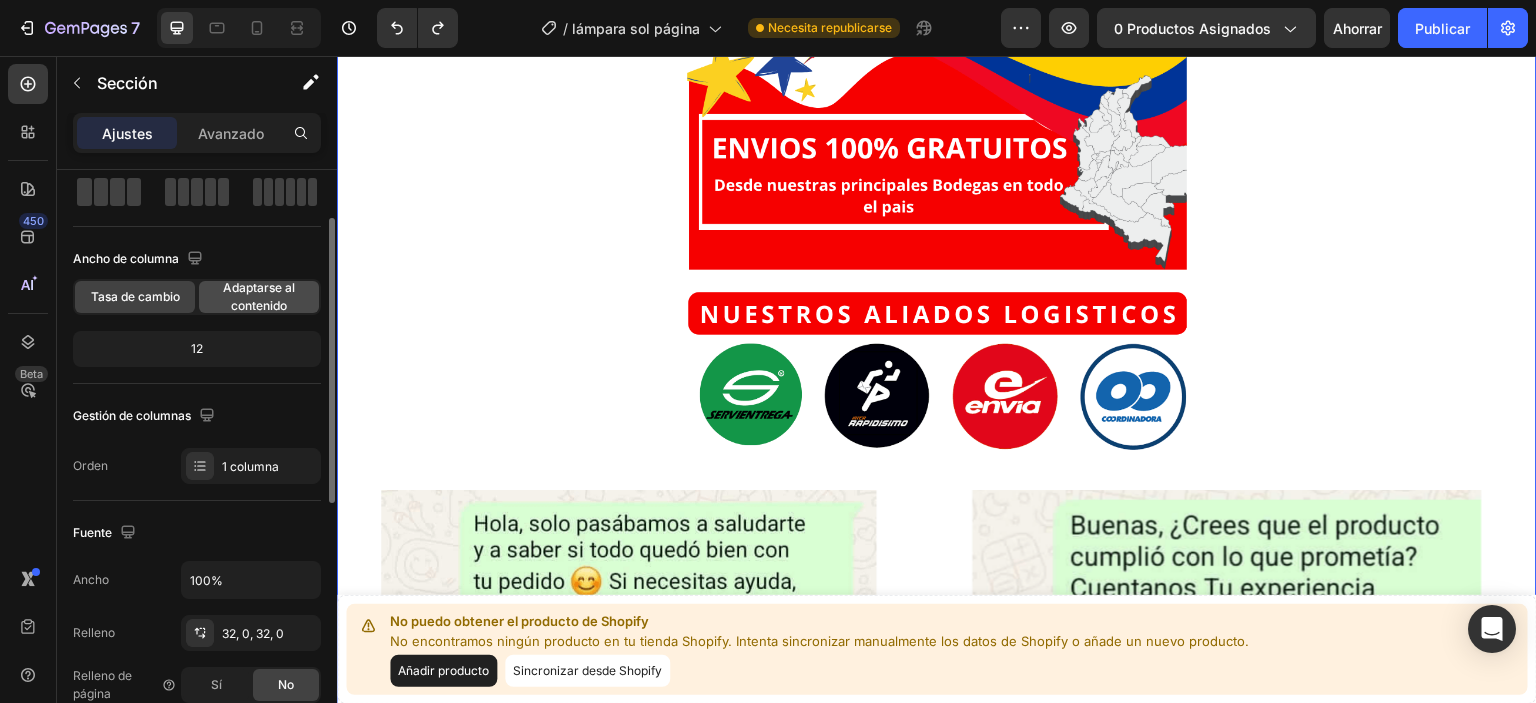 click on "Adaptarse al contenido" at bounding box center (259, 296) 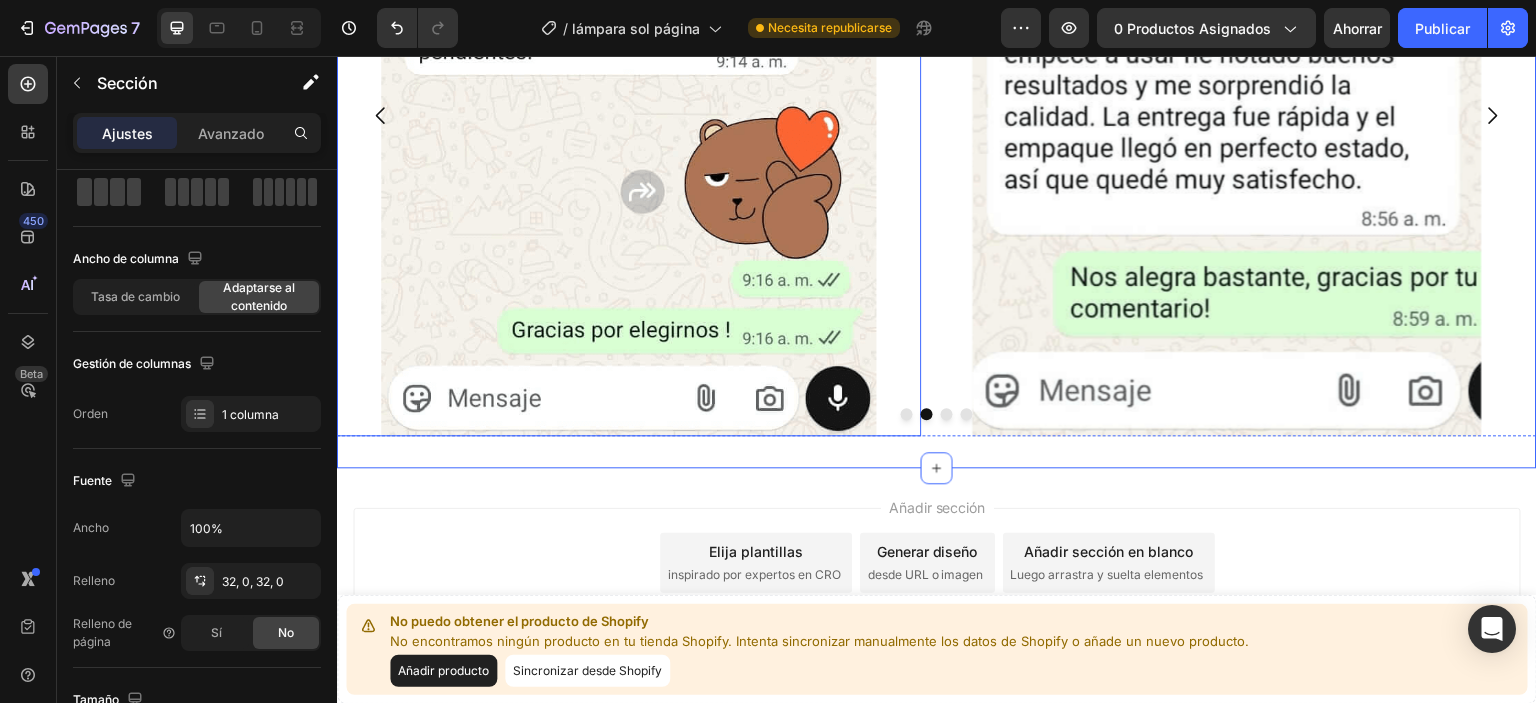 scroll, scrollTop: 7661, scrollLeft: 0, axis: vertical 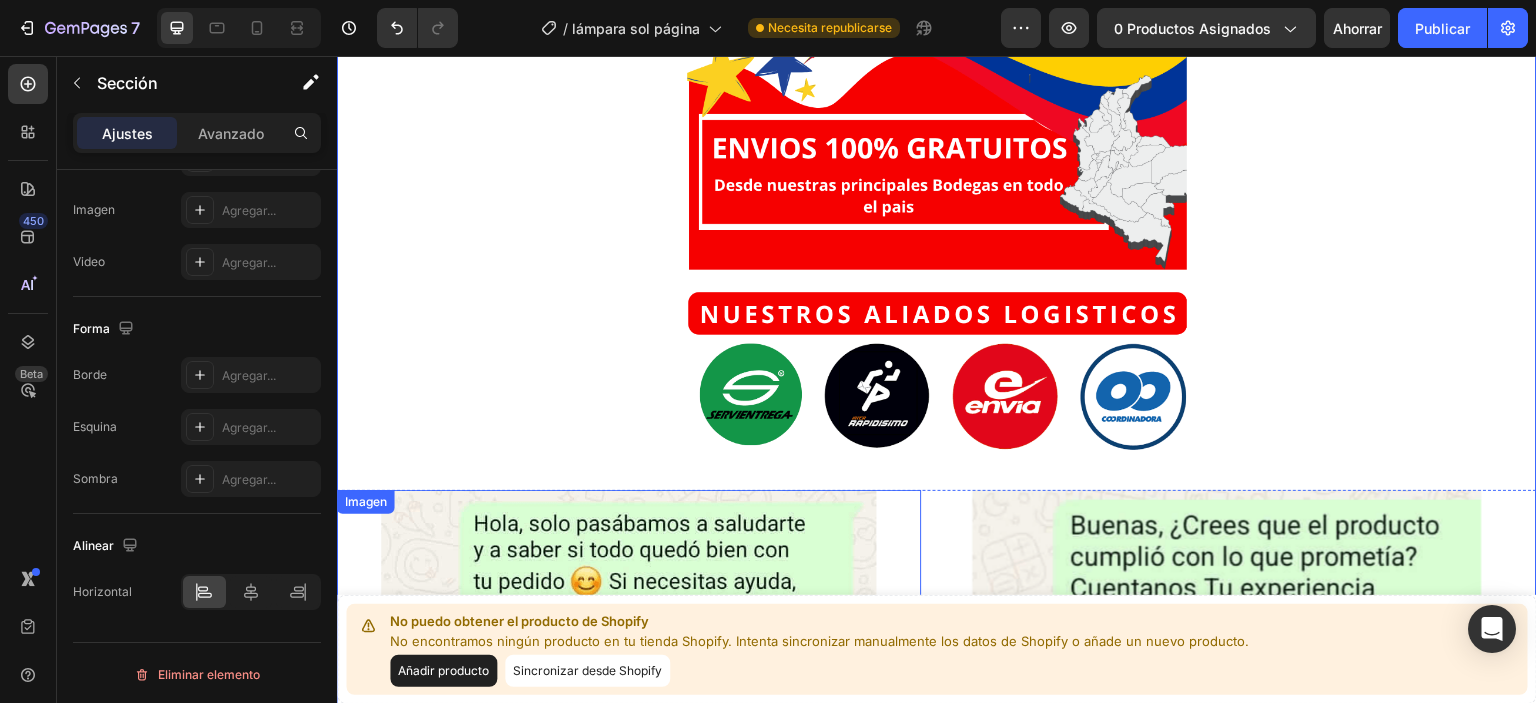click on "Imagen" at bounding box center (366, 501) 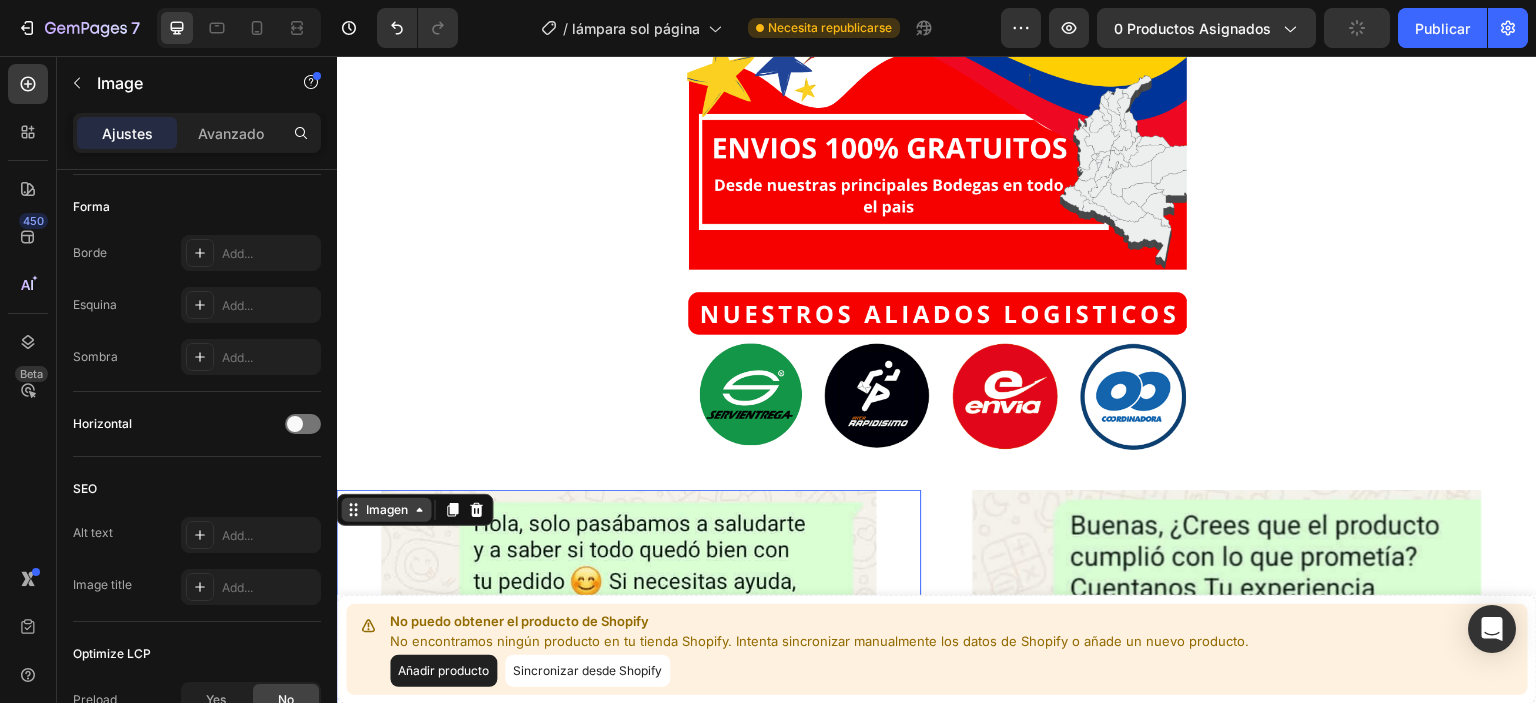scroll, scrollTop: 0, scrollLeft: 0, axis: both 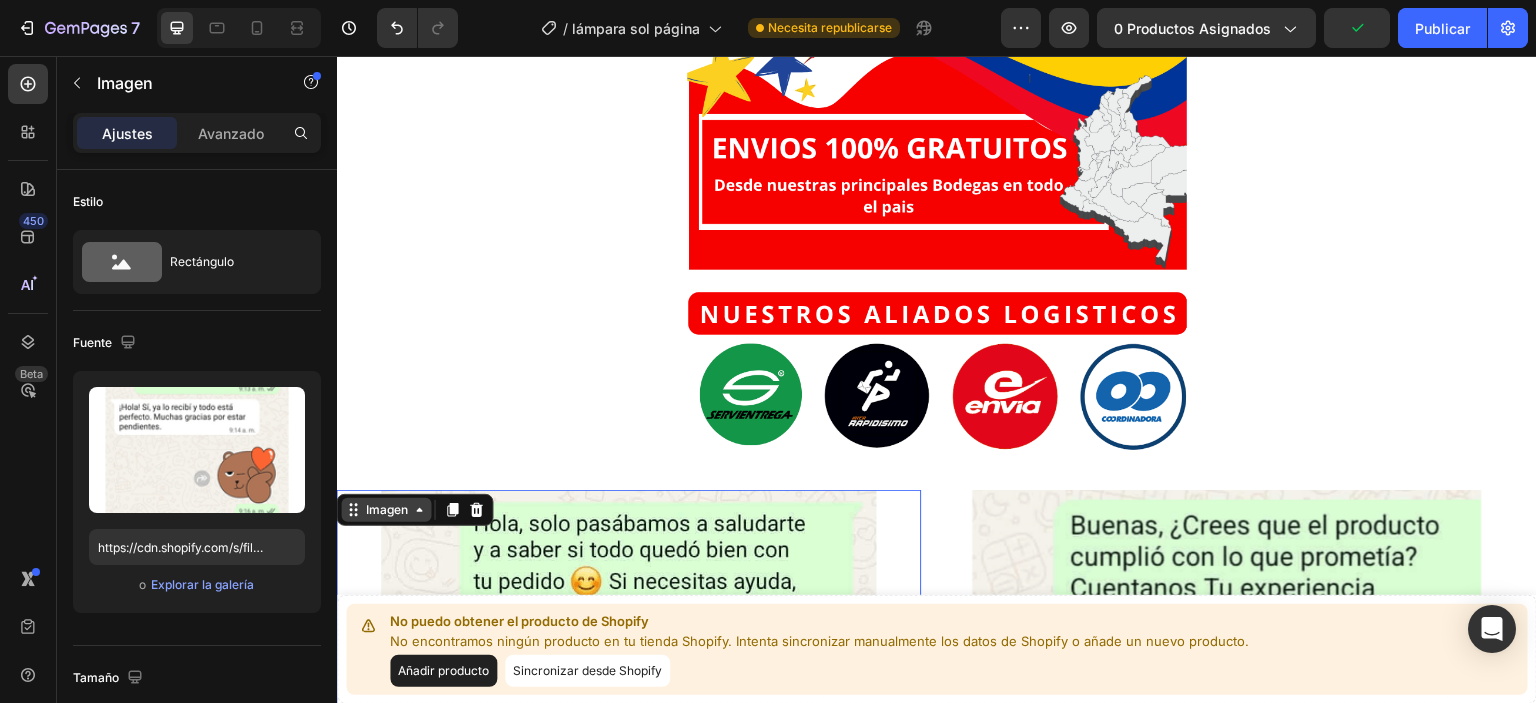 click 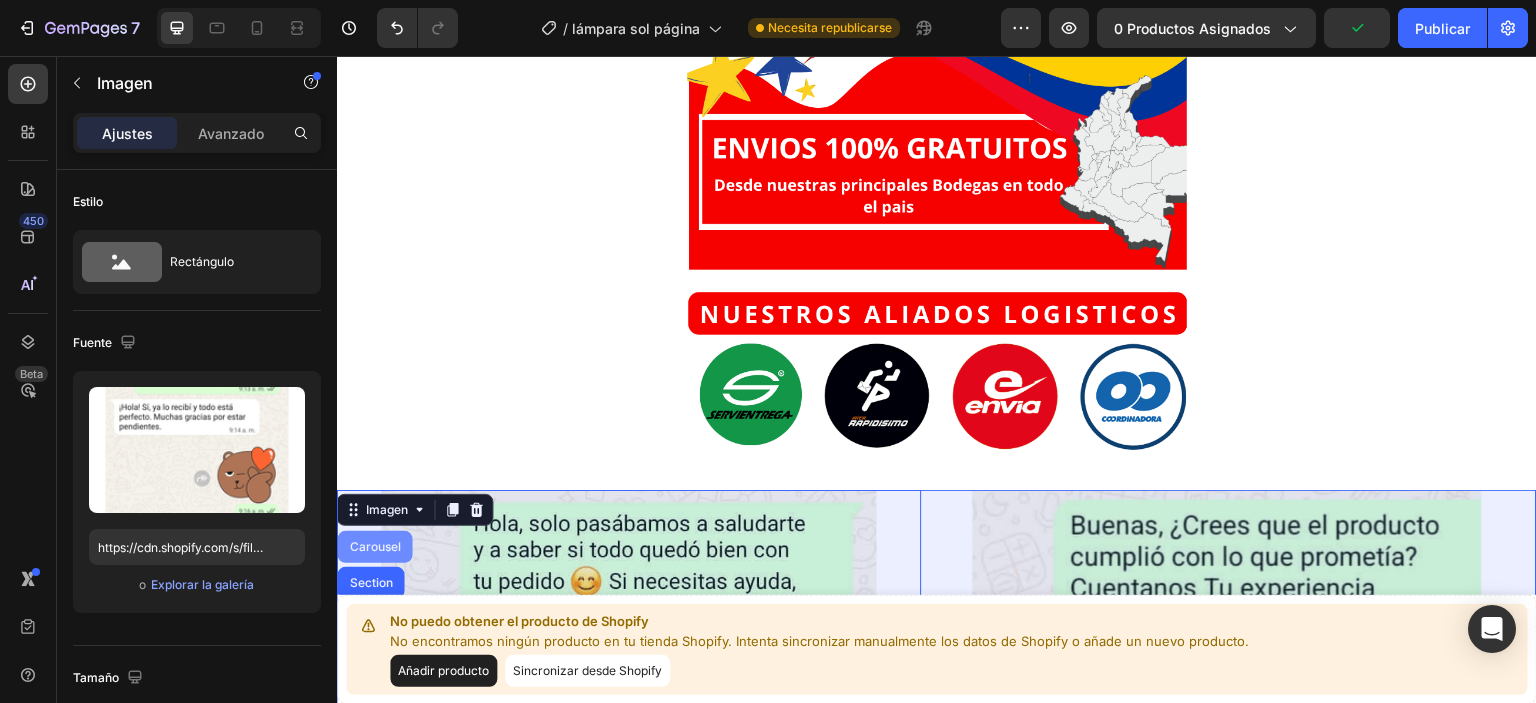 click on "Carousel" at bounding box center (375, 547) 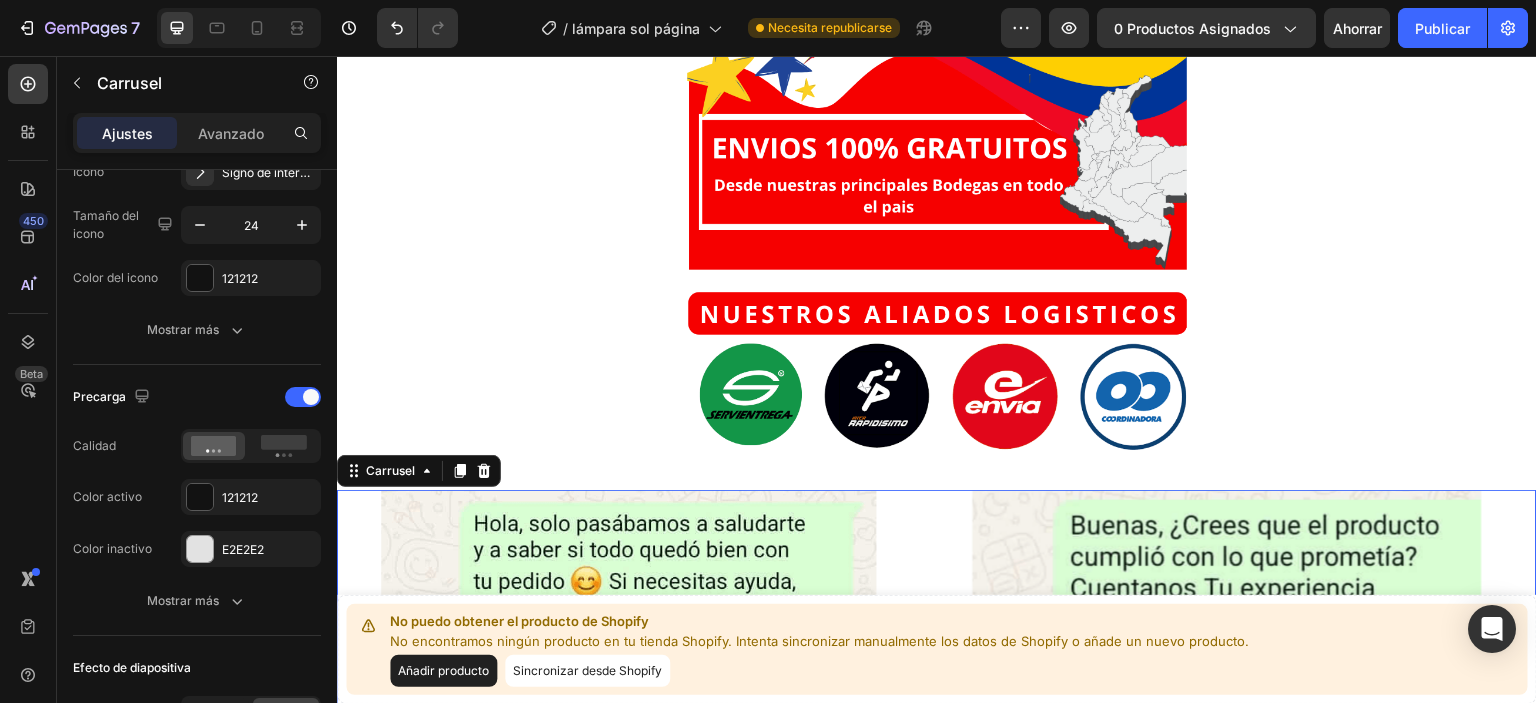 scroll, scrollTop: 429, scrollLeft: 0, axis: vertical 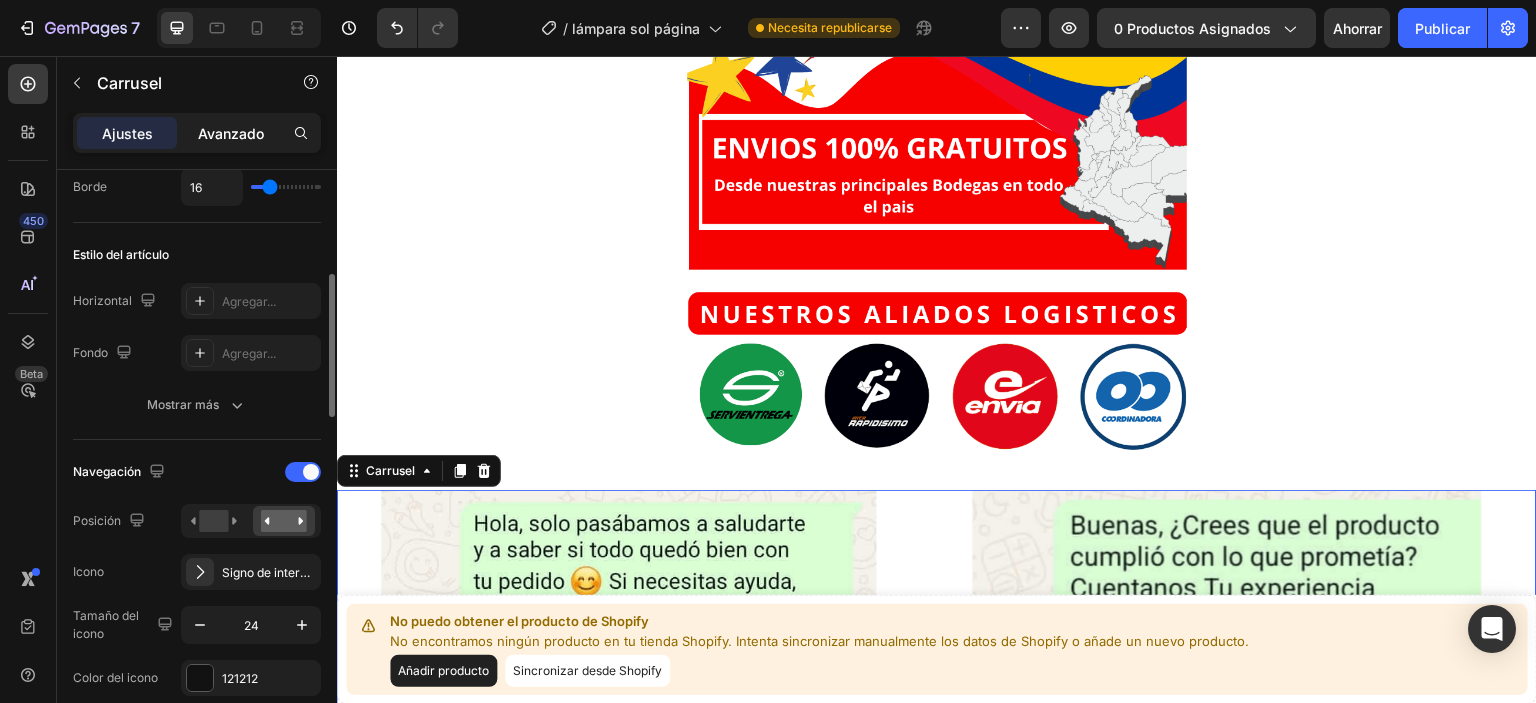 click on "Avanzado" at bounding box center (231, 133) 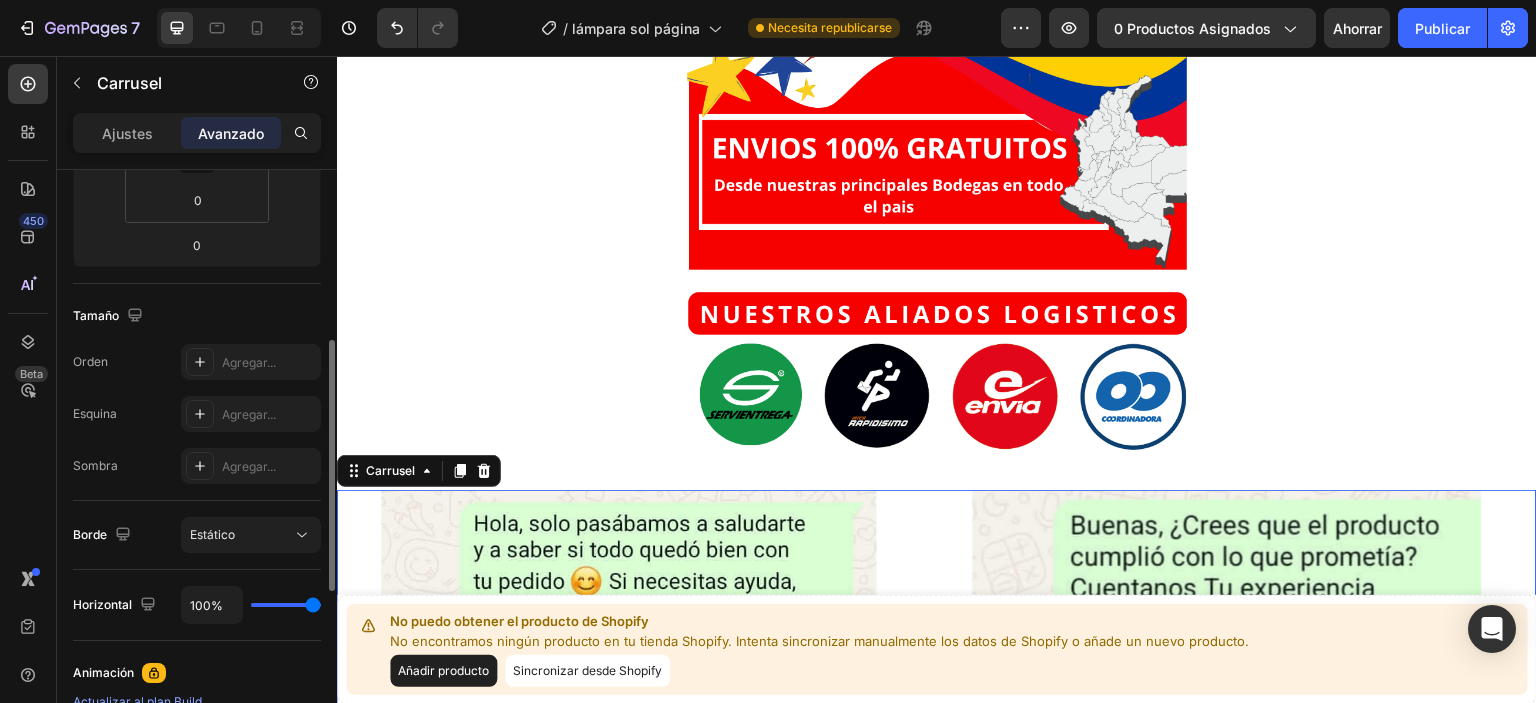 scroll, scrollTop: 600, scrollLeft: 0, axis: vertical 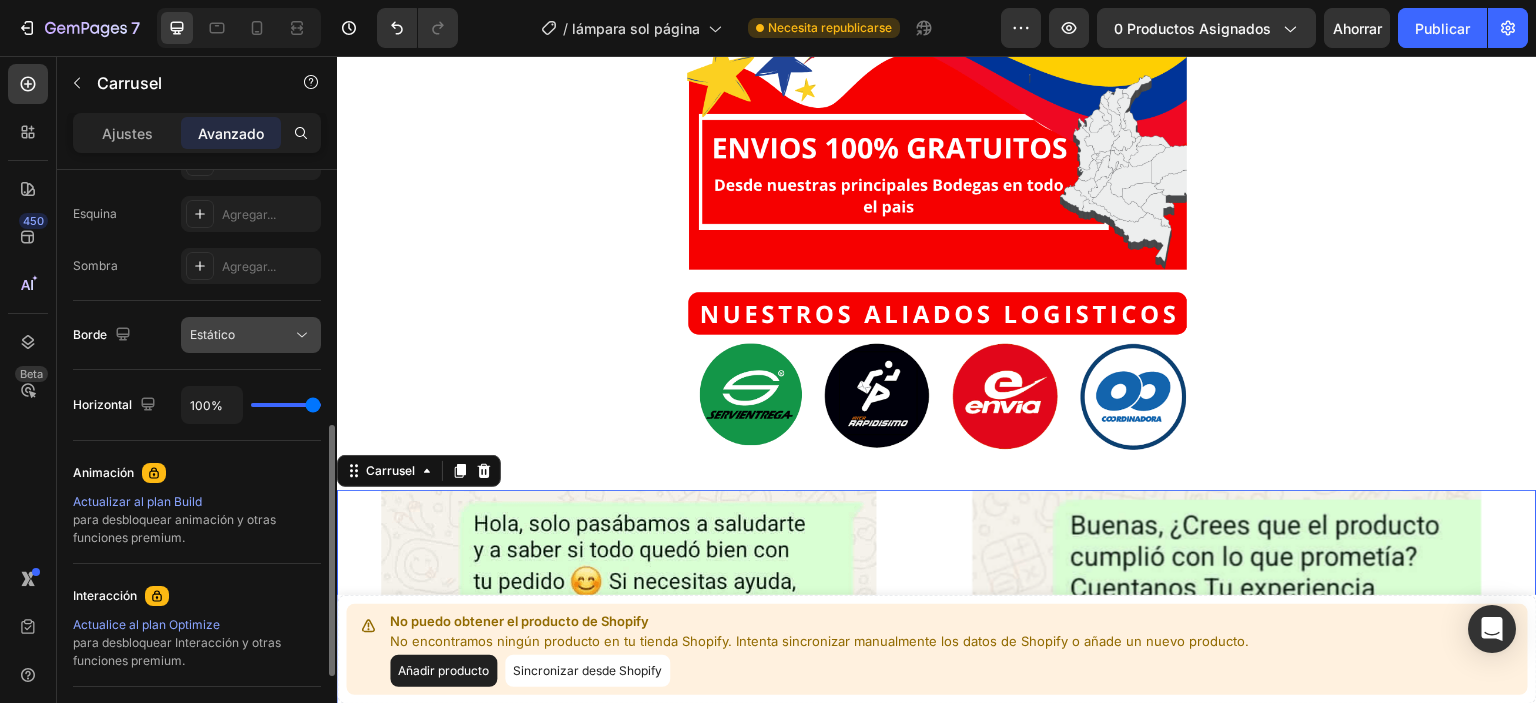 click on "Estático" 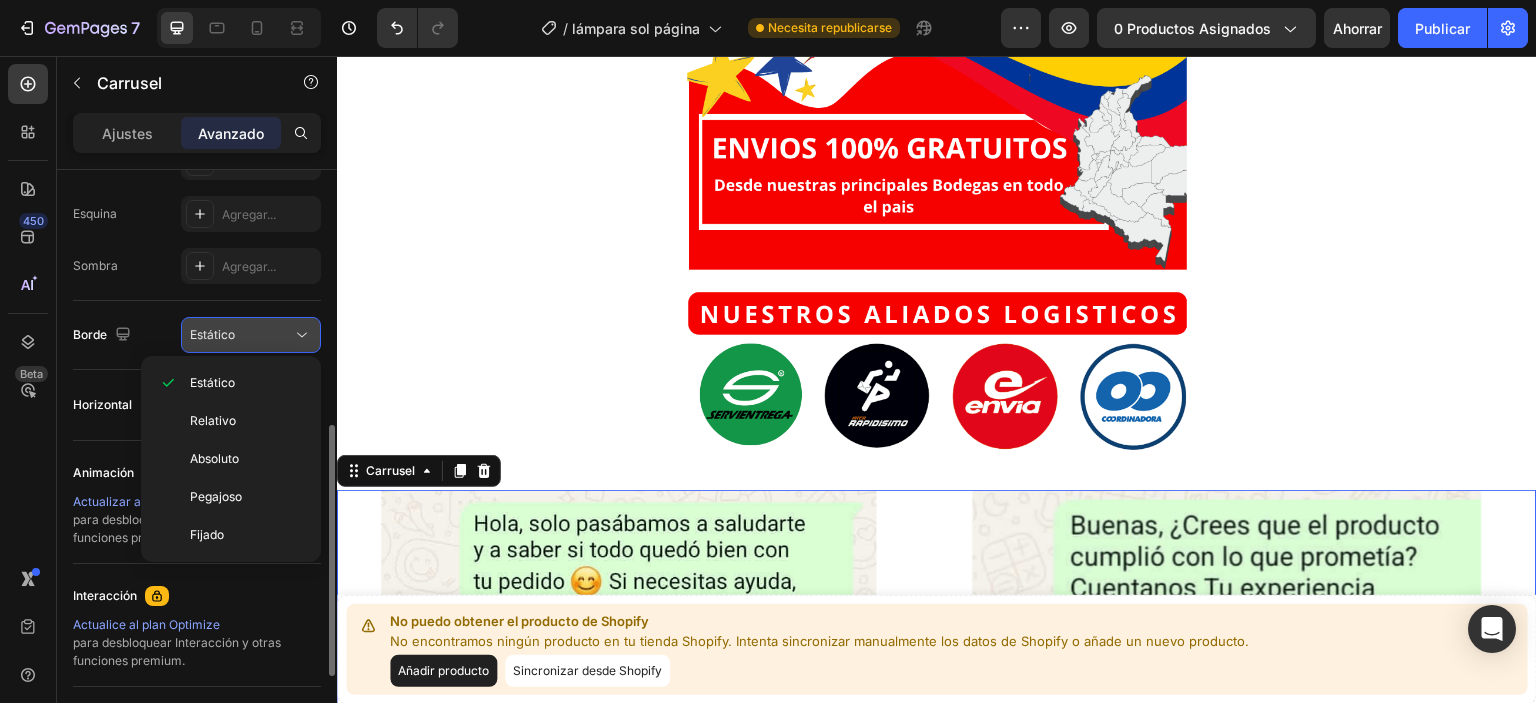 click on "Estático" at bounding box center [241, 335] 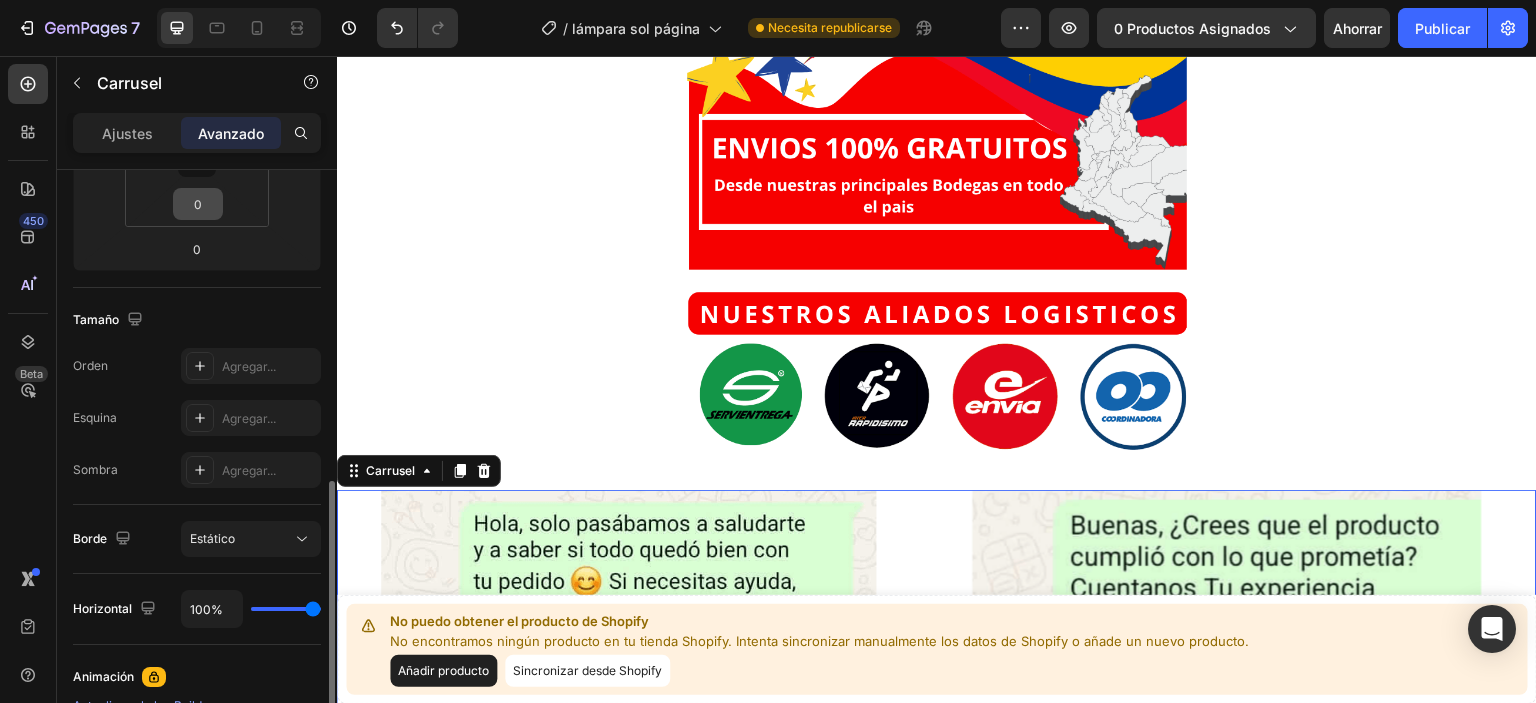 scroll, scrollTop: 296, scrollLeft: 0, axis: vertical 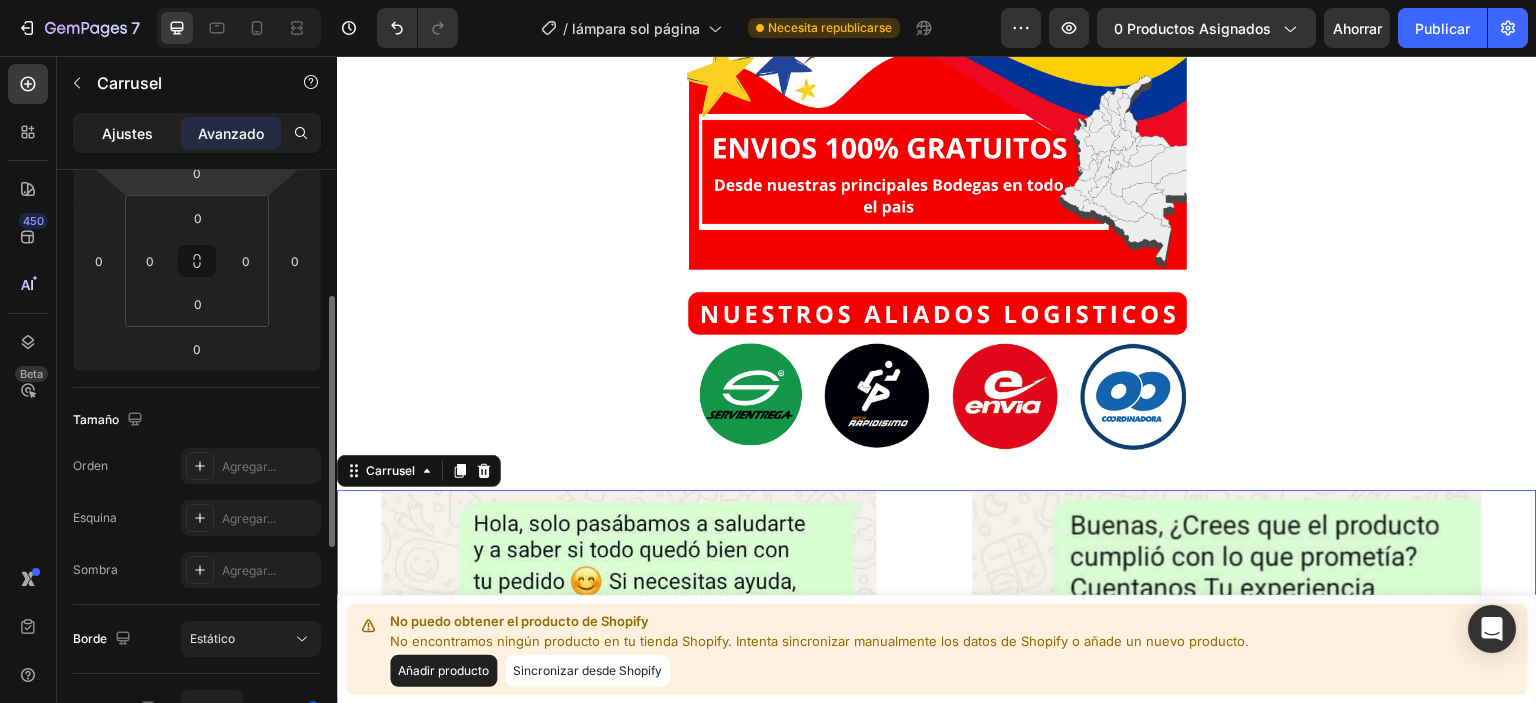 click on "Ajustes" at bounding box center [127, 133] 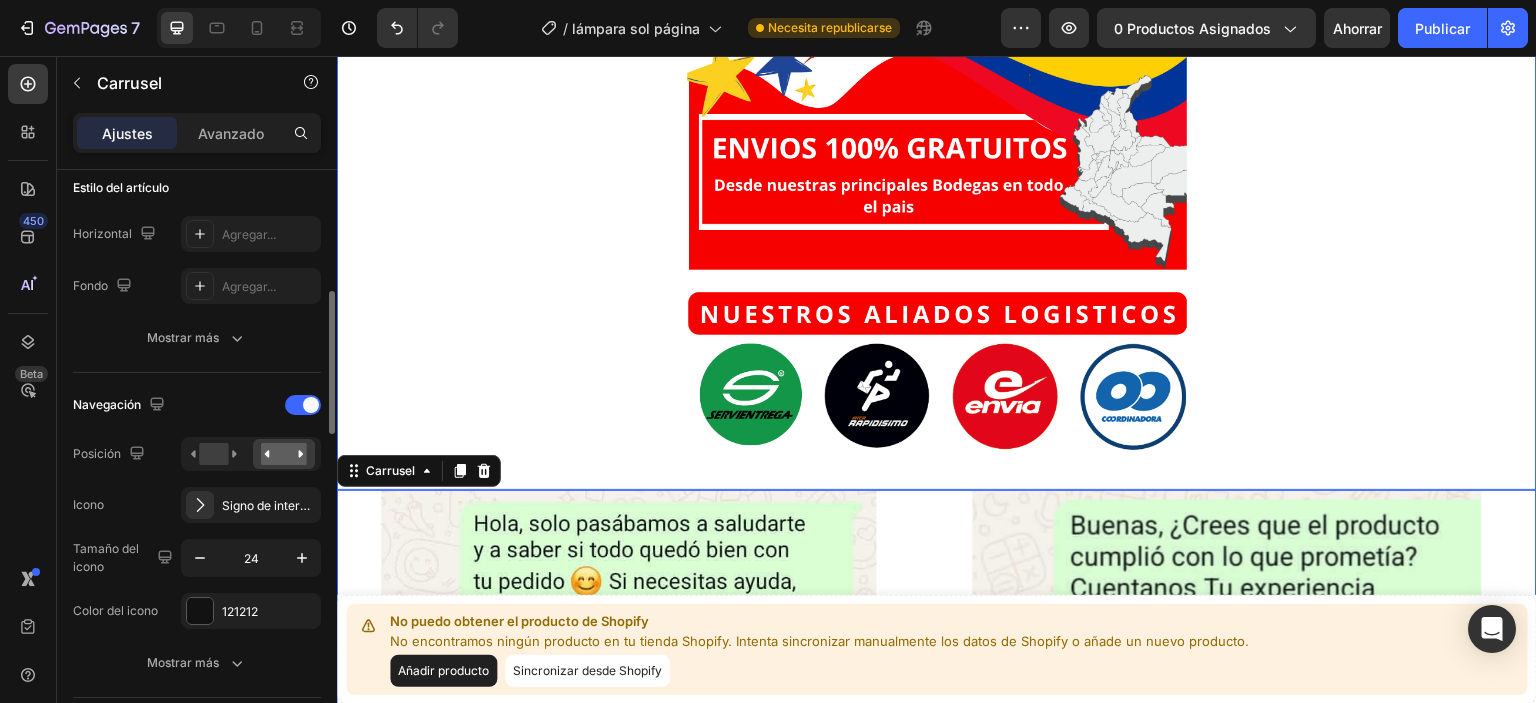 scroll, scrollTop: 196, scrollLeft: 0, axis: vertical 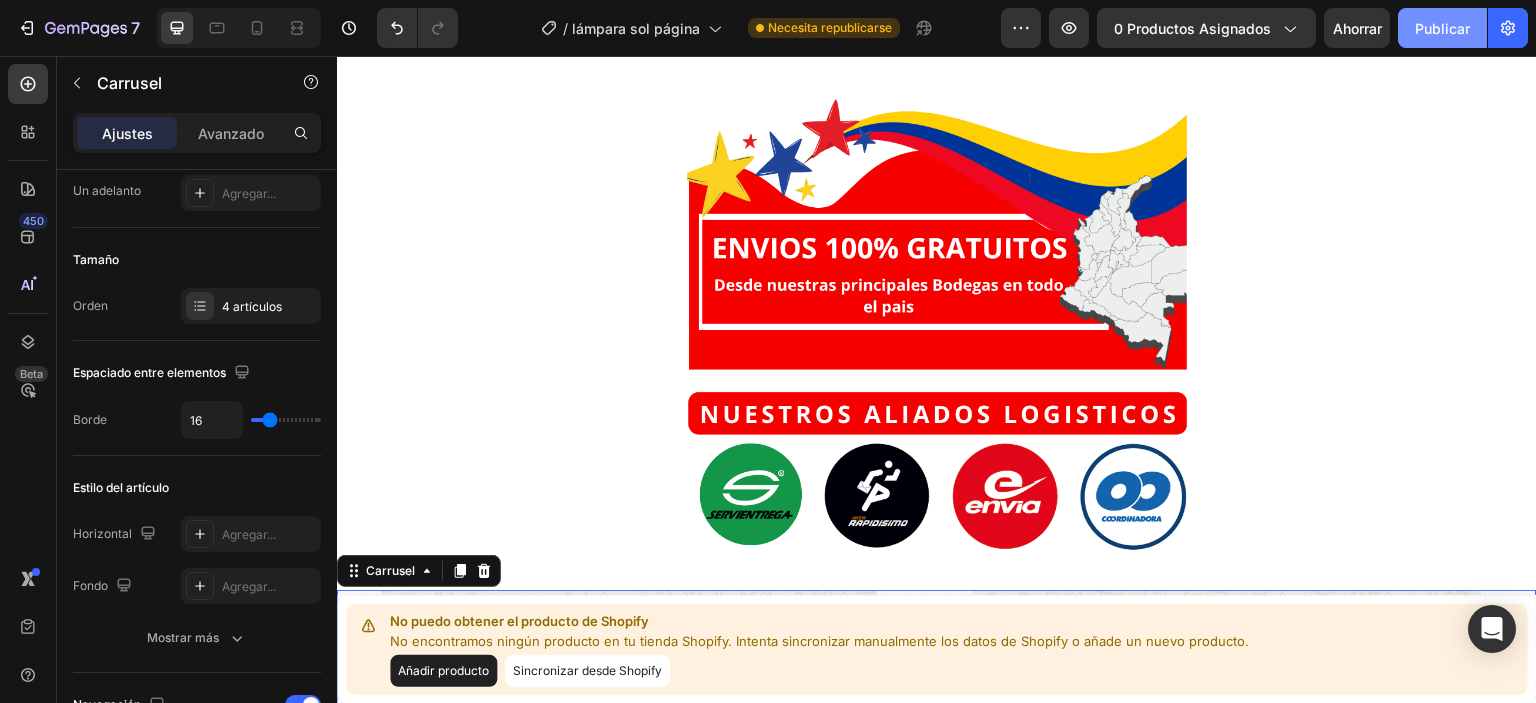 click on "Publicar" 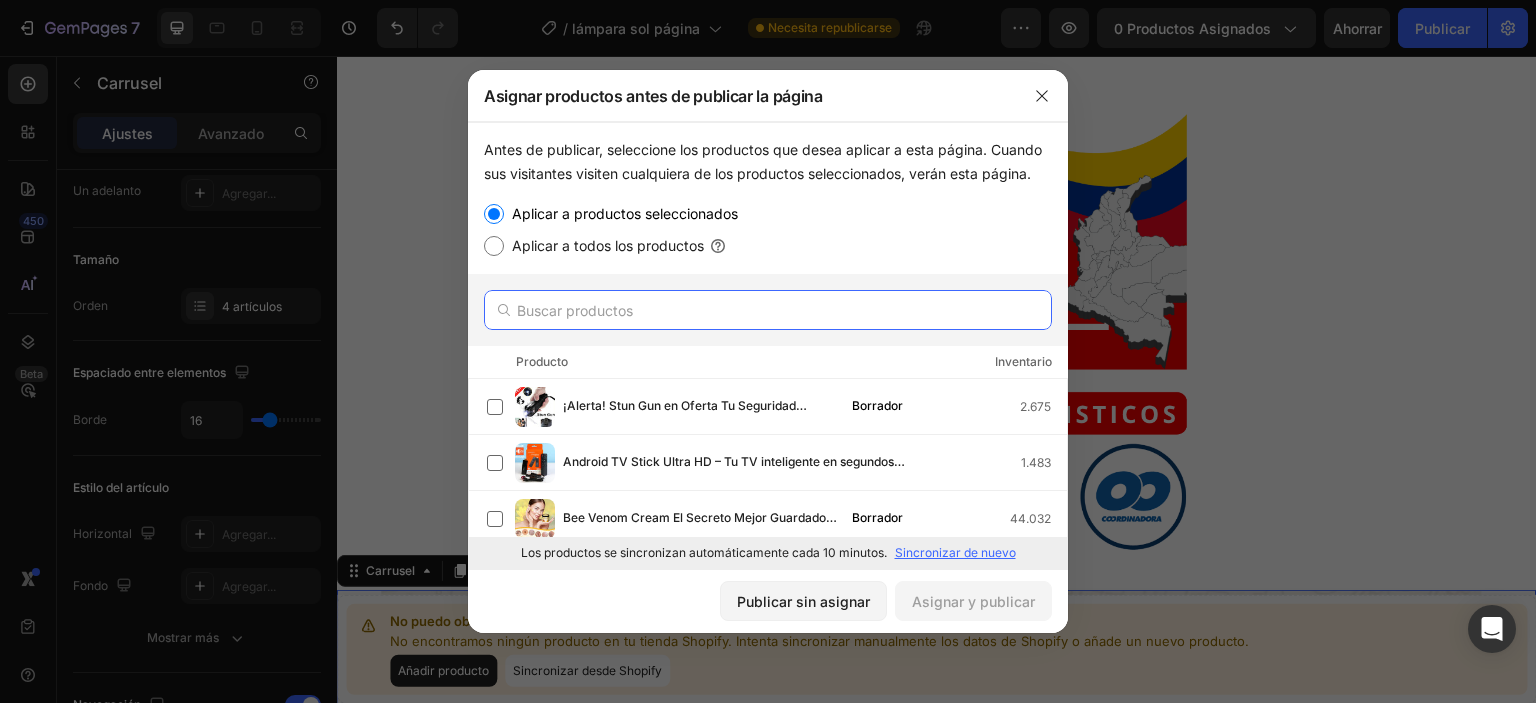click at bounding box center [768, 310] 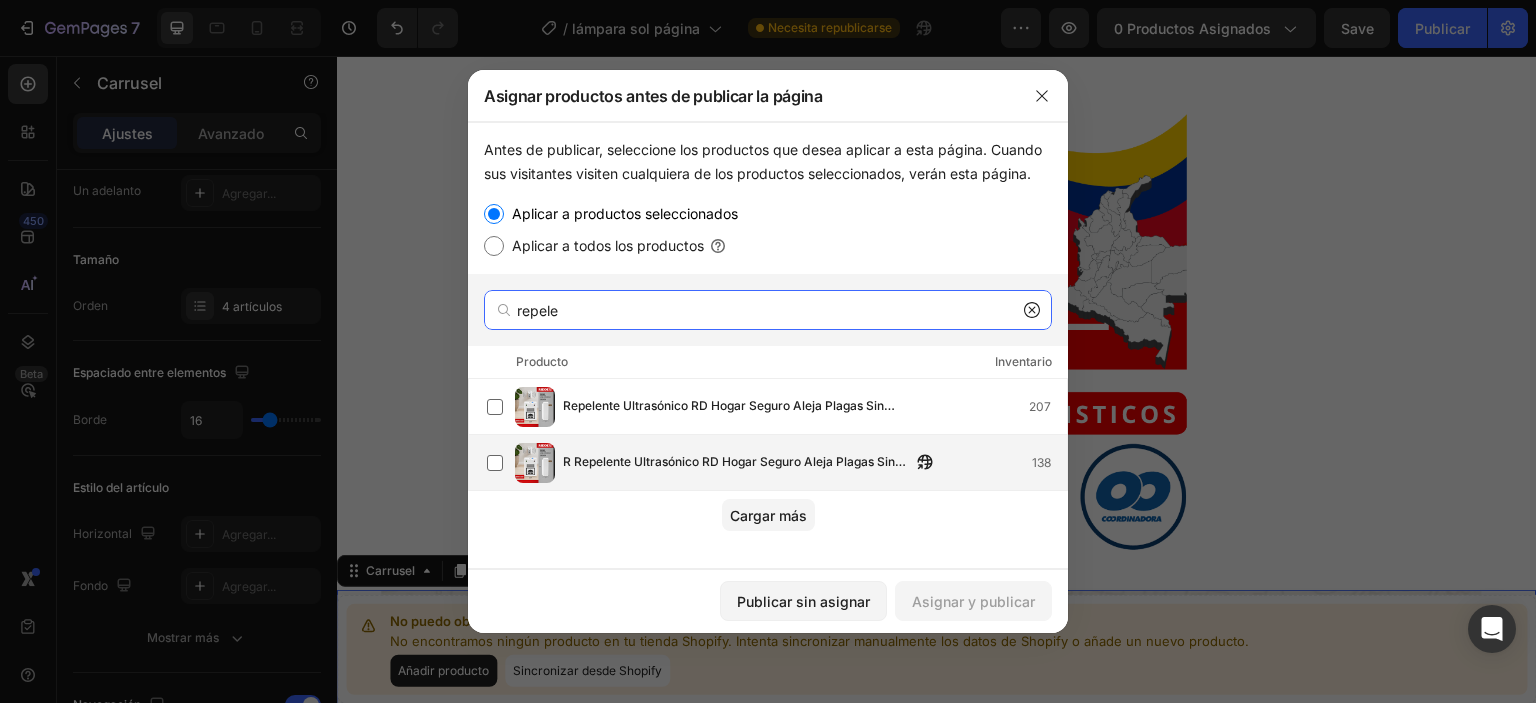 type on "repele" 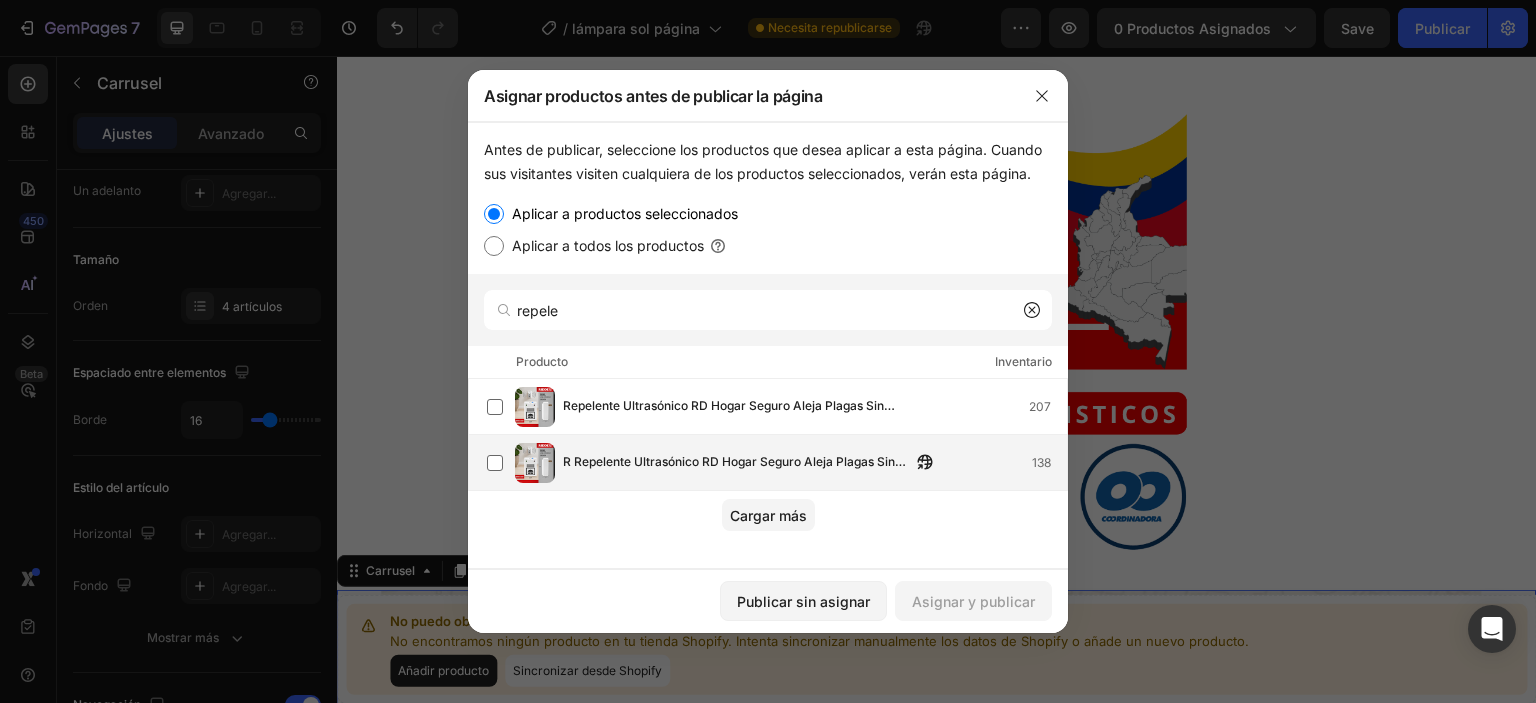 click on "R Repelente Ultrasónico RD Hogar Seguro Aleja Plagas Sin Riesgo! PRECIO ESPECIAL 138" at bounding box center (777, 463) 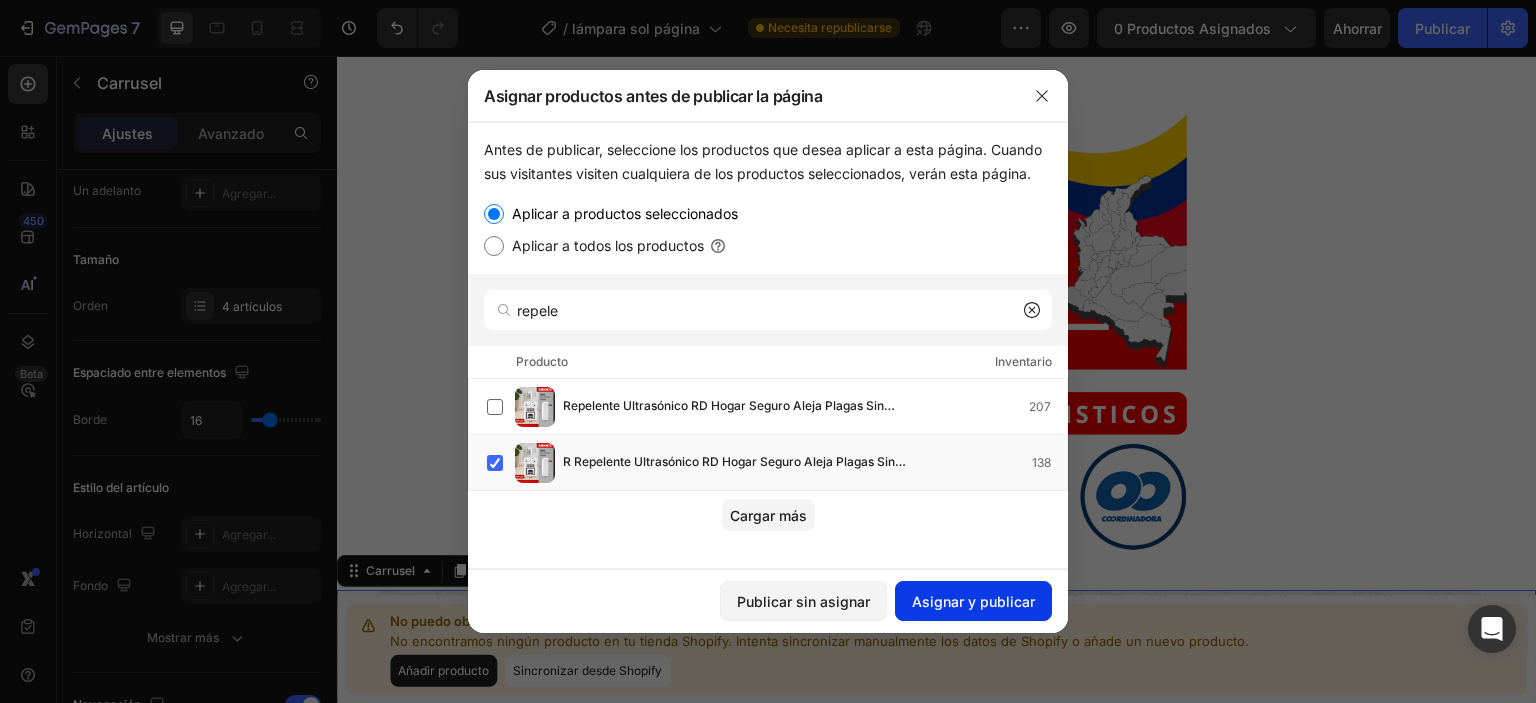 click on "Asignar y publicar" 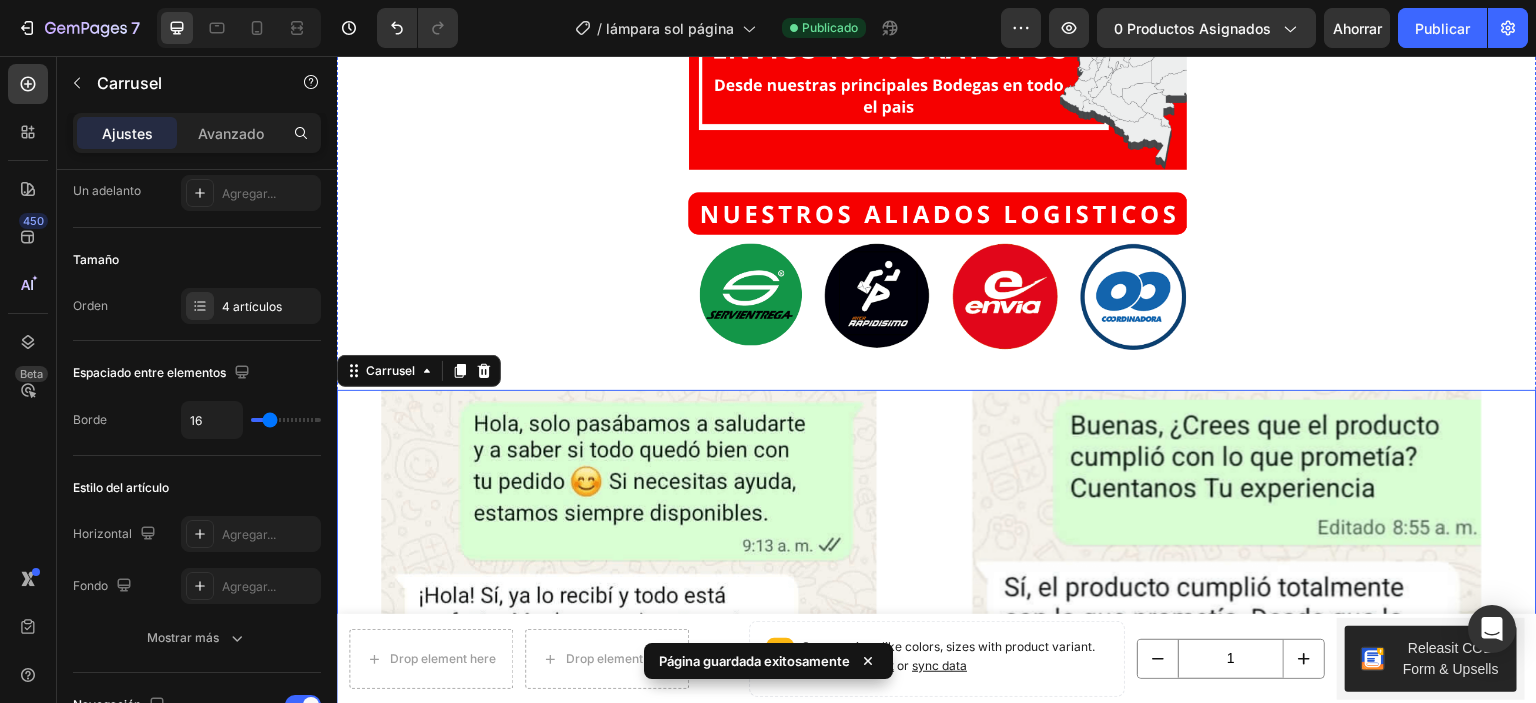 scroll, scrollTop: 7461, scrollLeft: 0, axis: vertical 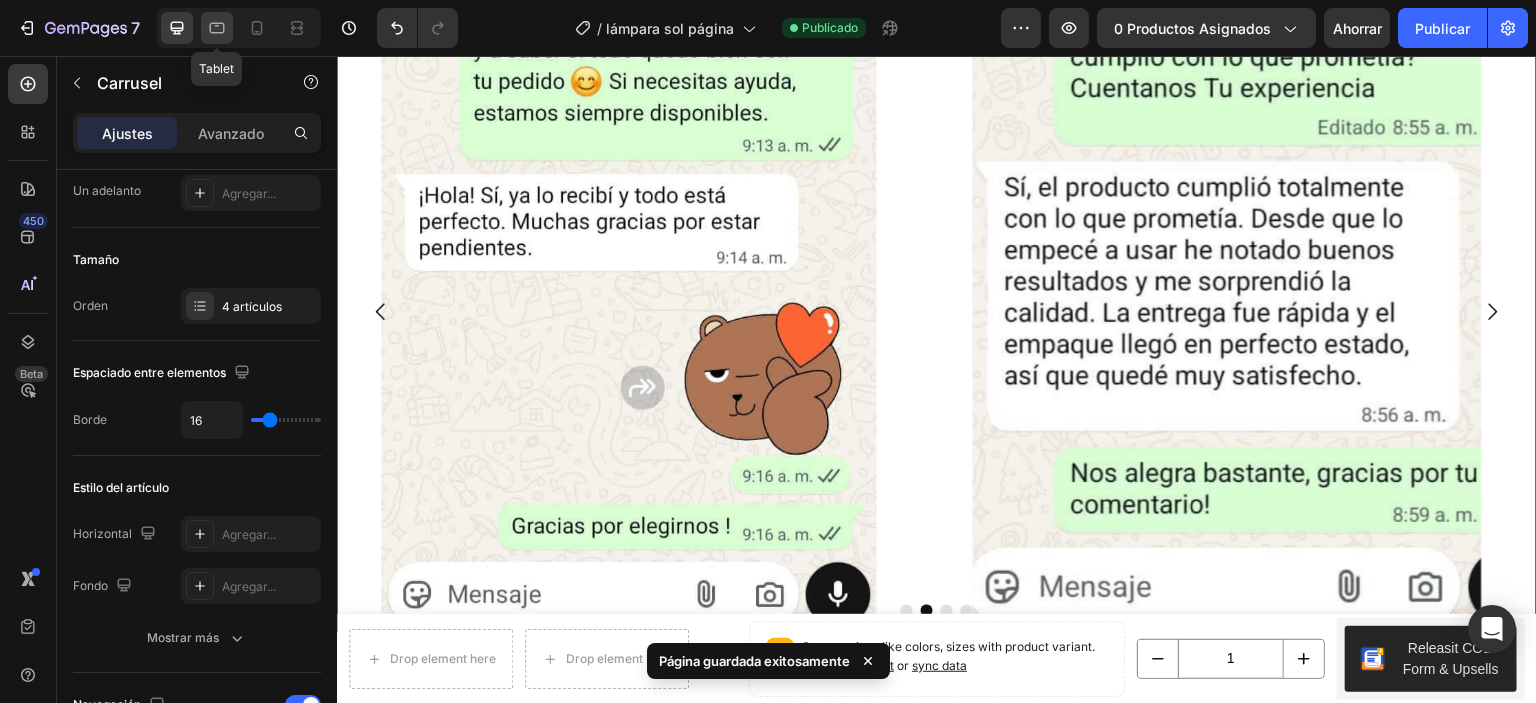 click 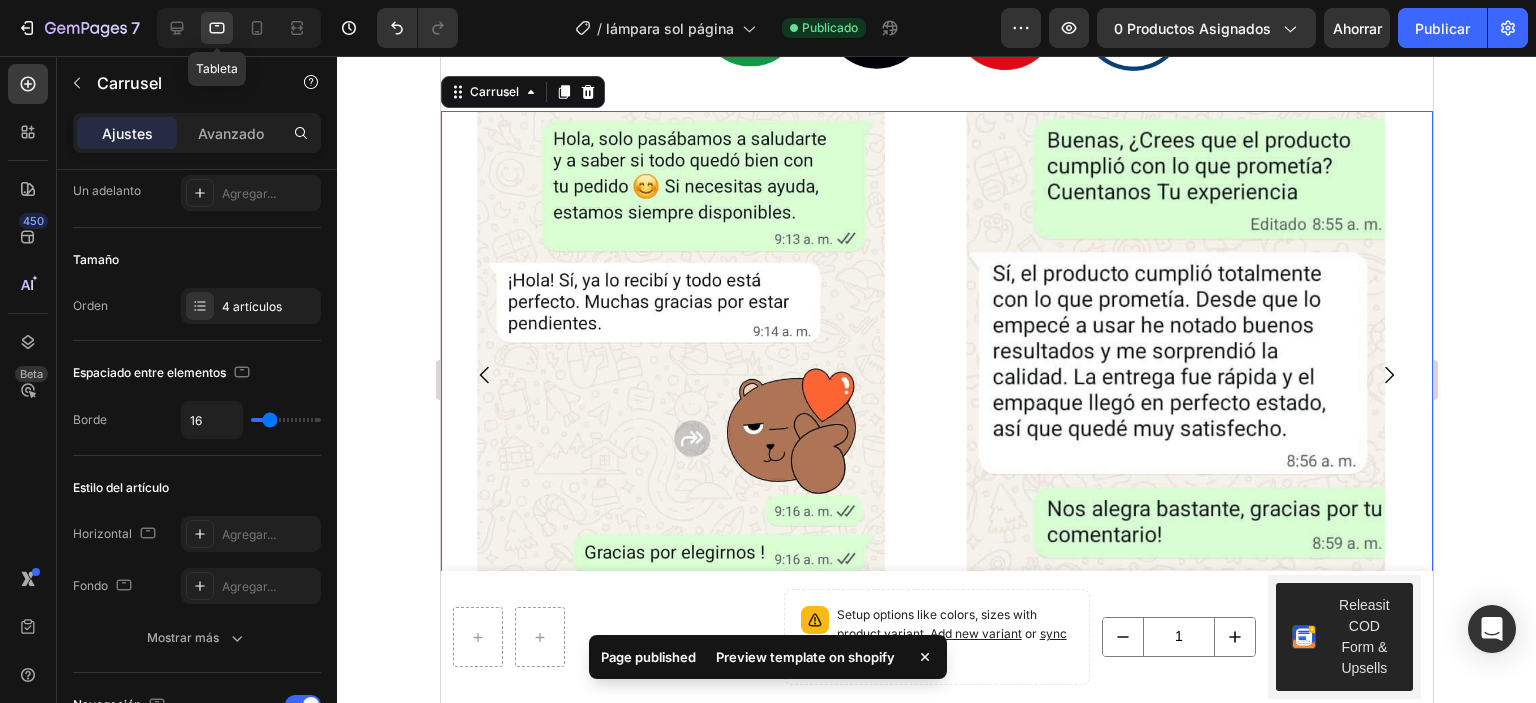 scroll, scrollTop: 7324, scrollLeft: 0, axis: vertical 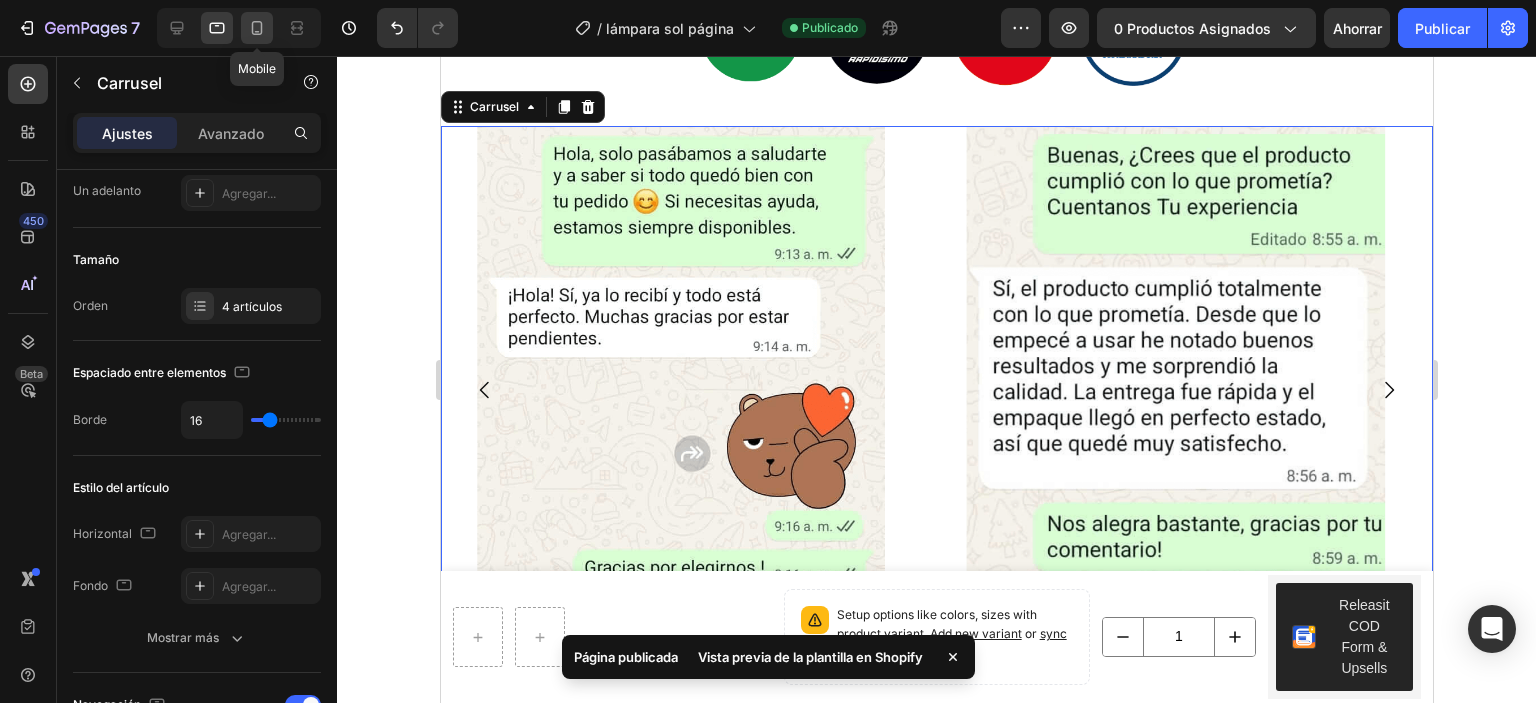 click 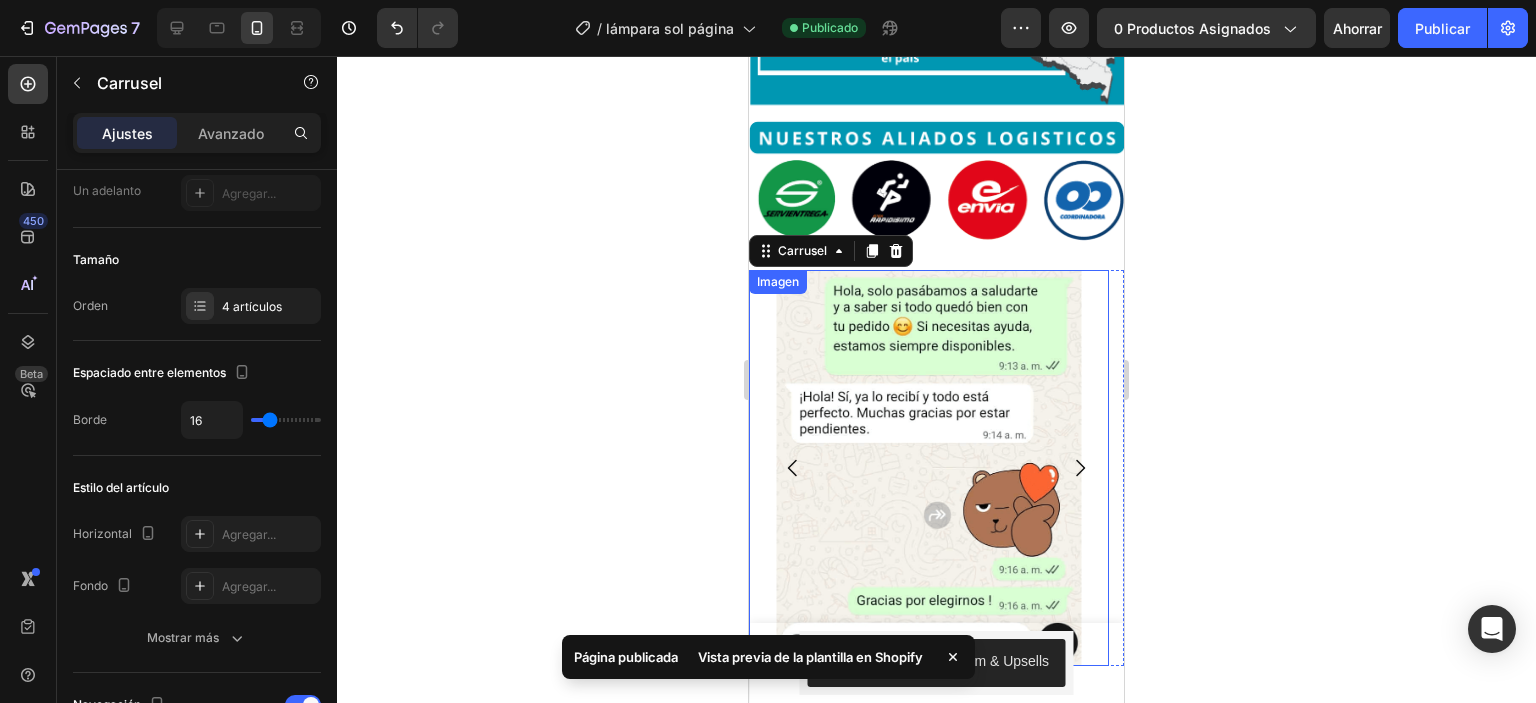 scroll, scrollTop: 3359, scrollLeft: 0, axis: vertical 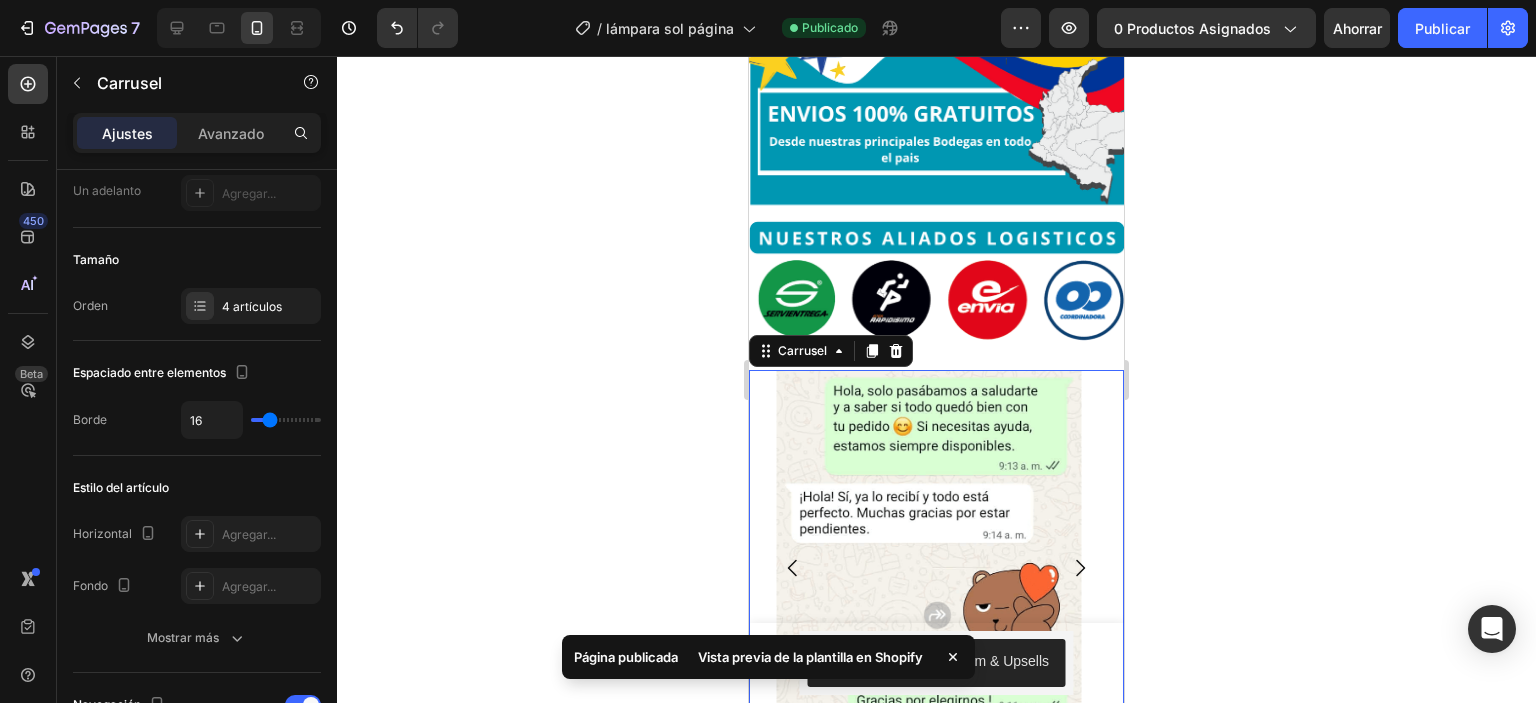 click 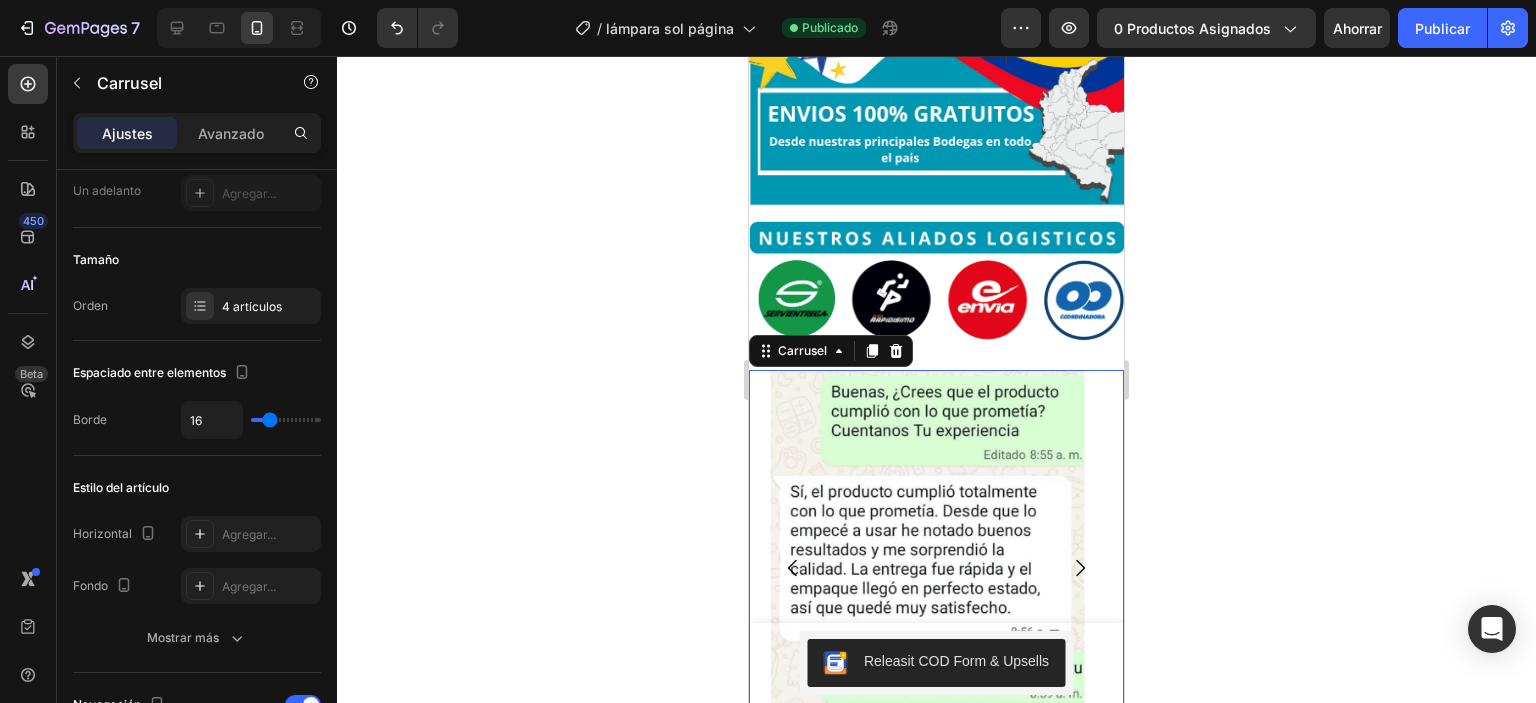 click 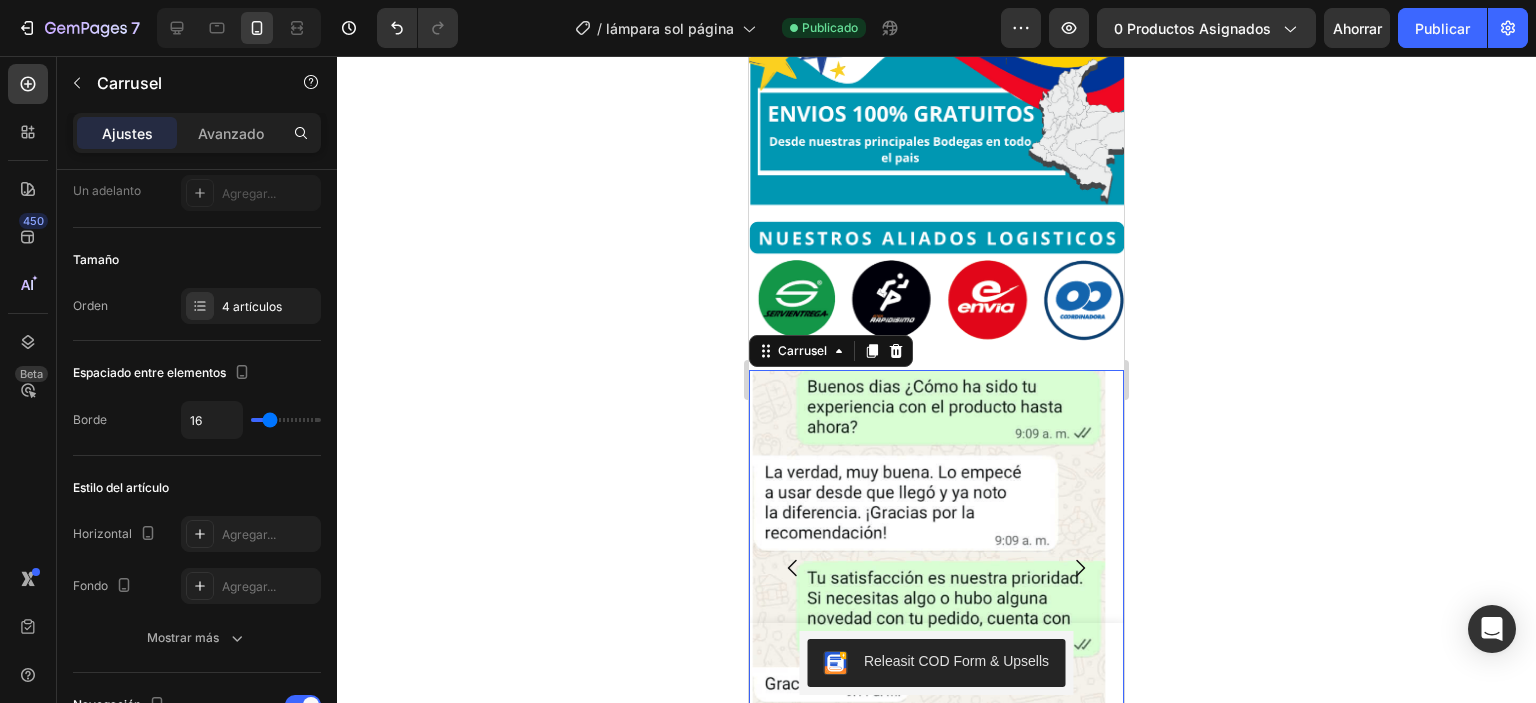 click 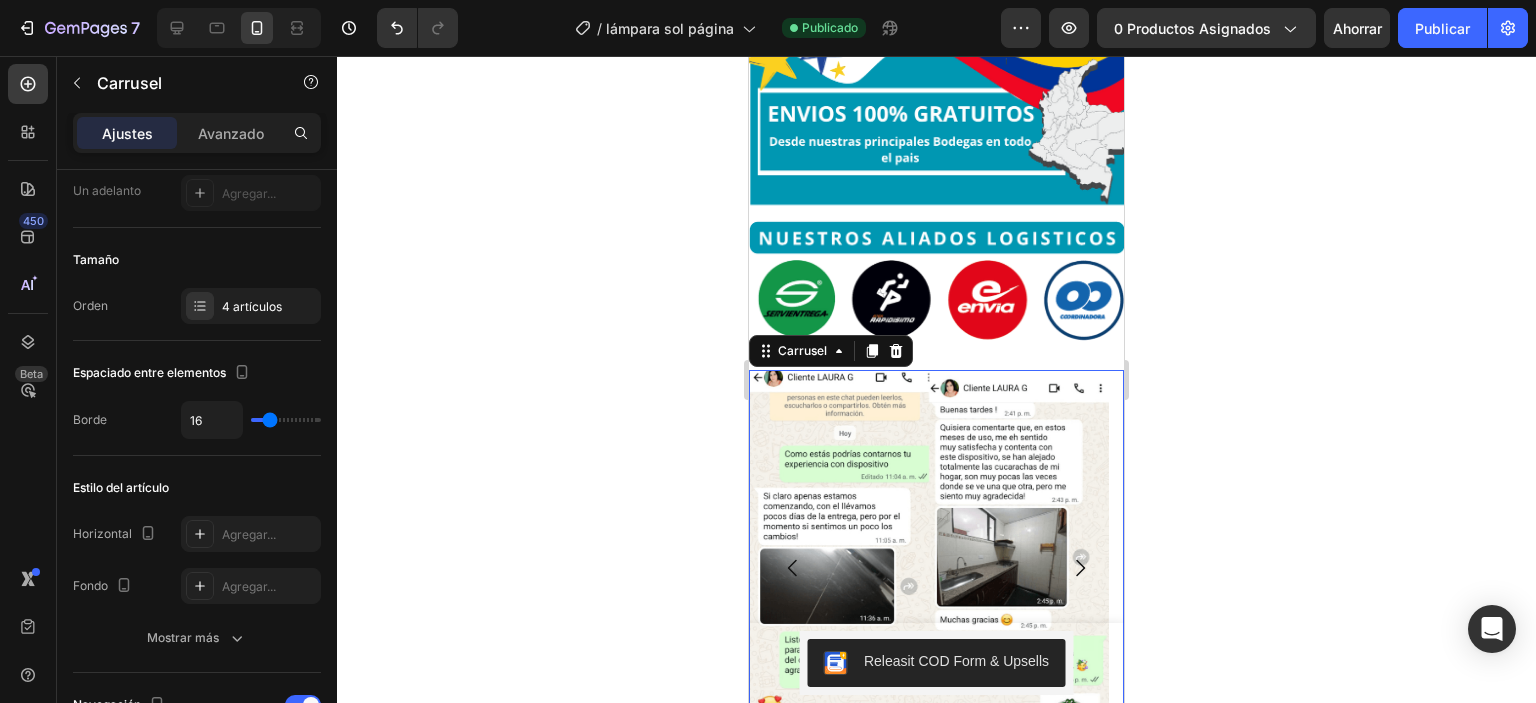 click 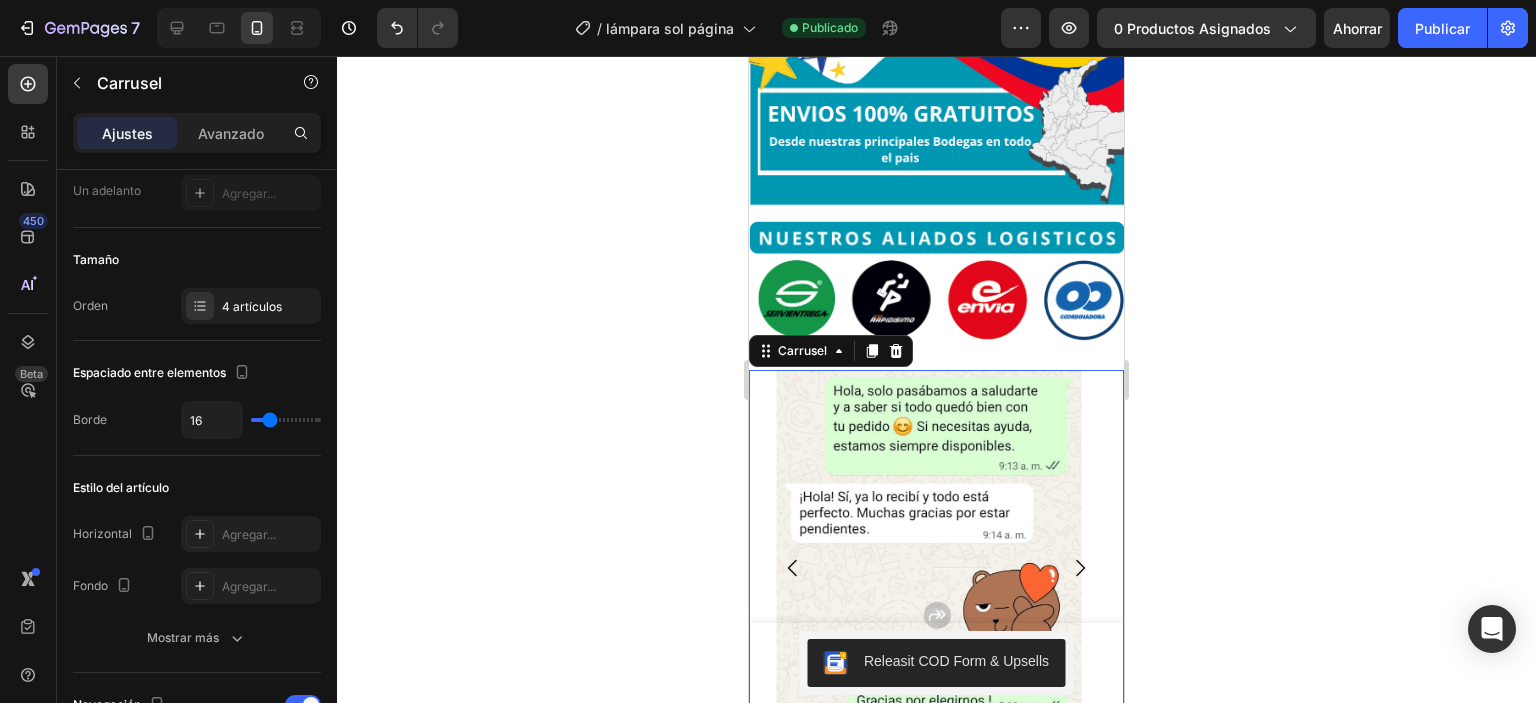 click 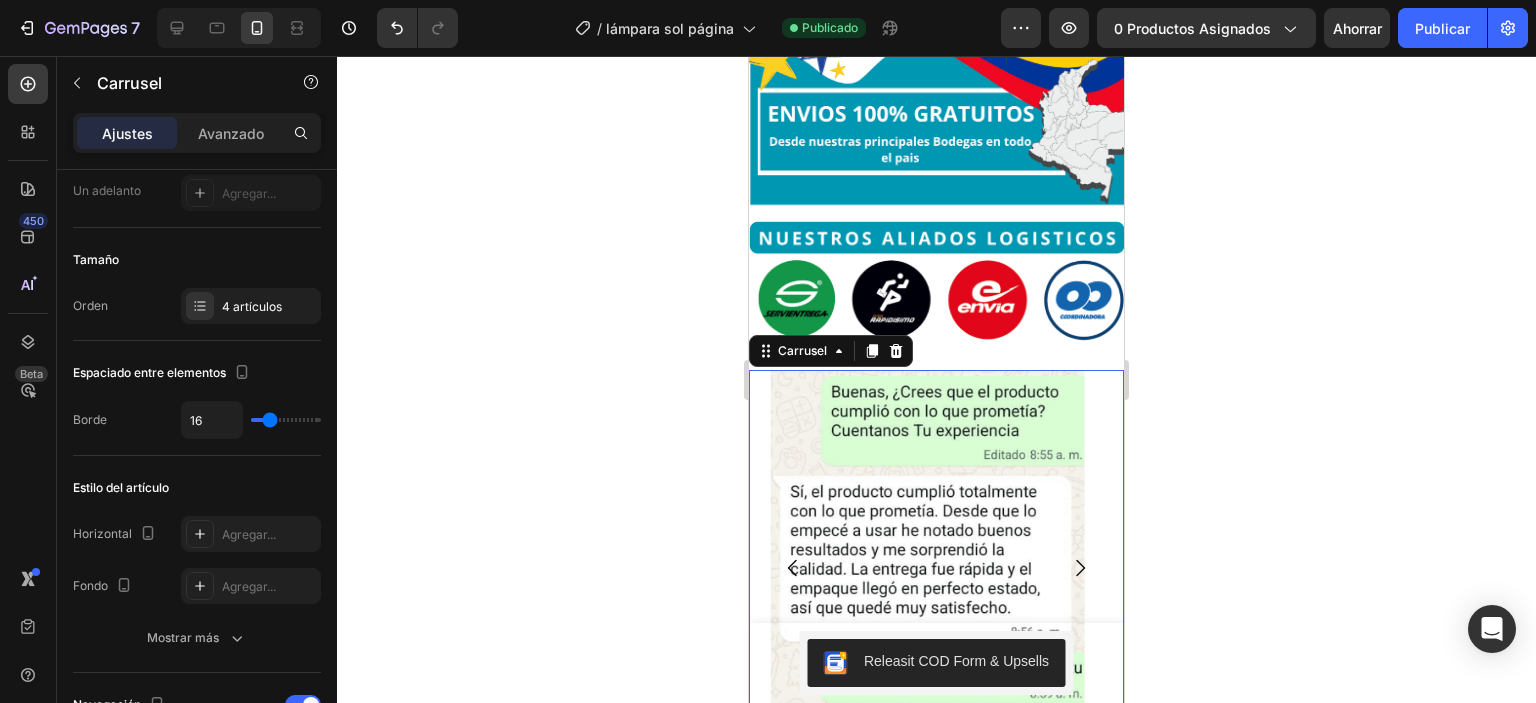 click 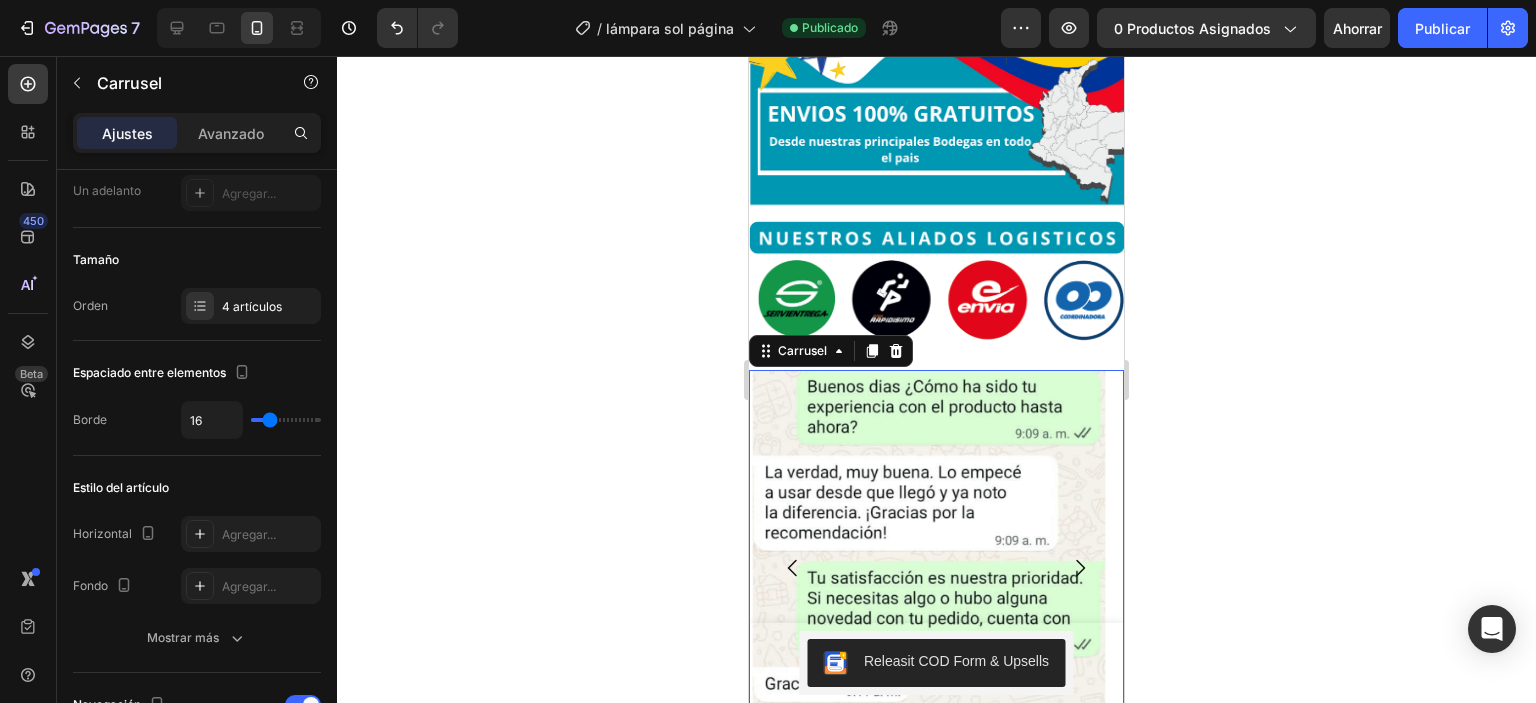 click 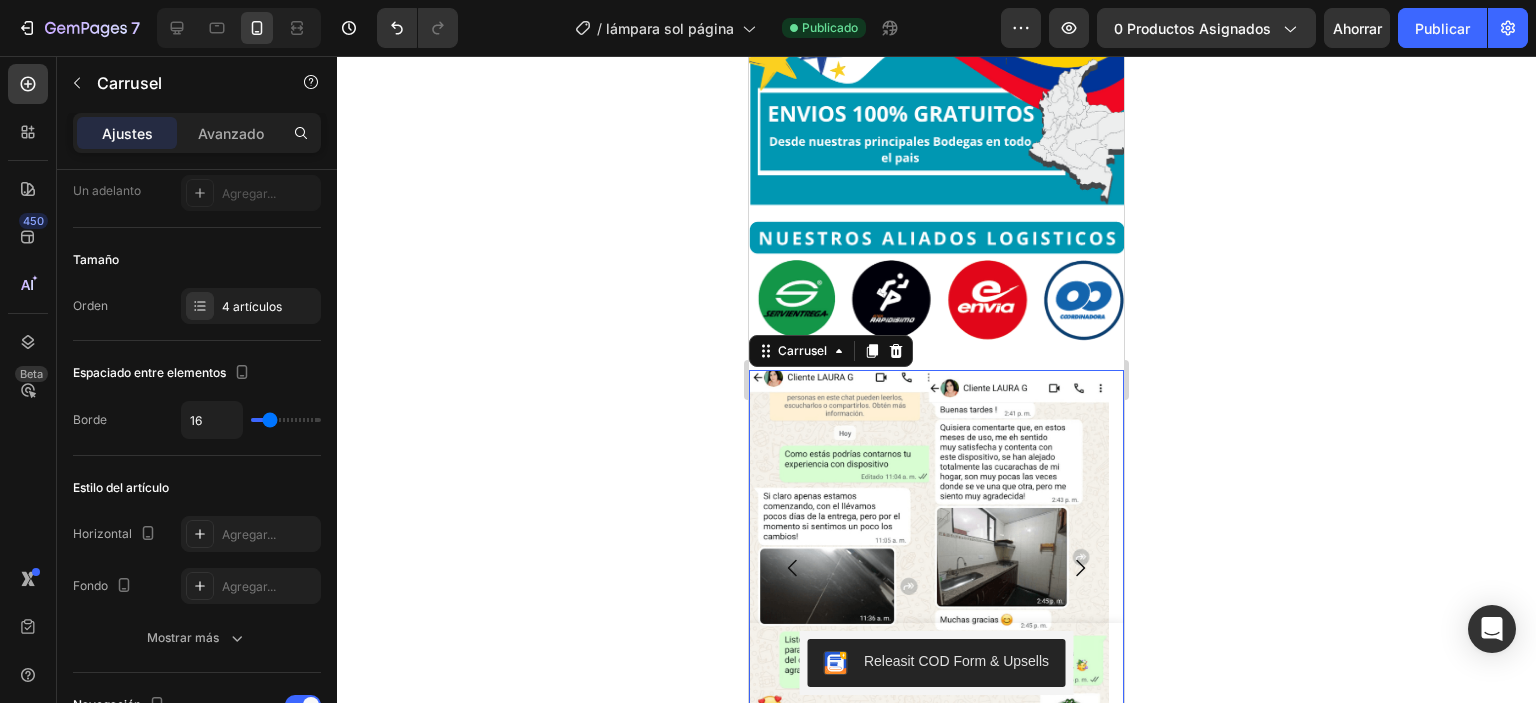 click 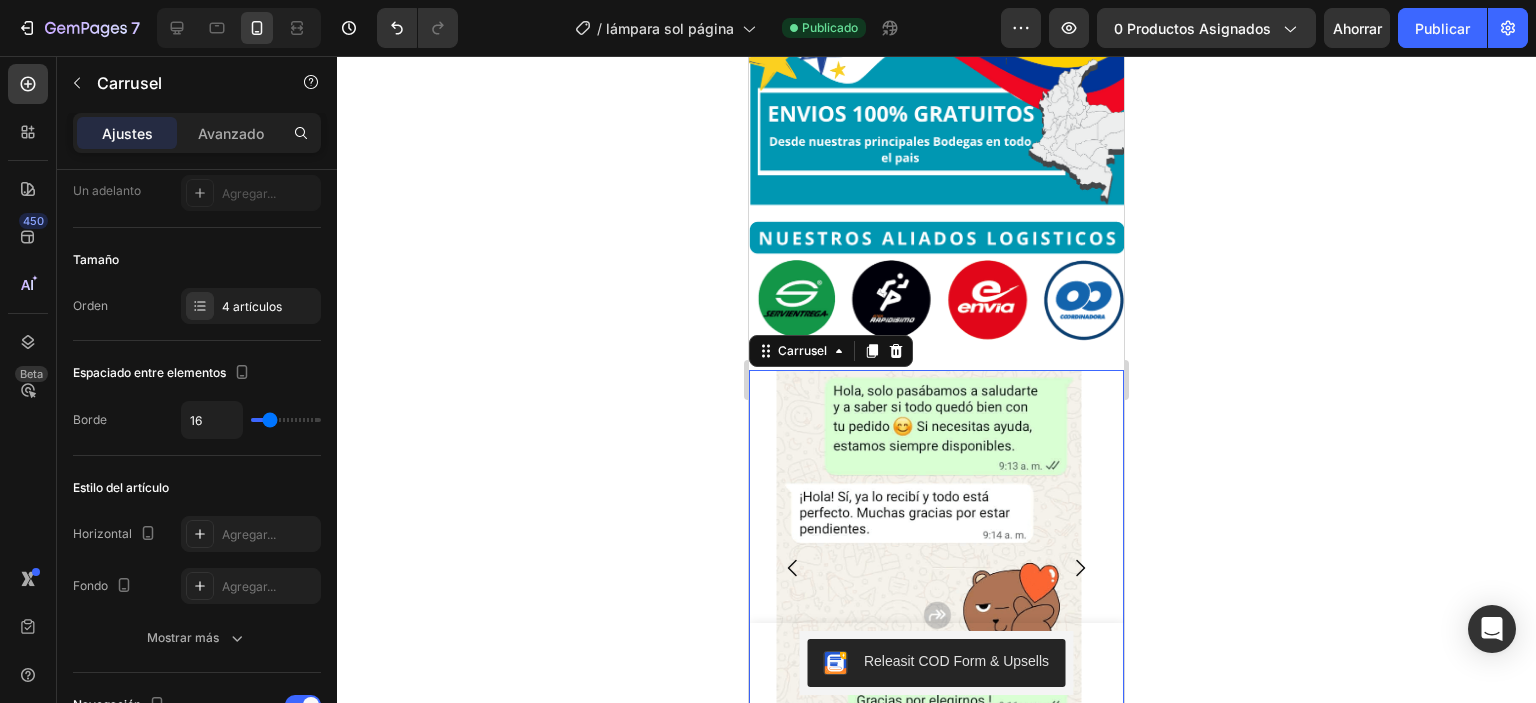 click 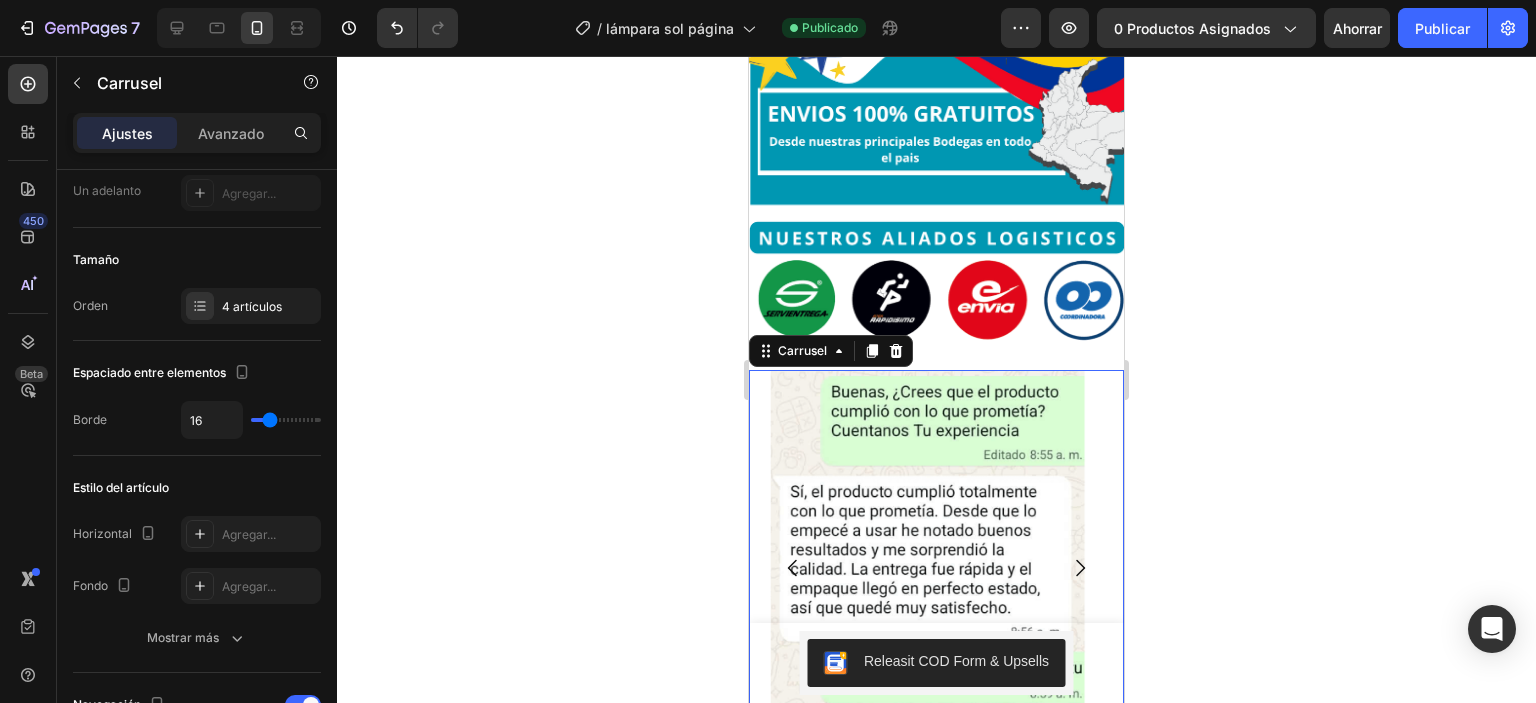 click 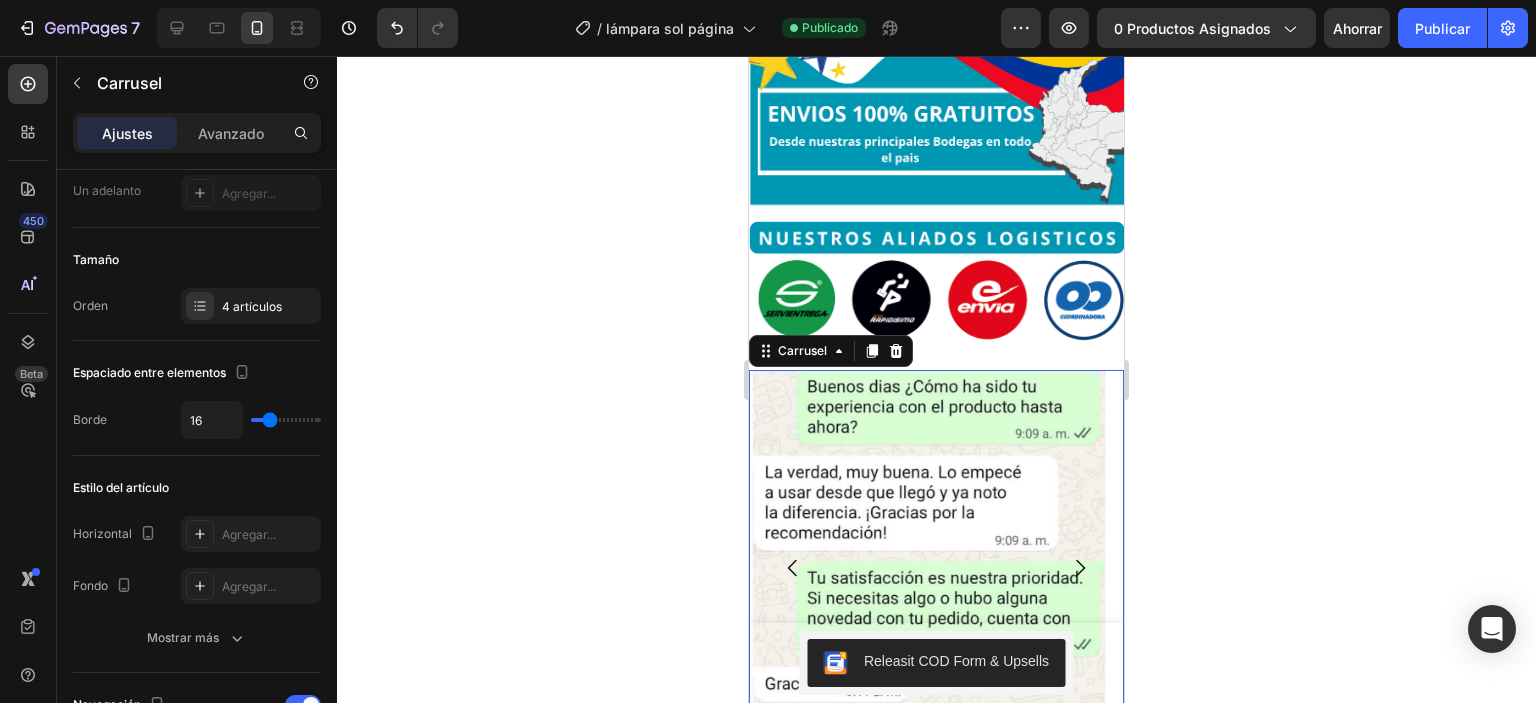 click 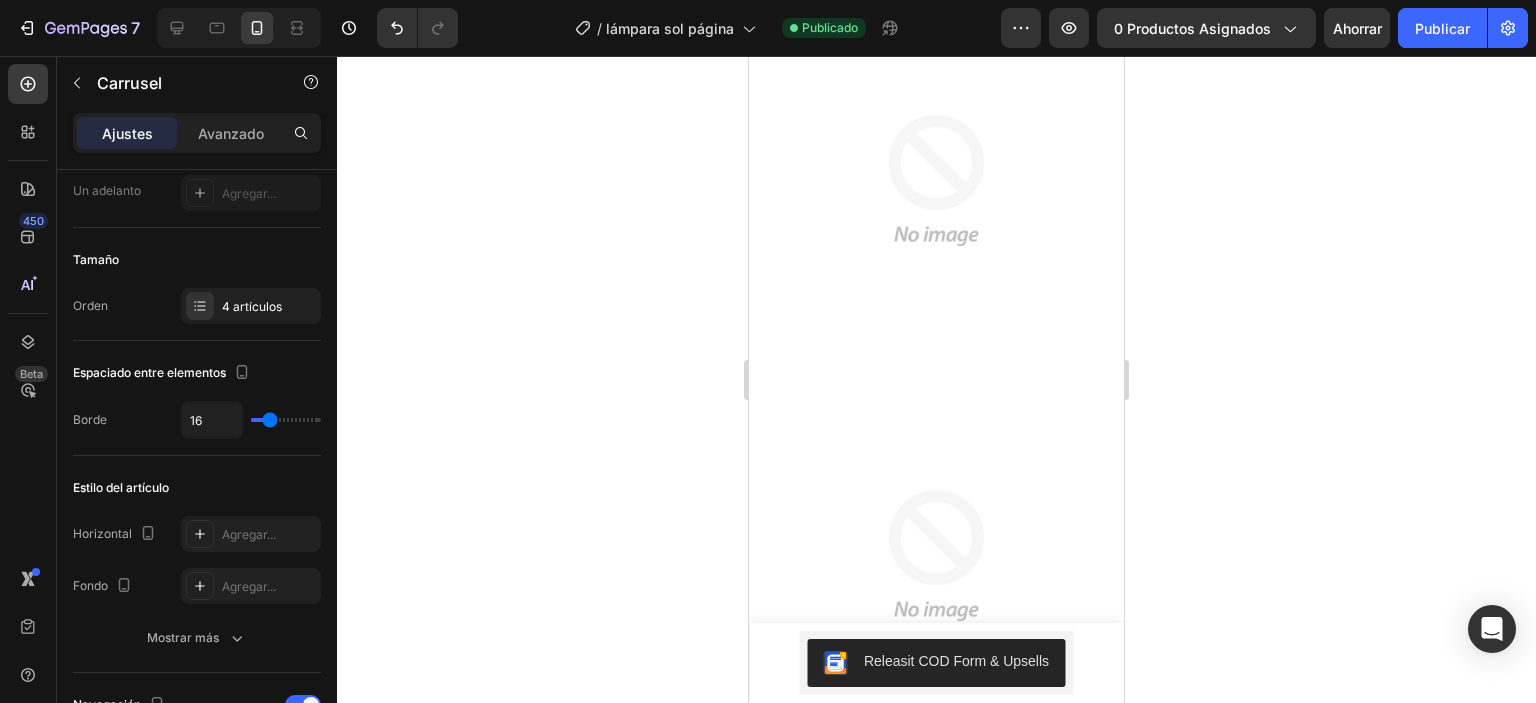scroll, scrollTop: 1000, scrollLeft: 0, axis: vertical 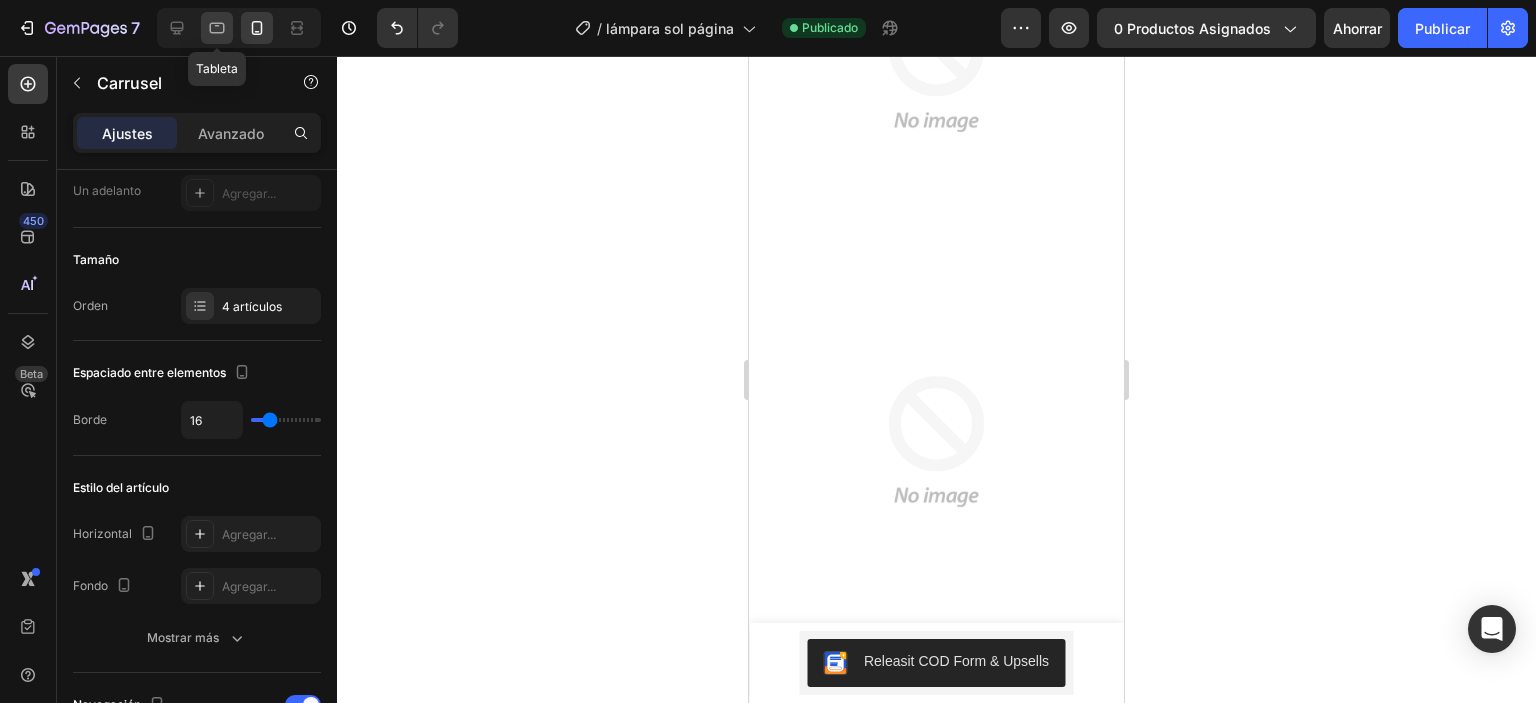 click 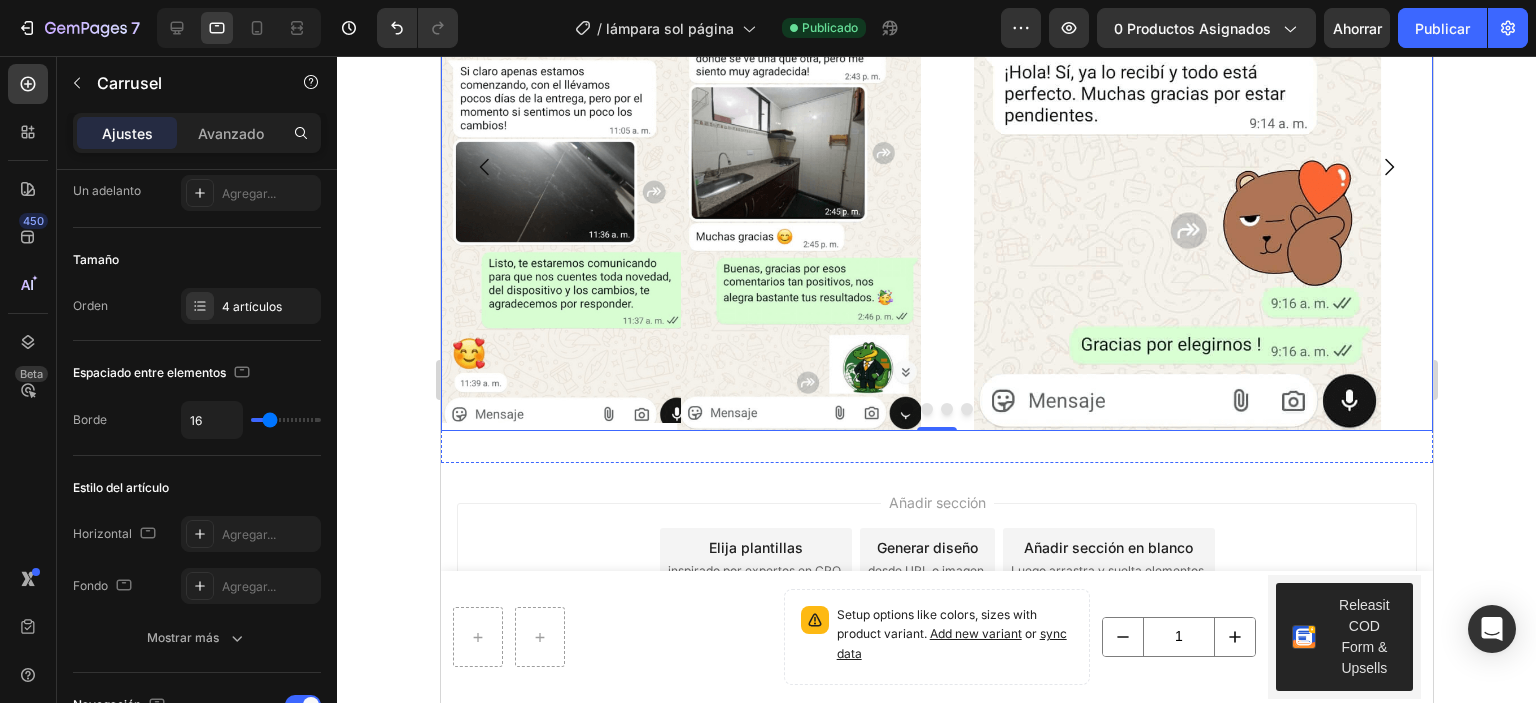 scroll, scrollTop: 7323, scrollLeft: 0, axis: vertical 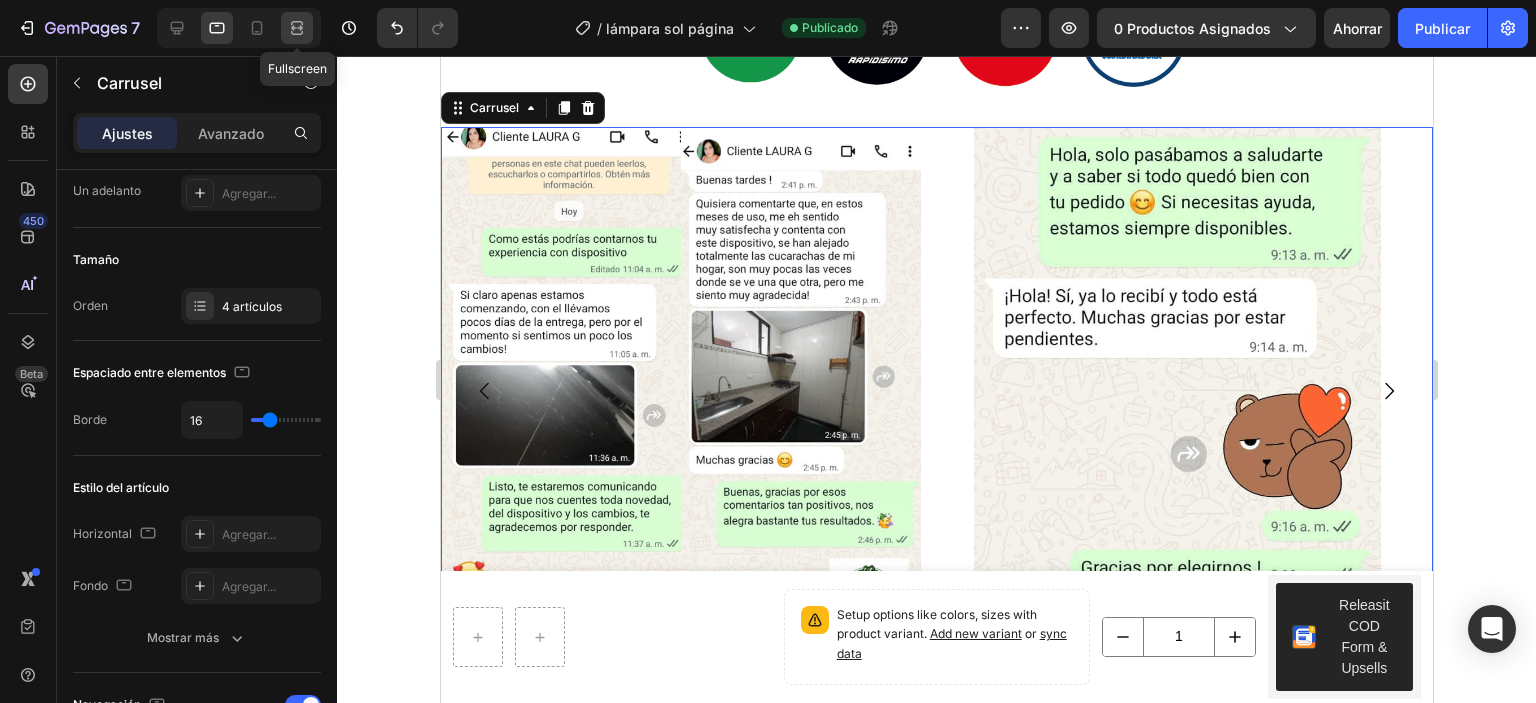 click 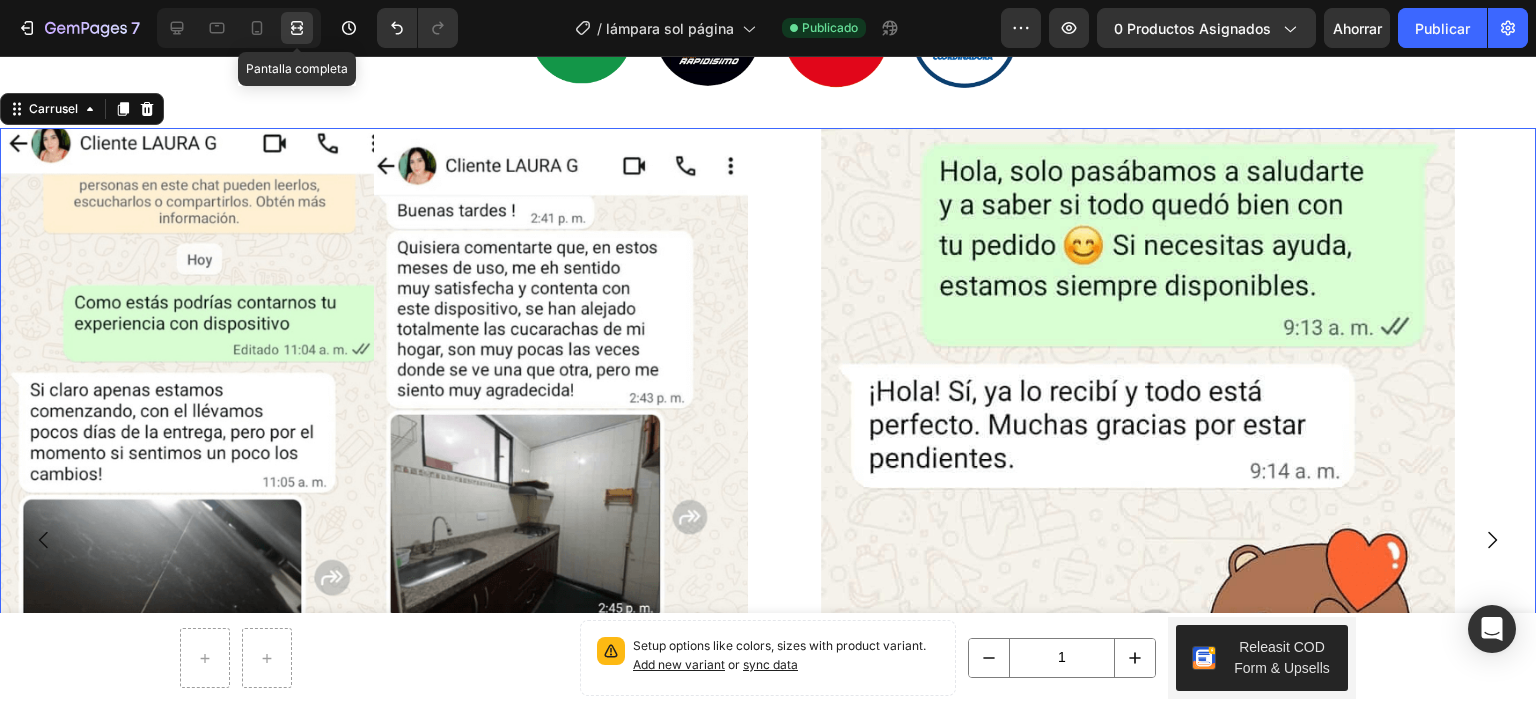 scroll, scrollTop: 7324, scrollLeft: 0, axis: vertical 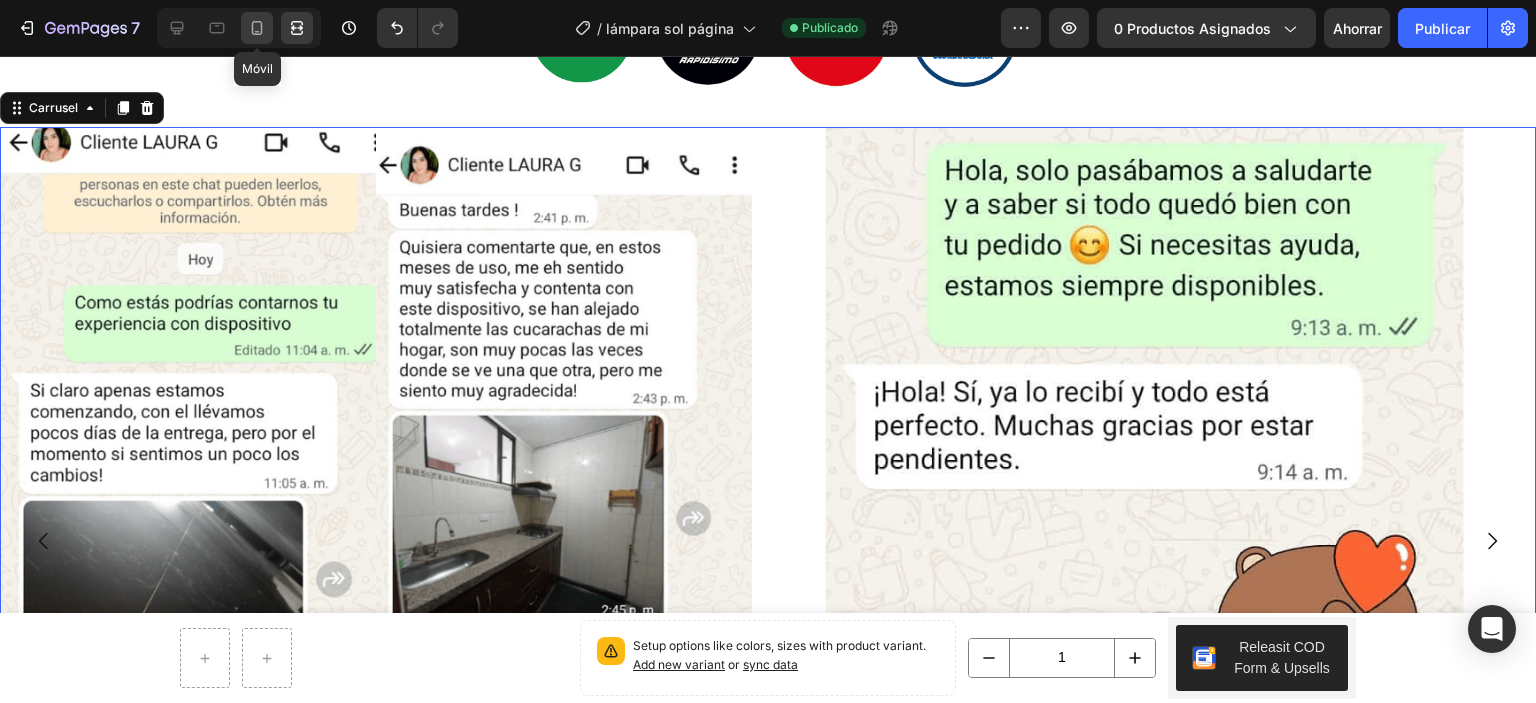 click 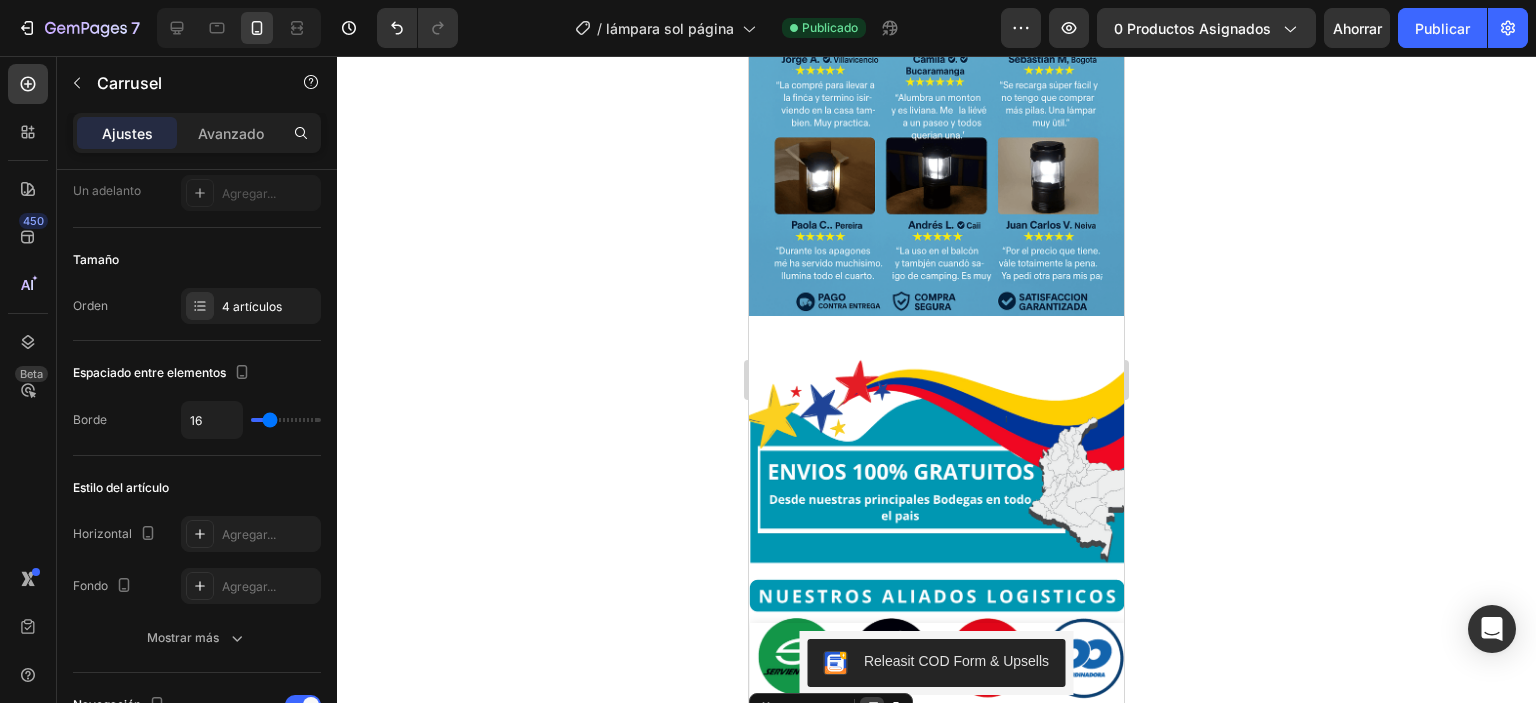 scroll, scrollTop: 3259, scrollLeft: 0, axis: vertical 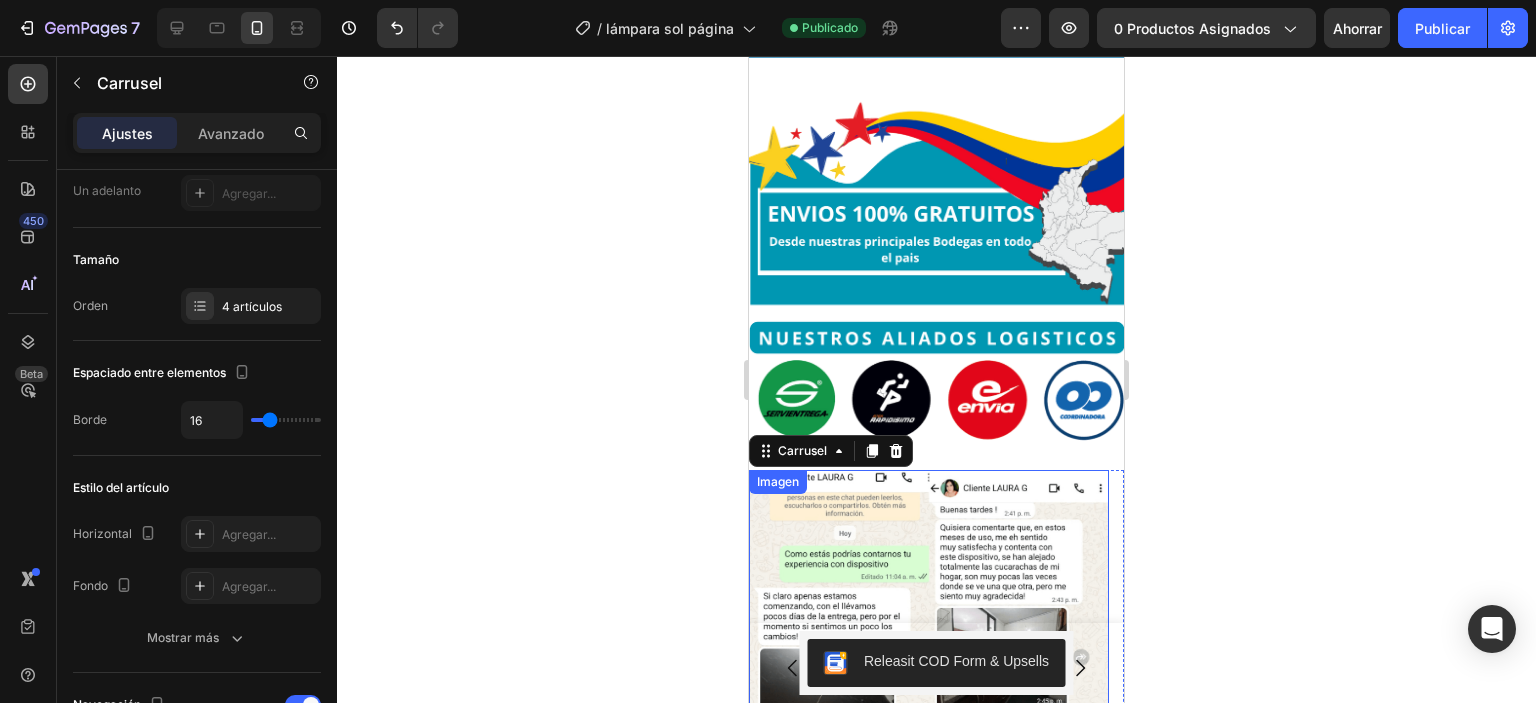 click 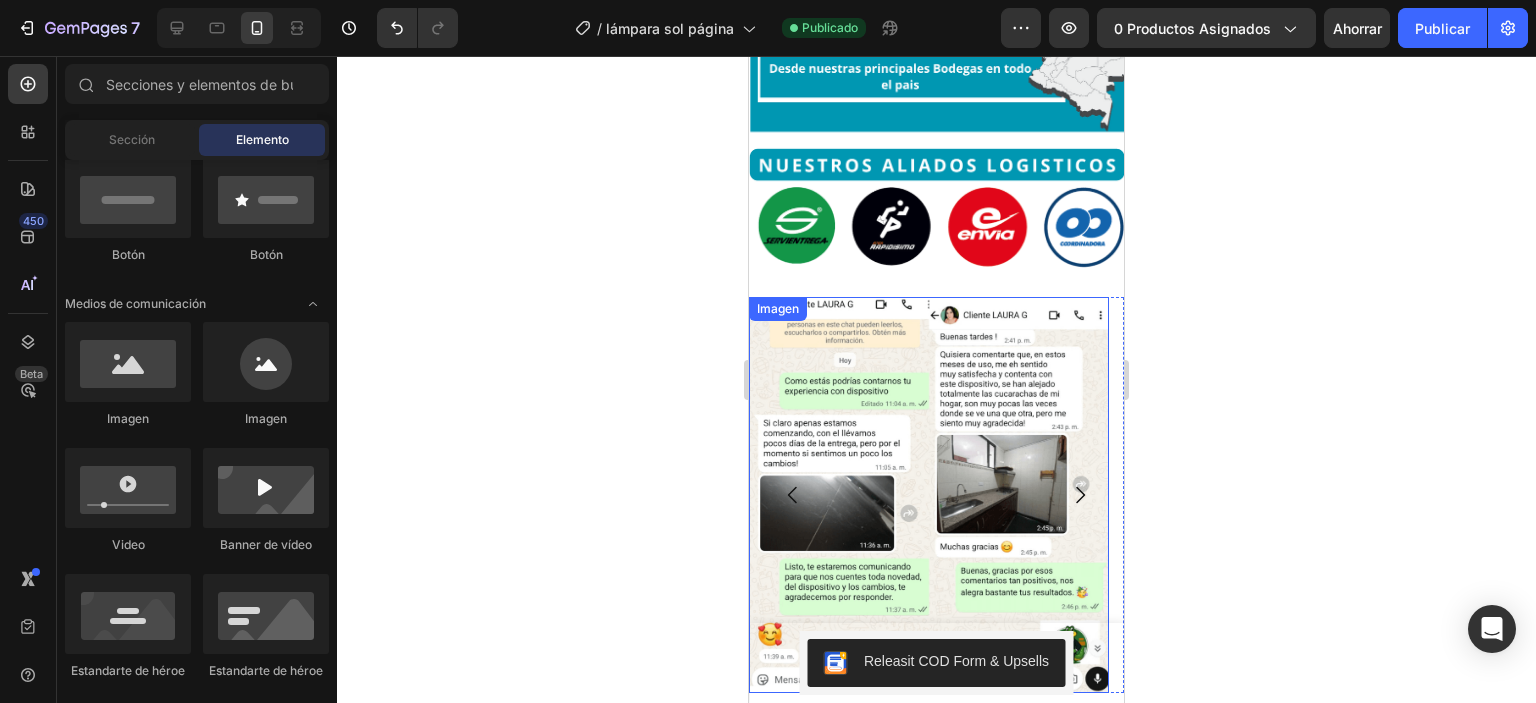 scroll, scrollTop: 3559, scrollLeft: 0, axis: vertical 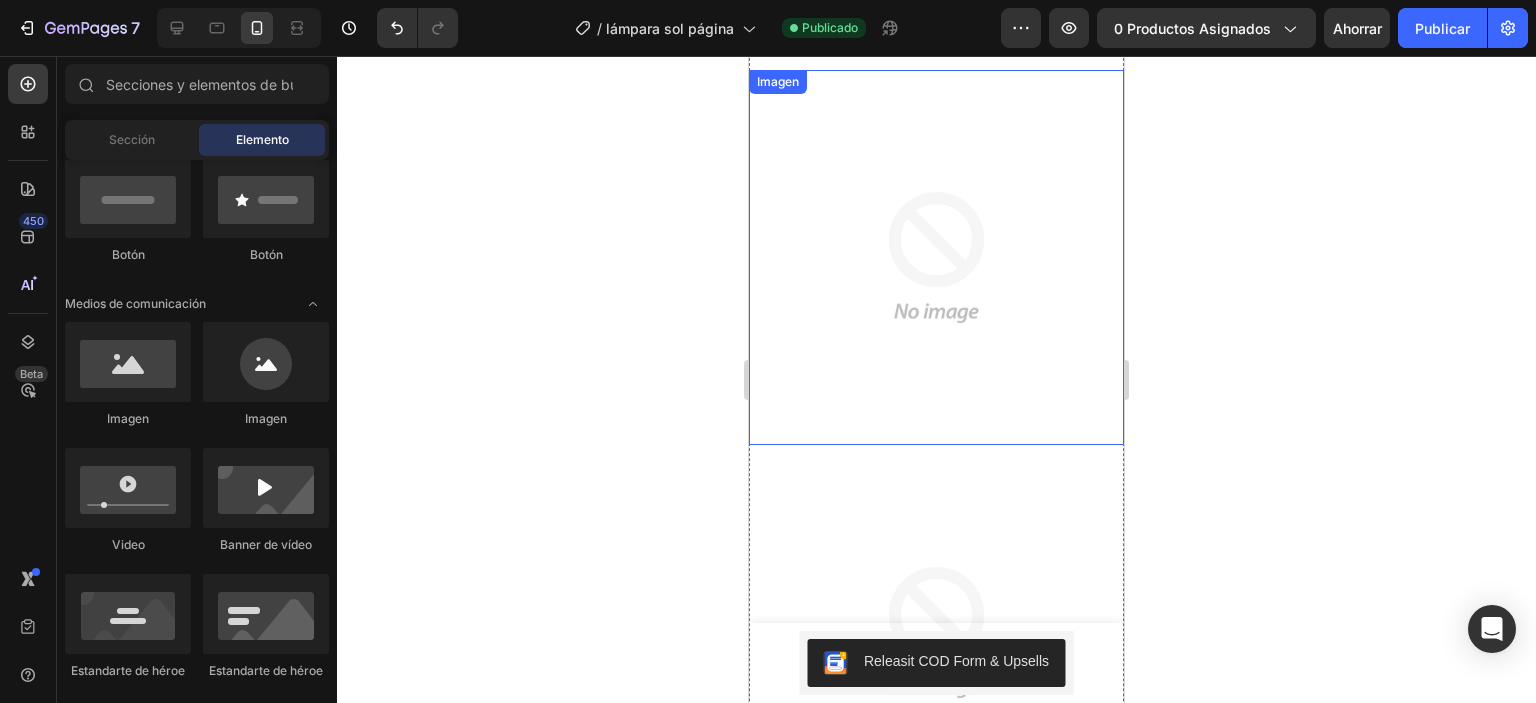 click at bounding box center (936, 257) 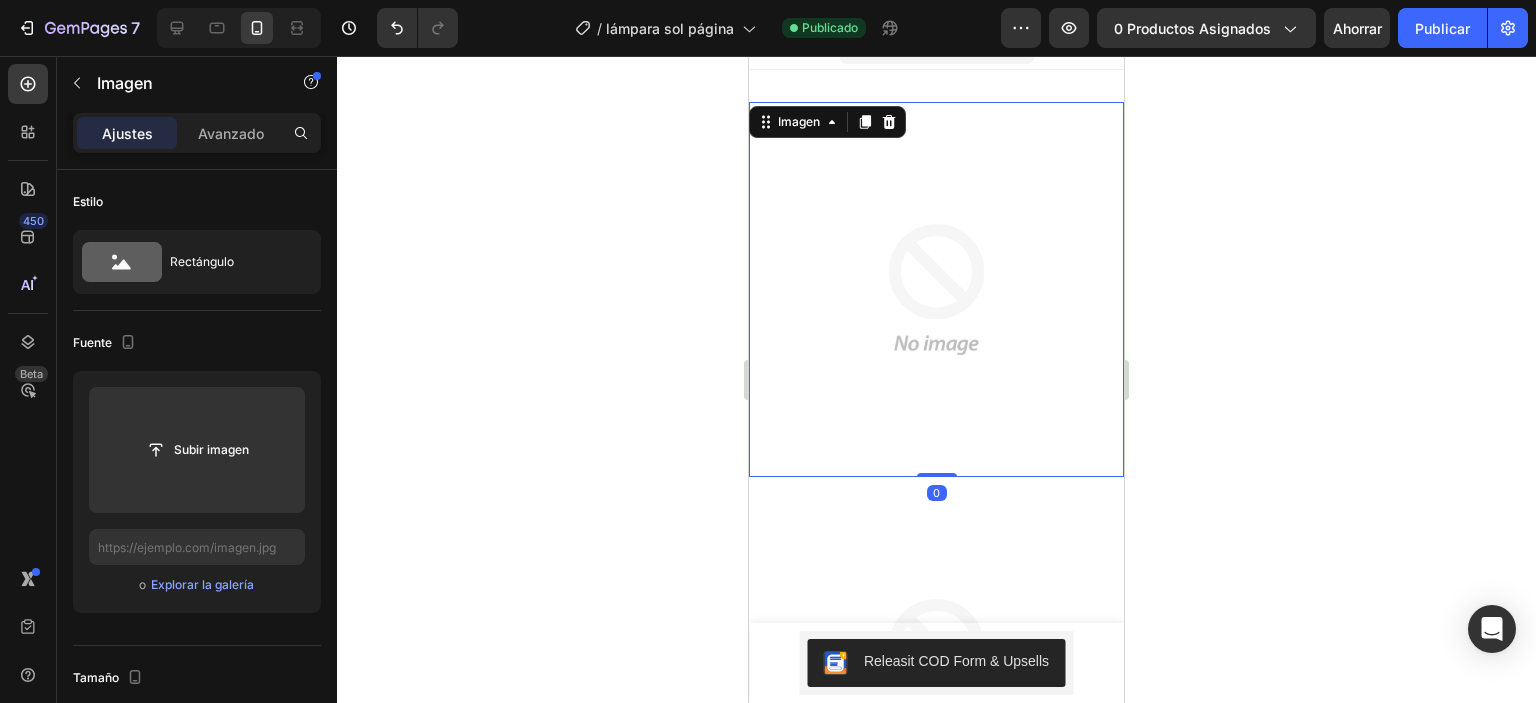 scroll, scrollTop: 0, scrollLeft: 0, axis: both 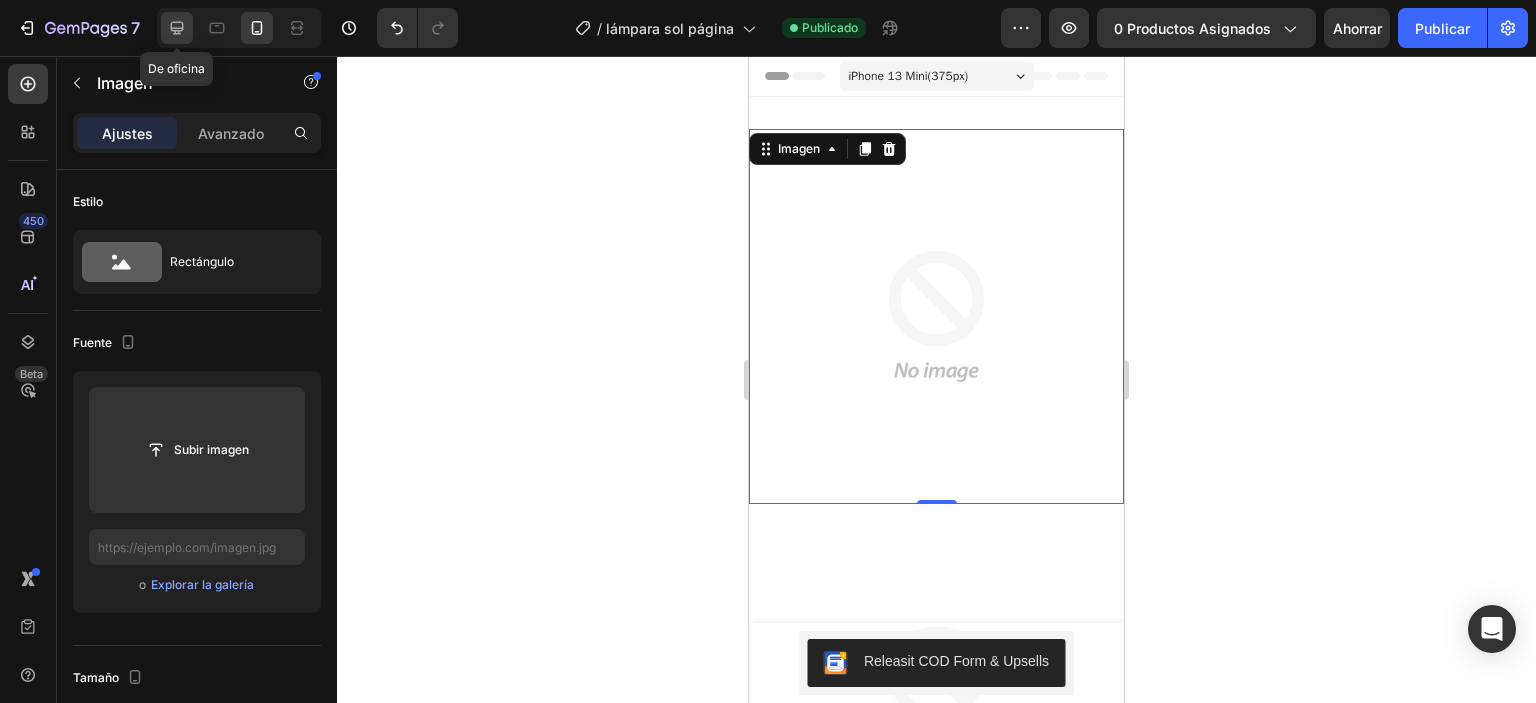 click 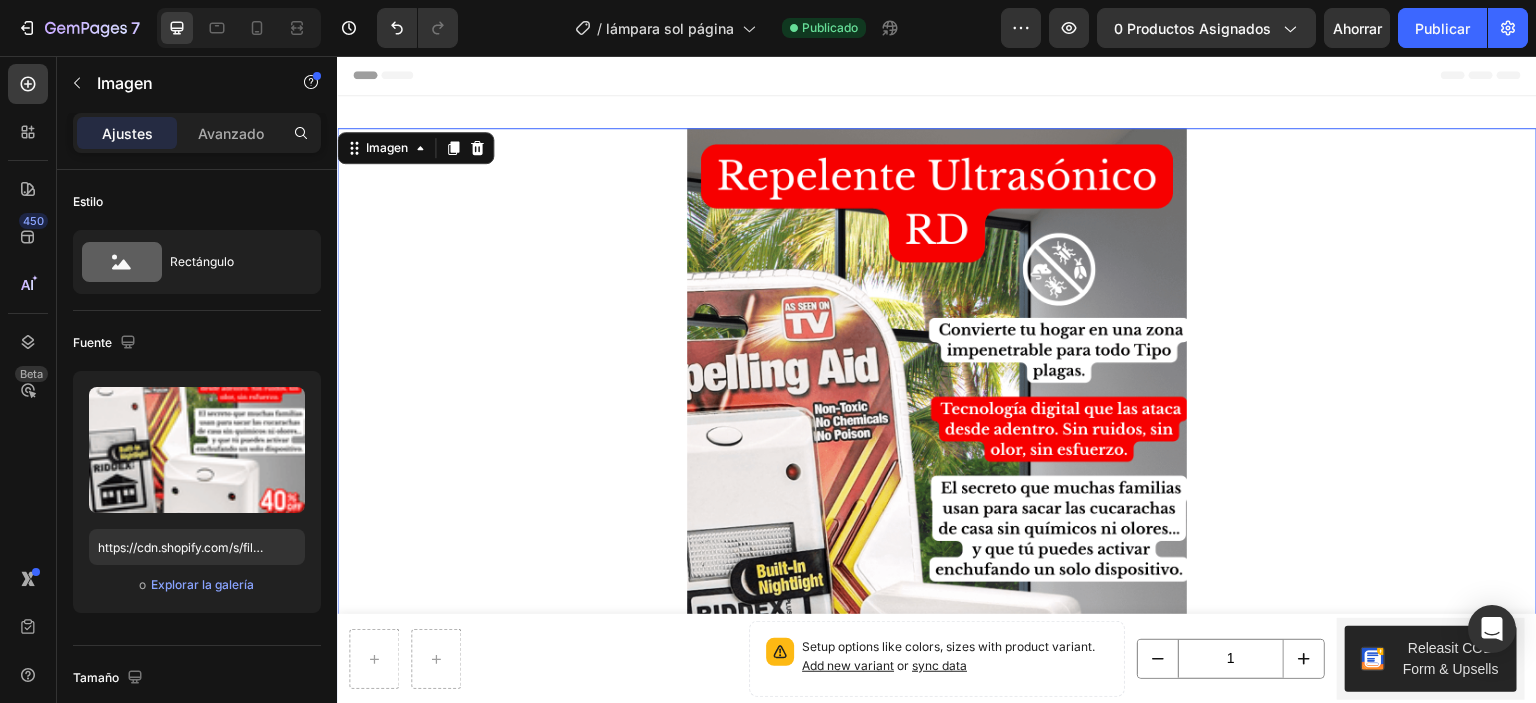 scroll, scrollTop: 3, scrollLeft: 0, axis: vertical 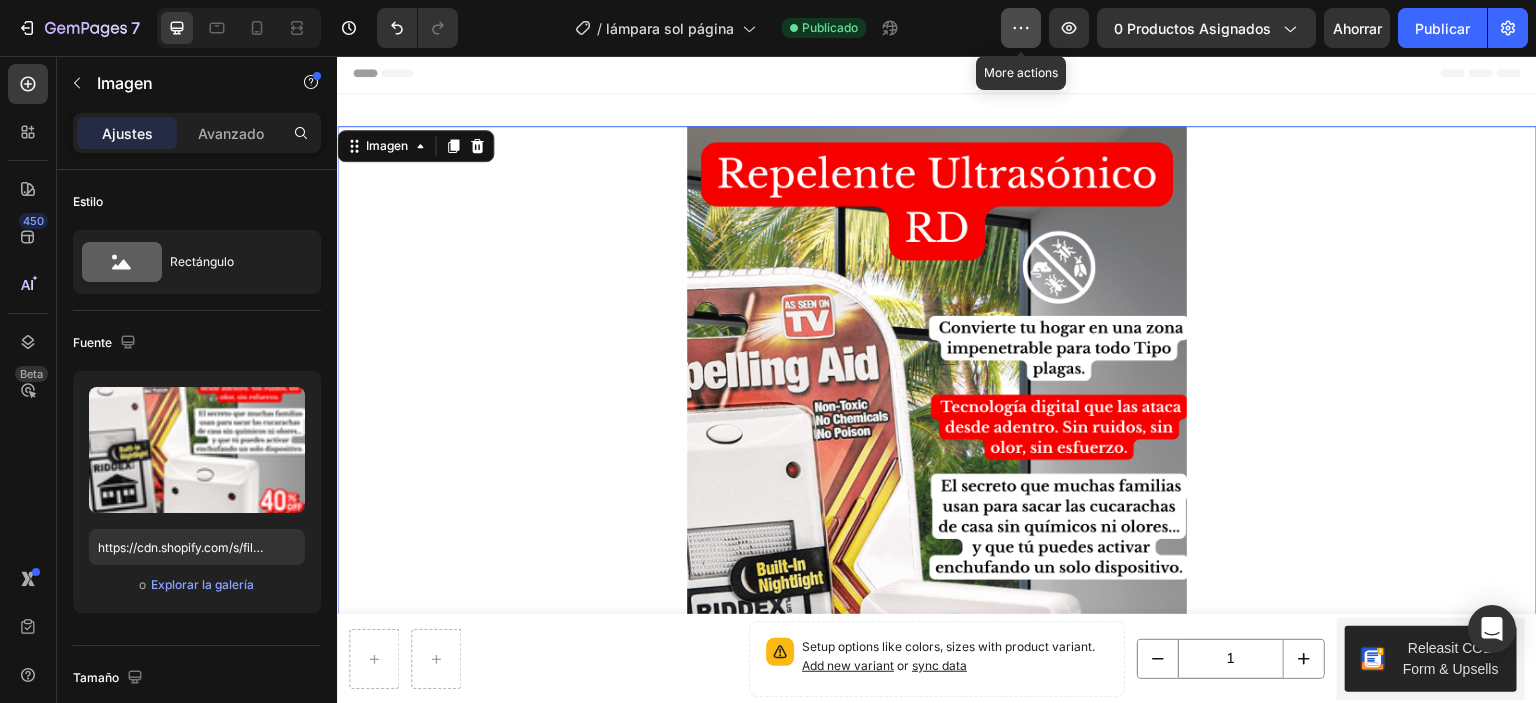 click 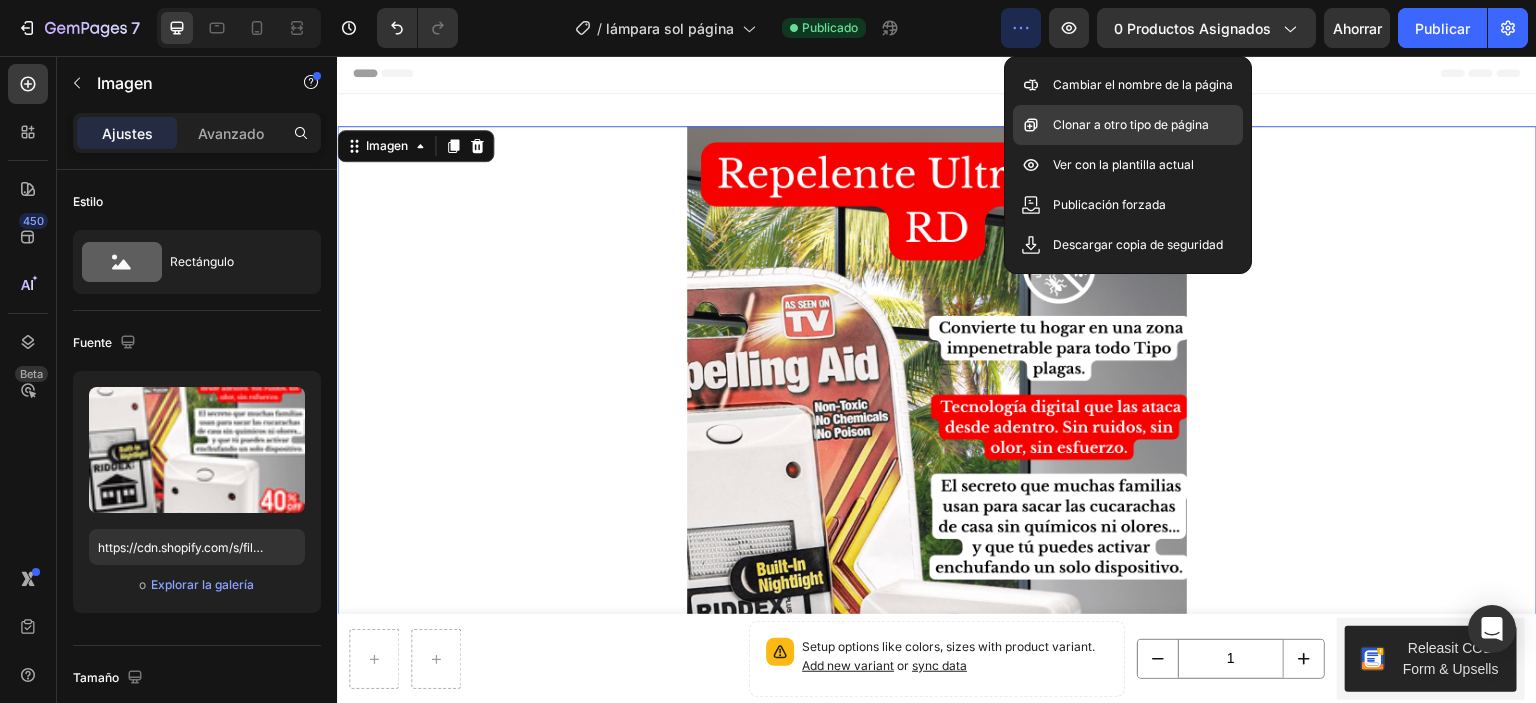 click on "Clonar a otro tipo de página" at bounding box center [1131, 124] 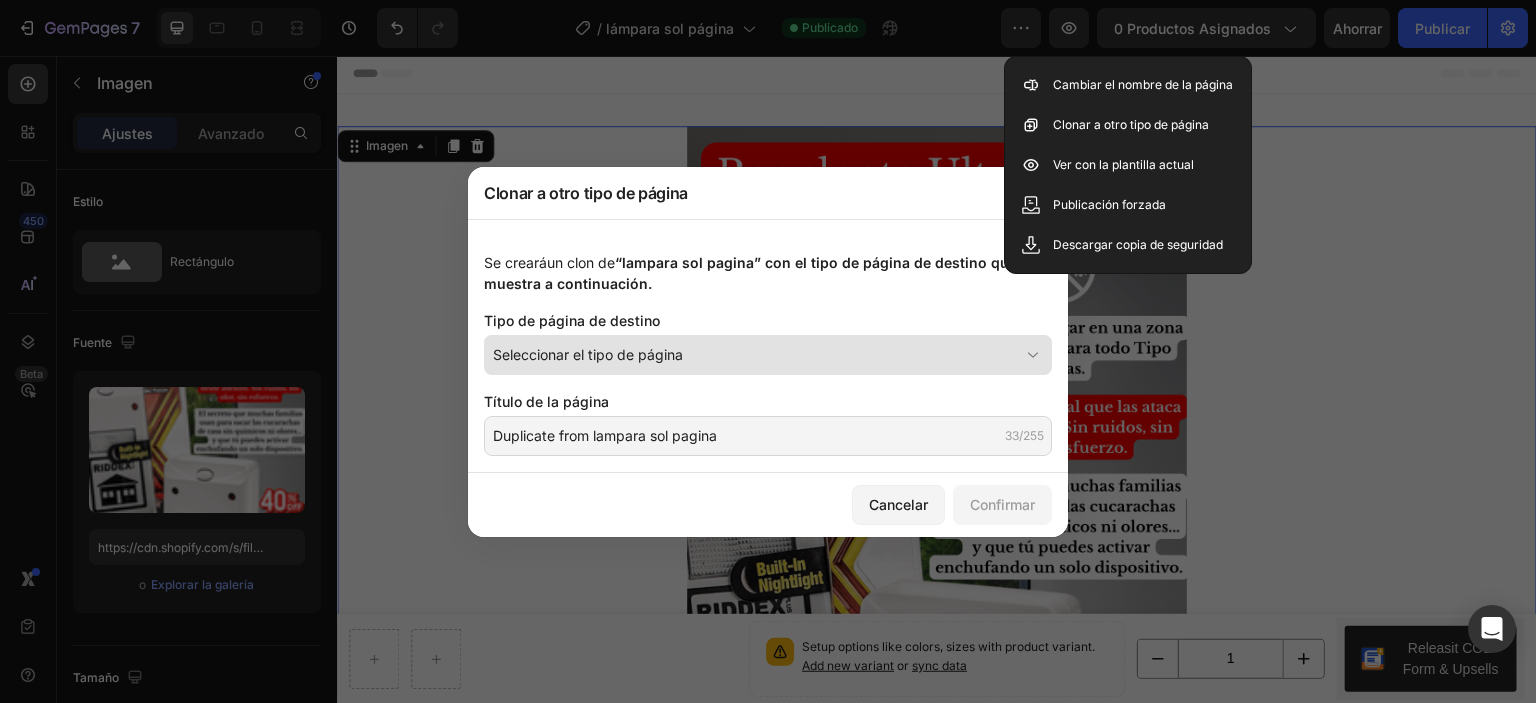 click on "Seleccionar el tipo de página" at bounding box center [756, 354] 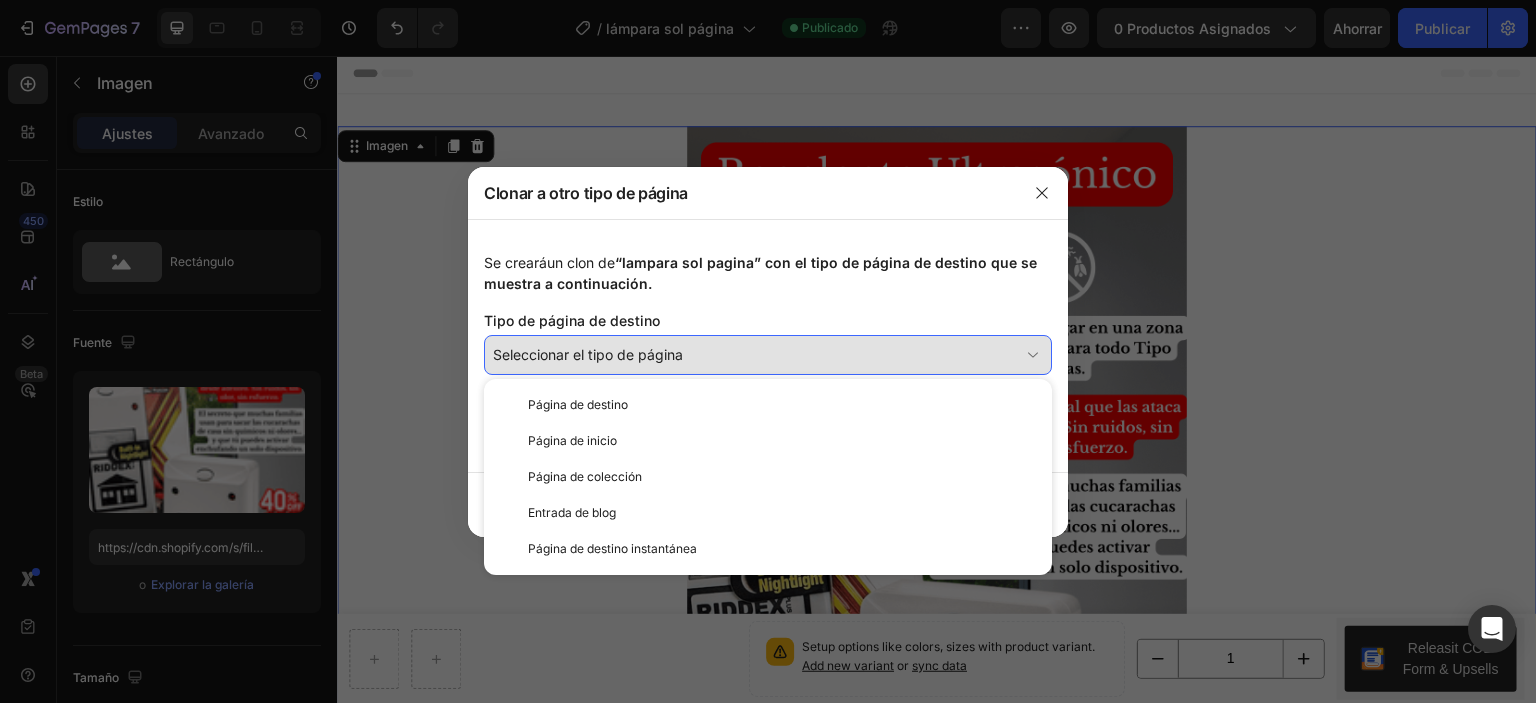 click on "Seleccionar el tipo de página" at bounding box center [756, 354] 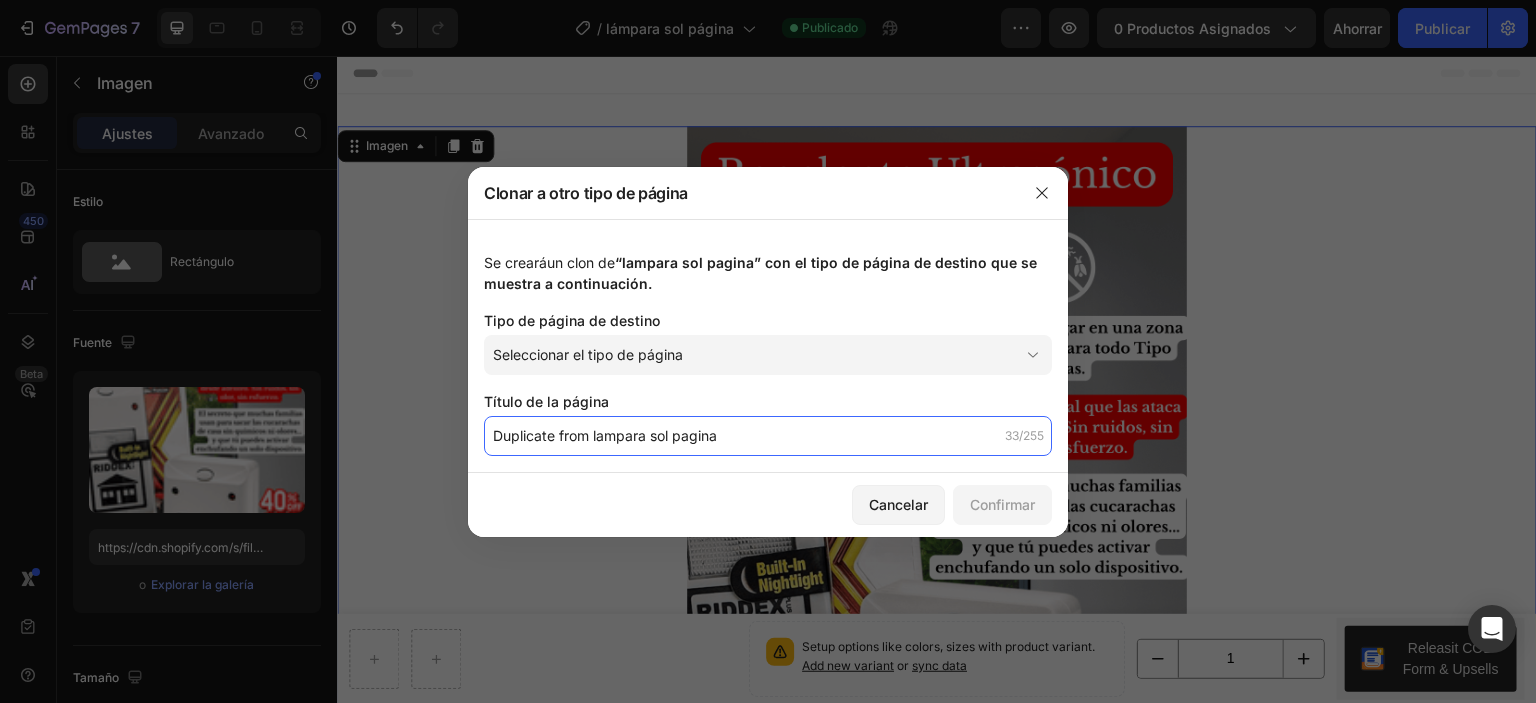 click on "Duplicate from lampara sol pagina" 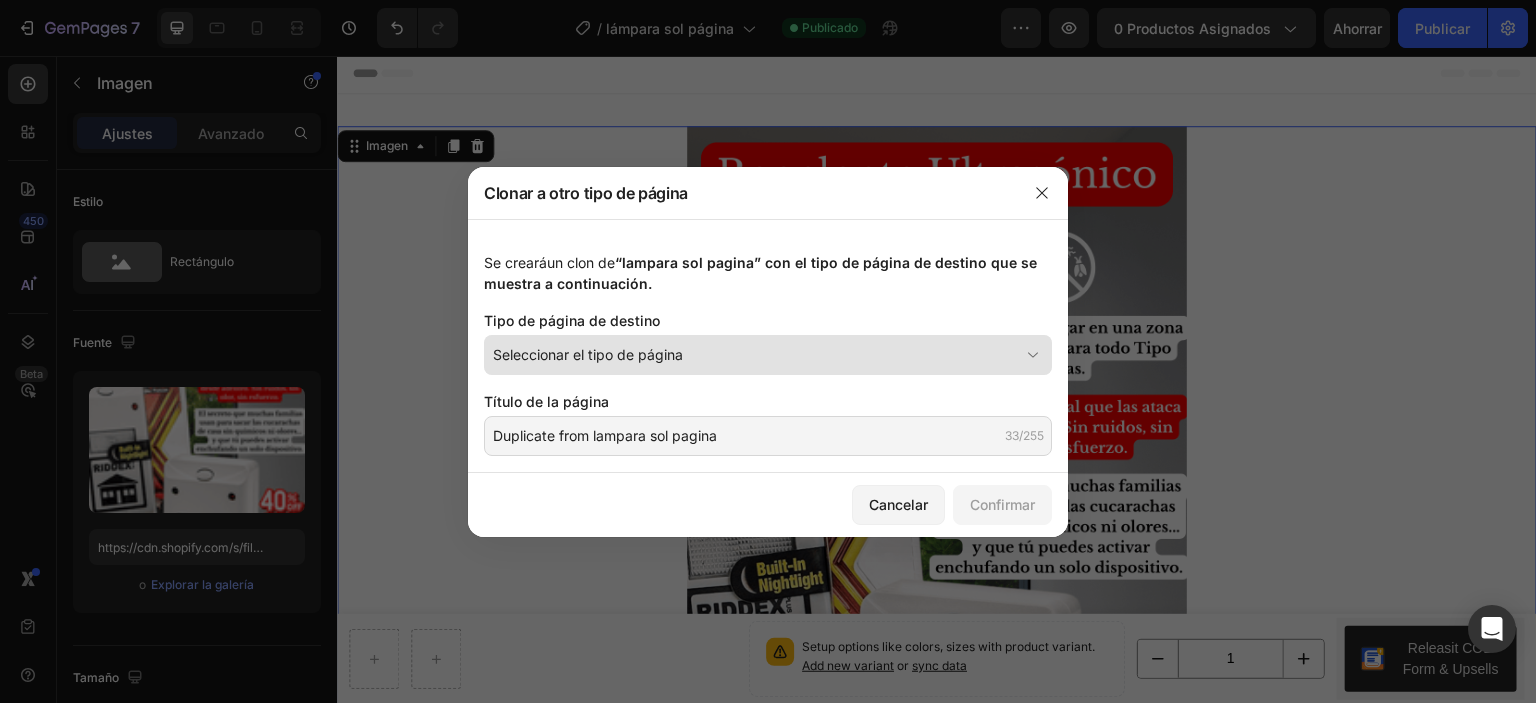 click on "Seleccionar el tipo de página" at bounding box center (756, 354) 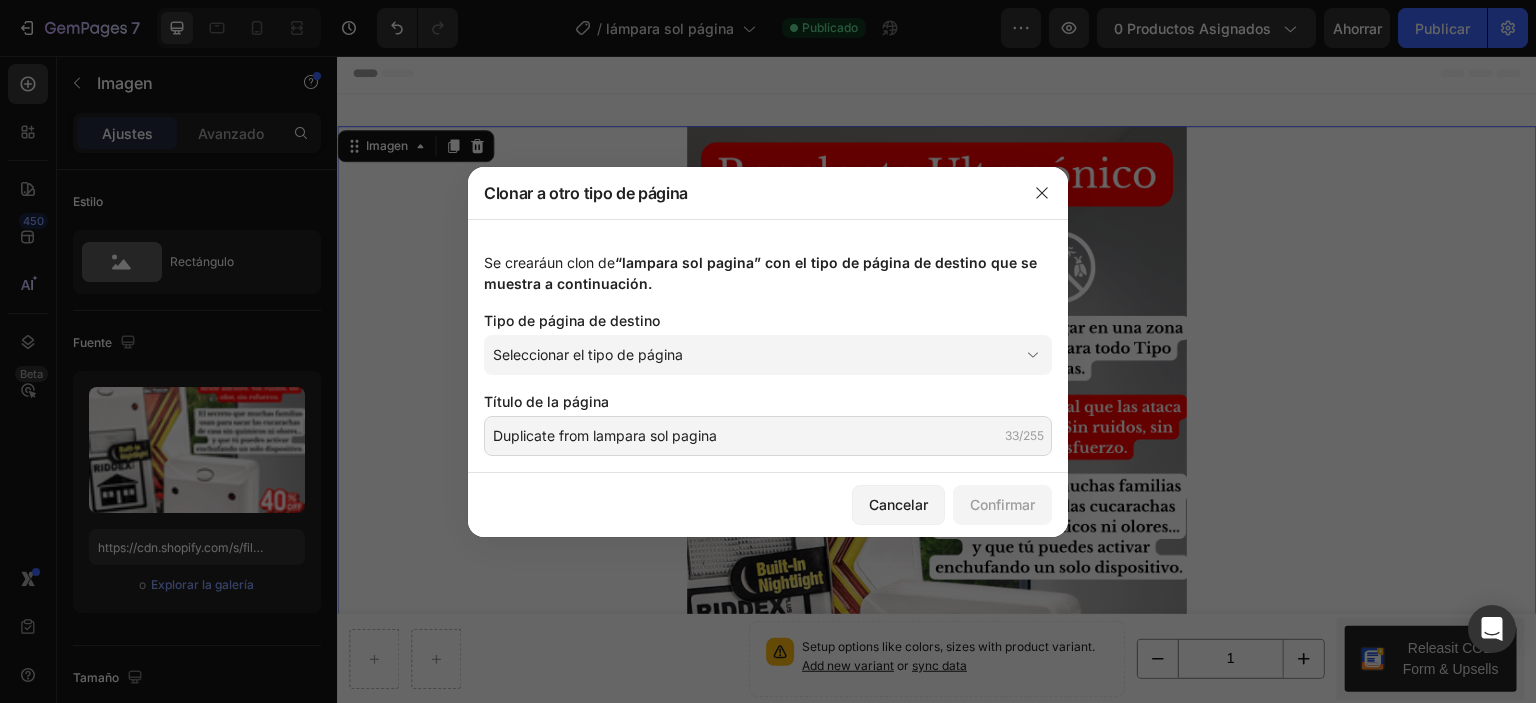 click on "Tipo de página de destino" 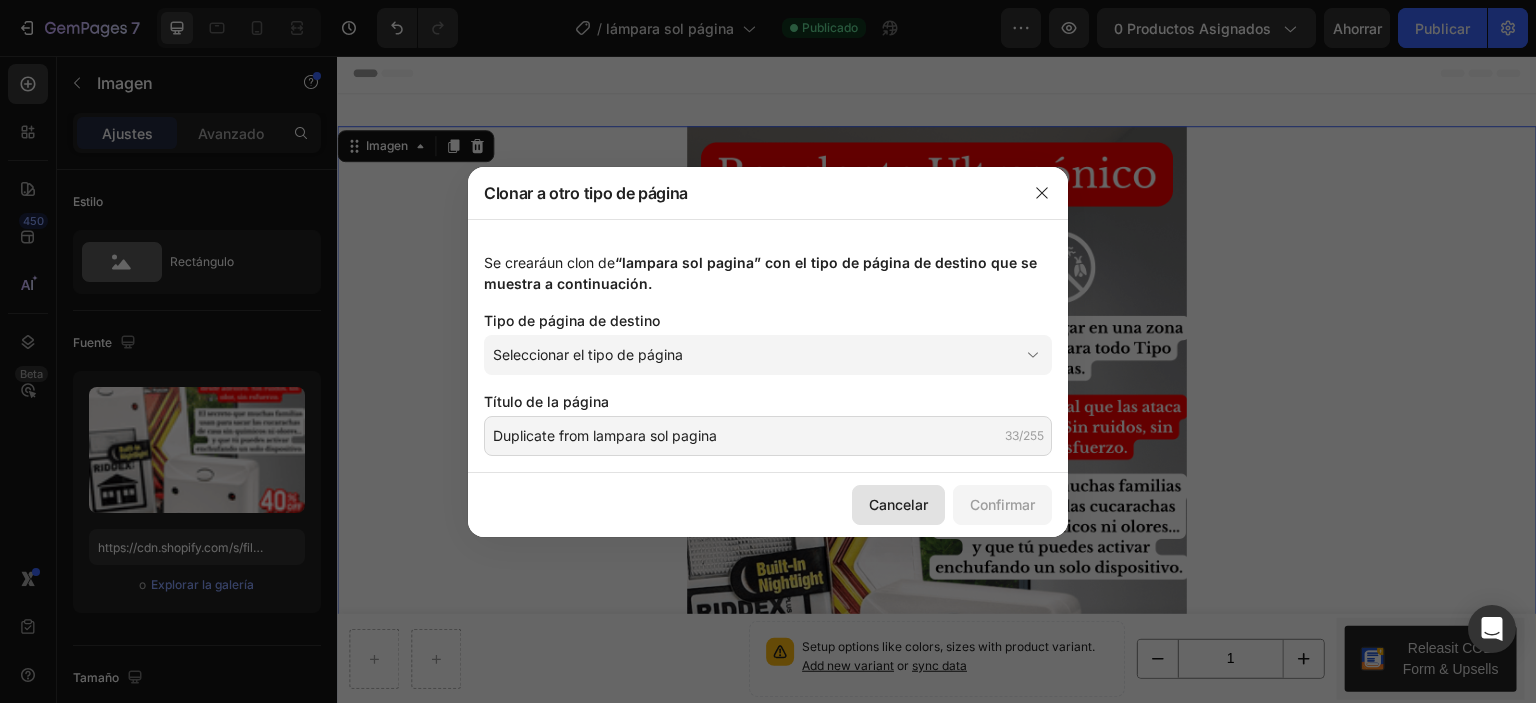 click on "Cancelar" at bounding box center [898, 504] 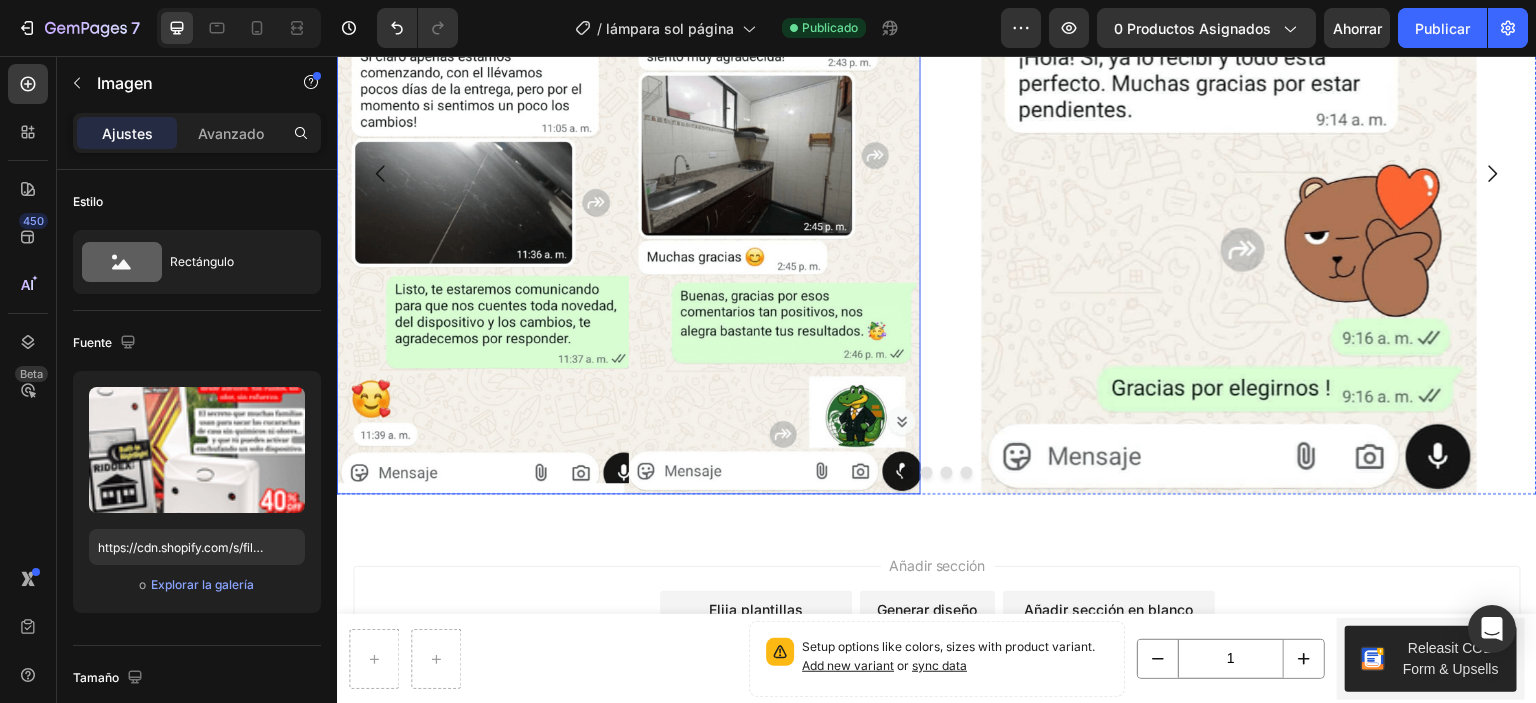 scroll, scrollTop: 7661, scrollLeft: 0, axis: vertical 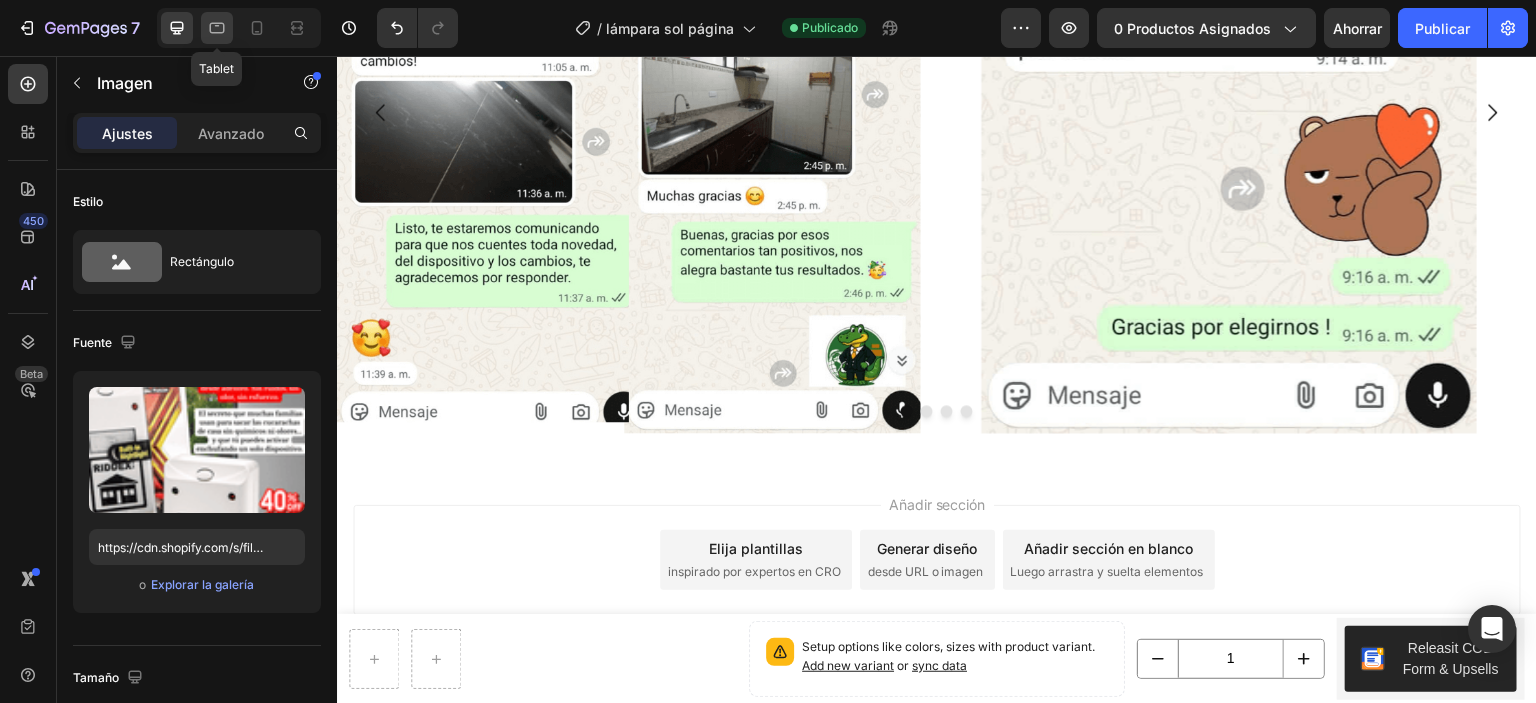 click 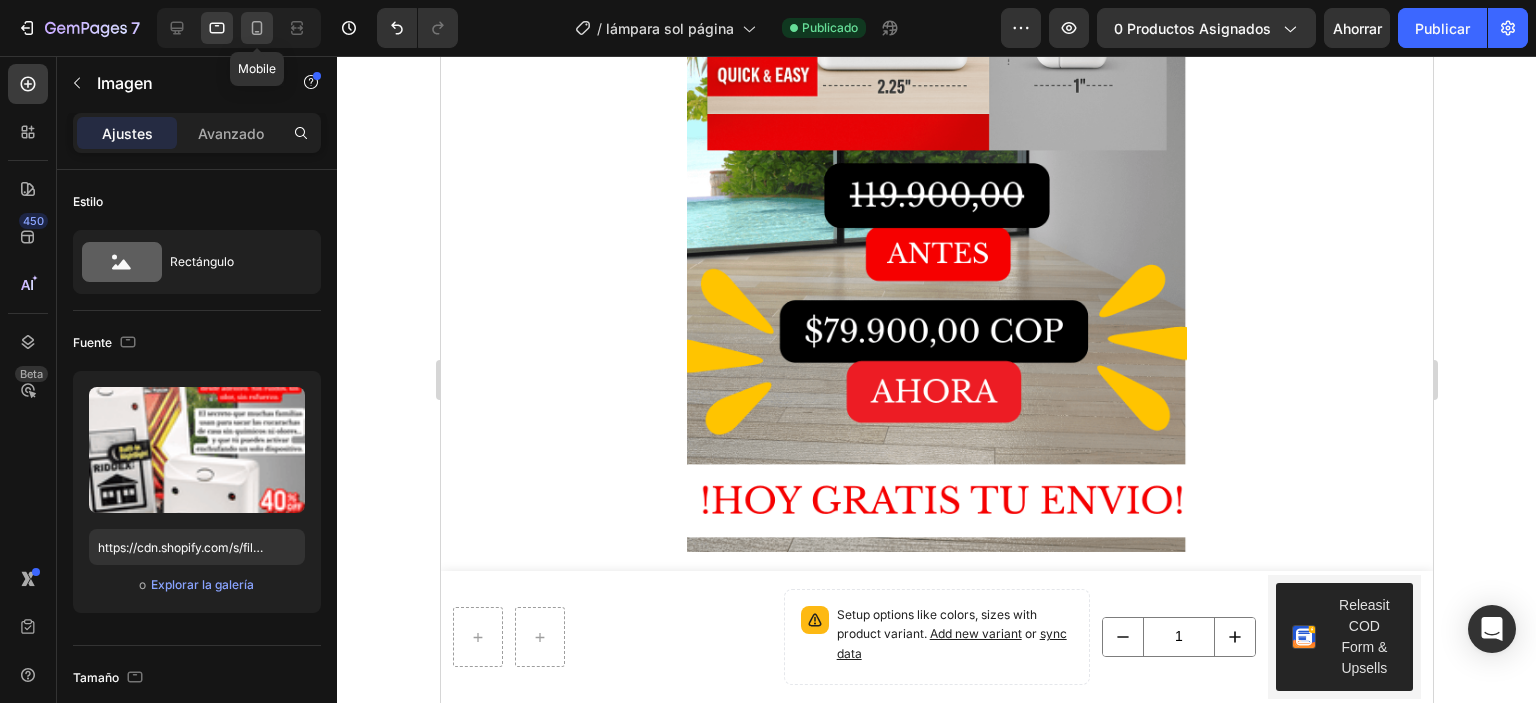 click 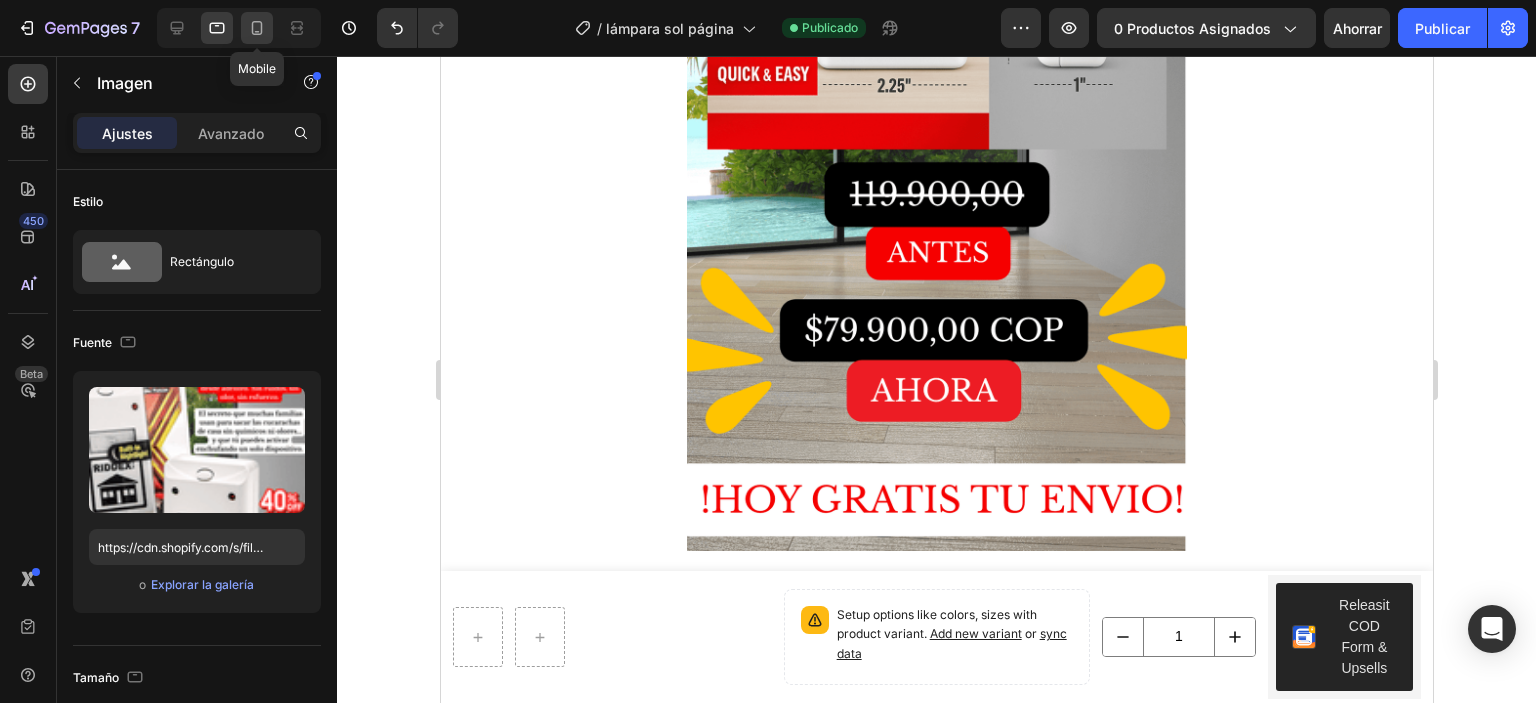type 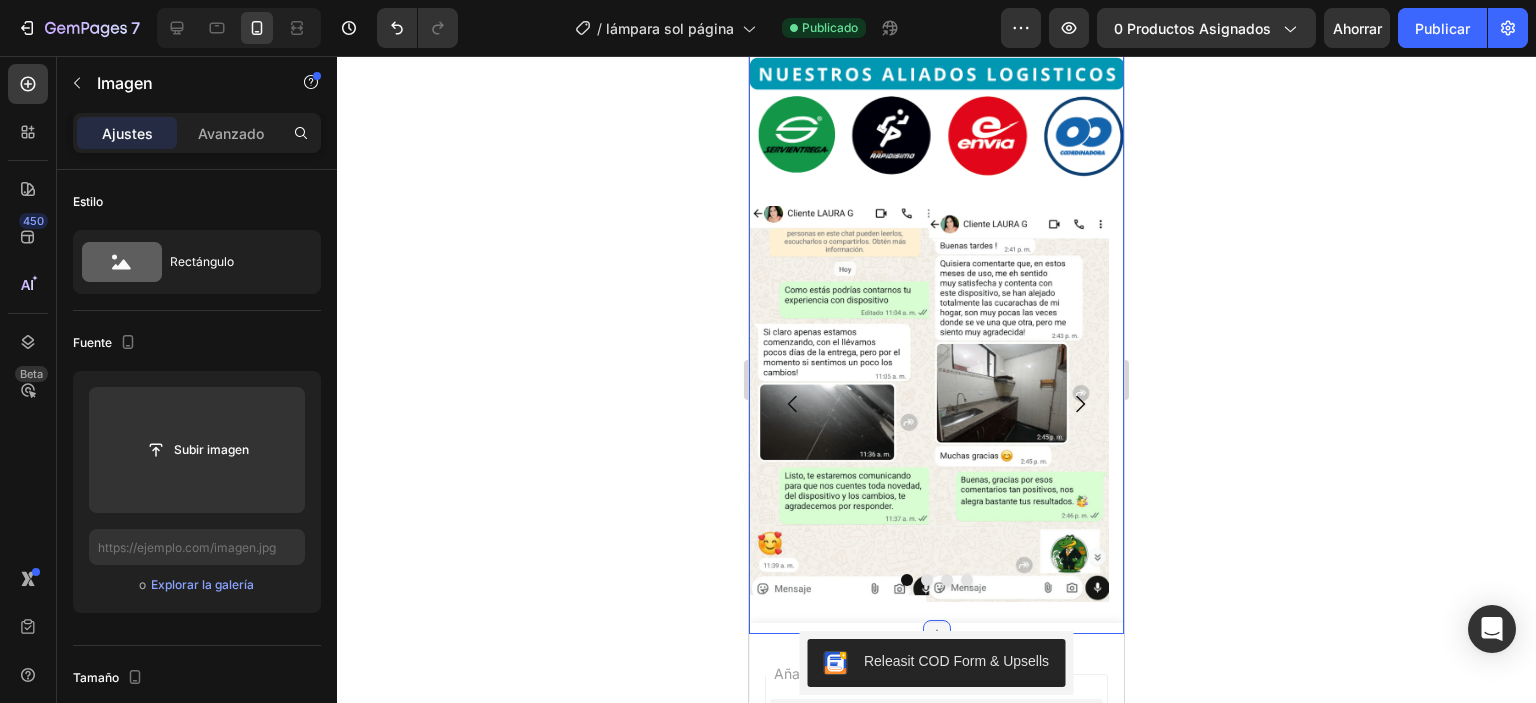 scroll, scrollTop: 3204, scrollLeft: 0, axis: vertical 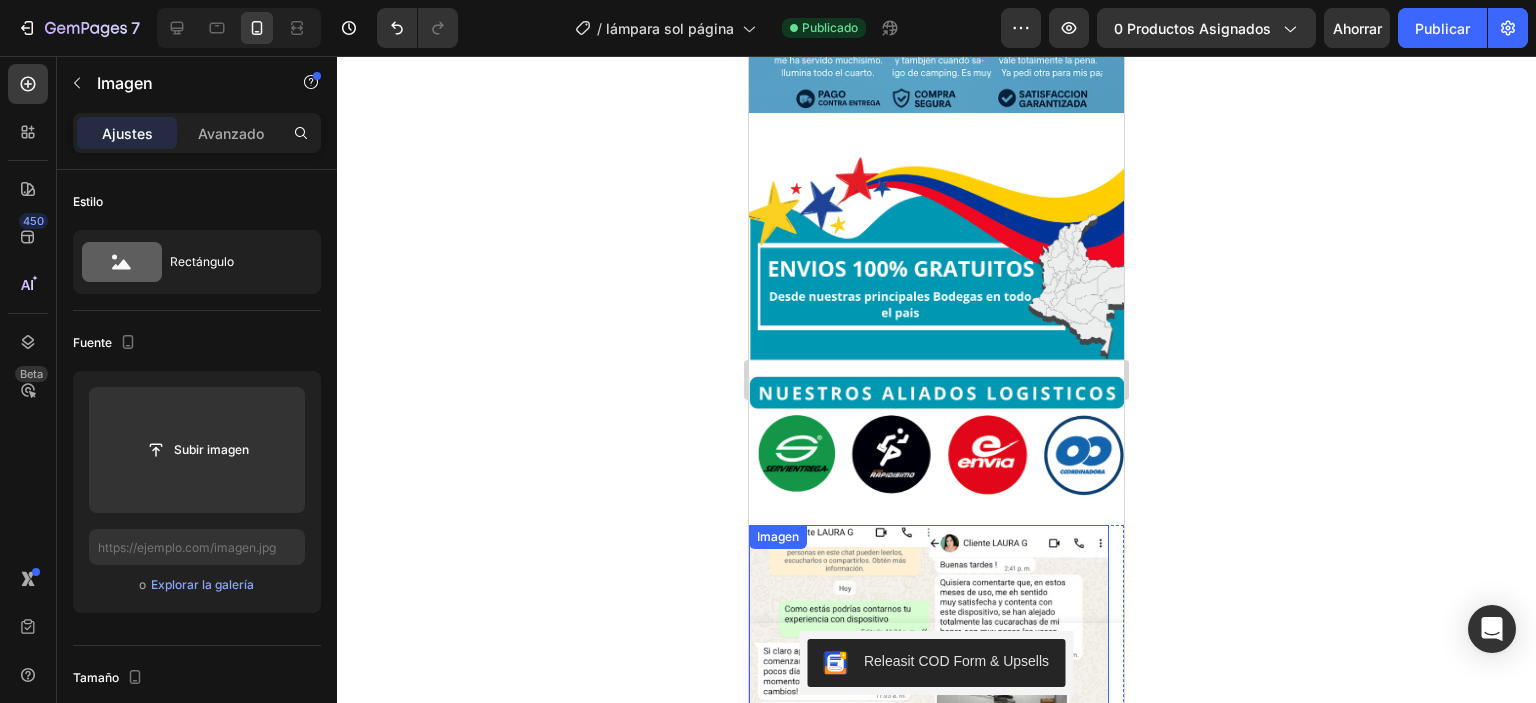 click at bounding box center [929, 723] 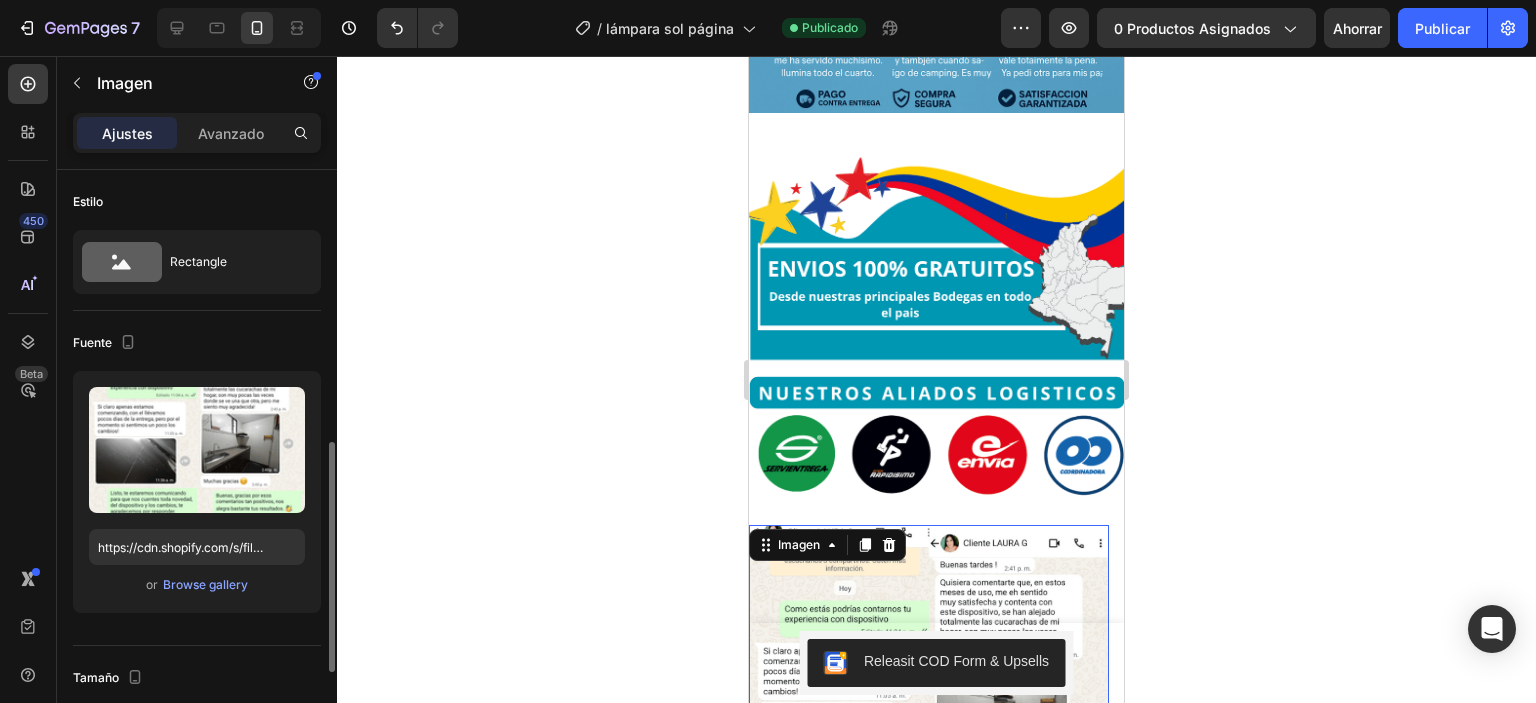 scroll, scrollTop: 196, scrollLeft: 0, axis: vertical 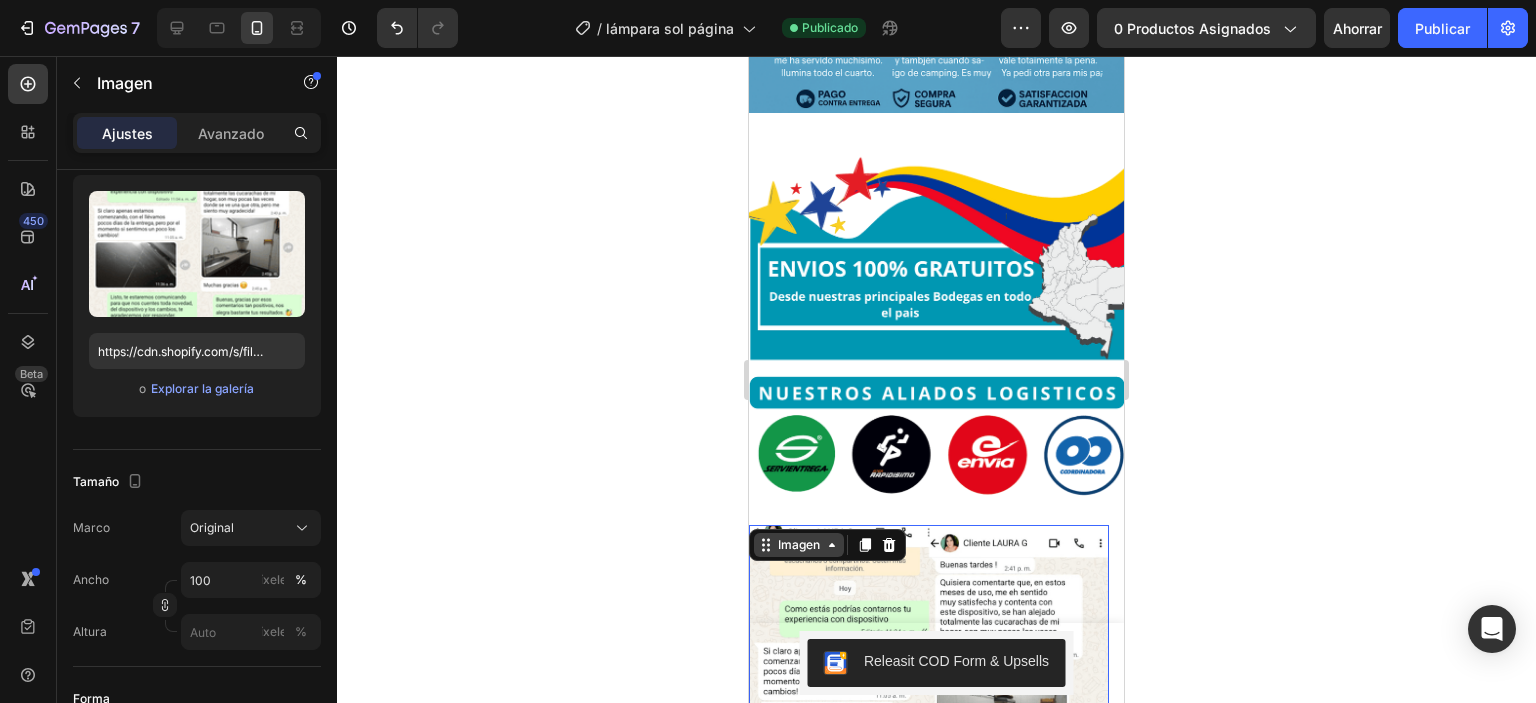 click 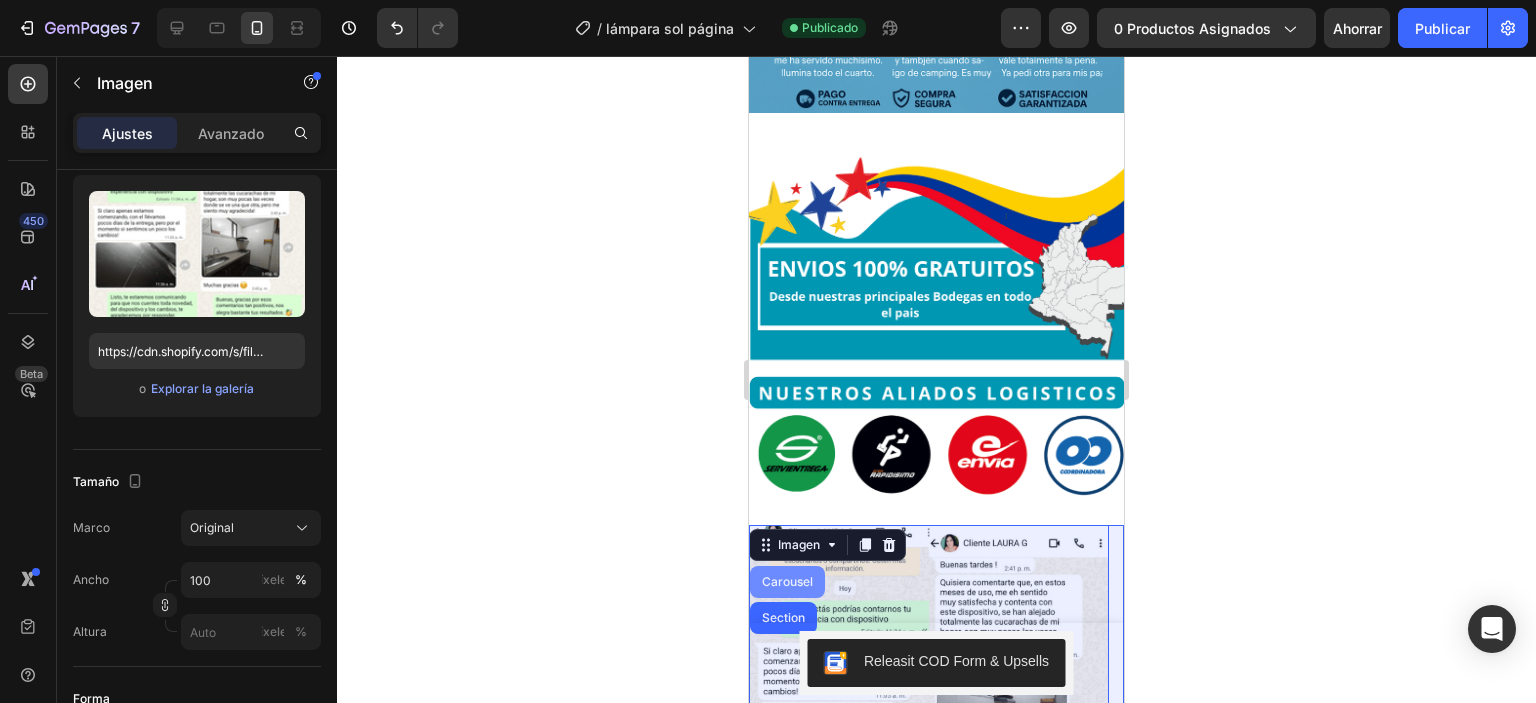 click on "Carousel" at bounding box center [787, 582] 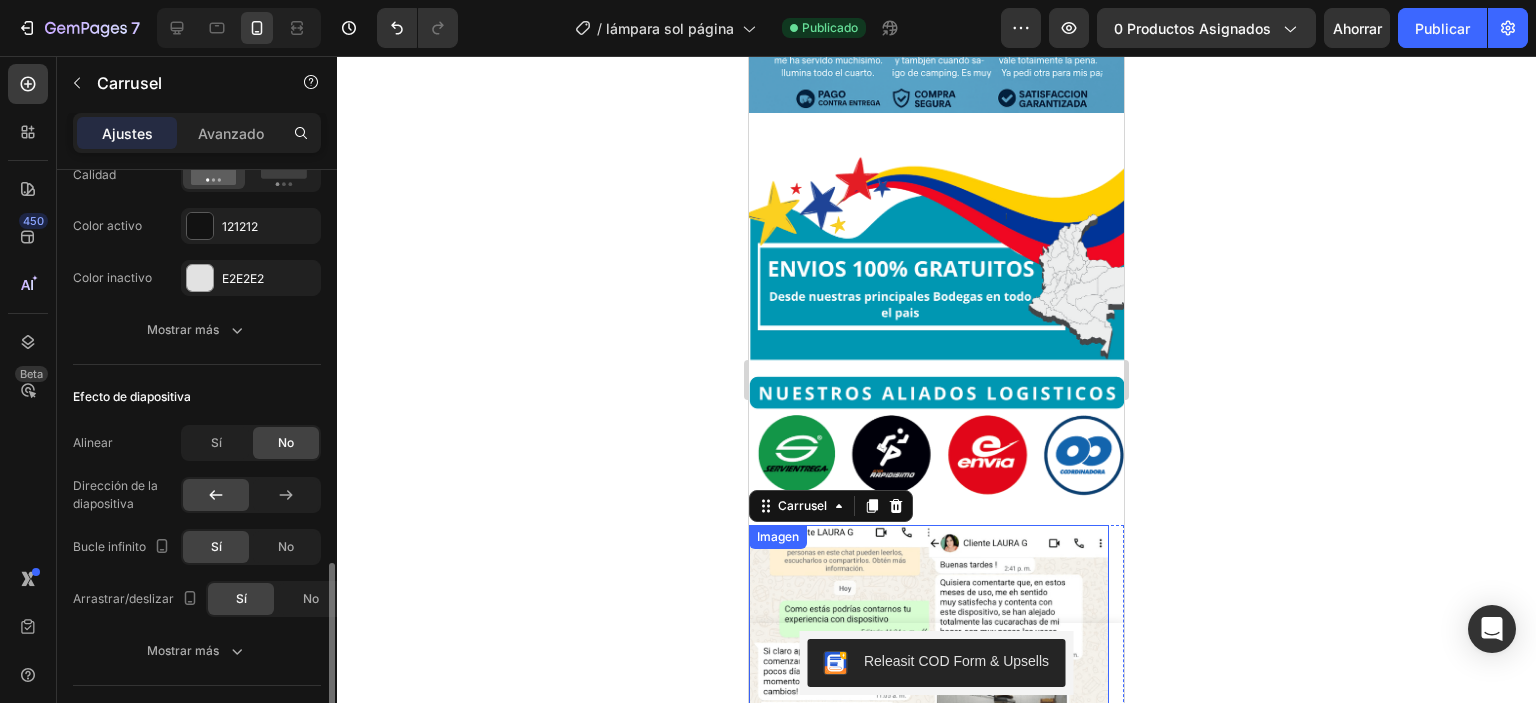 scroll, scrollTop: 1200, scrollLeft: 0, axis: vertical 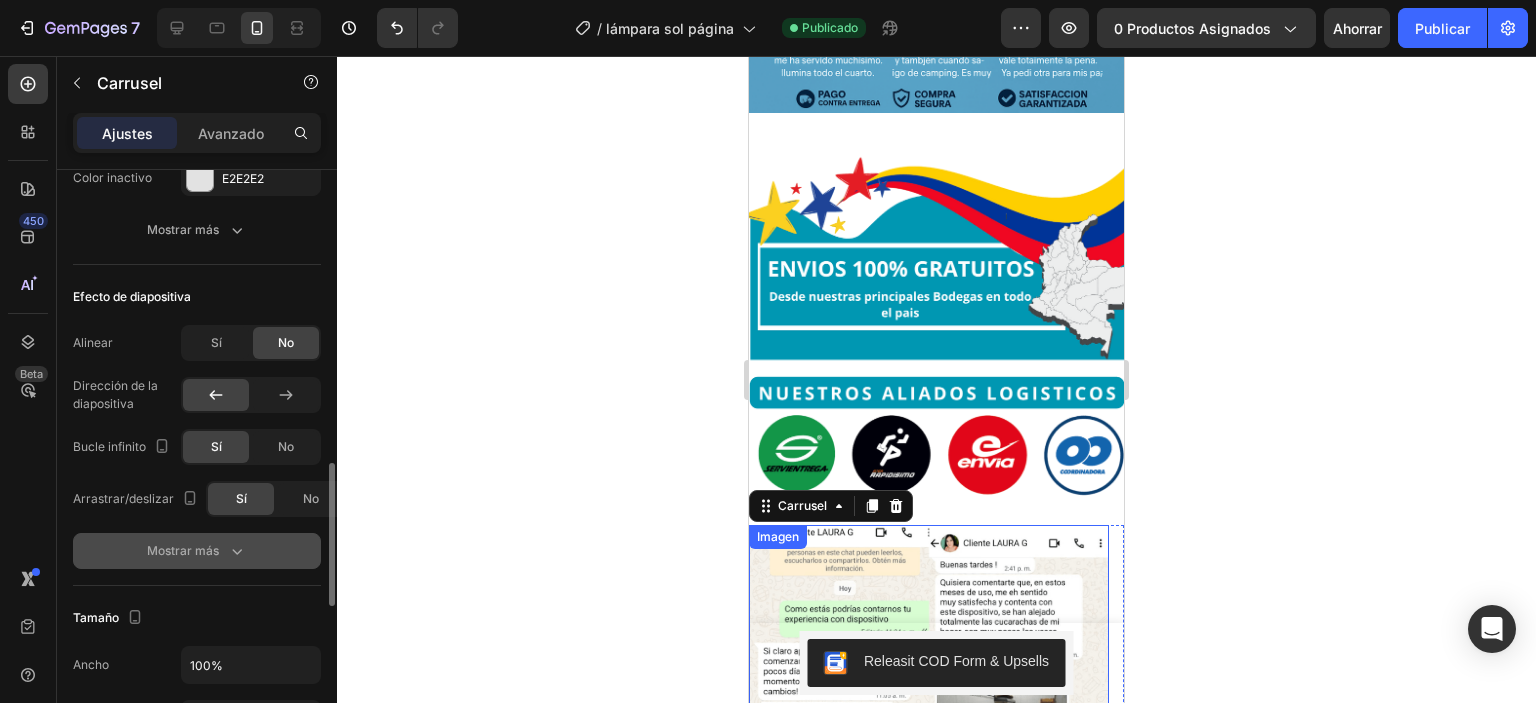 click on "Mostrar más" at bounding box center (183, 550) 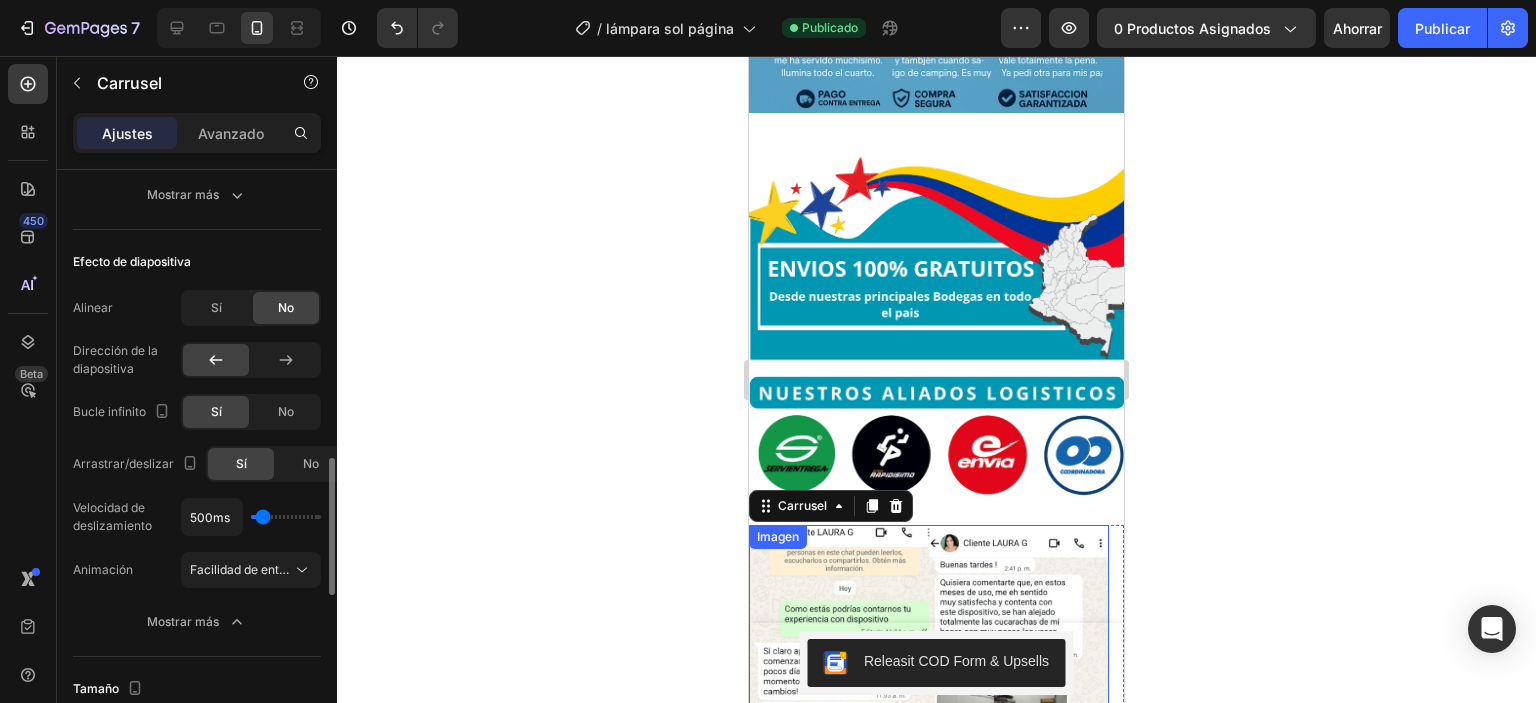 scroll, scrollTop: 1135, scrollLeft: 0, axis: vertical 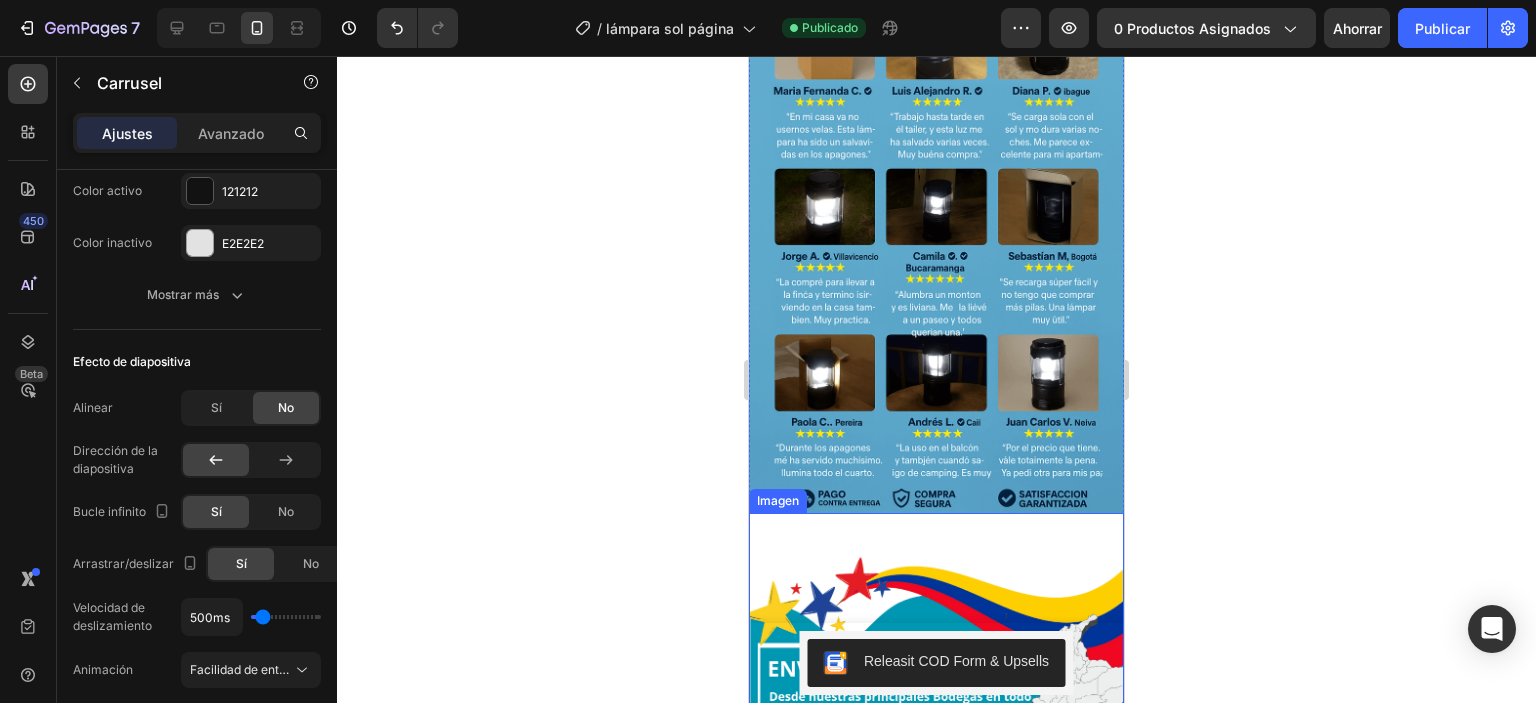 click at bounding box center [936, 719] 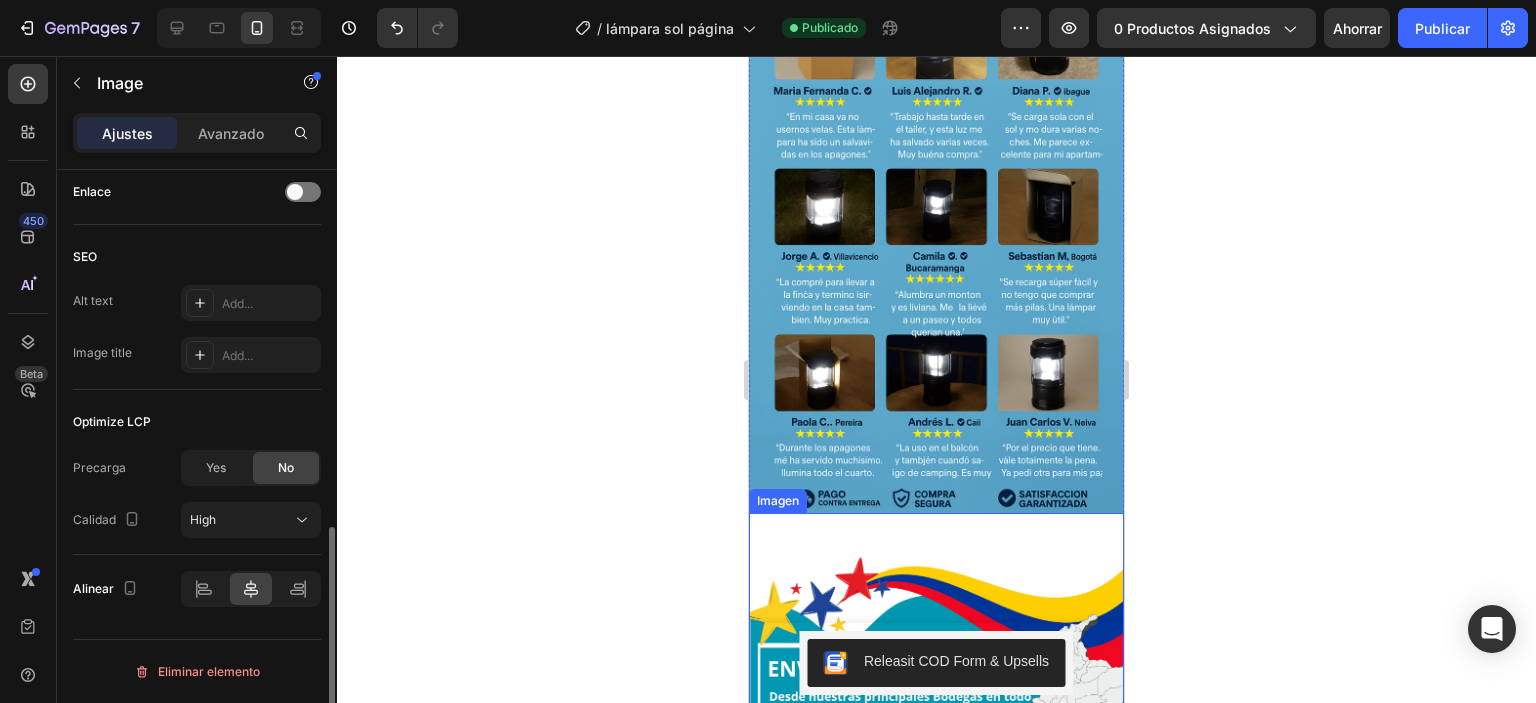 scroll, scrollTop: 0, scrollLeft: 0, axis: both 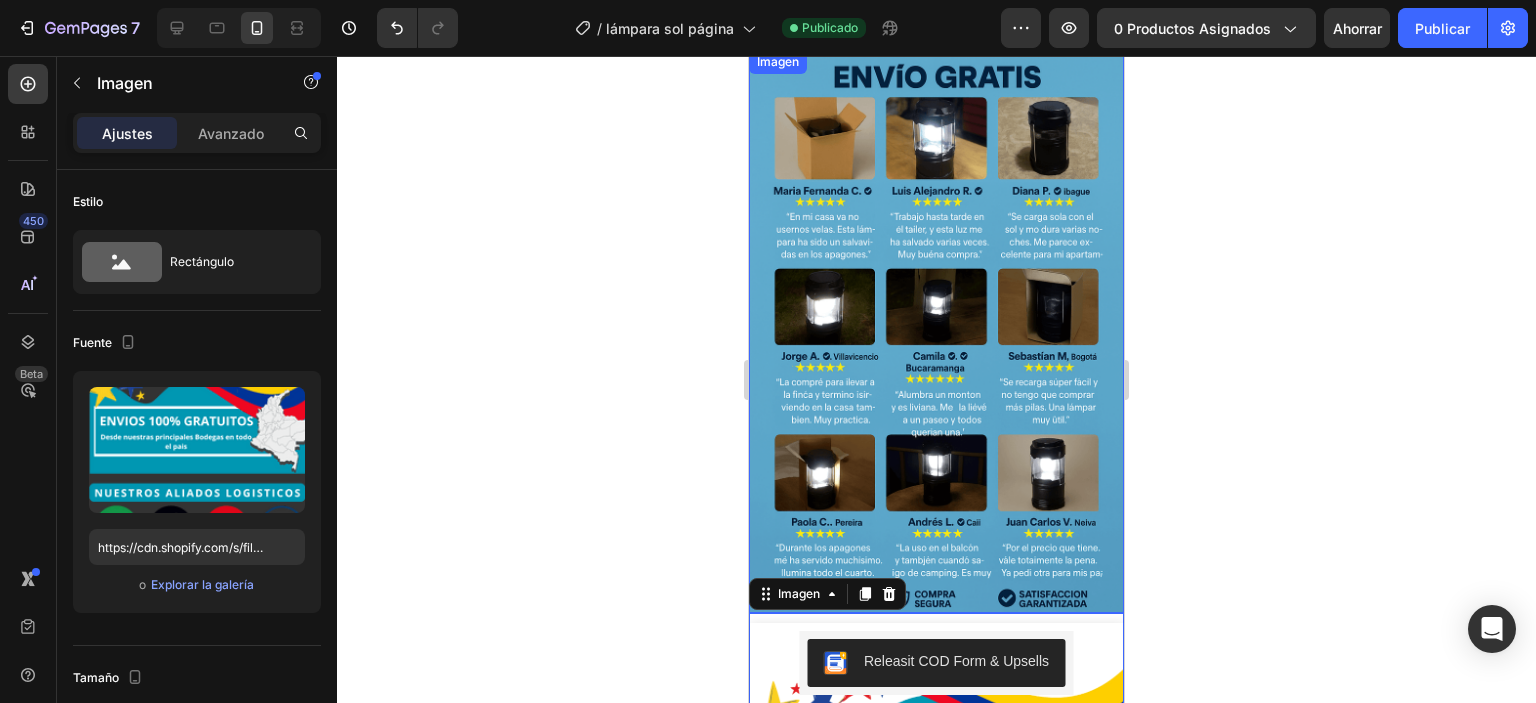 click at bounding box center [936, 331] 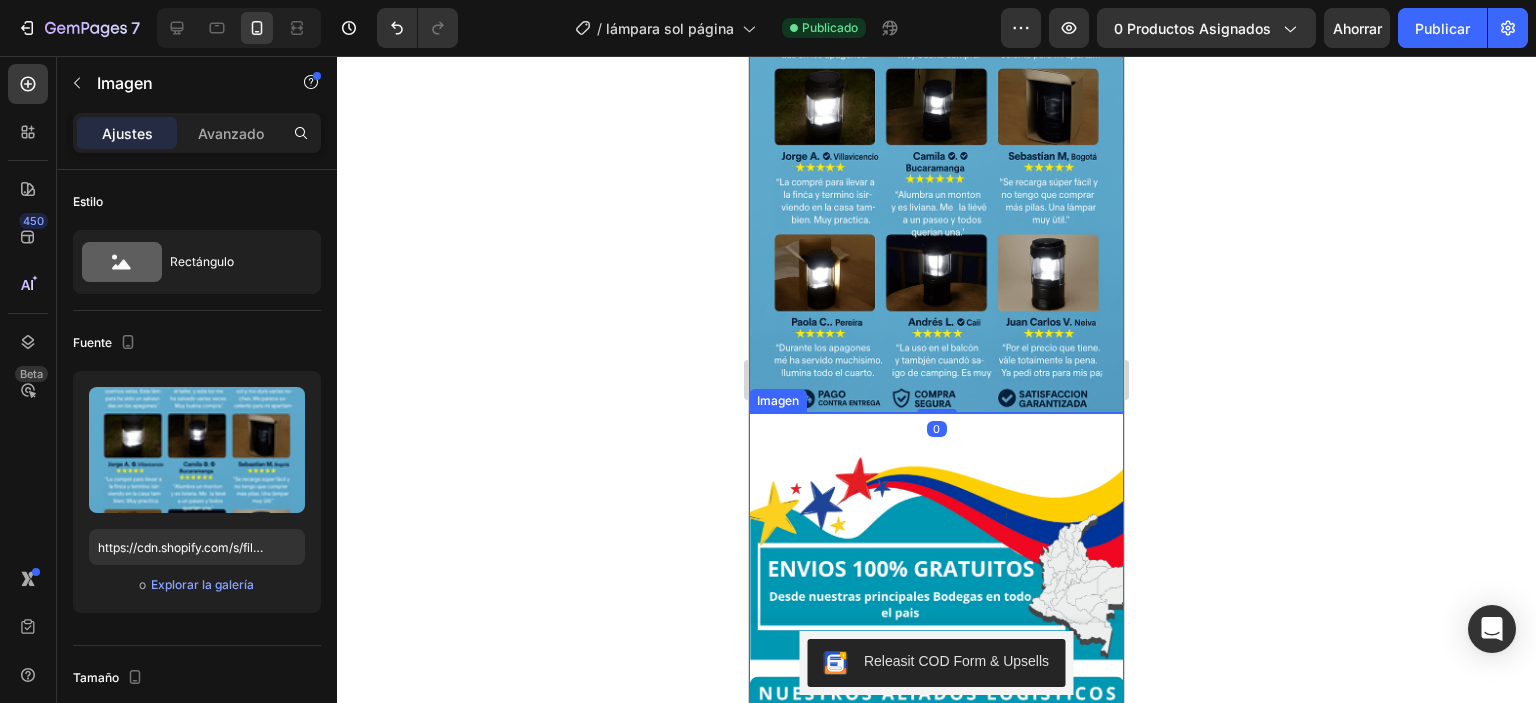 click at bounding box center [936, 619] 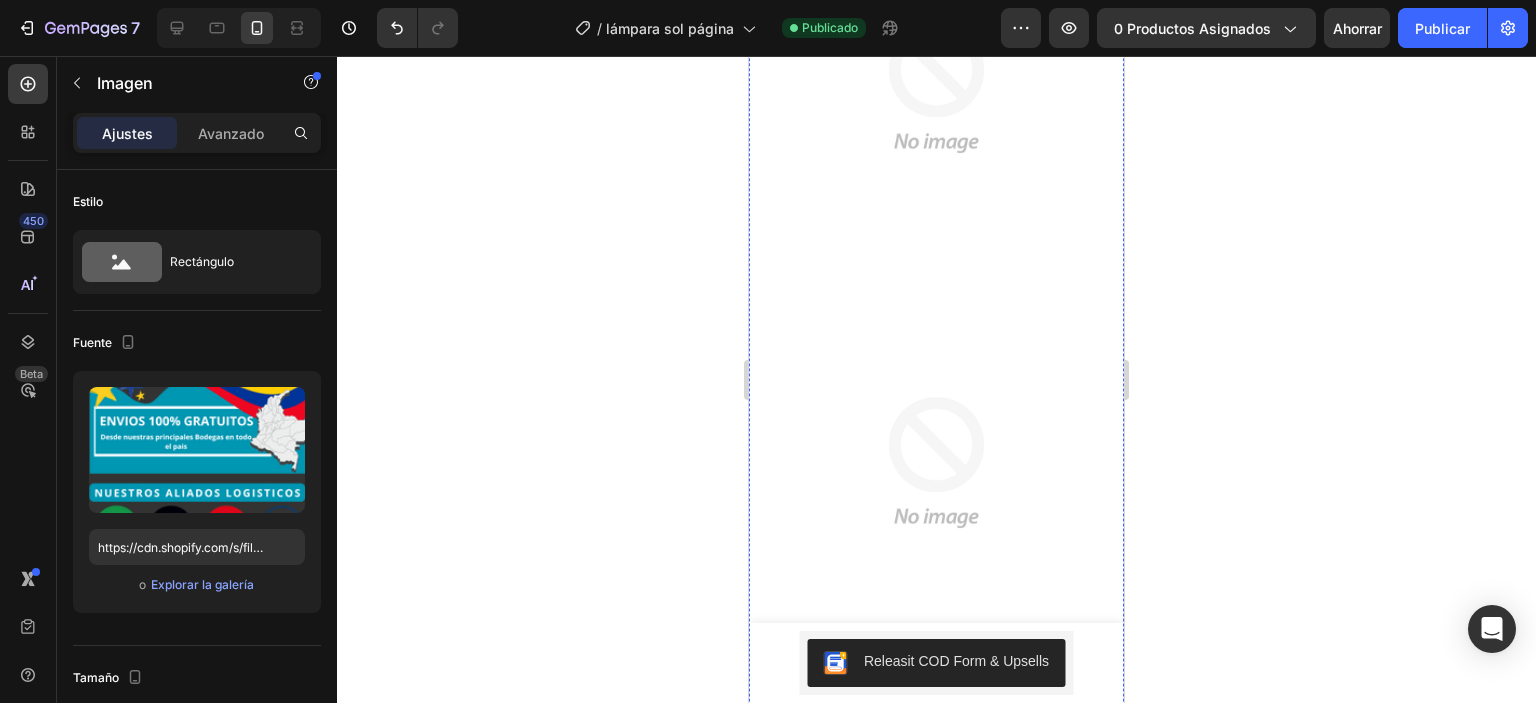 scroll, scrollTop: 0, scrollLeft: 0, axis: both 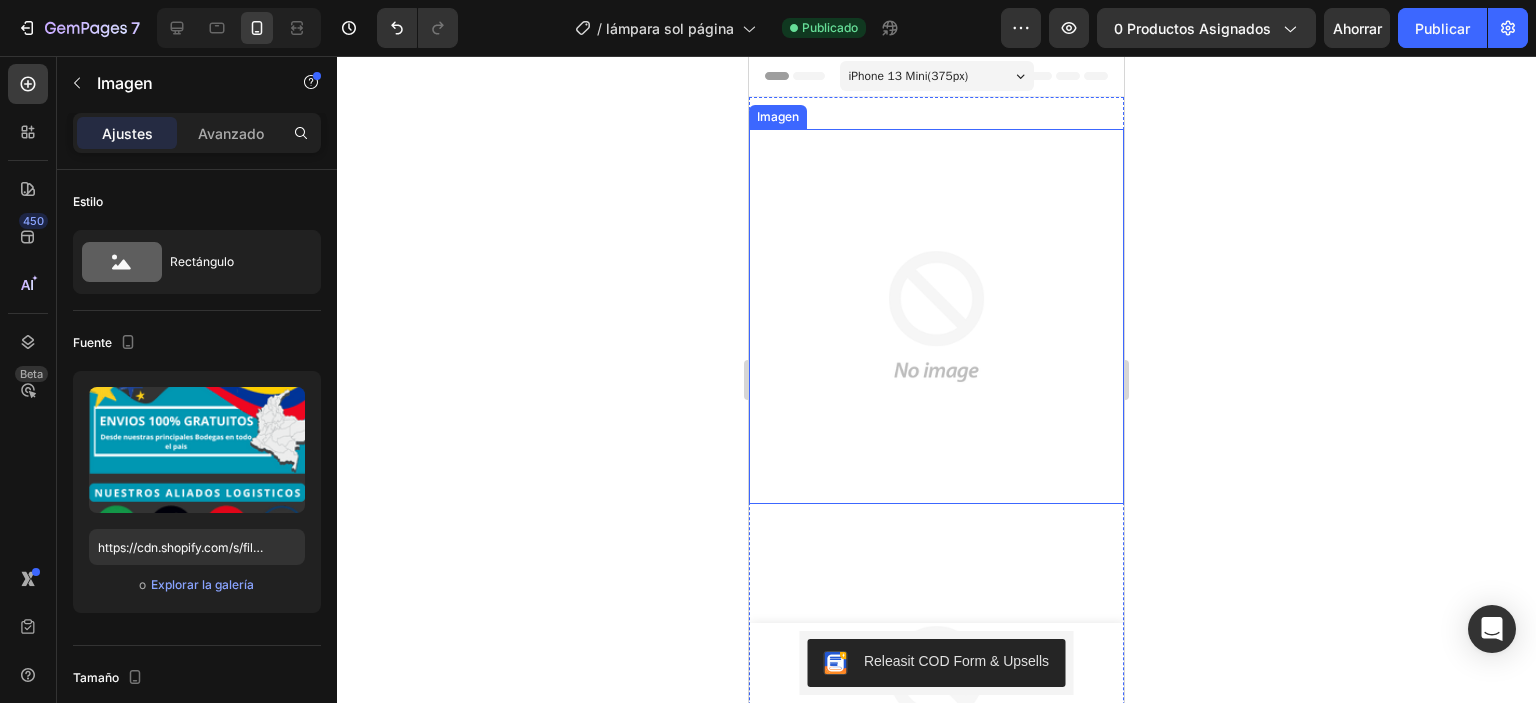 drag, startPoint x: 951, startPoint y: 293, endPoint x: 970, endPoint y: 301, distance: 20.615528 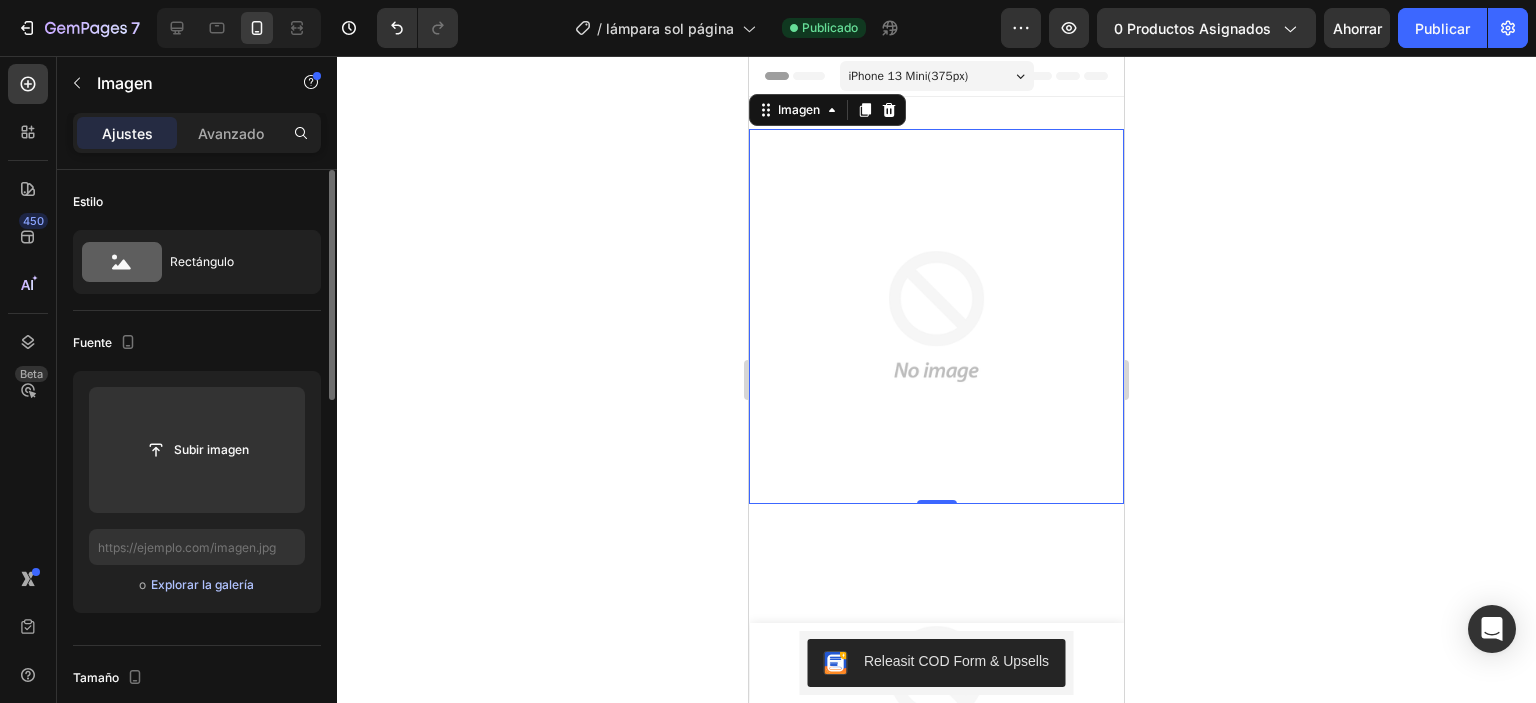 click on "Explorar la galería" at bounding box center (202, 584) 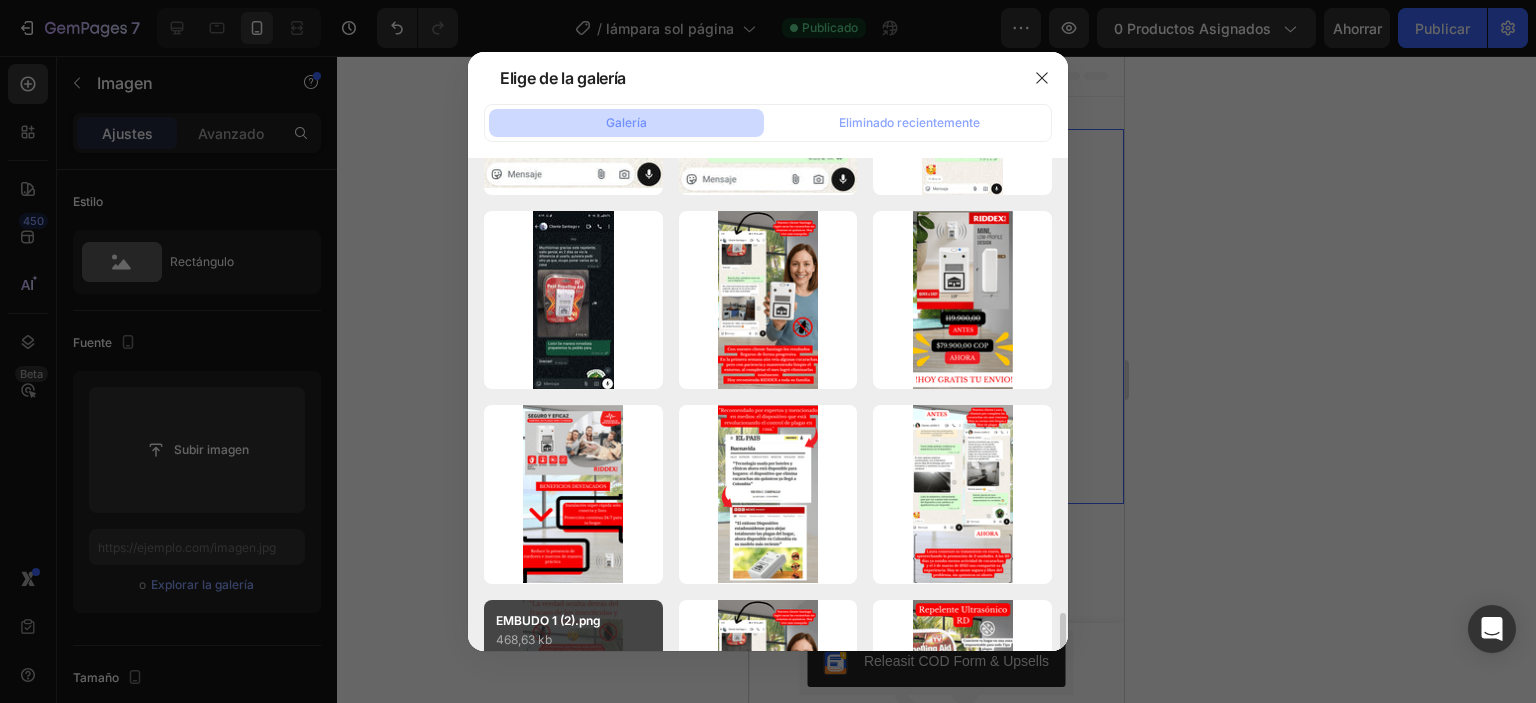 scroll, scrollTop: 2400, scrollLeft: 0, axis: vertical 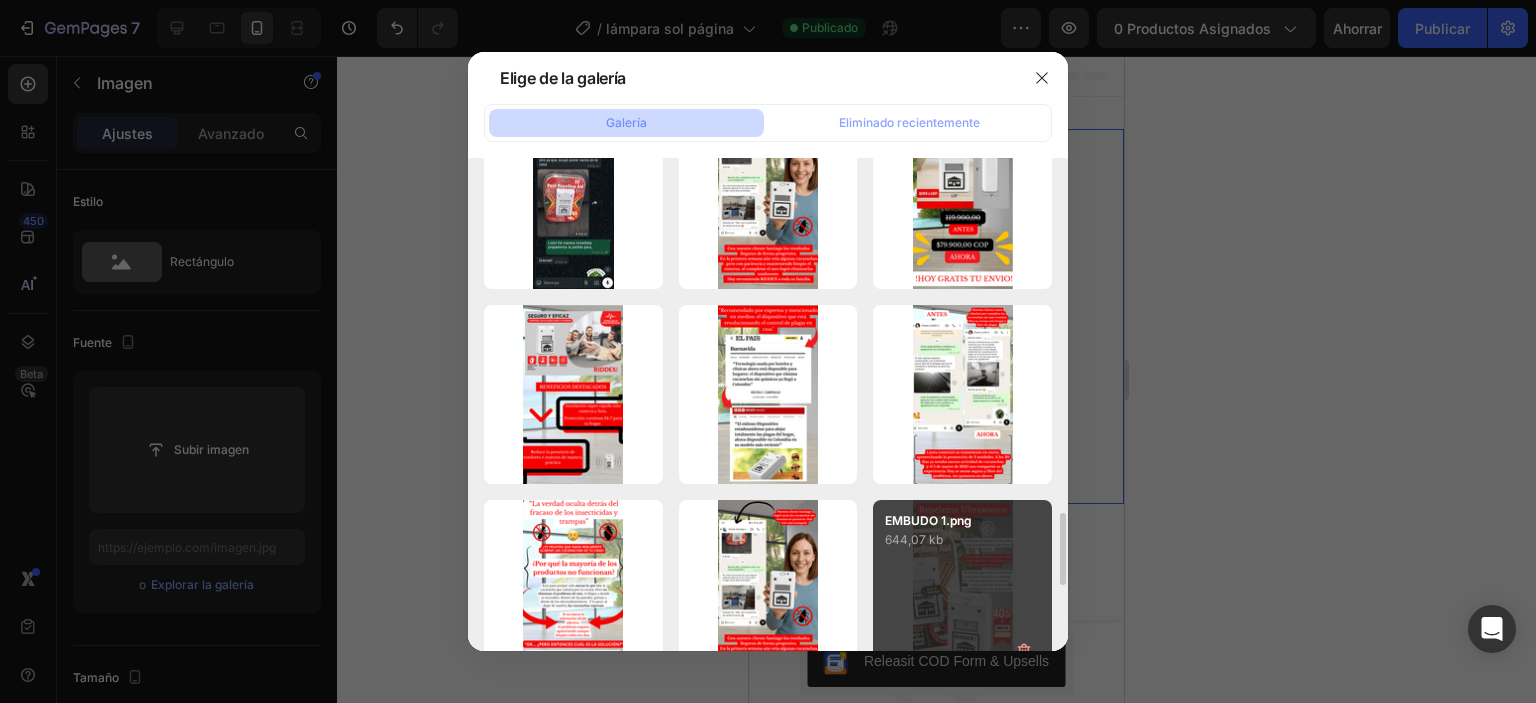 click on "644,07 kb" at bounding box center [962, 540] 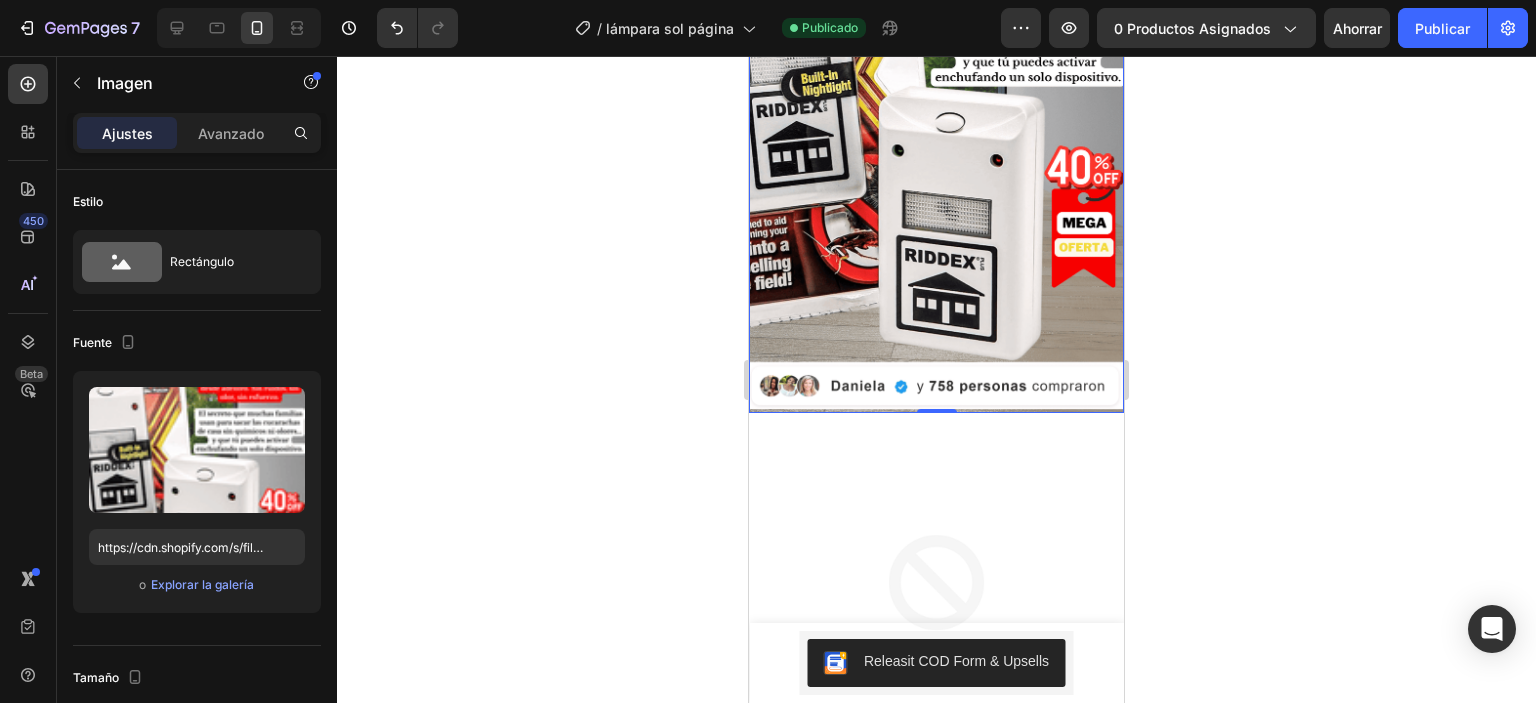 scroll, scrollTop: 500, scrollLeft: 0, axis: vertical 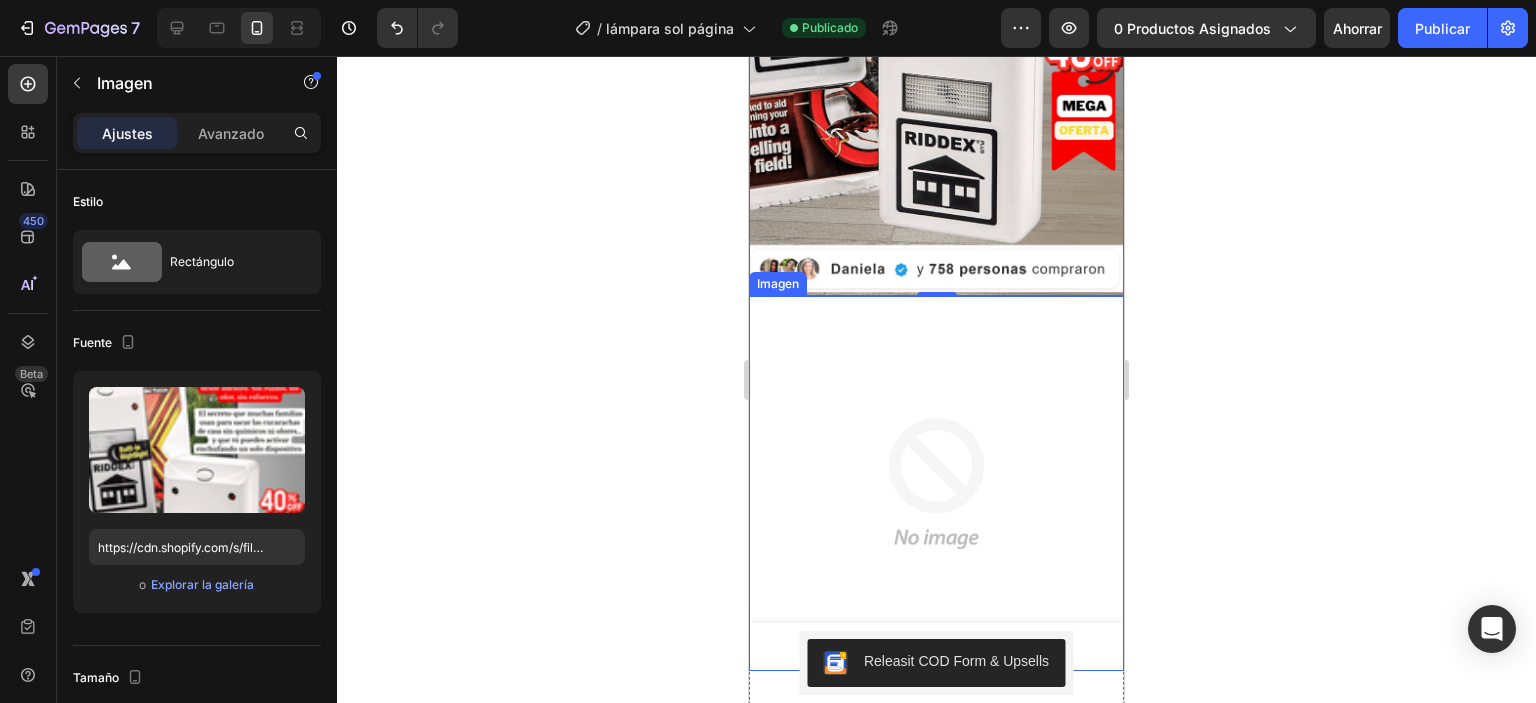 click at bounding box center [936, 483] 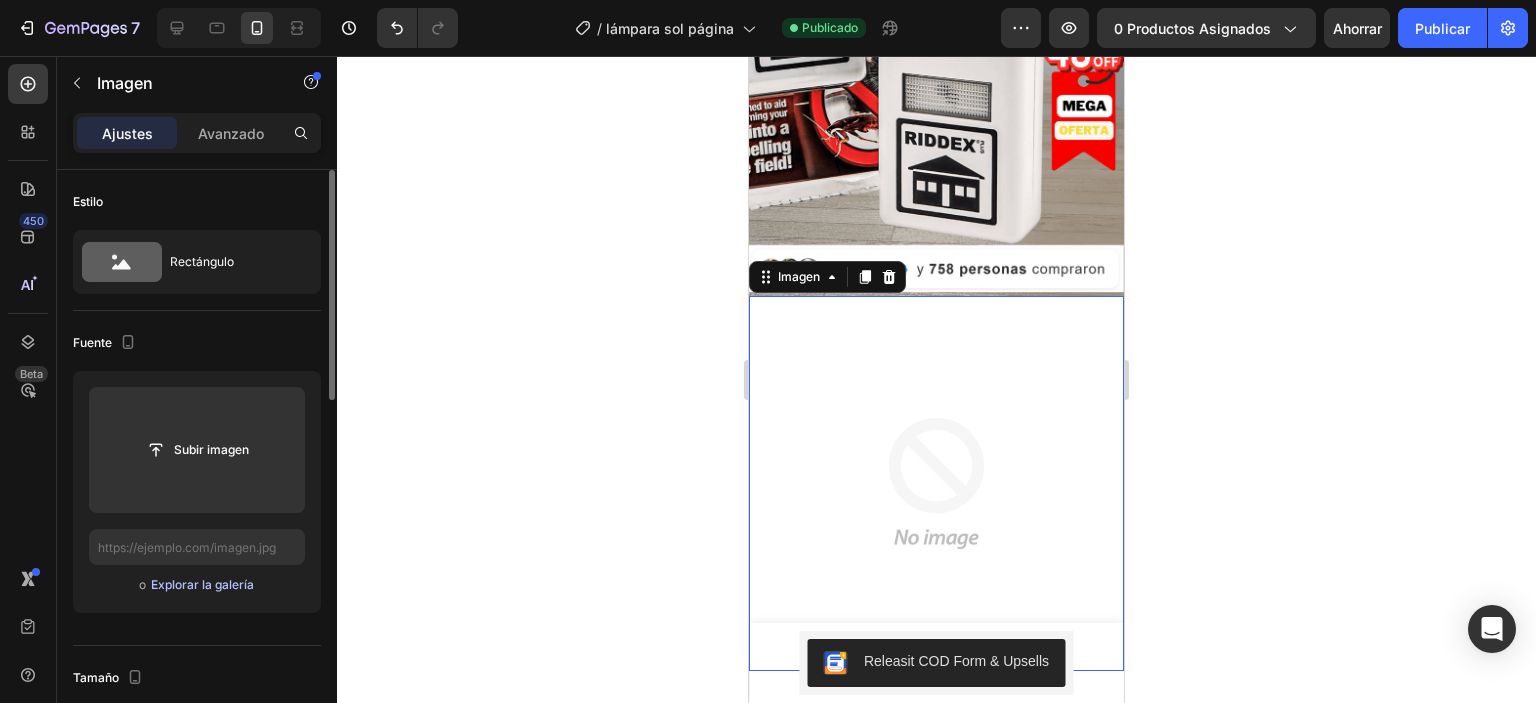 click on "Explorar la galería" at bounding box center [202, 584] 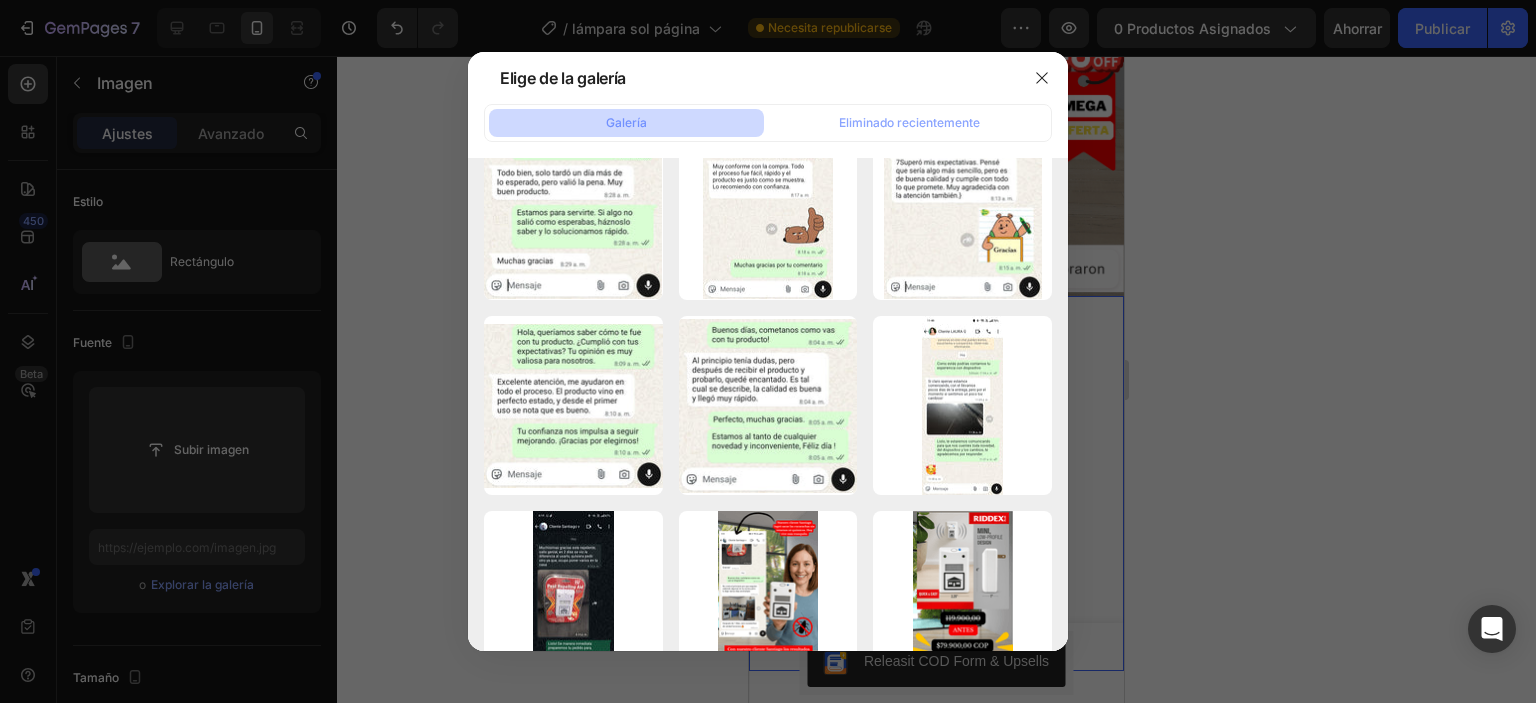 scroll, scrollTop: 2200, scrollLeft: 0, axis: vertical 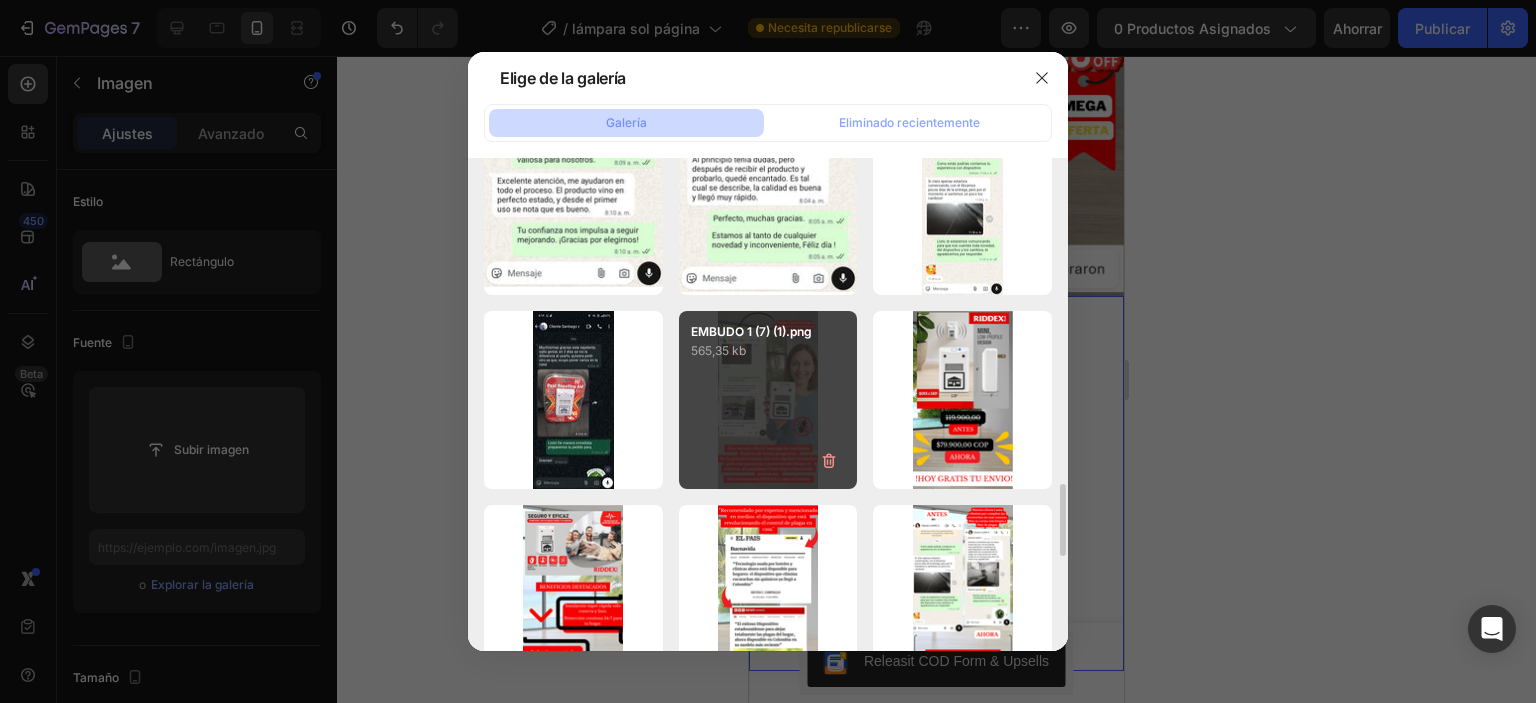 click on "EMBUDO 1 (7) (1).png 565,35 kb" at bounding box center (768, 400) 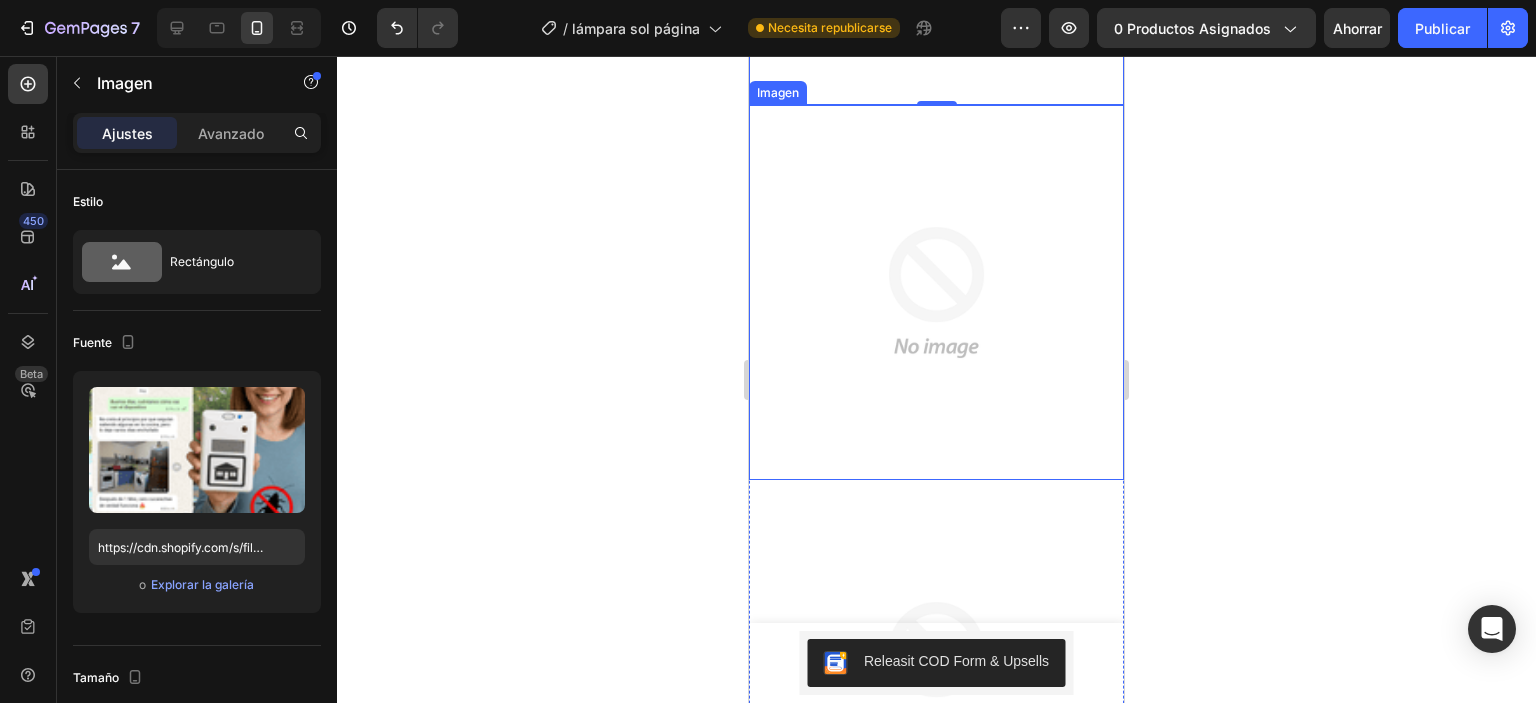 scroll, scrollTop: 1100, scrollLeft: 0, axis: vertical 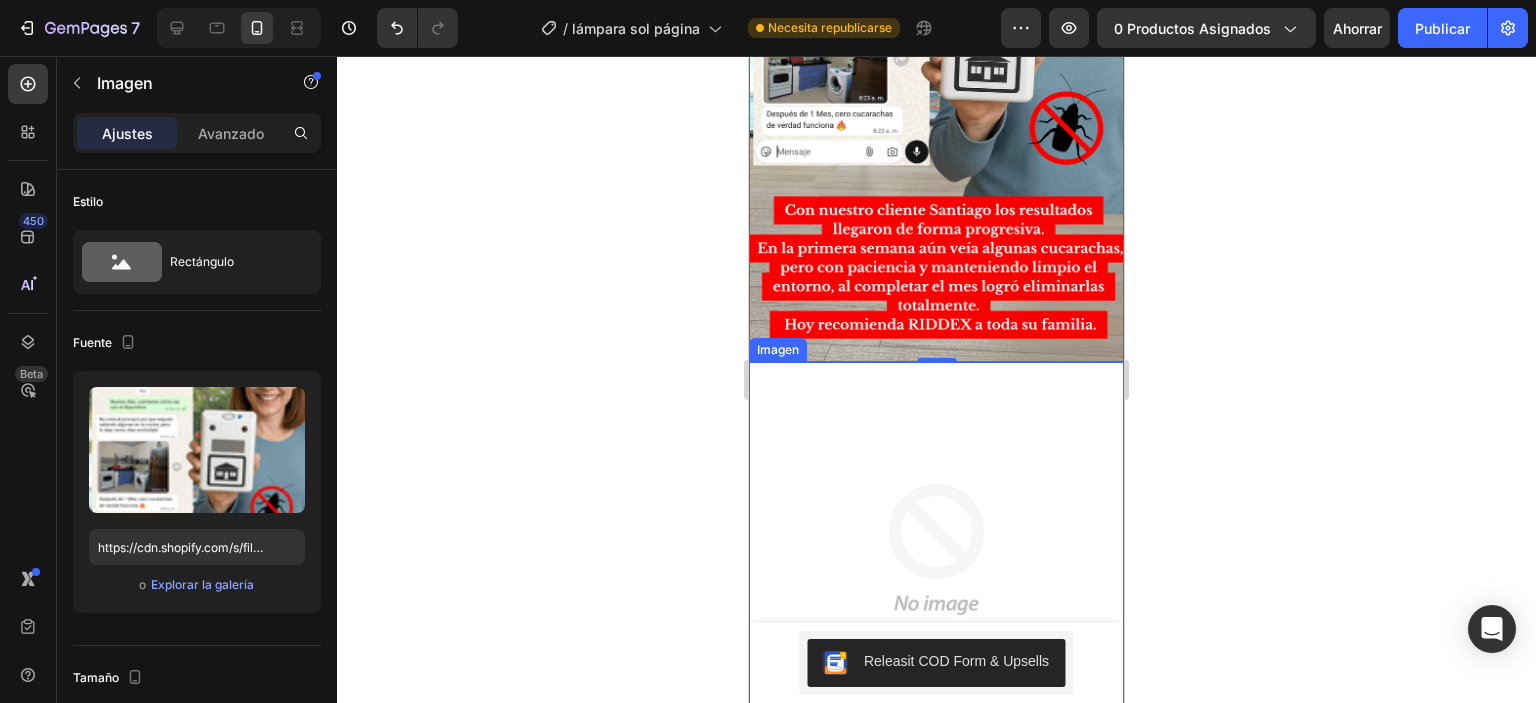 click at bounding box center [936, 549] 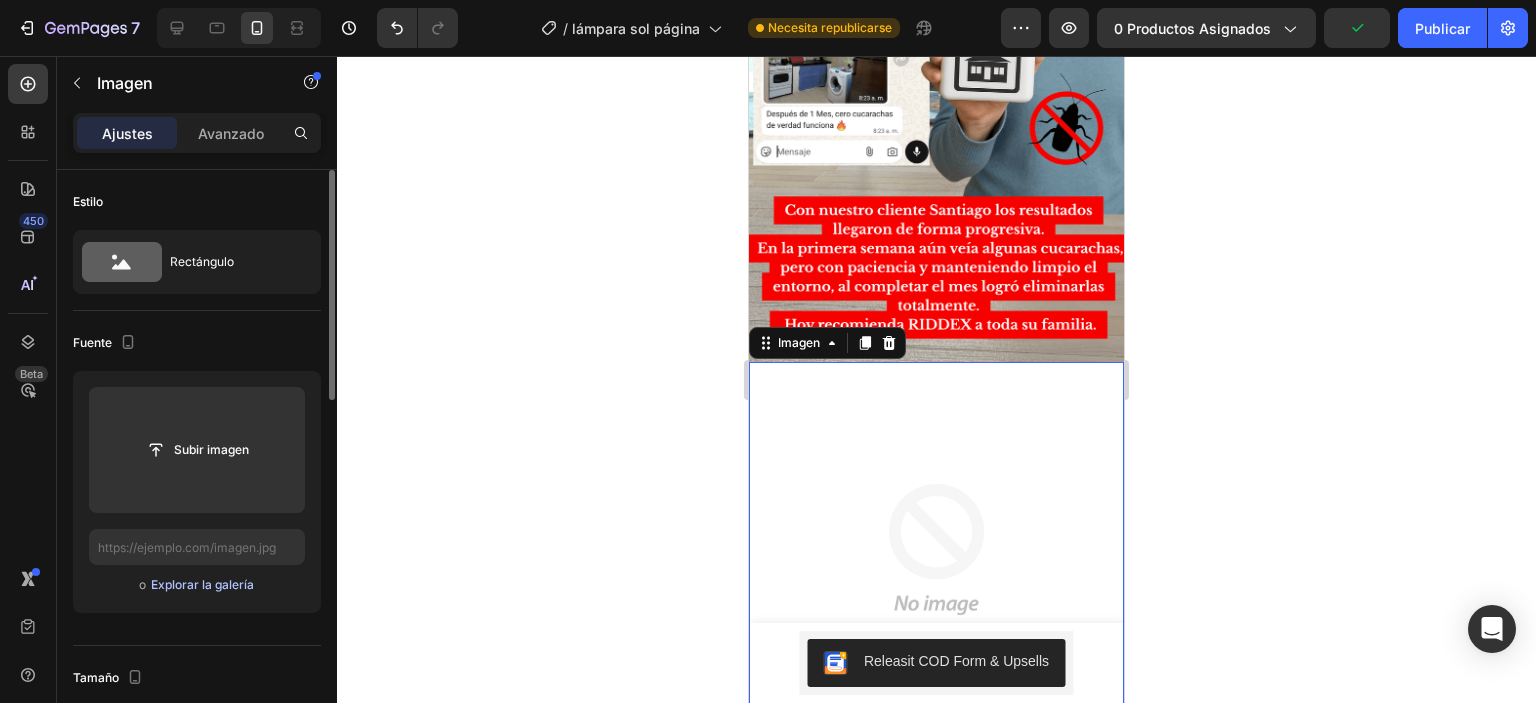 click on "Explorar la galería" at bounding box center (202, 584) 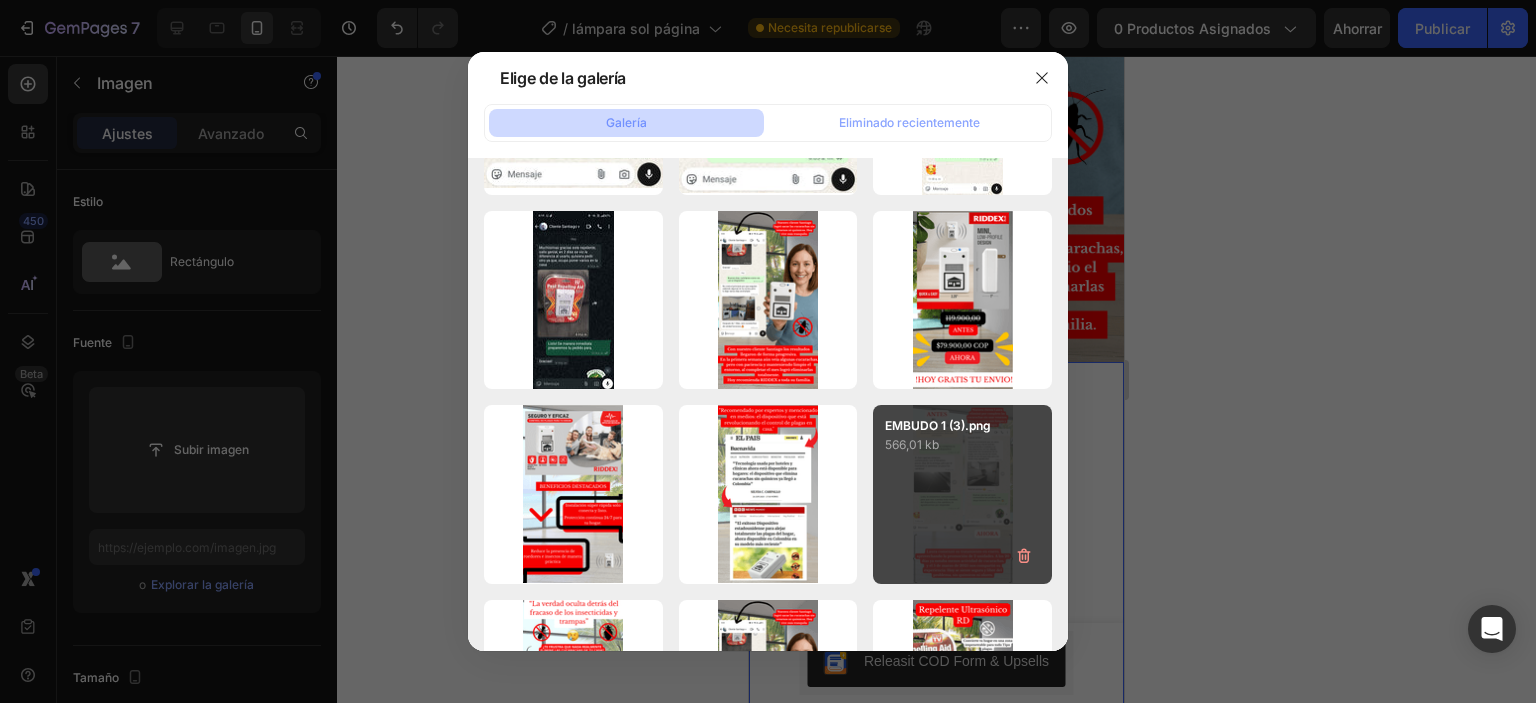 scroll, scrollTop: 2500, scrollLeft: 0, axis: vertical 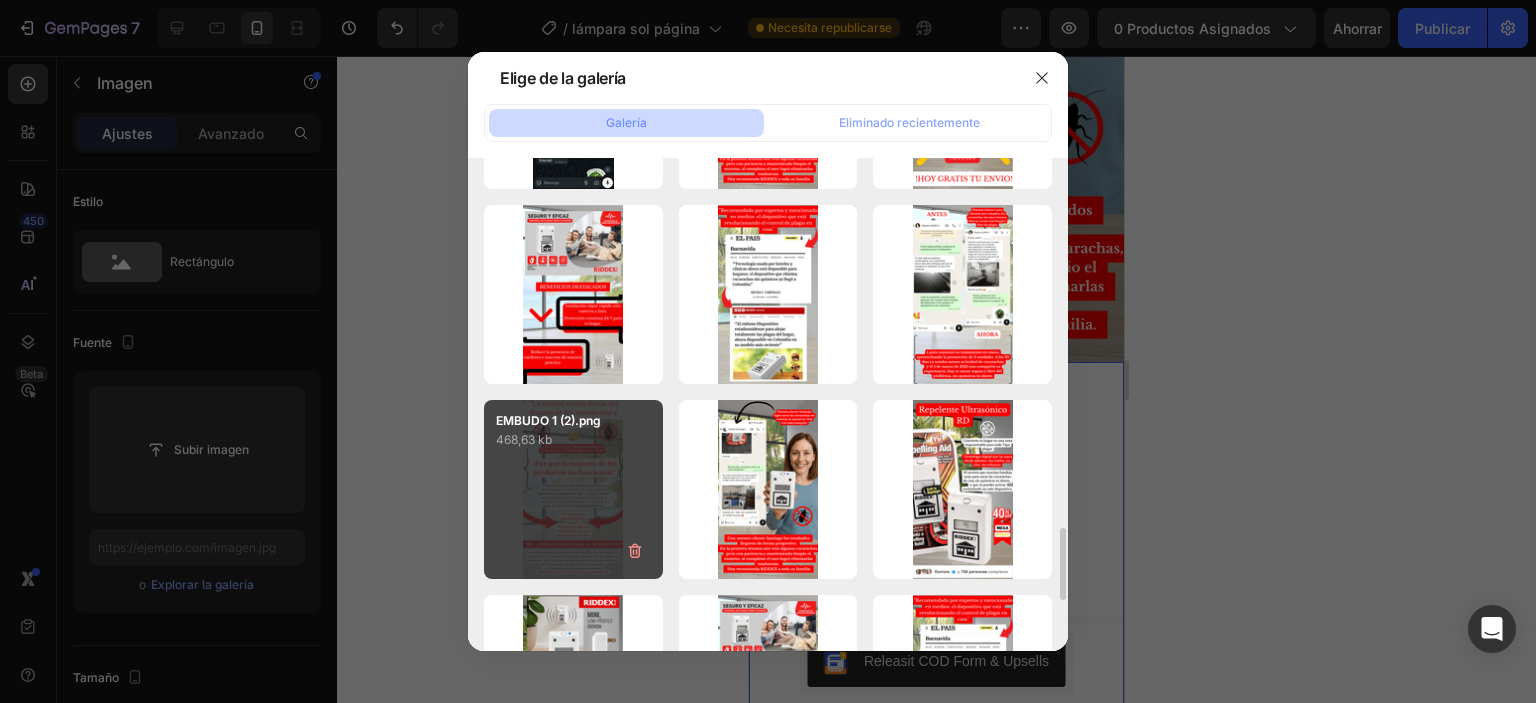 click on "EMBUDO 1 (2).png 468,63 kb" at bounding box center [573, 489] 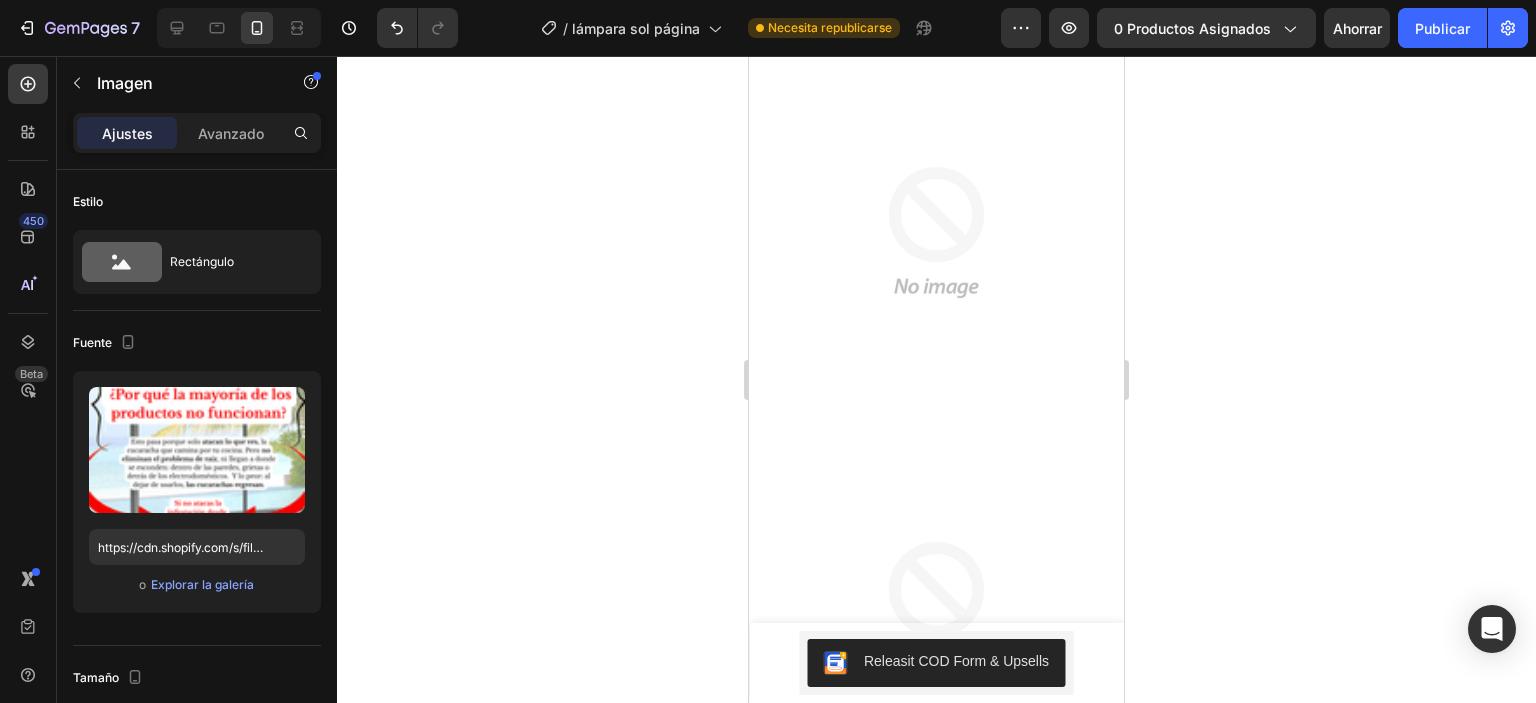 scroll, scrollTop: 1800, scrollLeft: 0, axis: vertical 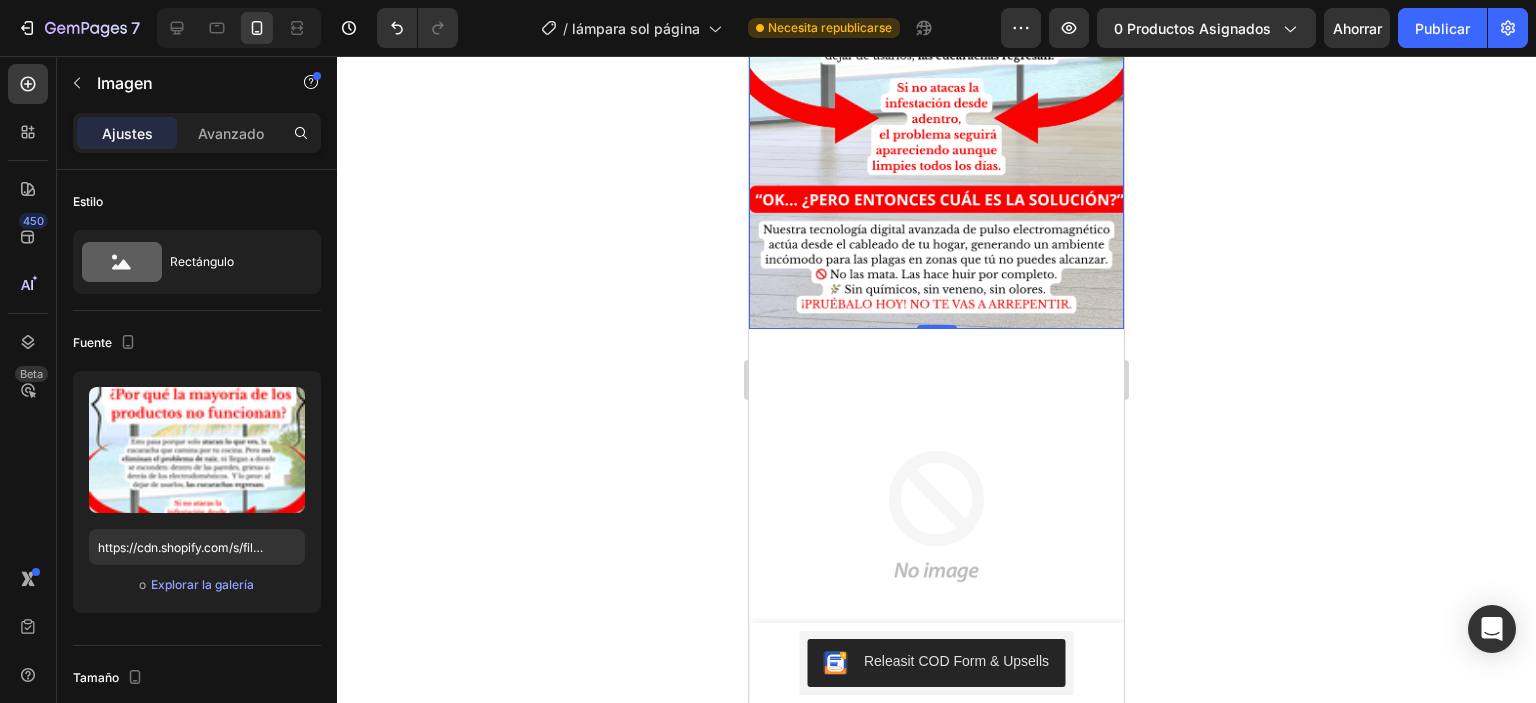 click at bounding box center (936, 516) 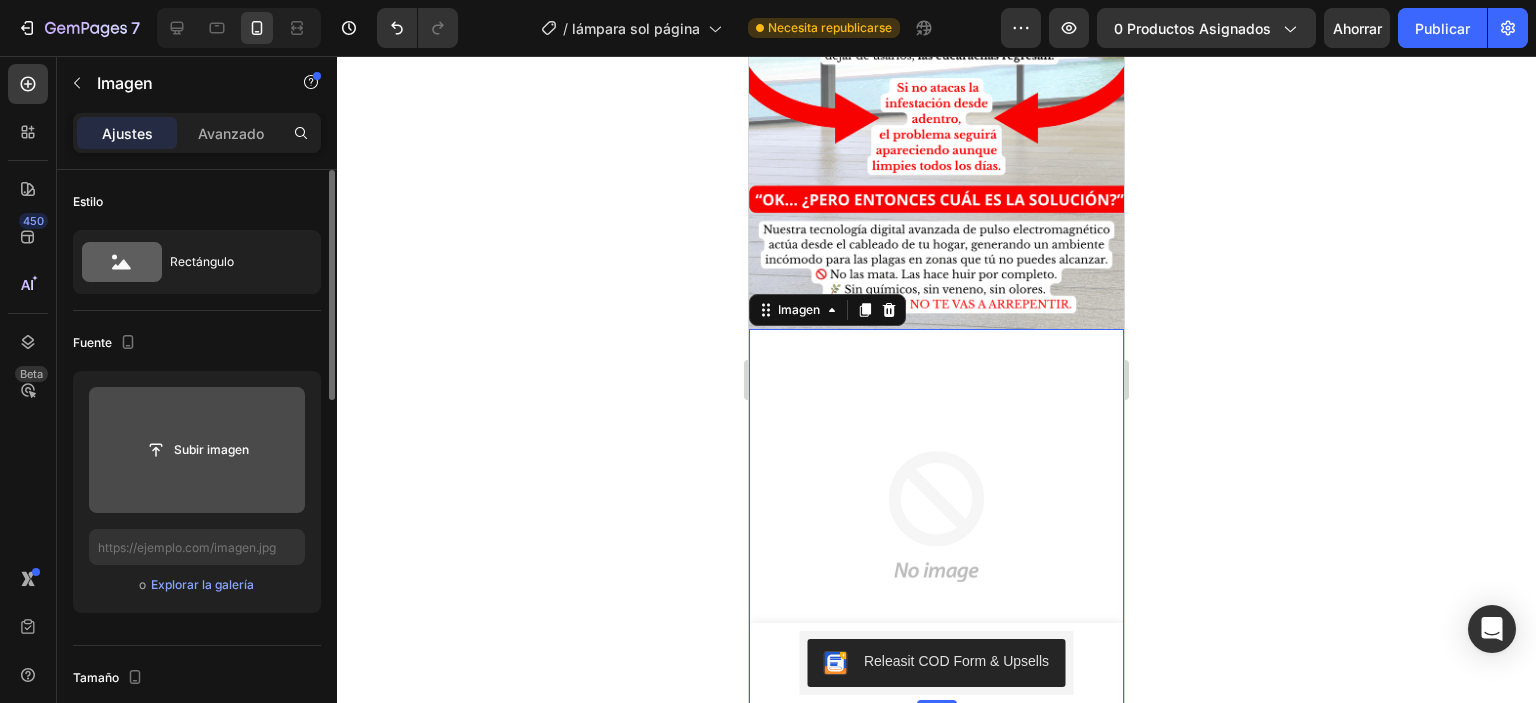 click 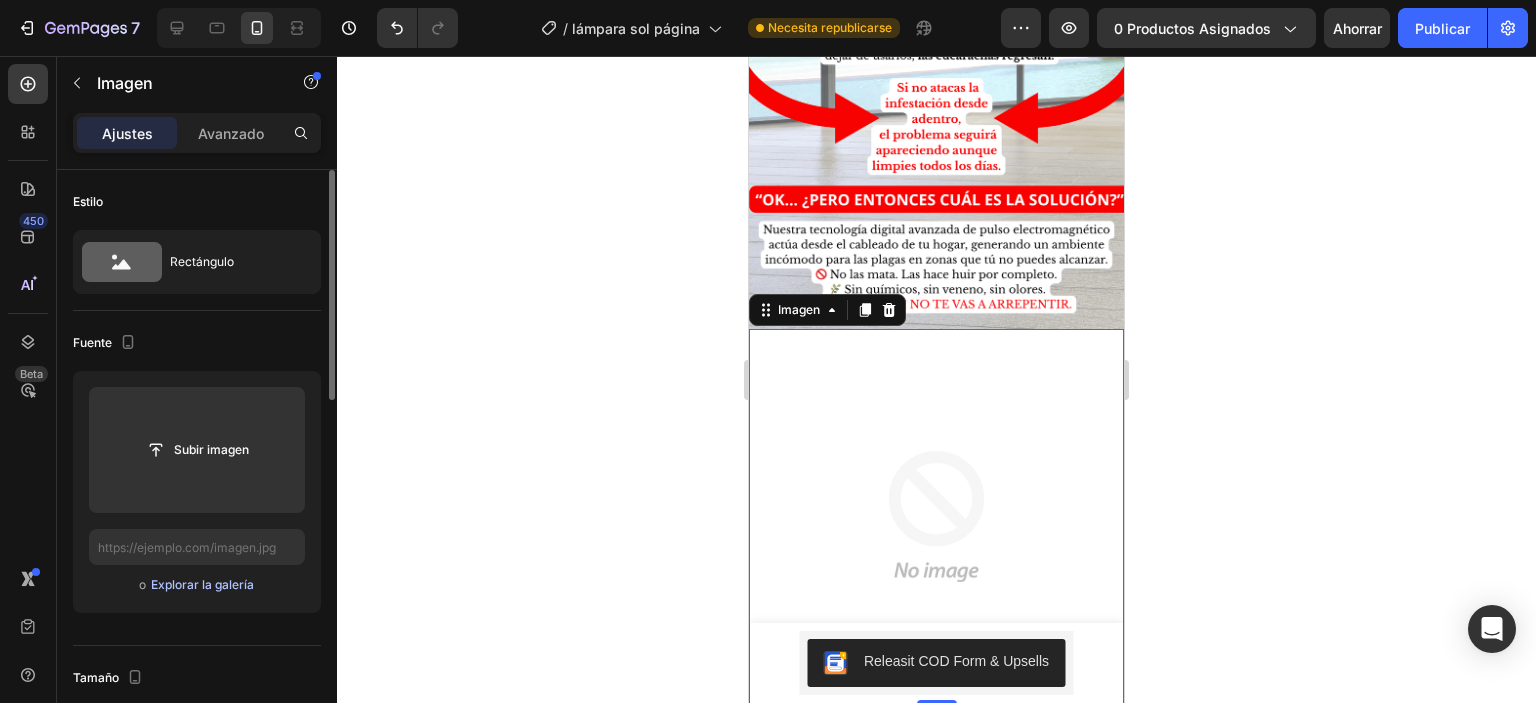 click on "Explorar la galería" at bounding box center [202, 584] 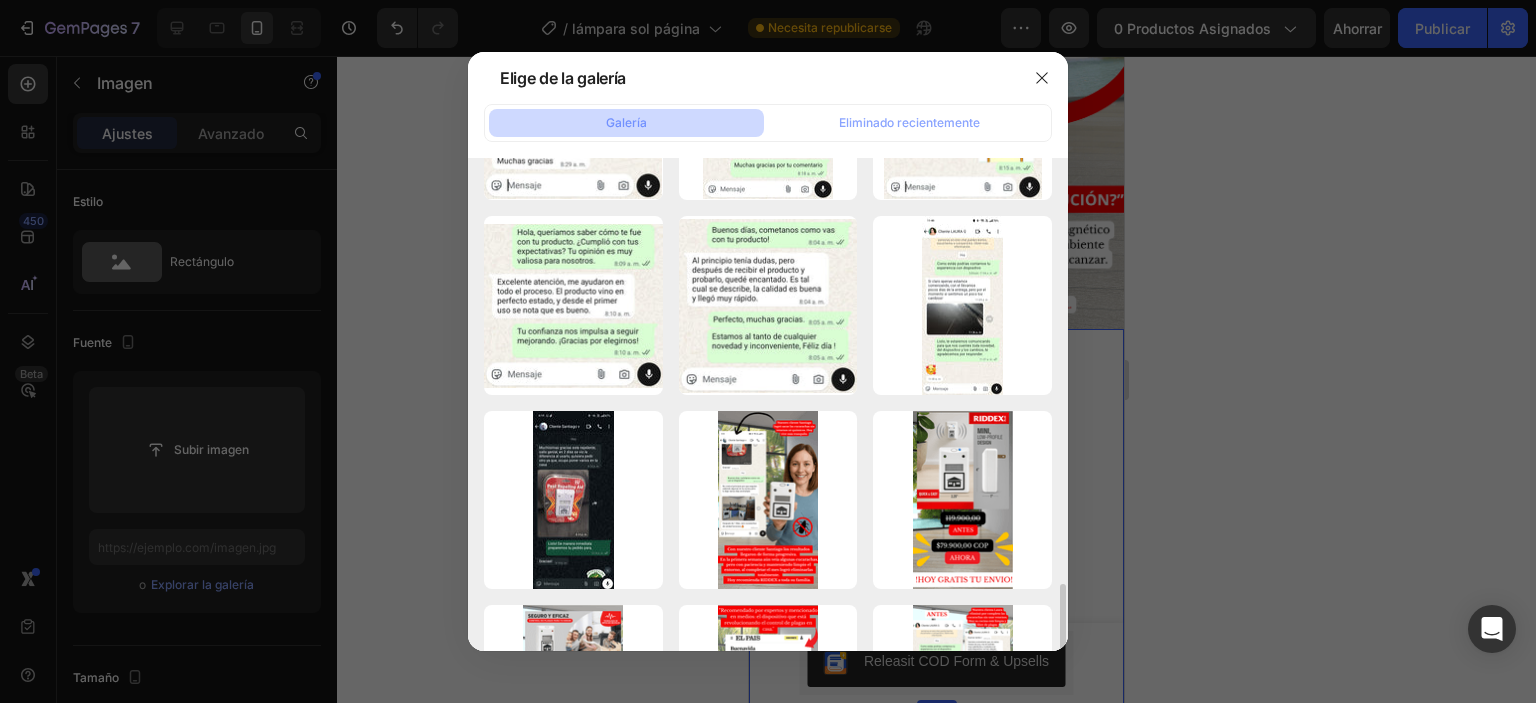scroll, scrollTop: 2200, scrollLeft: 0, axis: vertical 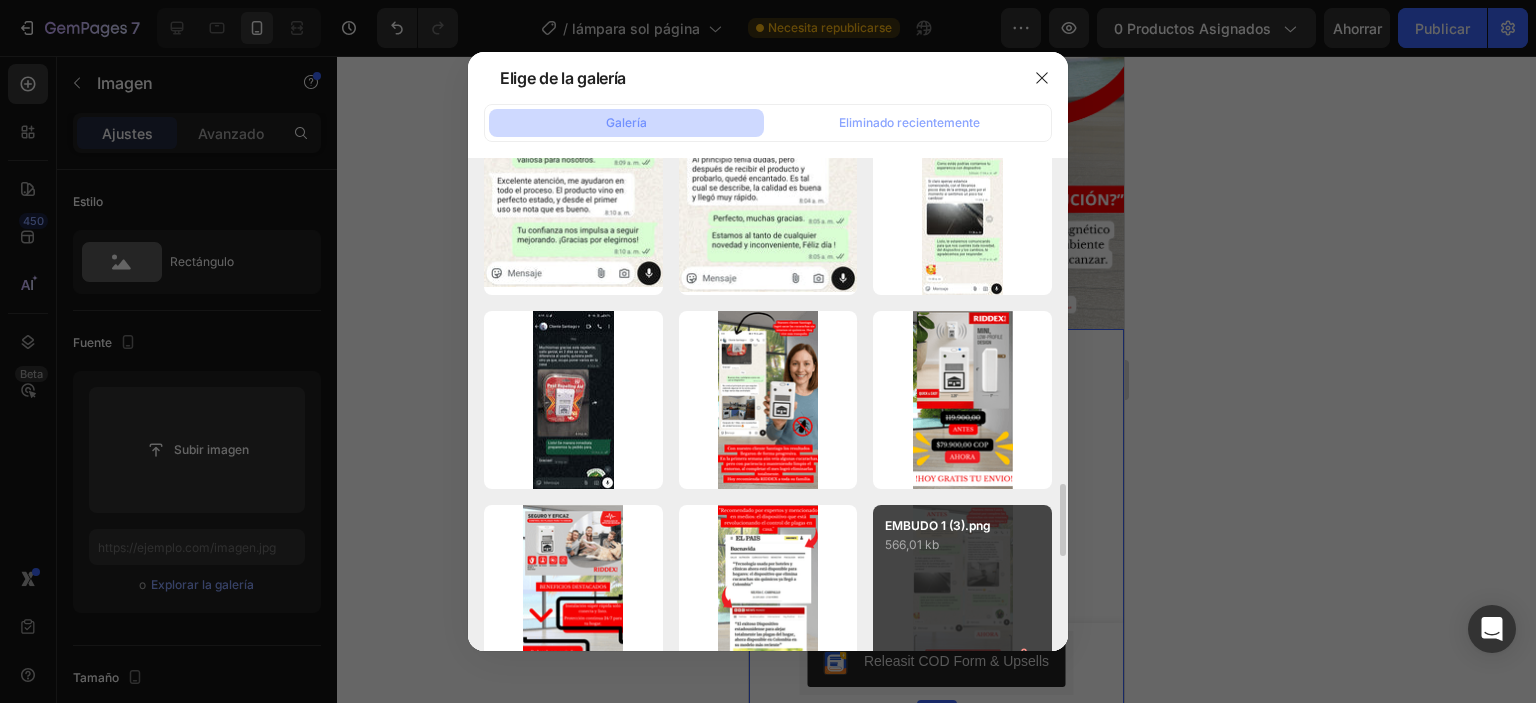 click on "566,01 kb" at bounding box center (912, 544) 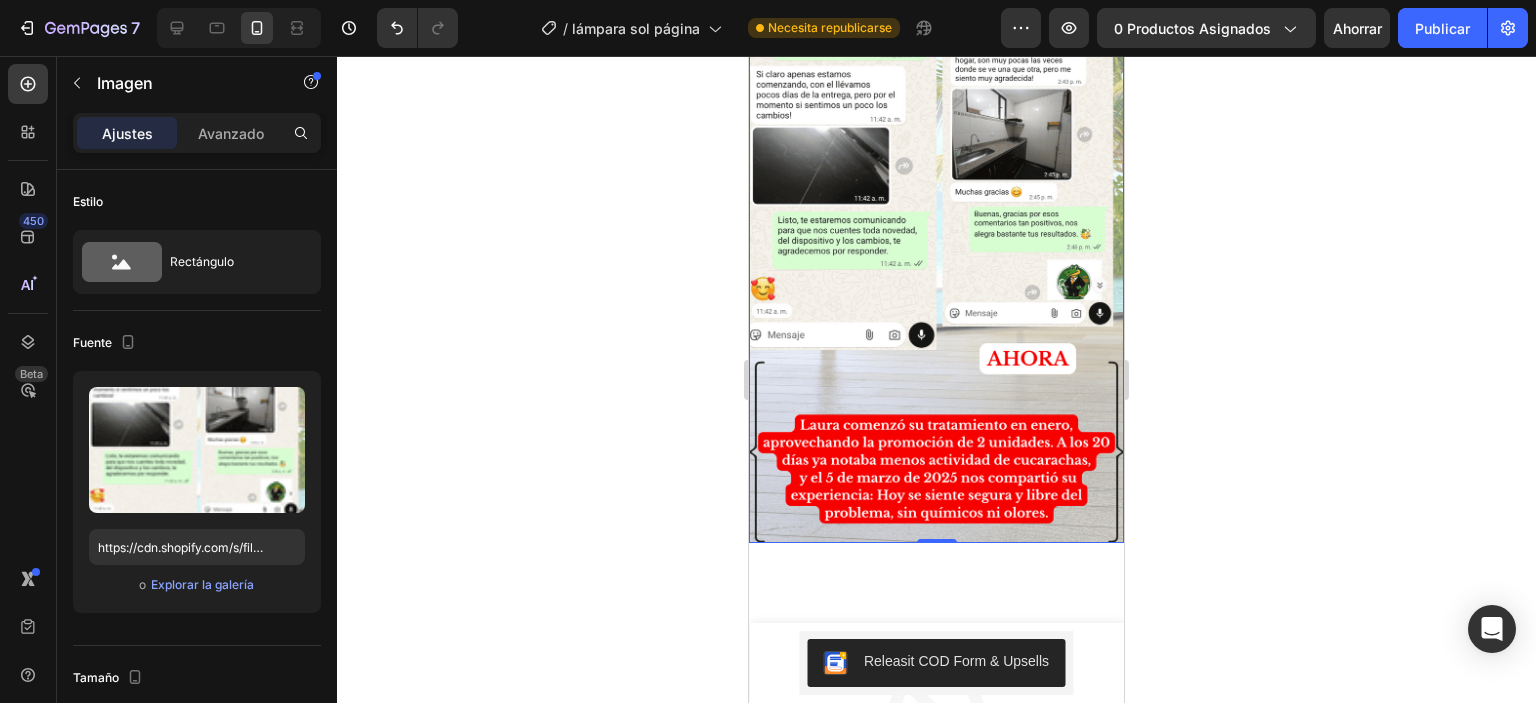 scroll, scrollTop: 2300, scrollLeft: 0, axis: vertical 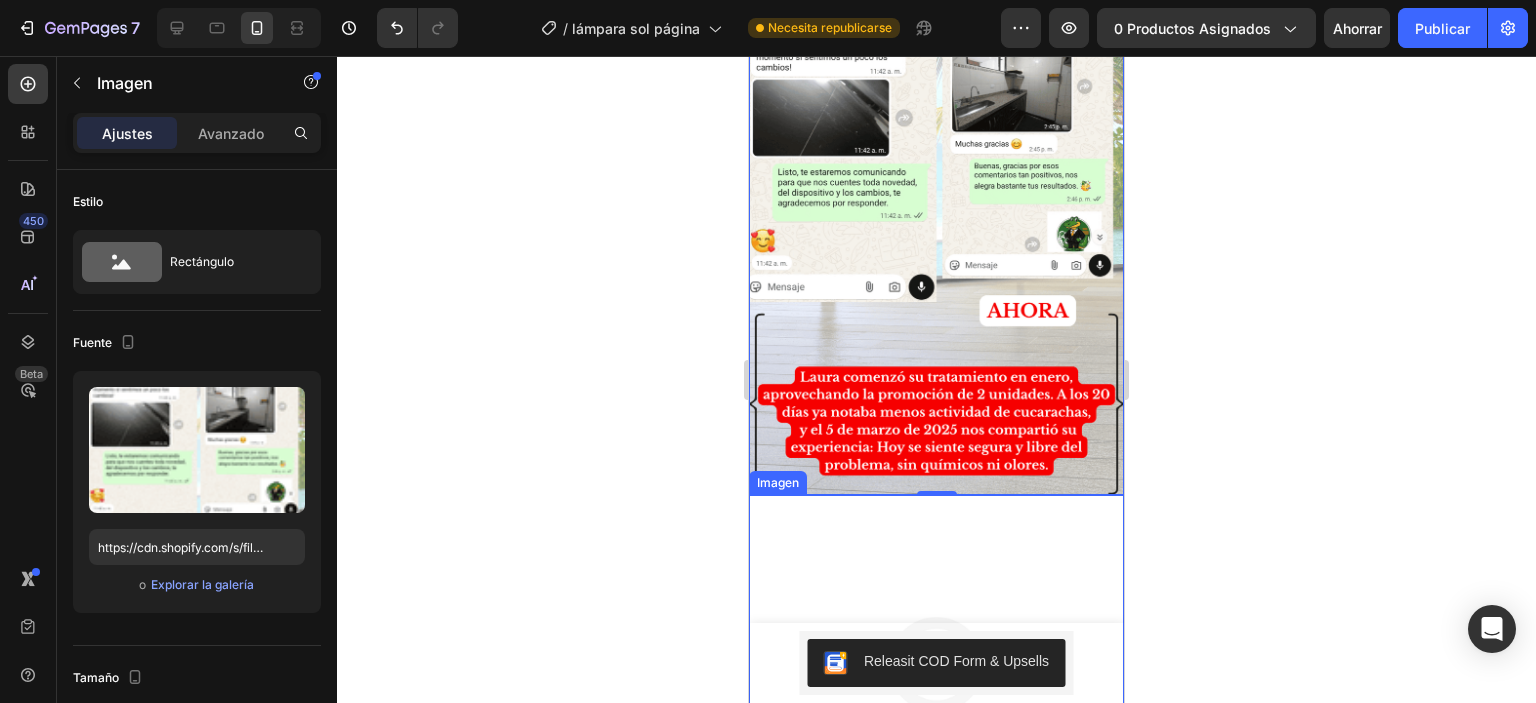 click at bounding box center [936, 682] 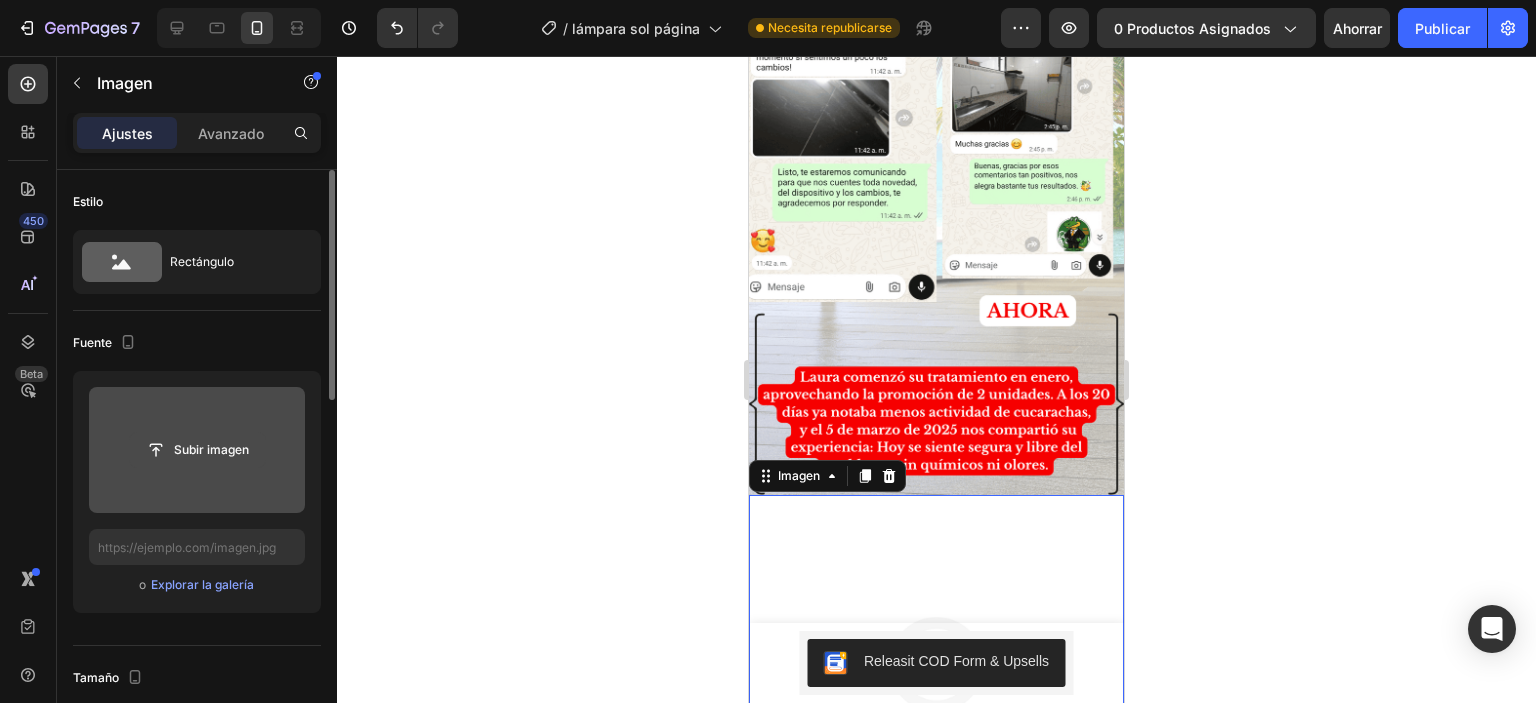 click 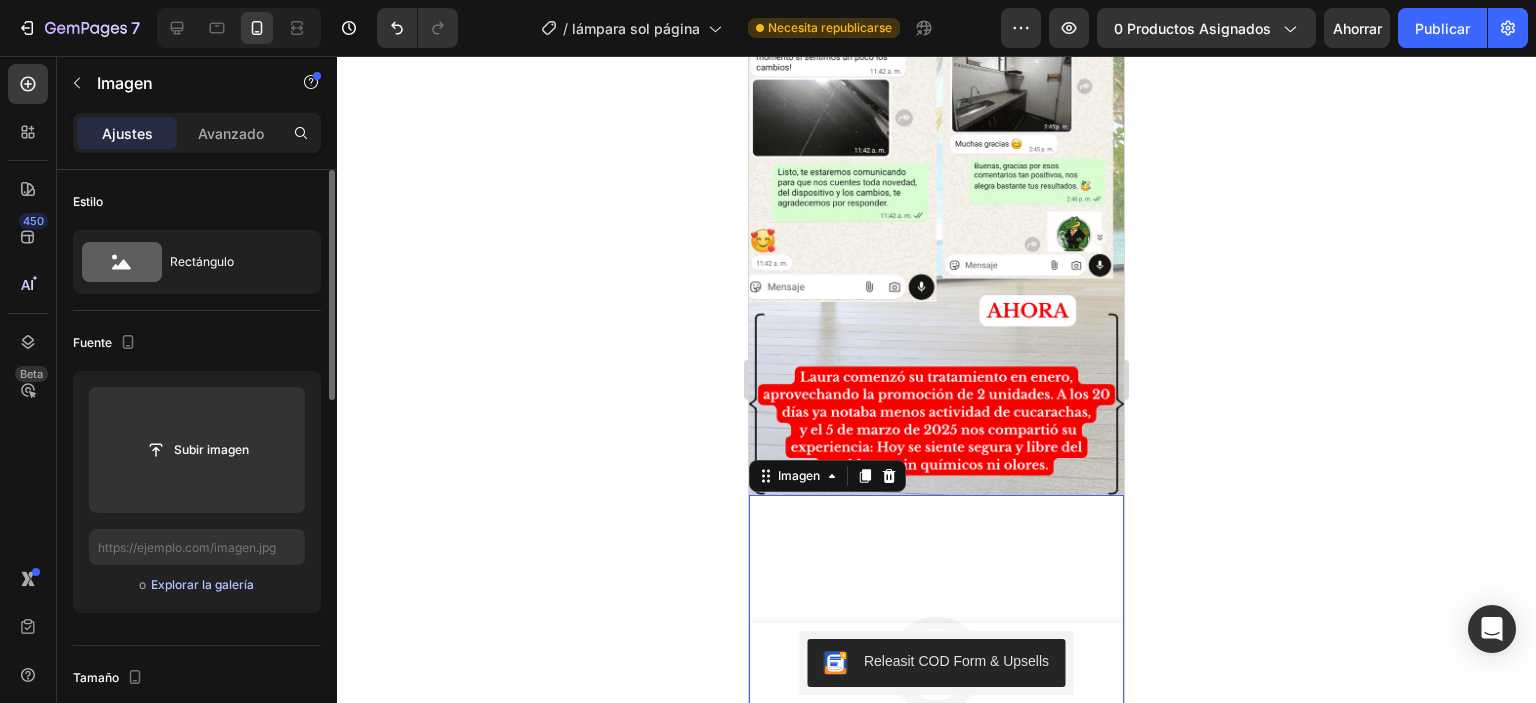 click on "Explorar la galería" at bounding box center (202, 584) 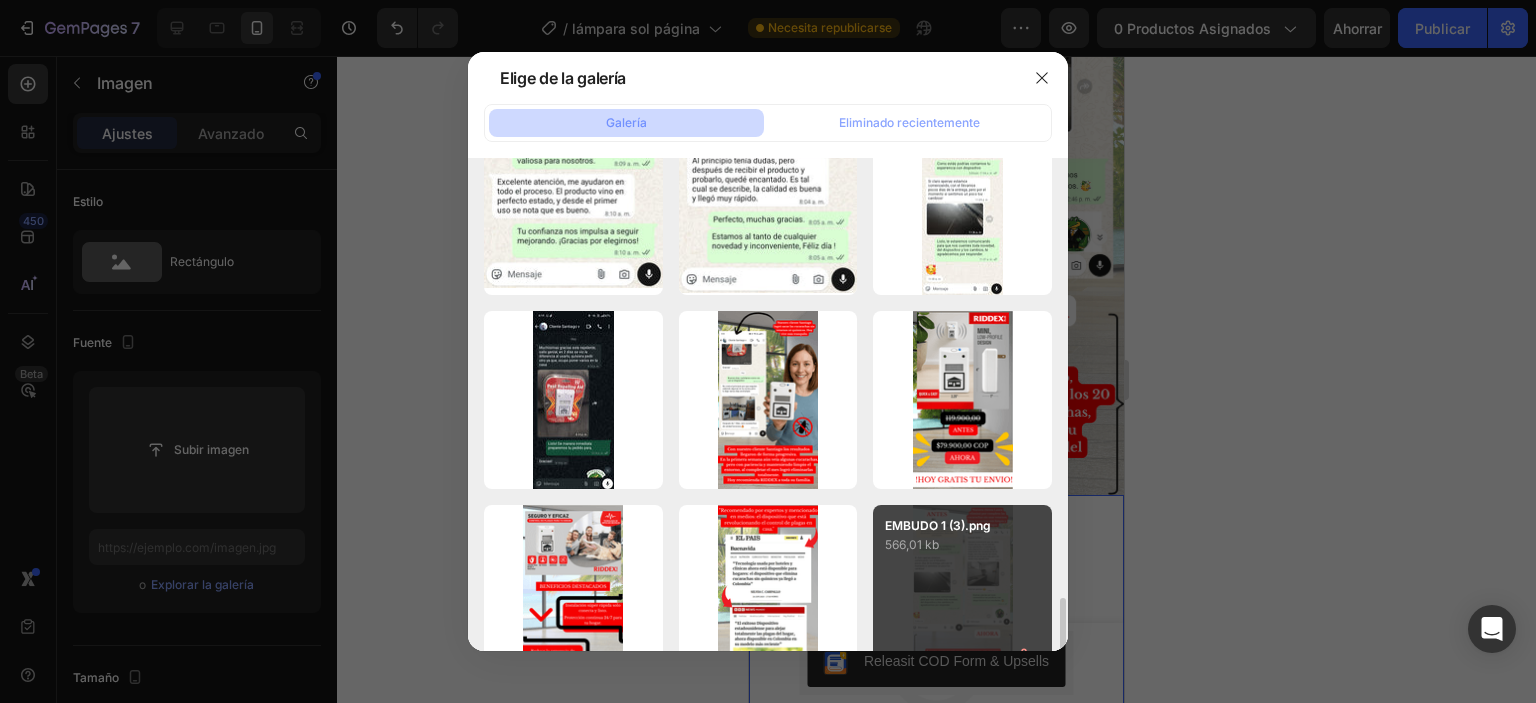 scroll, scrollTop: 2300, scrollLeft: 0, axis: vertical 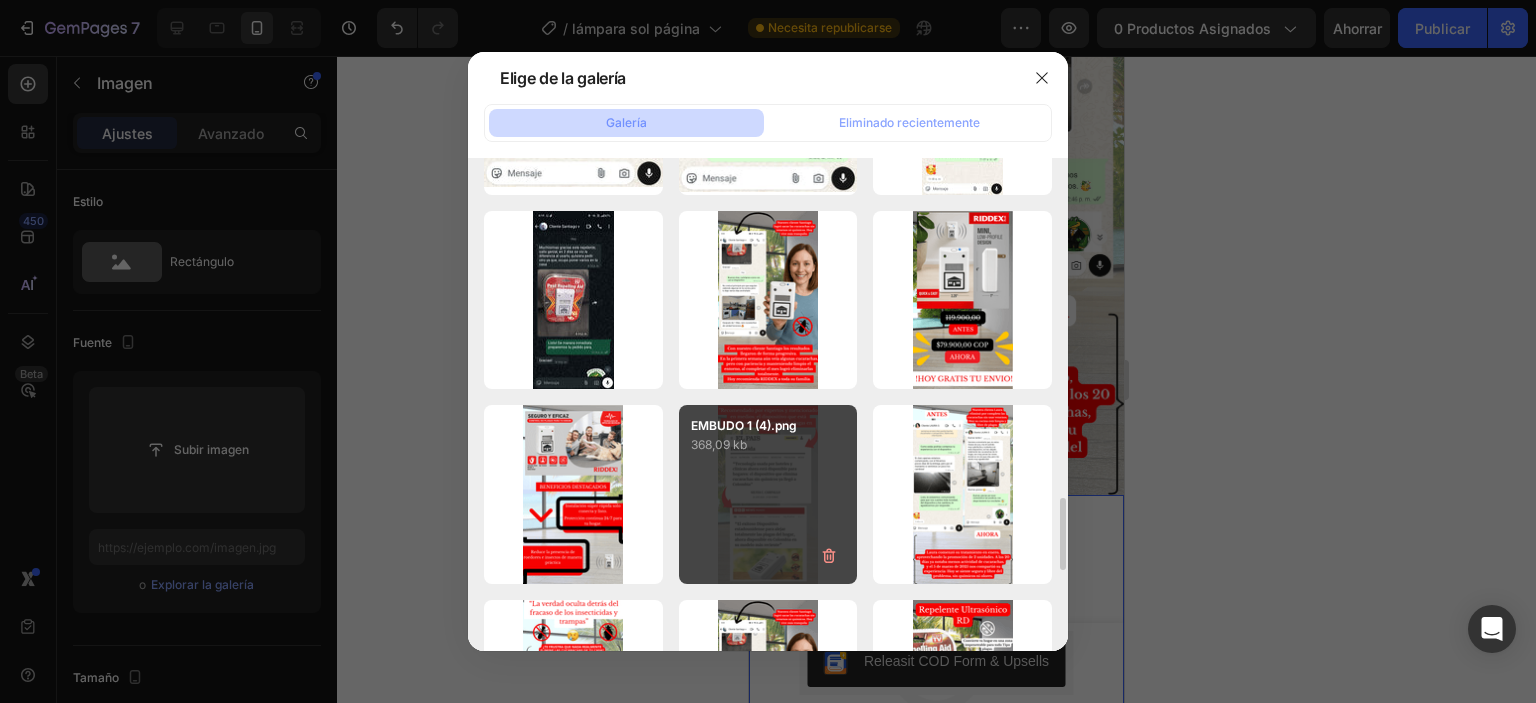 click on "368,09 kb" at bounding box center (768, 445) 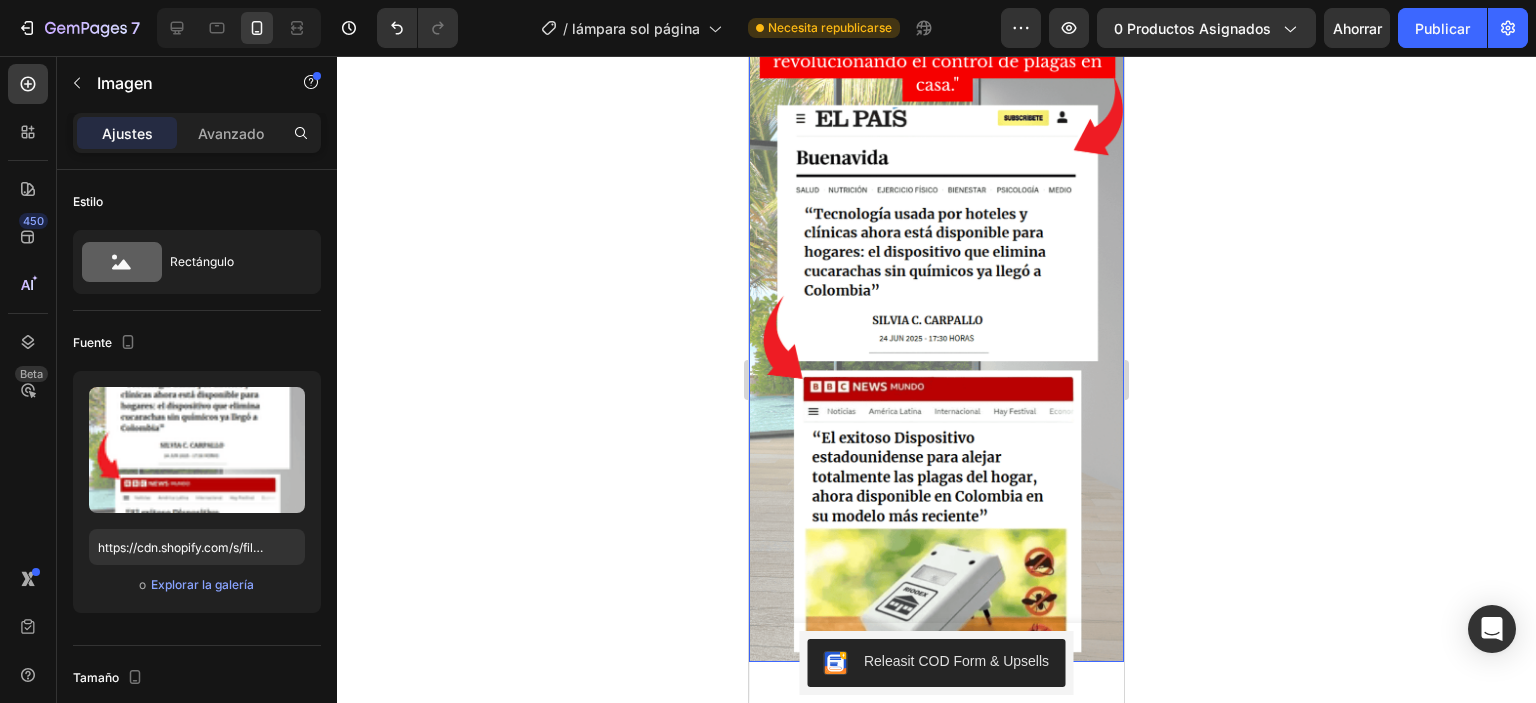 scroll, scrollTop: 3000, scrollLeft: 0, axis: vertical 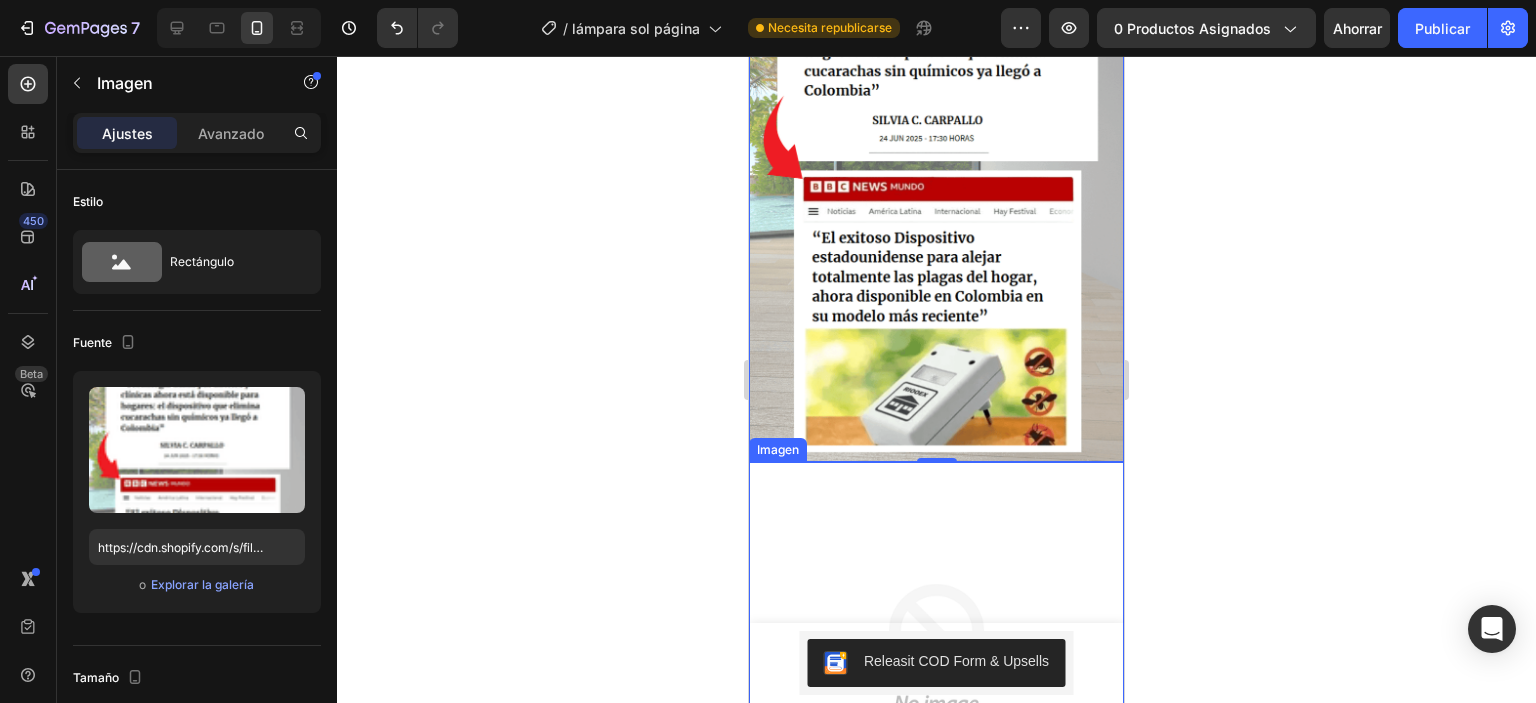 drag, startPoint x: 924, startPoint y: 487, endPoint x: 906, endPoint y: 491, distance: 18.439089 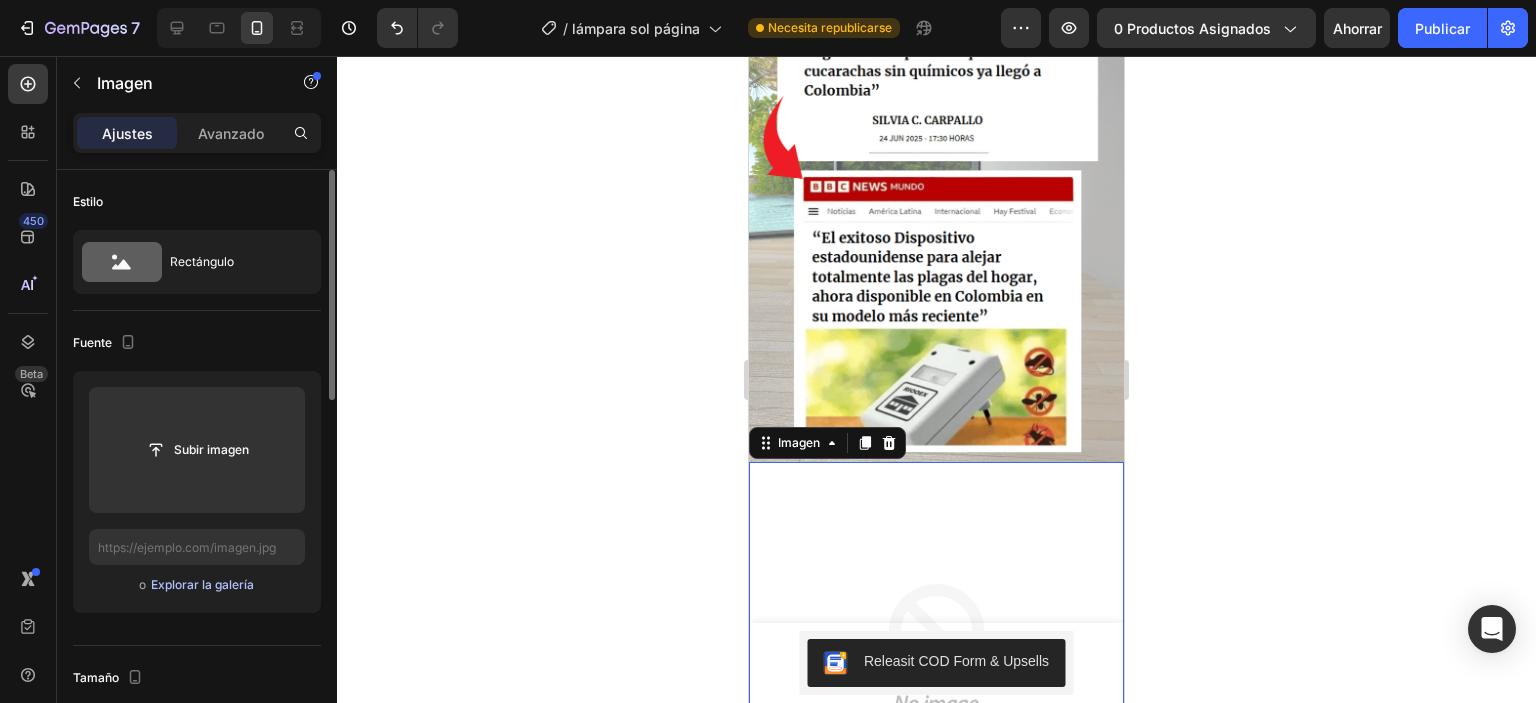 click on "Explorar la galería" at bounding box center (202, 584) 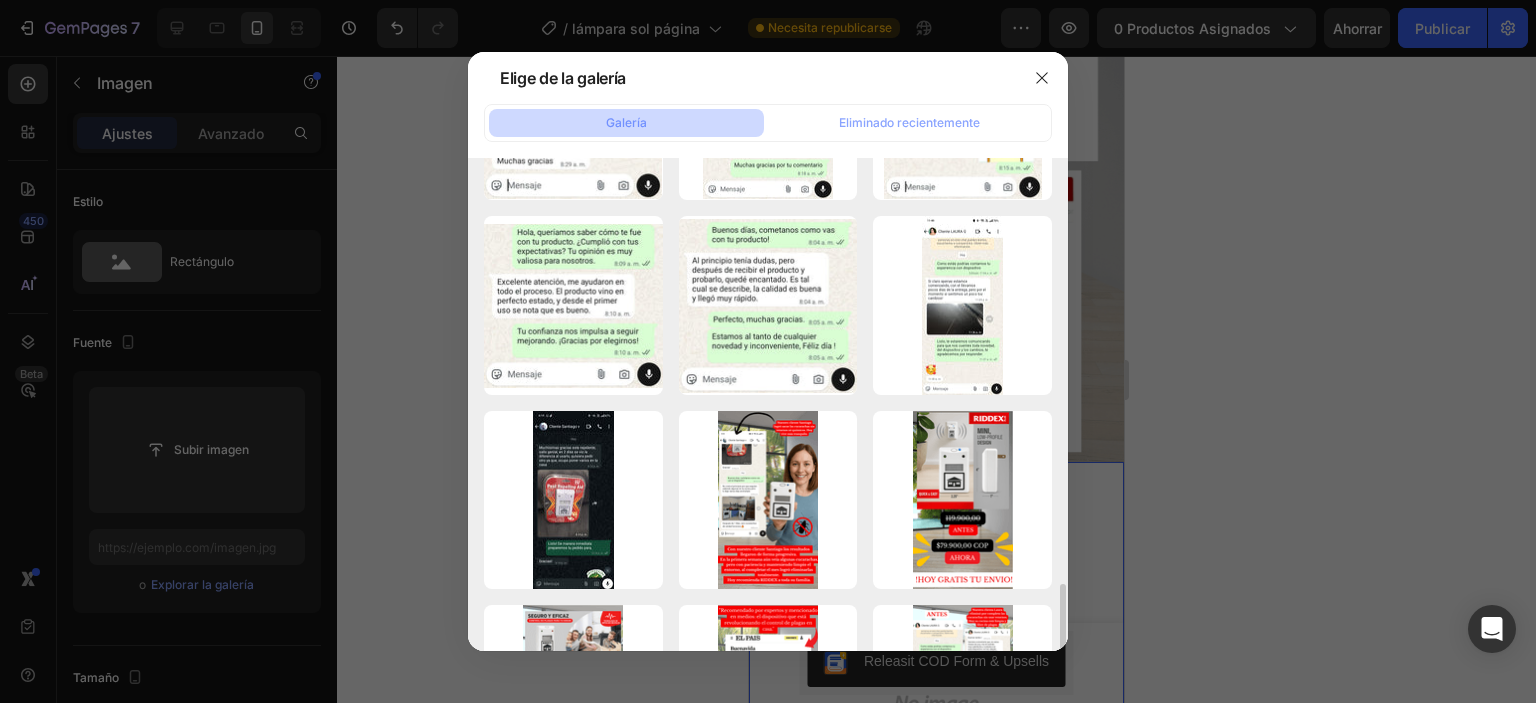 scroll, scrollTop: 2200, scrollLeft: 0, axis: vertical 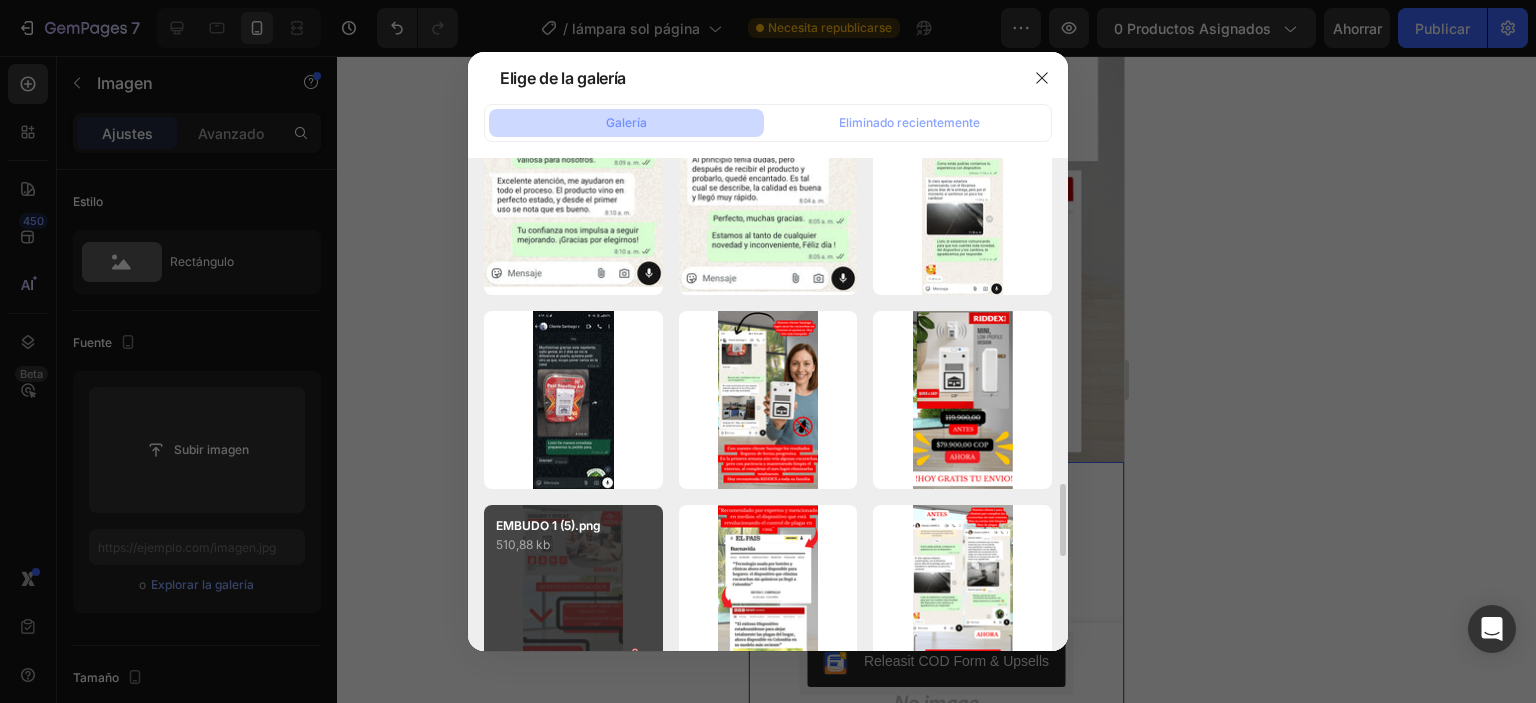 click on "EMBUDO 1 (5).png 510,88 kb" at bounding box center (573, 594) 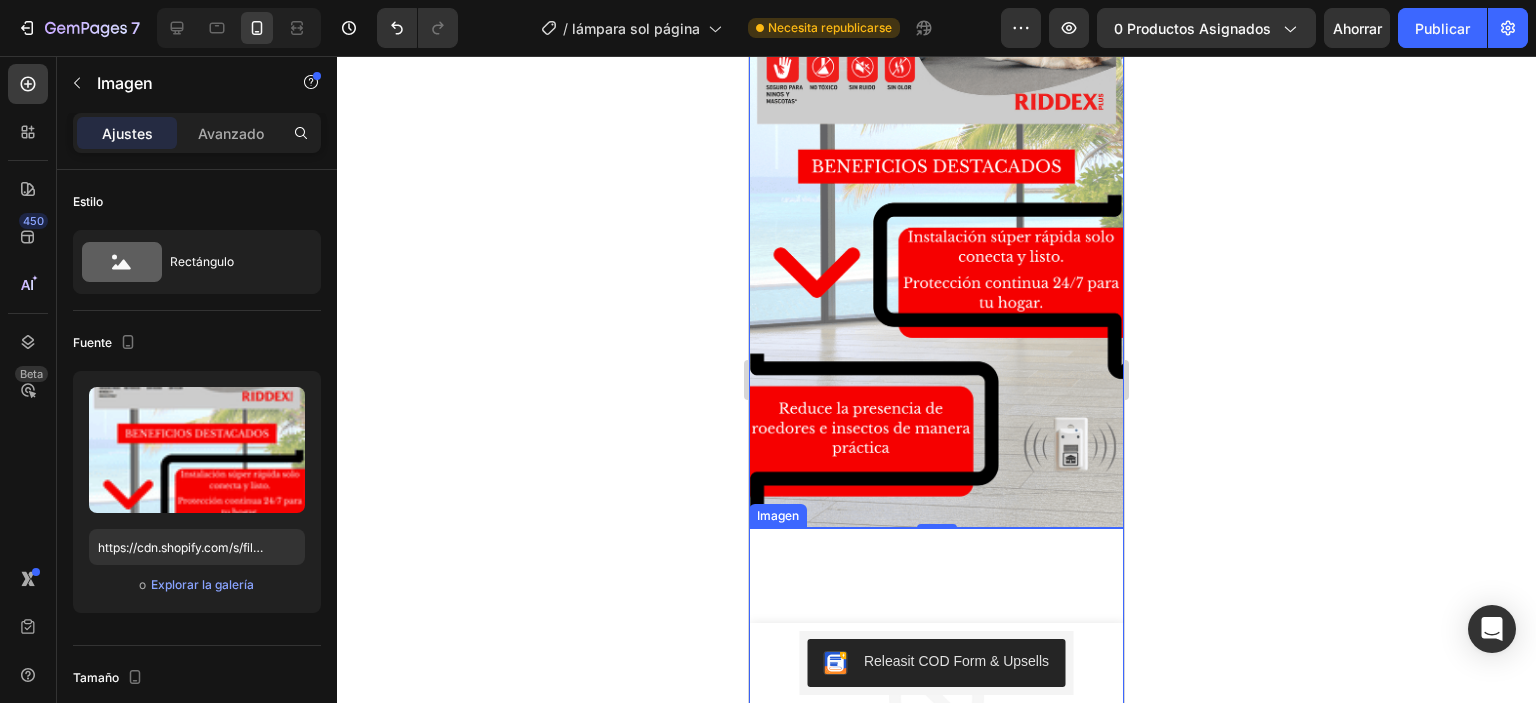 scroll, scrollTop: 3700, scrollLeft: 0, axis: vertical 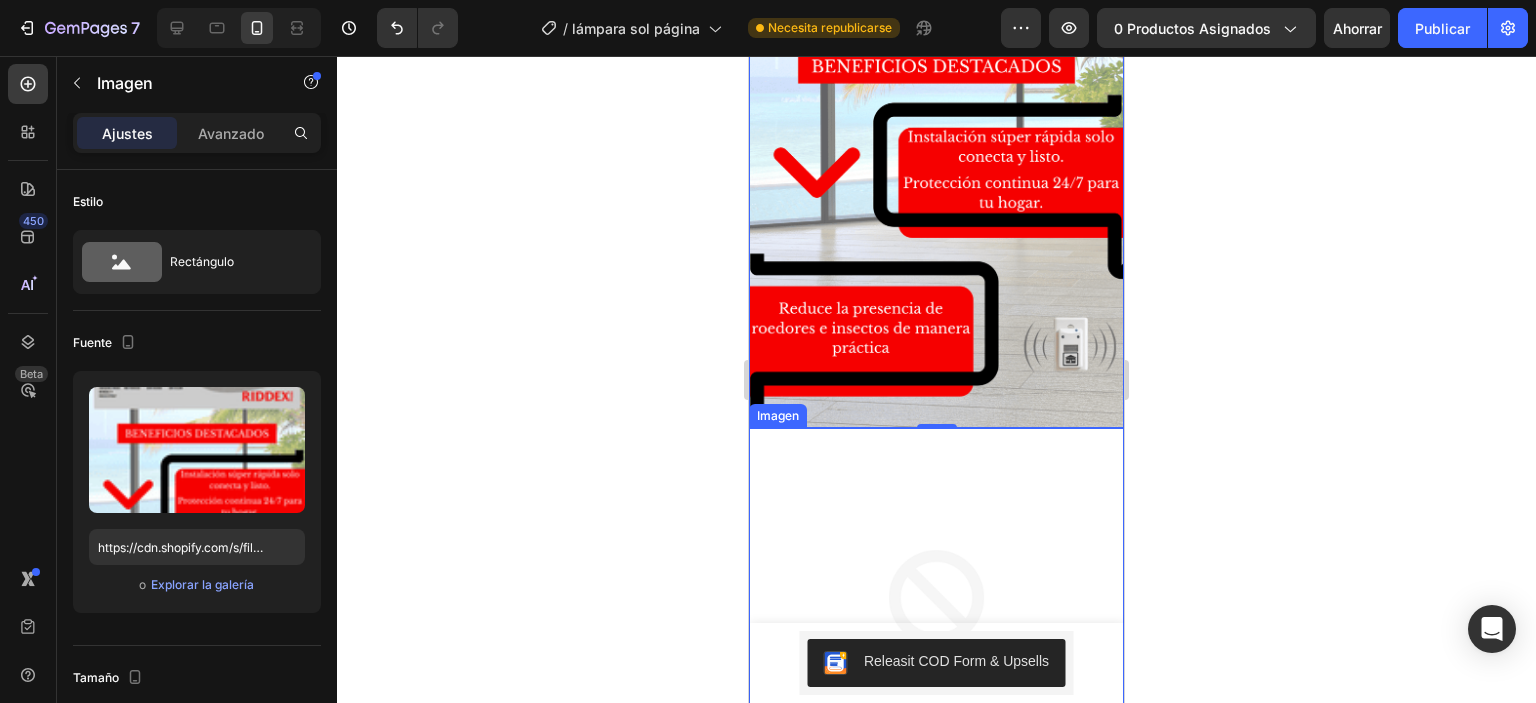 click at bounding box center (936, 615) 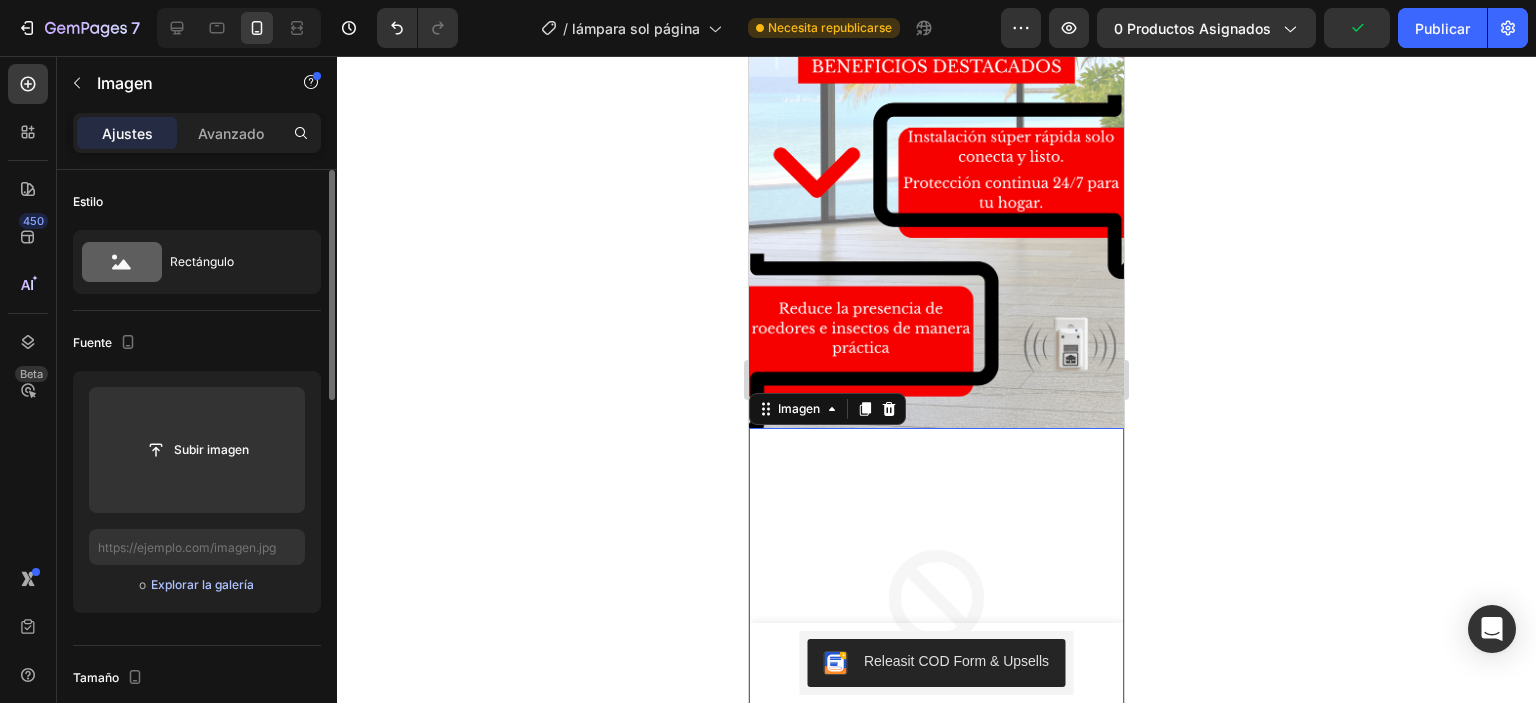 click on "Explorar la galería" at bounding box center (202, 584) 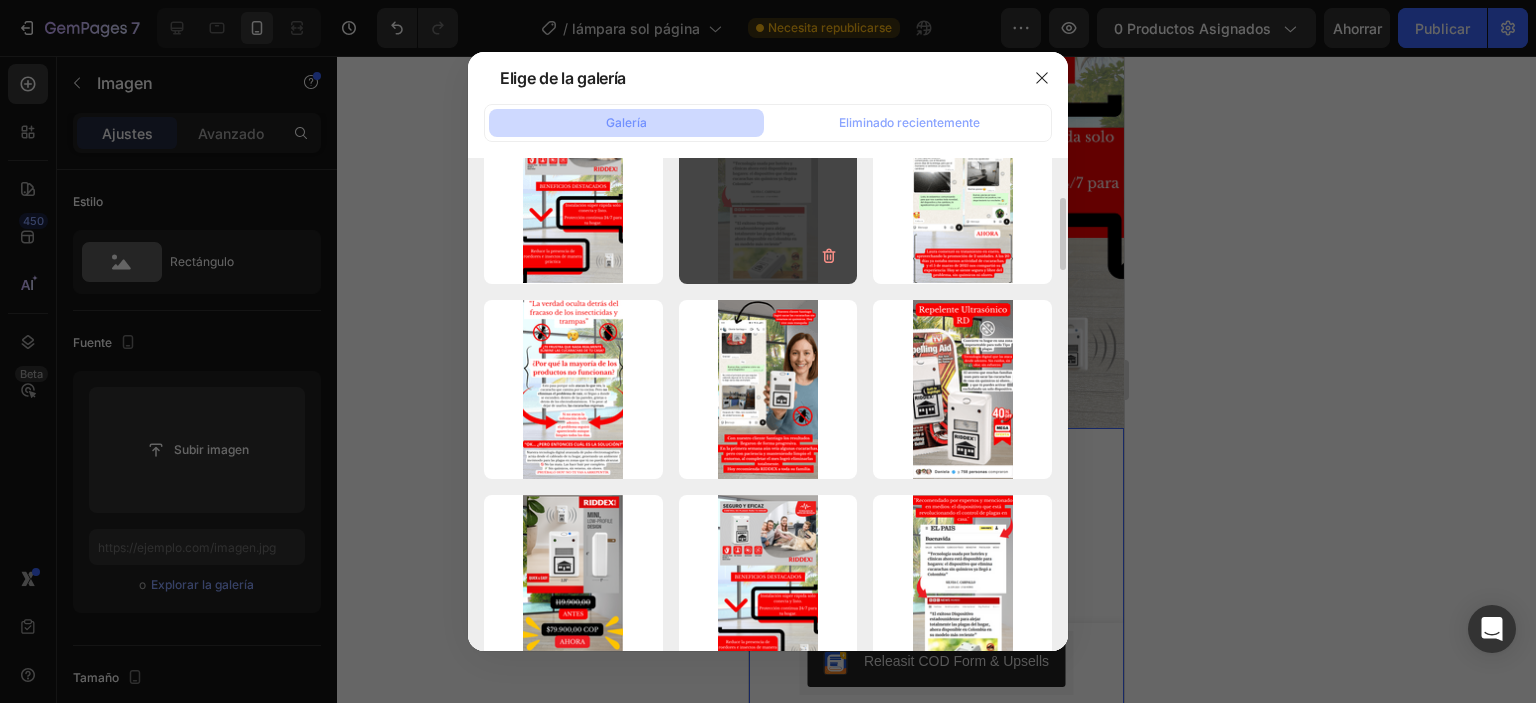 scroll, scrollTop: 2200, scrollLeft: 0, axis: vertical 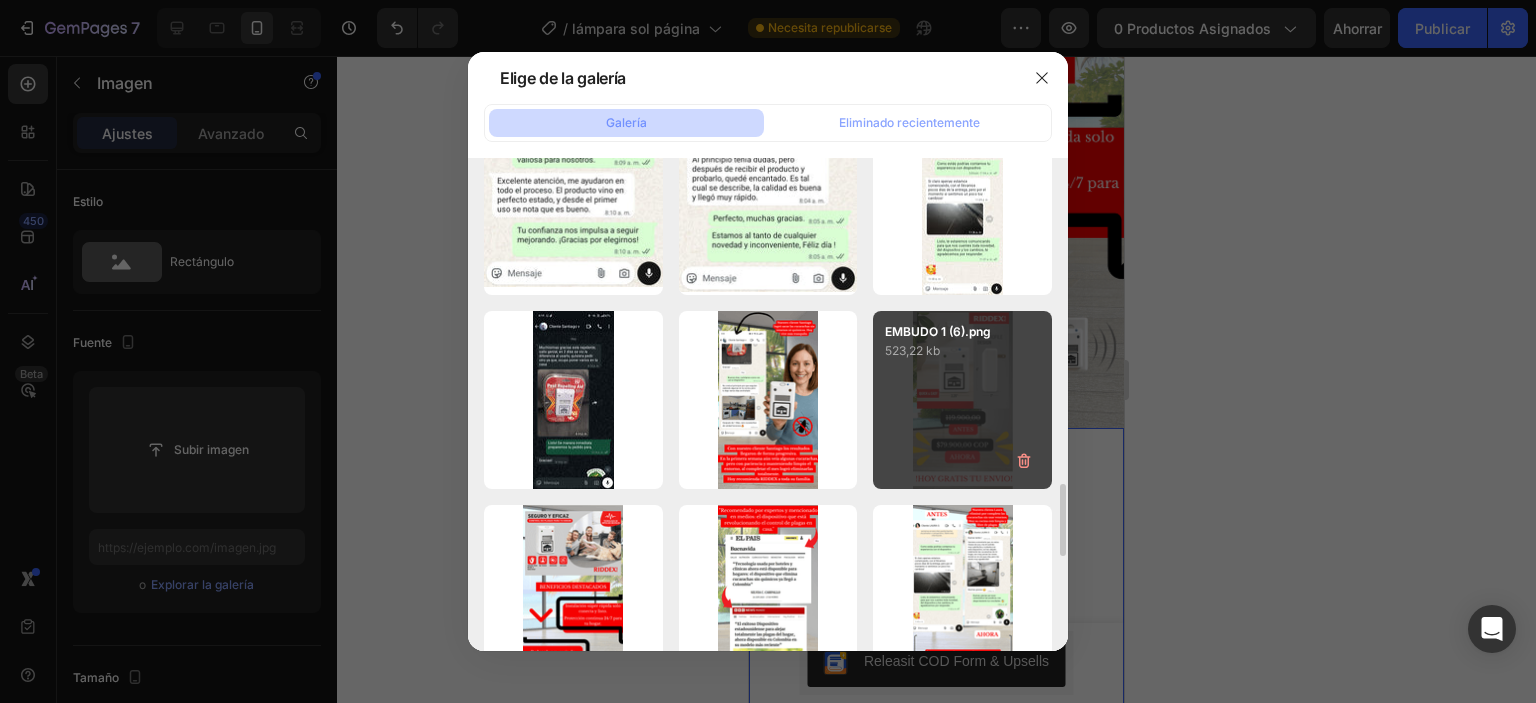 click on "EMBUDO 1 (6).png 523,22 kb" at bounding box center (962, 400) 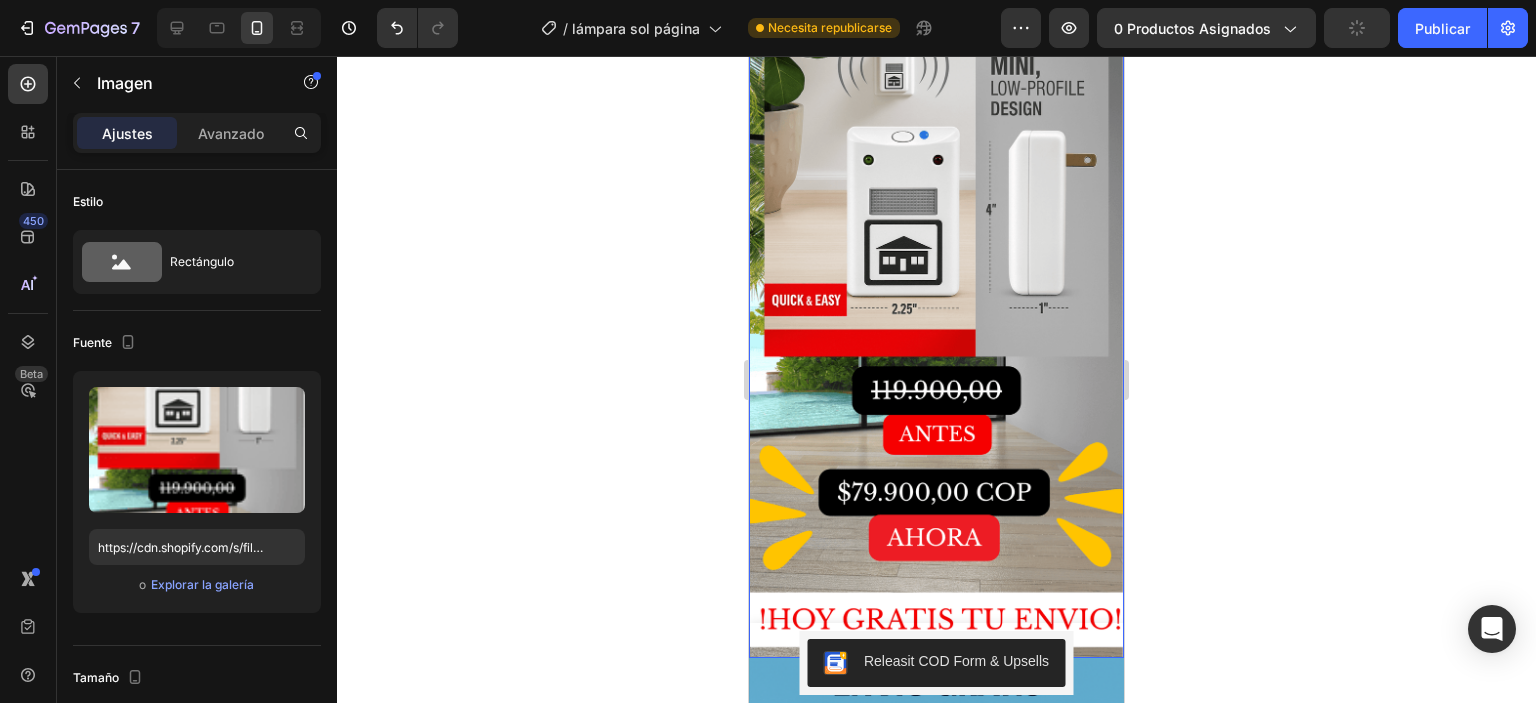 scroll, scrollTop: 4300, scrollLeft: 0, axis: vertical 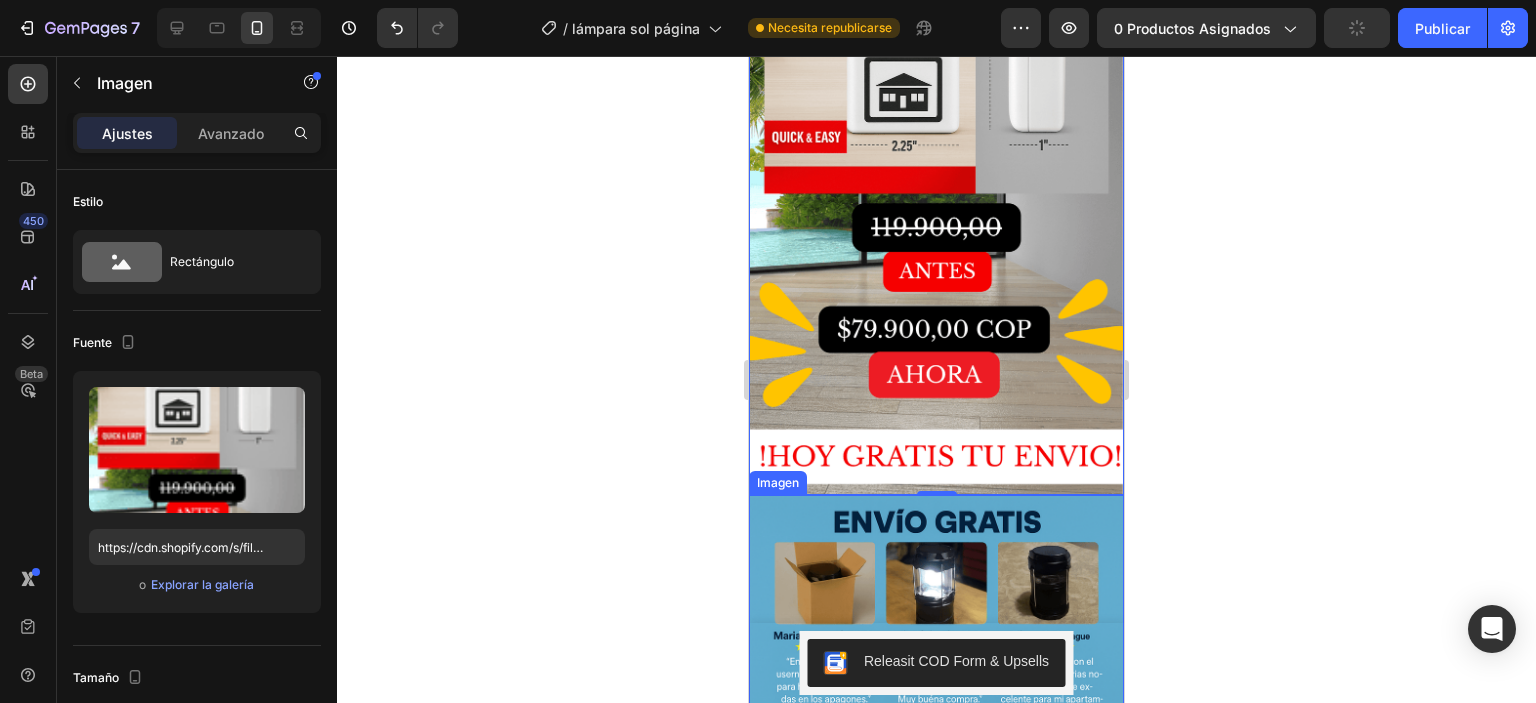 click at bounding box center [936, 776] 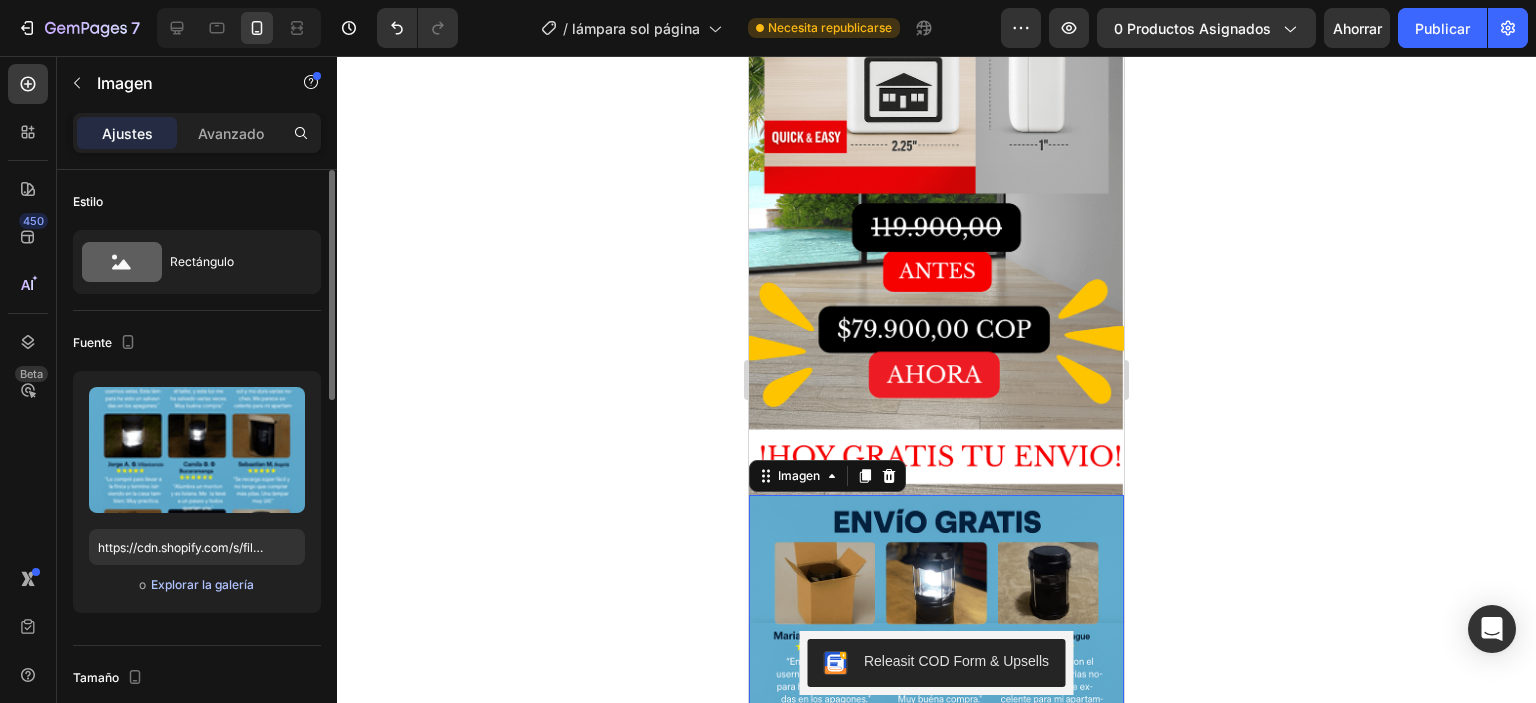 click on "Explorar la galería" at bounding box center [202, 584] 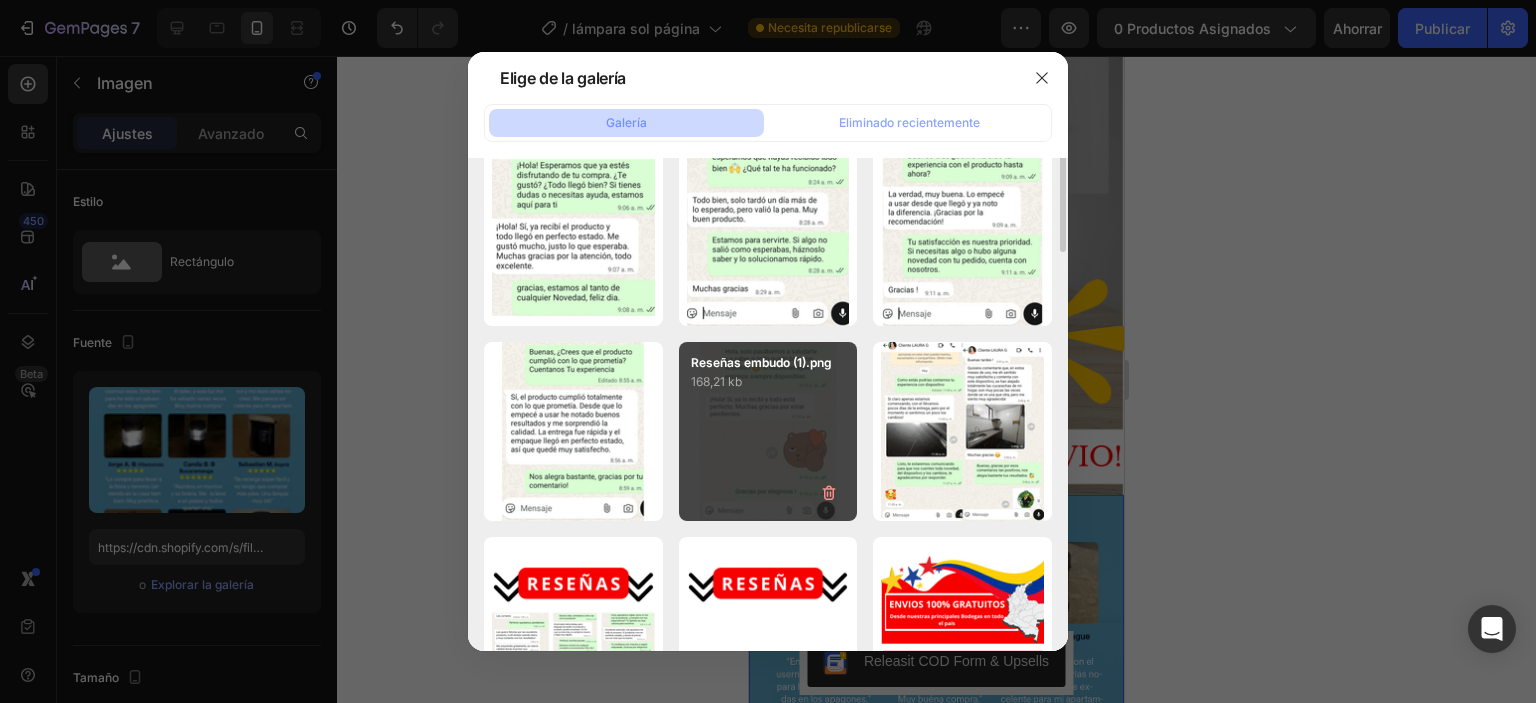 scroll, scrollTop: 1100, scrollLeft: 0, axis: vertical 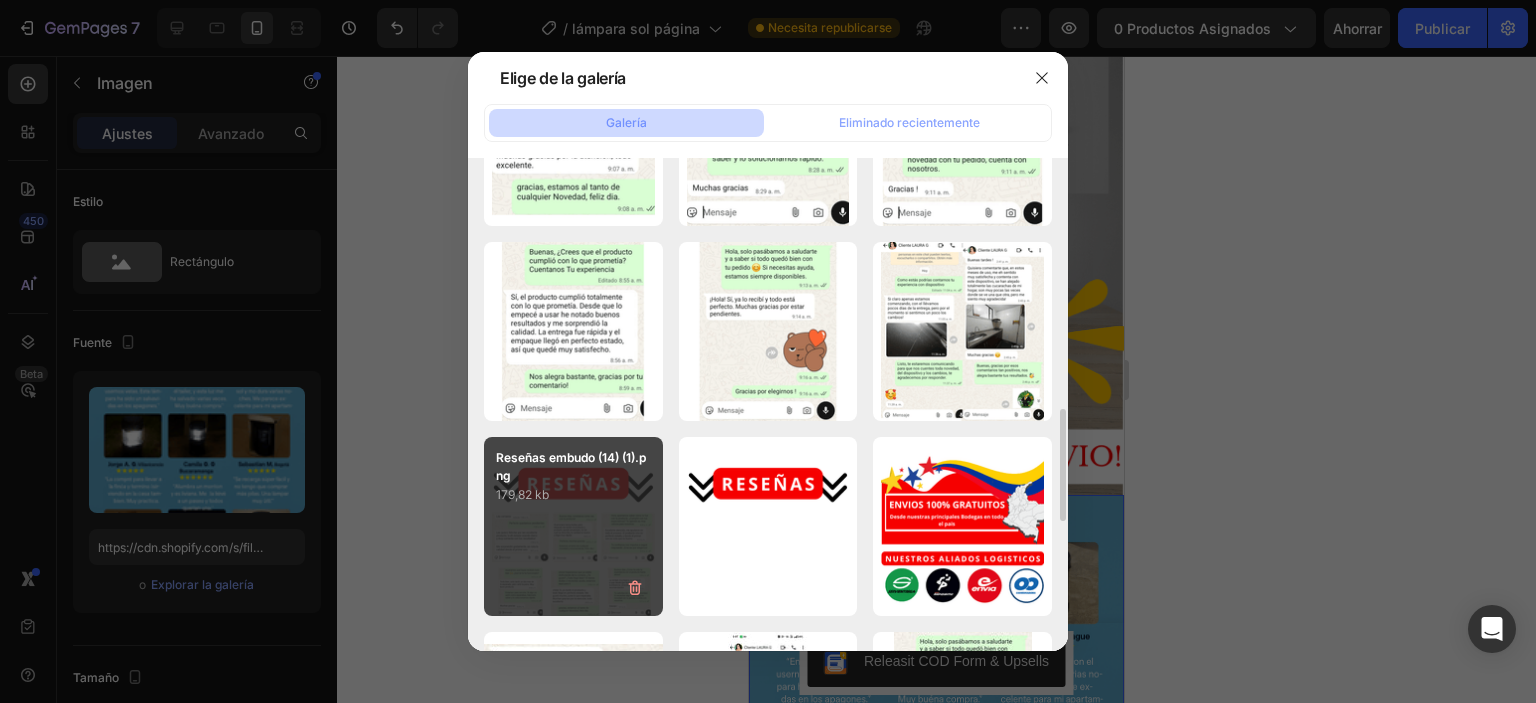click on "179,82 kb" at bounding box center (573, 495) 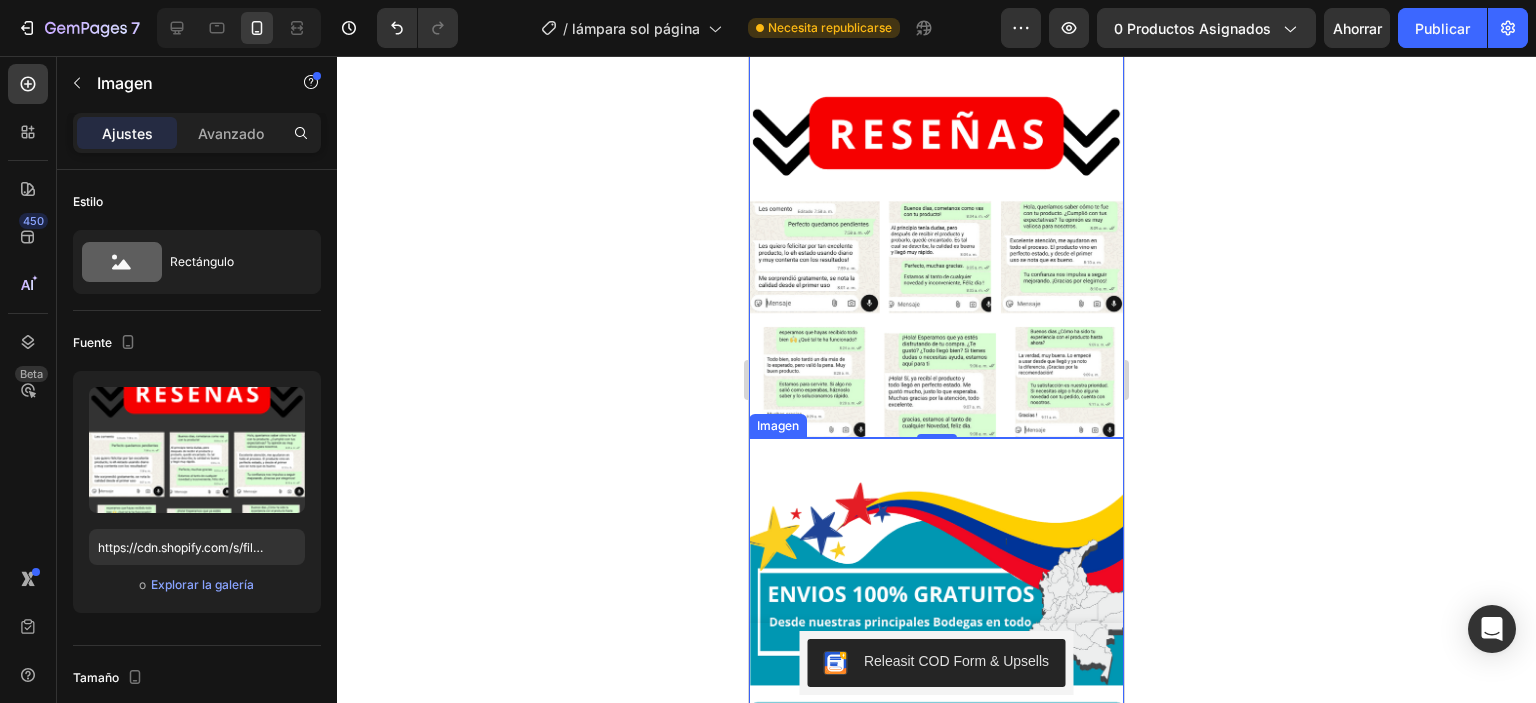 scroll, scrollTop: 4800, scrollLeft: 0, axis: vertical 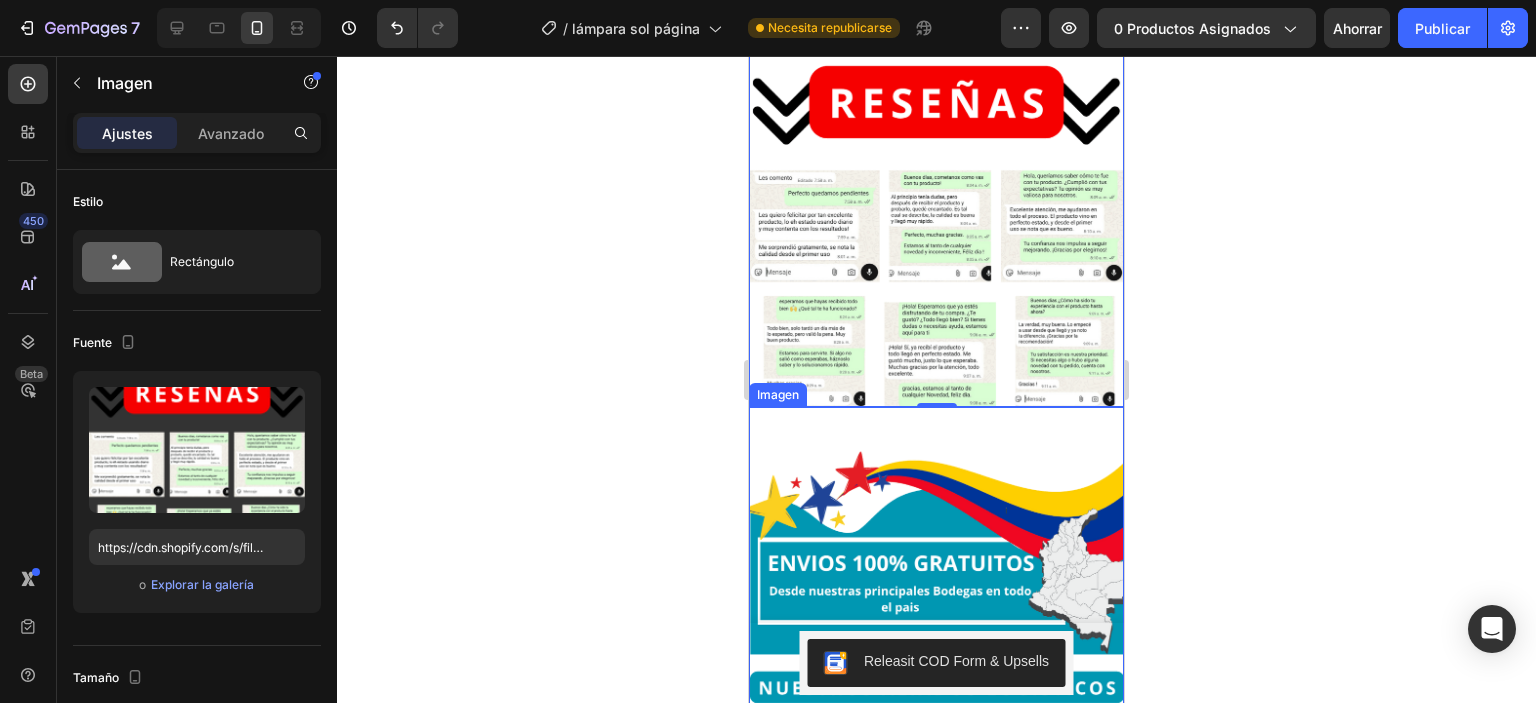 click at bounding box center (936, 613) 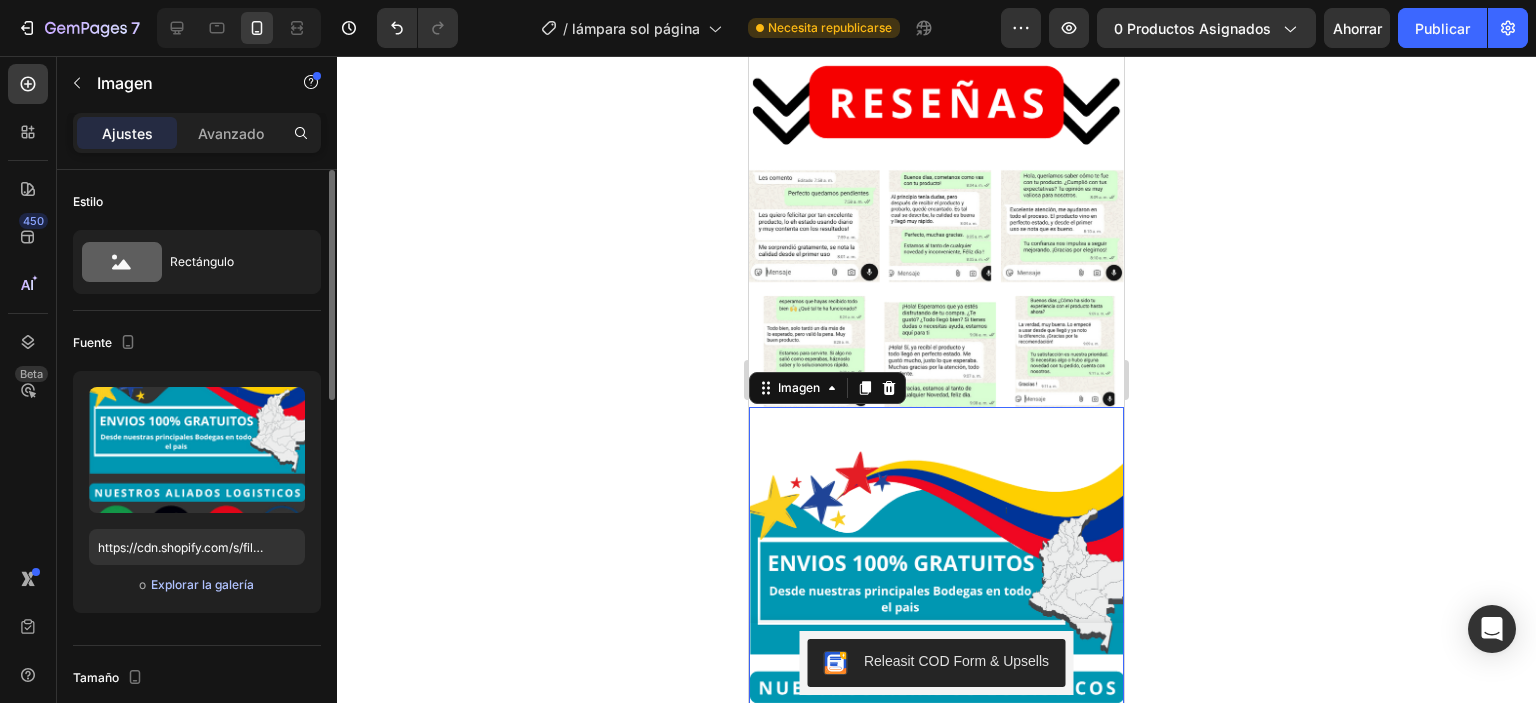 click on "Explorar la galería" at bounding box center [202, 584] 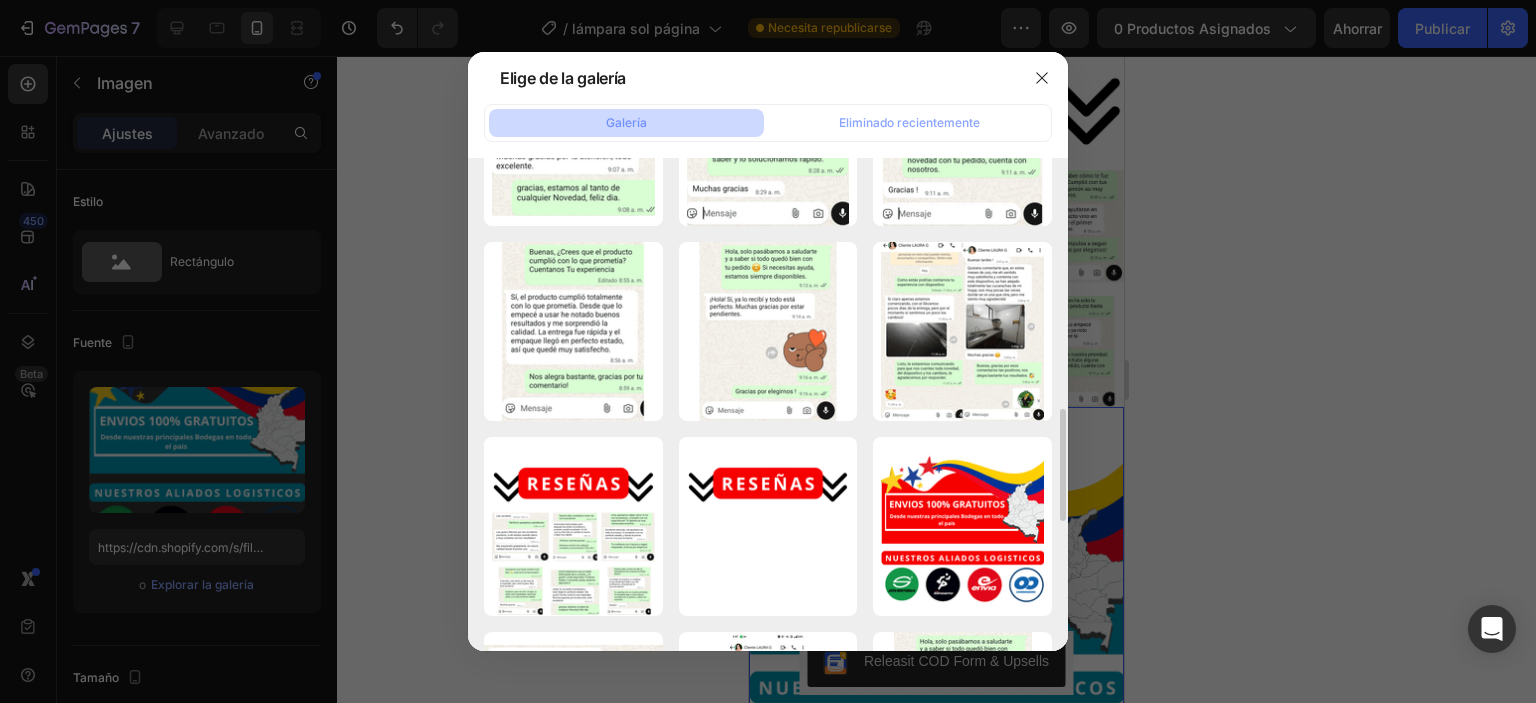scroll, scrollTop: 1200, scrollLeft: 0, axis: vertical 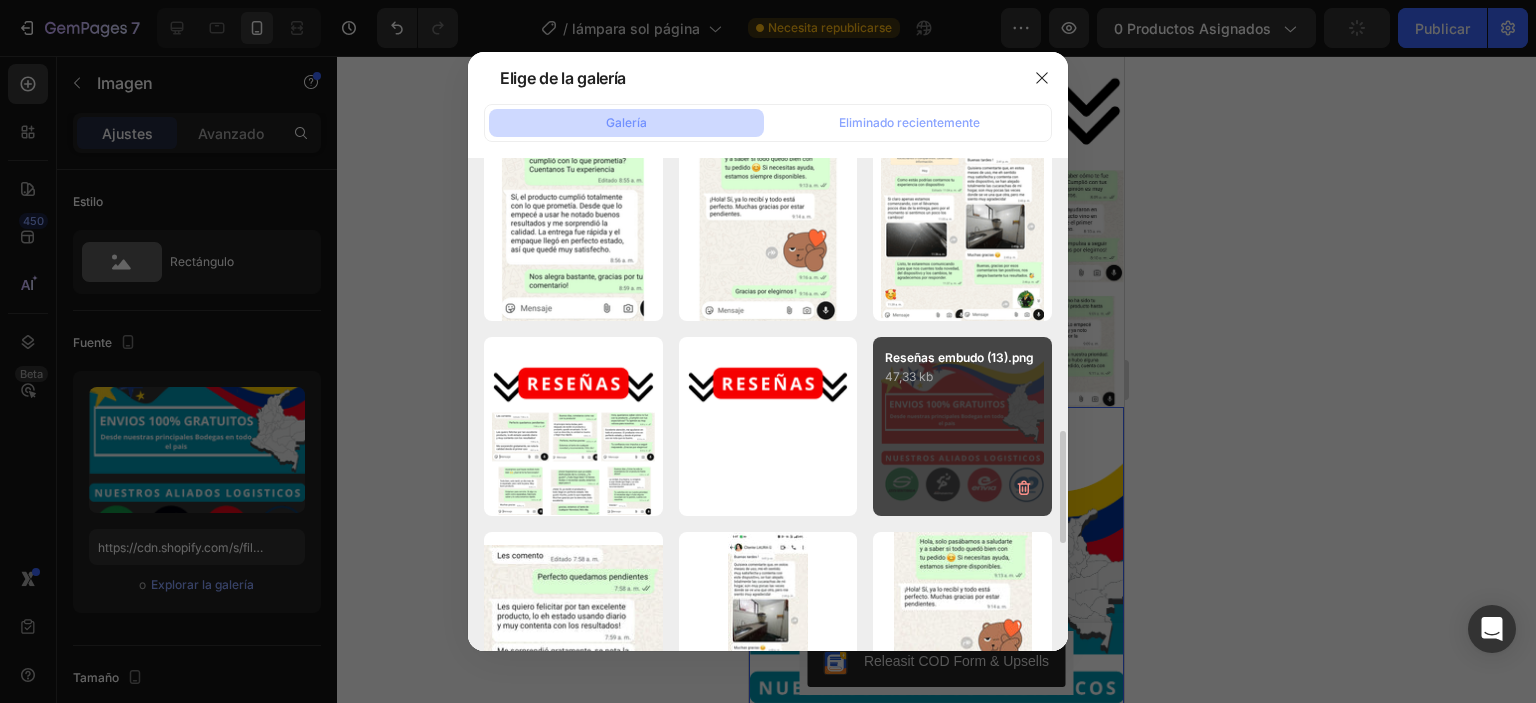 click on "Reseñas embudo (13).png 47,33 kb" at bounding box center (962, 426) 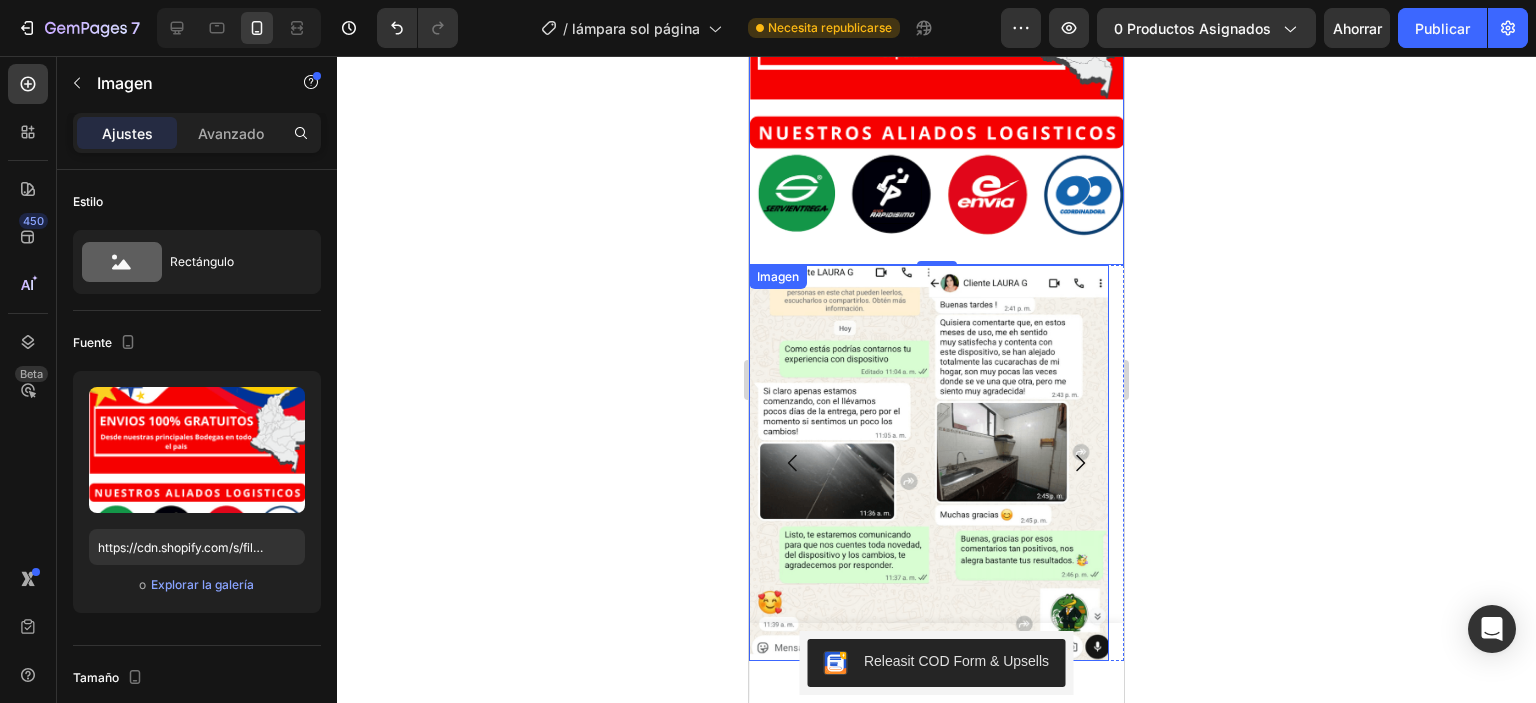 scroll, scrollTop: 5400, scrollLeft: 0, axis: vertical 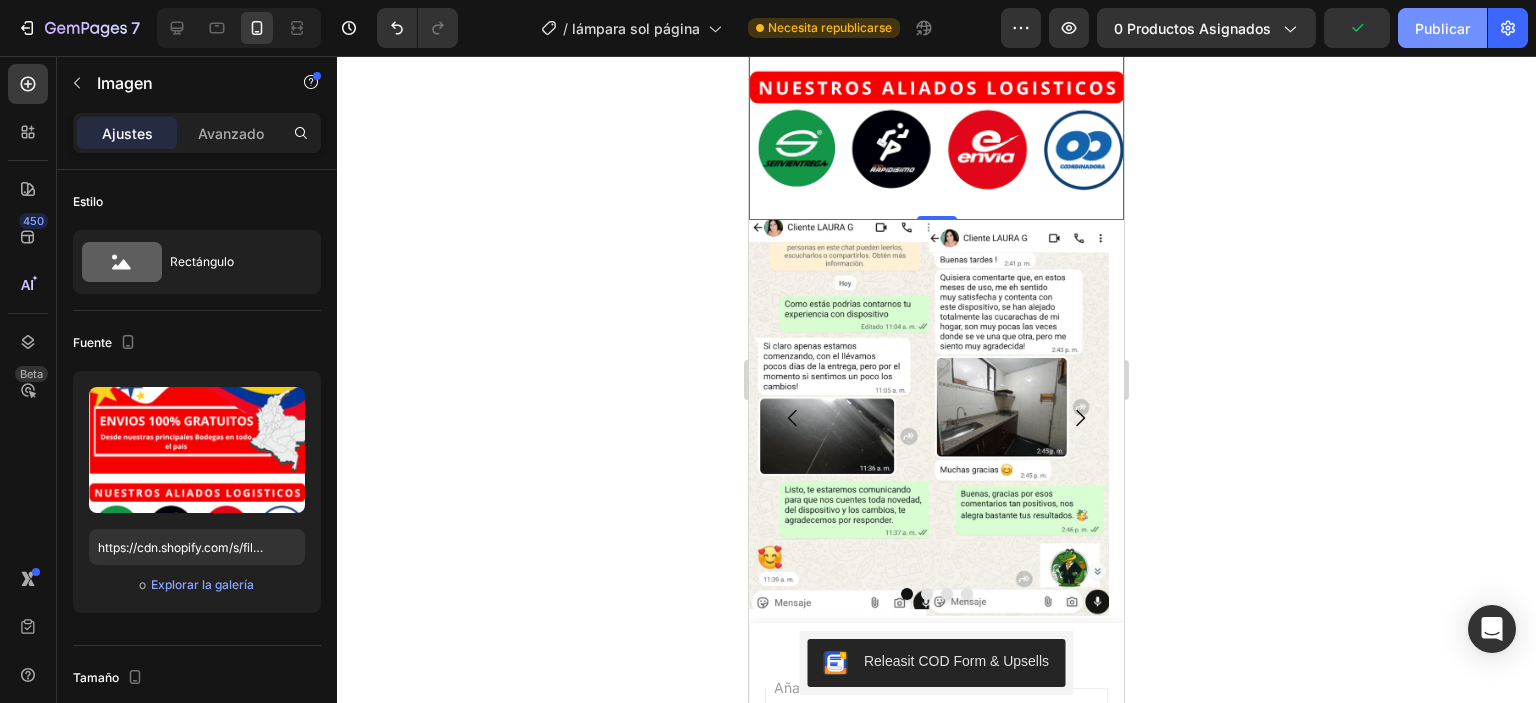 click on "Publicar" at bounding box center (1442, 28) 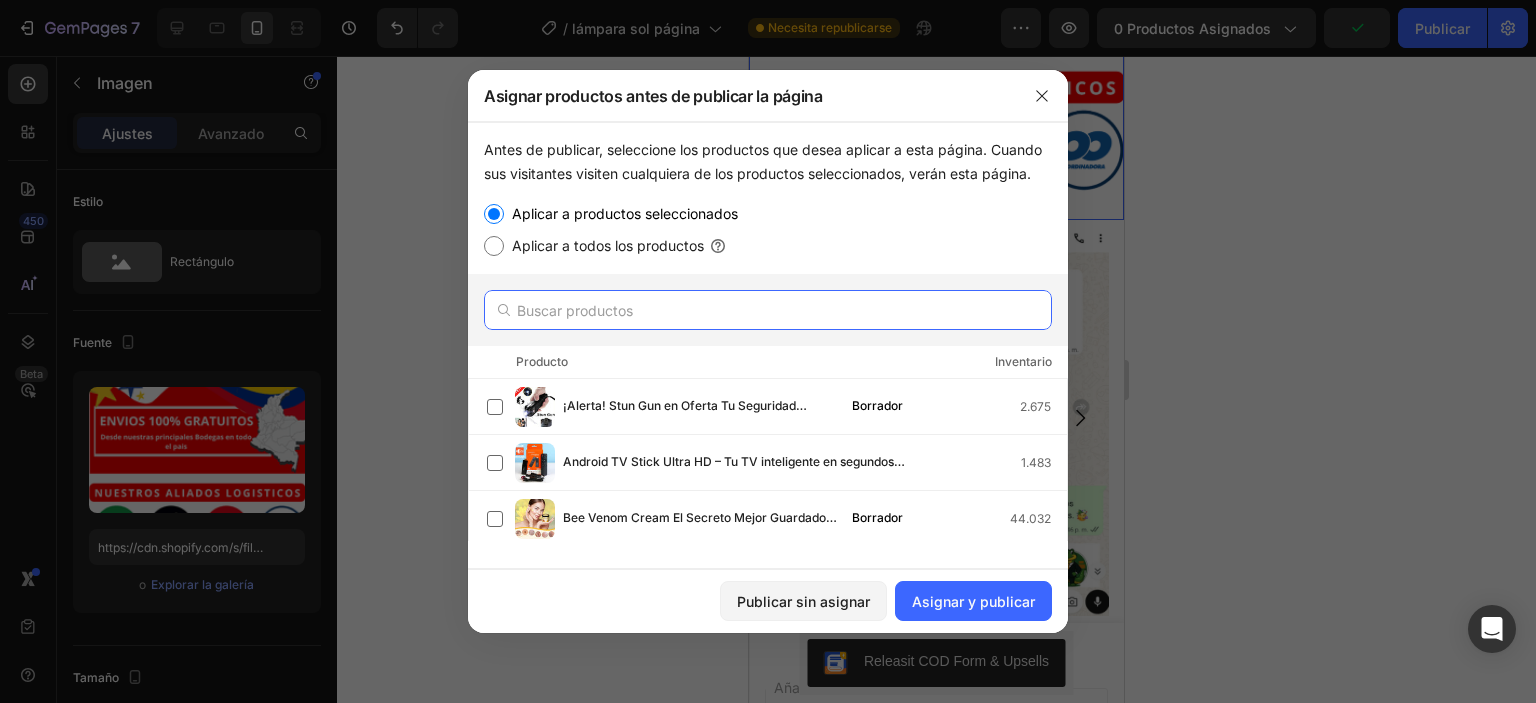click at bounding box center [768, 310] 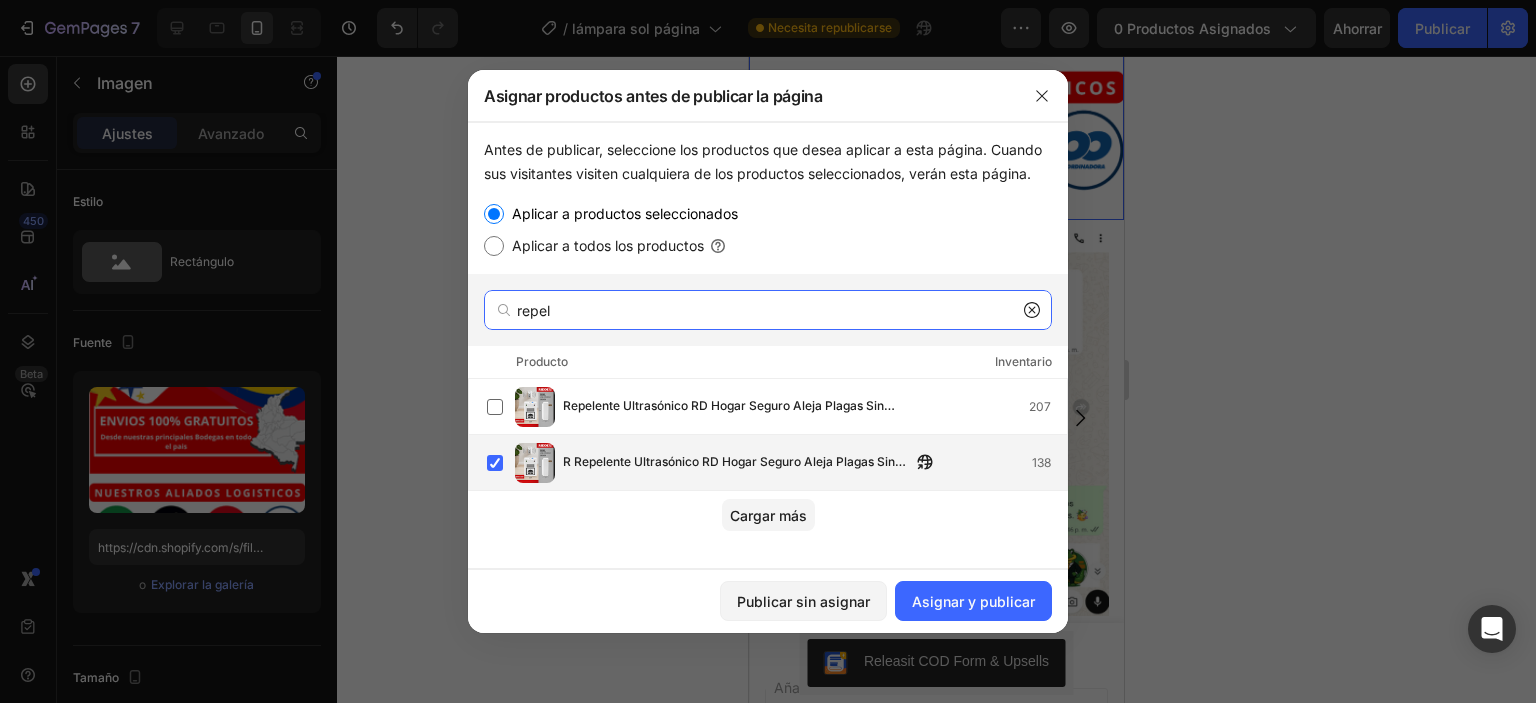 type on "repel" 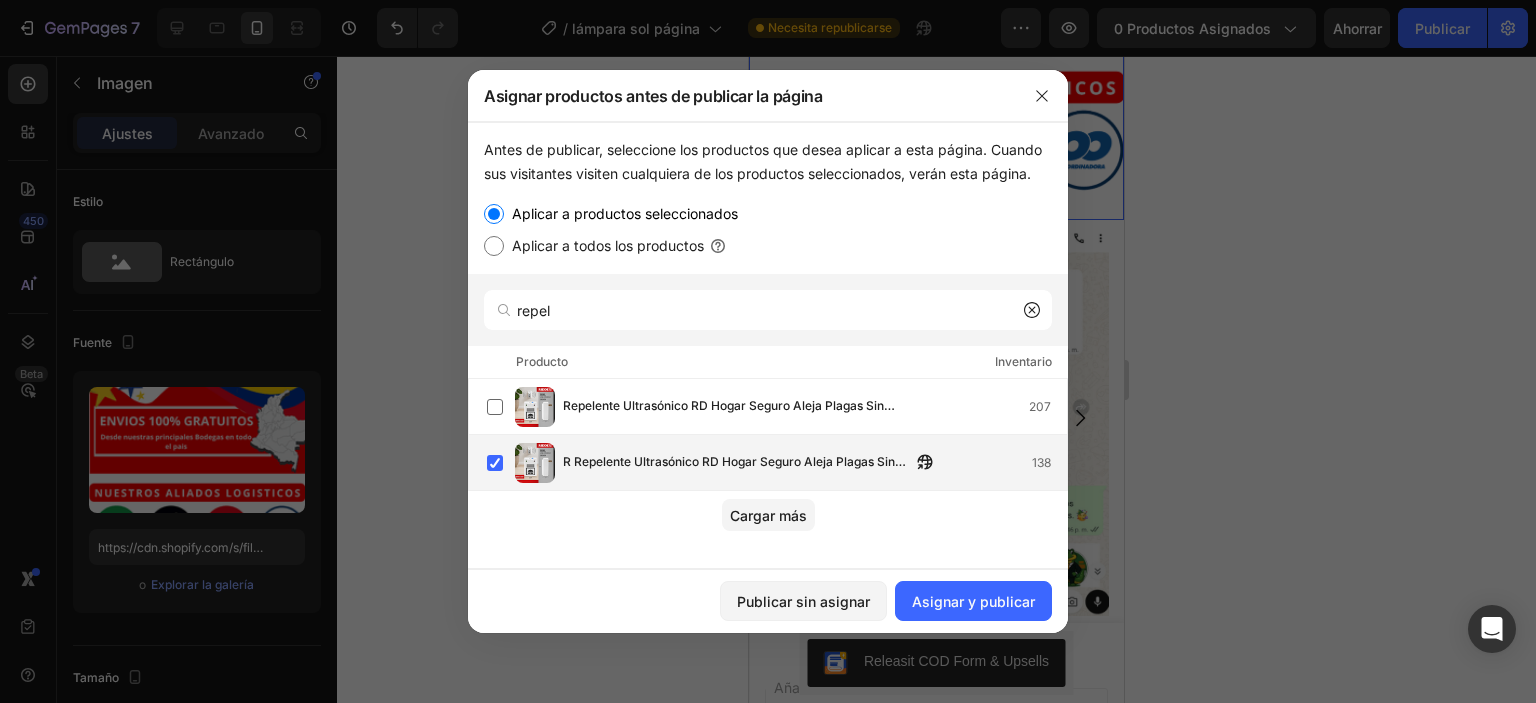 click on "R Repelente Ultrasónico RD Hogar Seguro Aleja Plagas Sin Riesgo! PRECIO ESPECIAL 138" at bounding box center [777, 463] 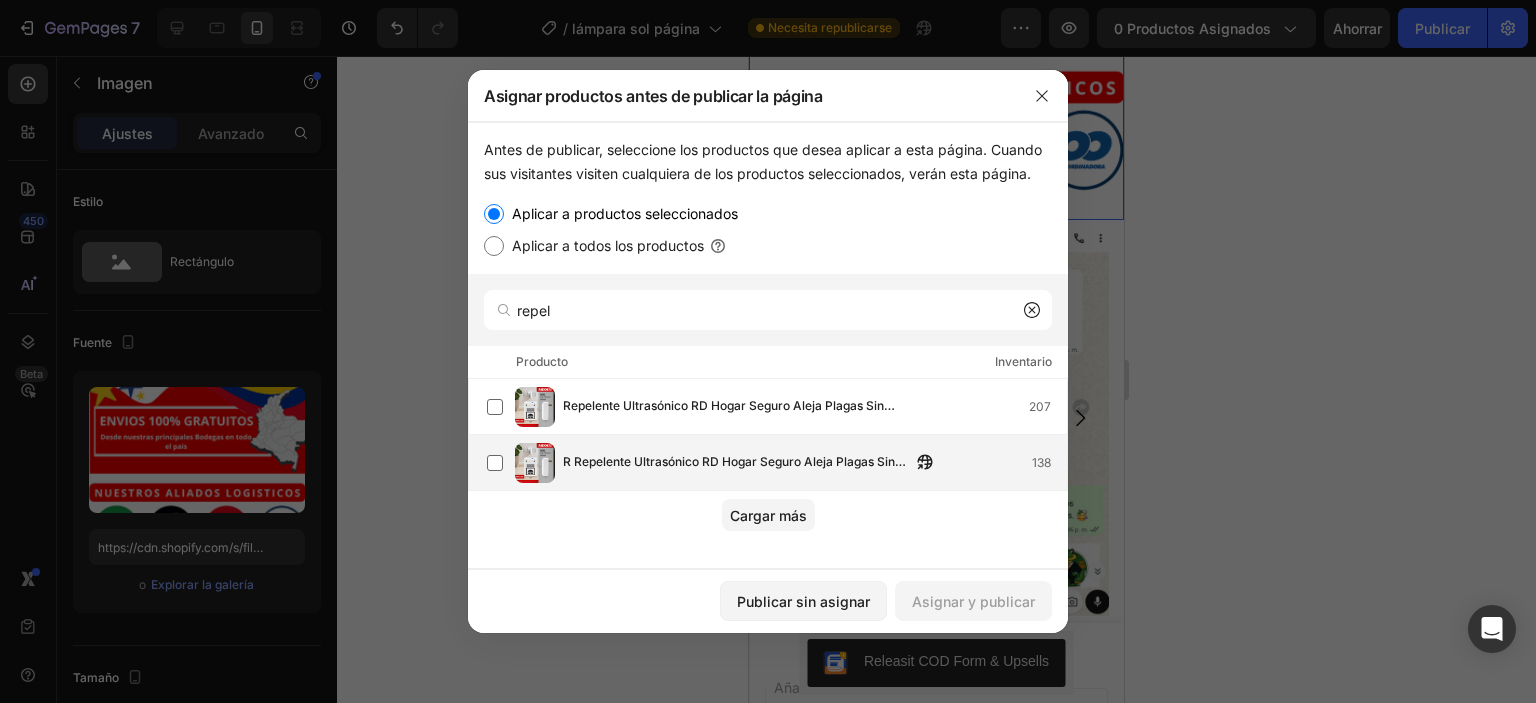 click on "R Repelente Ultrasónico RD Hogar Seguro Aleja Plagas Sin Riesgo! PRECIO ESPECIAL 138" at bounding box center [777, 463] 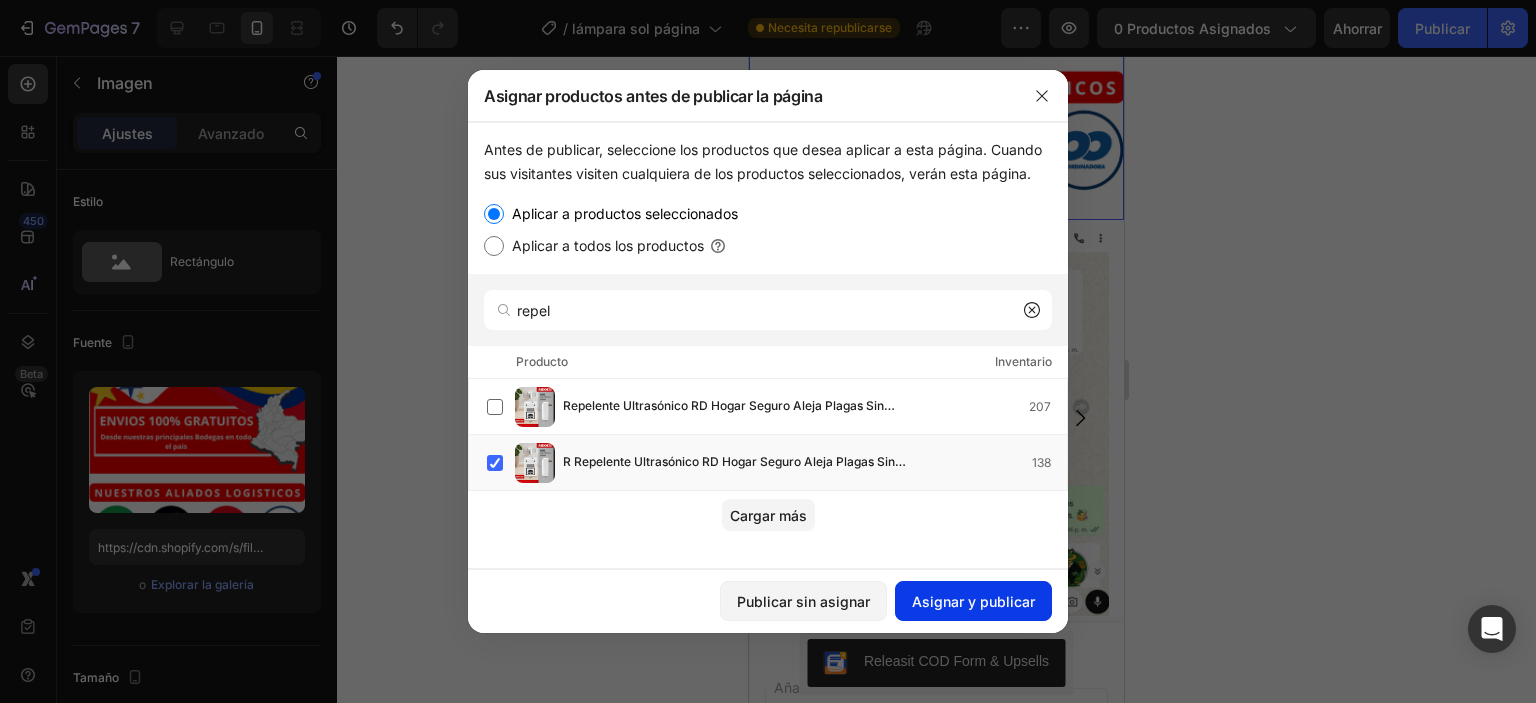 click on "Asignar y publicar" at bounding box center [973, 601] 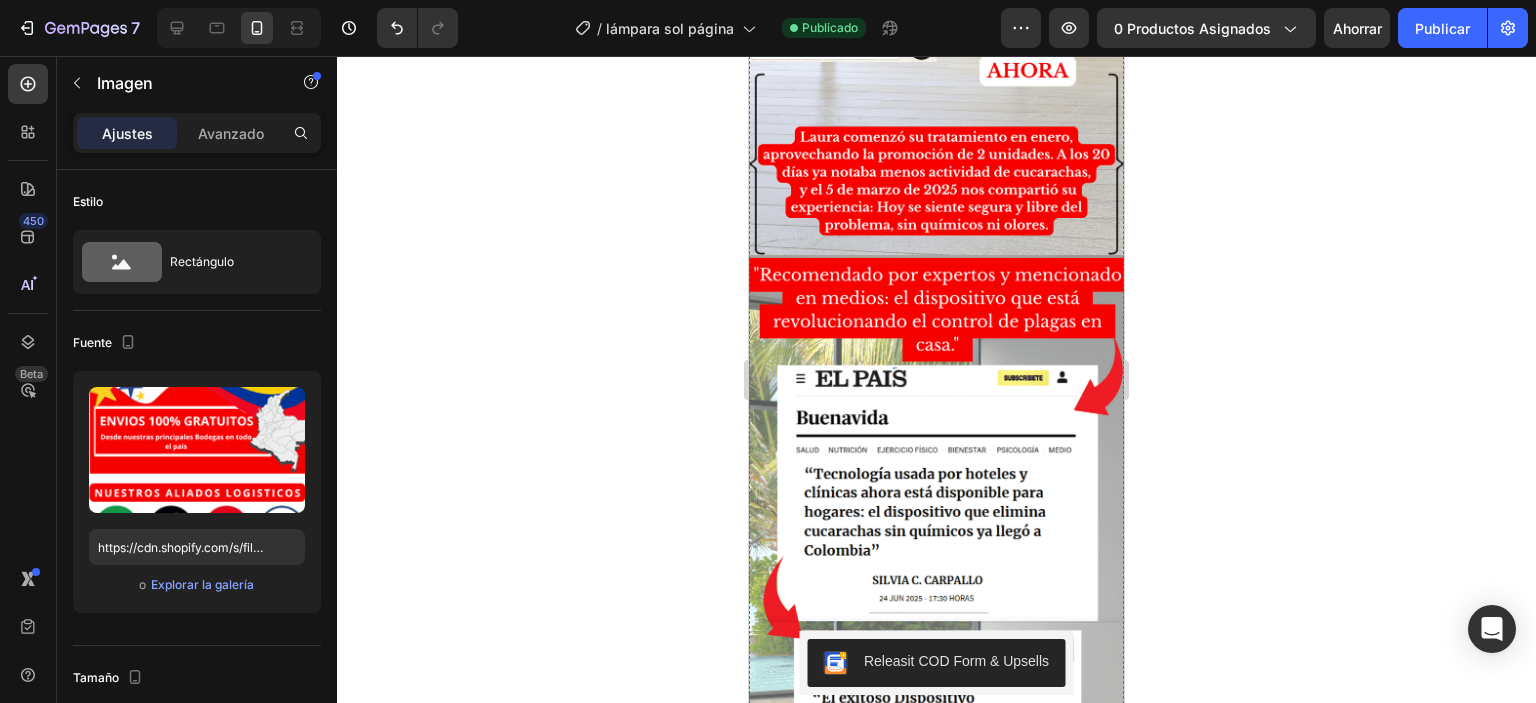 scroll, scrollTop: 2420, scrollLeft: 0, axis: vertical 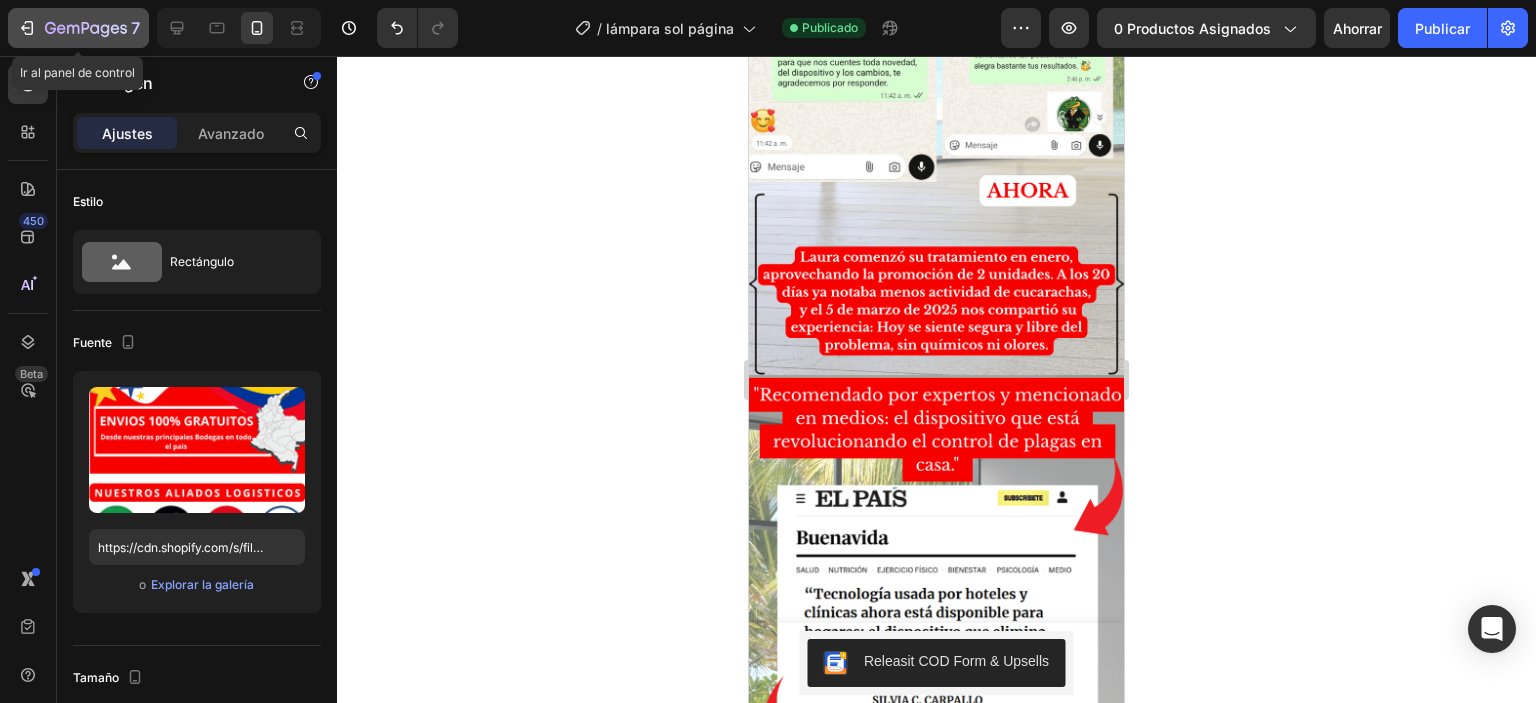 click 